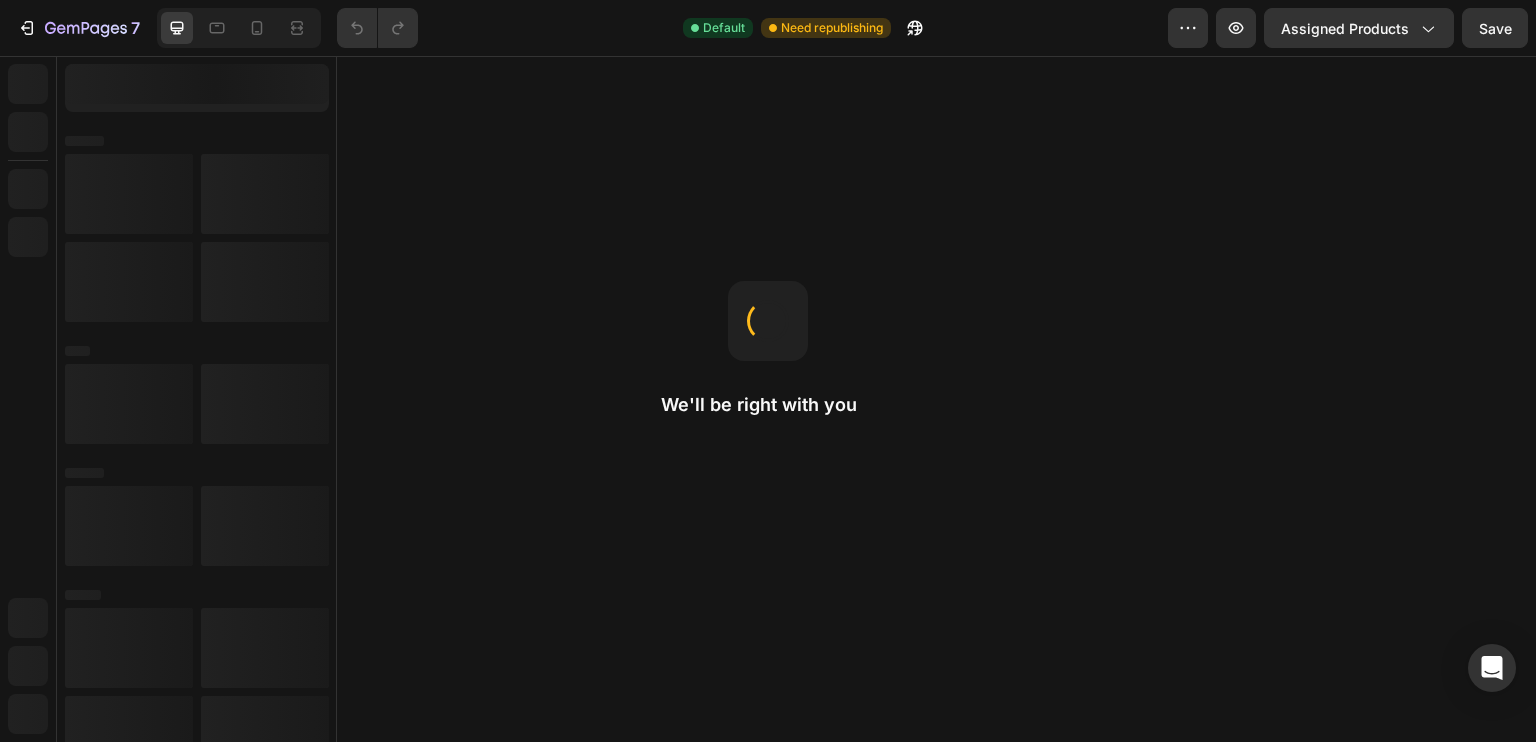 scroll, scrollTop: 0, scrollLeft: 0, axis: both 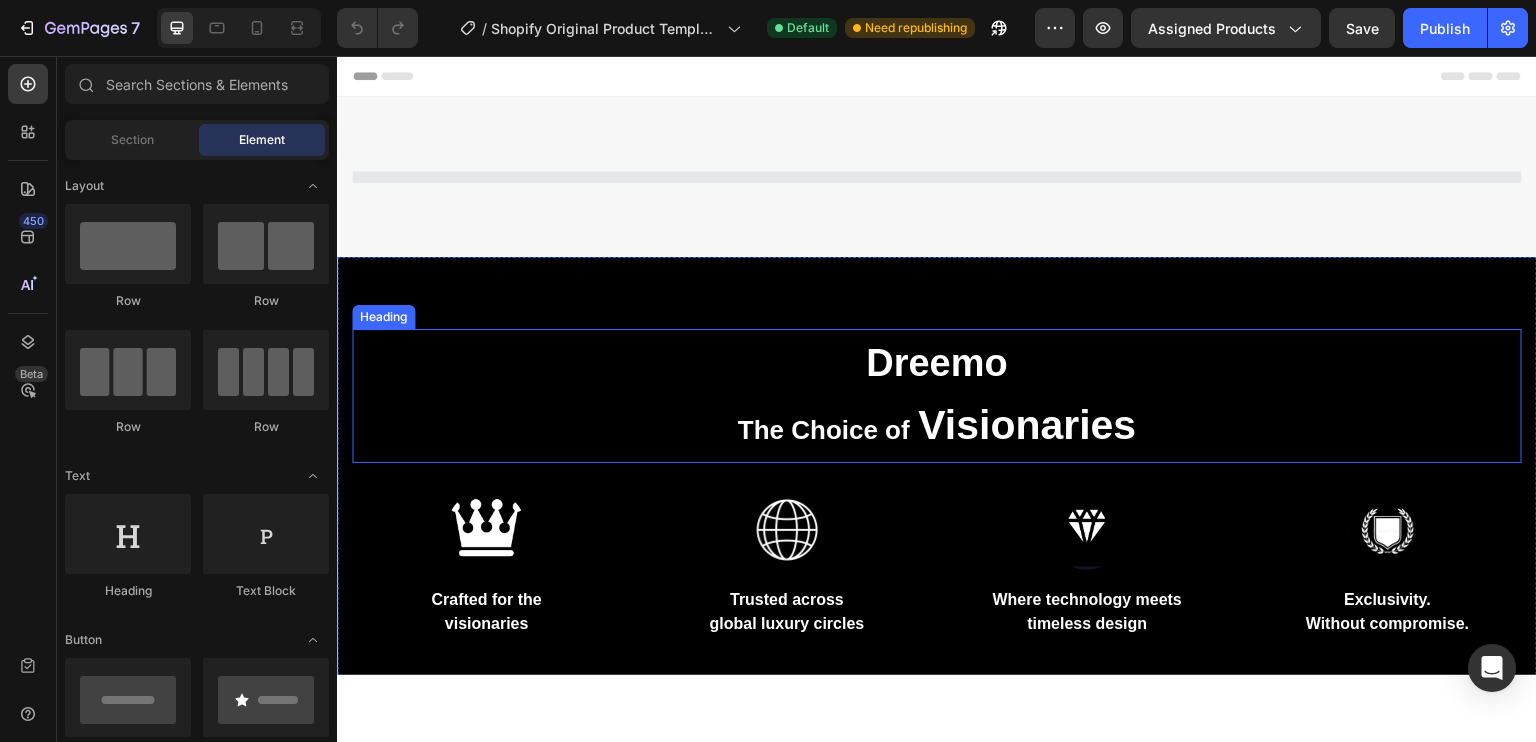 click on "Dreemo The Choice of Visionaries" at bounding box center (937, 395) 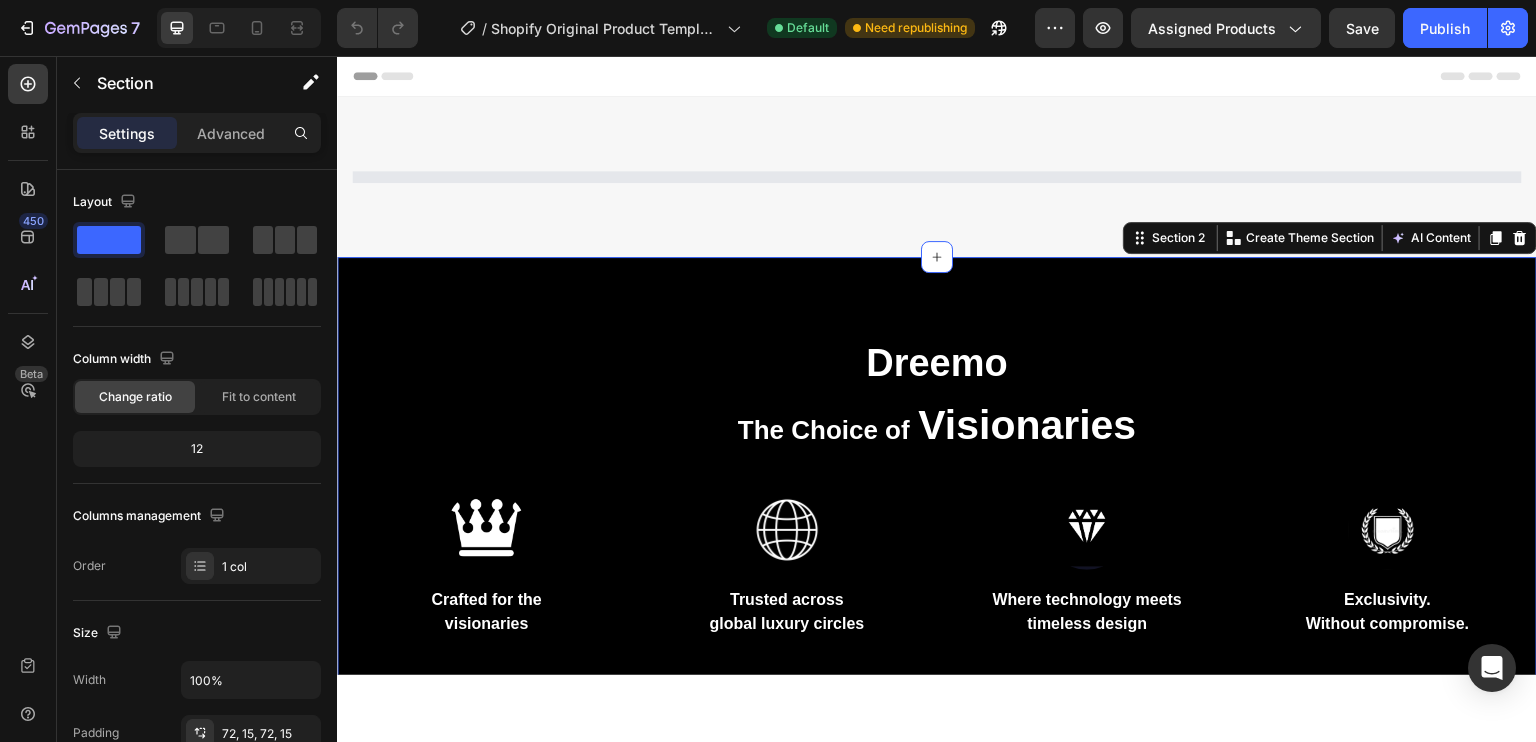 click on "Dreemo  The Choice of   Visionaries Heading Image Crafted for the  visionaries Text block Image Trusted across  global luxury circles Text block Image Where technology meets  timeless design Text block Image Exclusivity.  Without compromise. Text block Row Section 2   You can create reusable sections Create Theme Section AI Content Write with GemAI You've reached  /  rewrites of your AI generative this month. Resets on  01 Sep . You have reached limit this month" at bounding box center (937, 482) 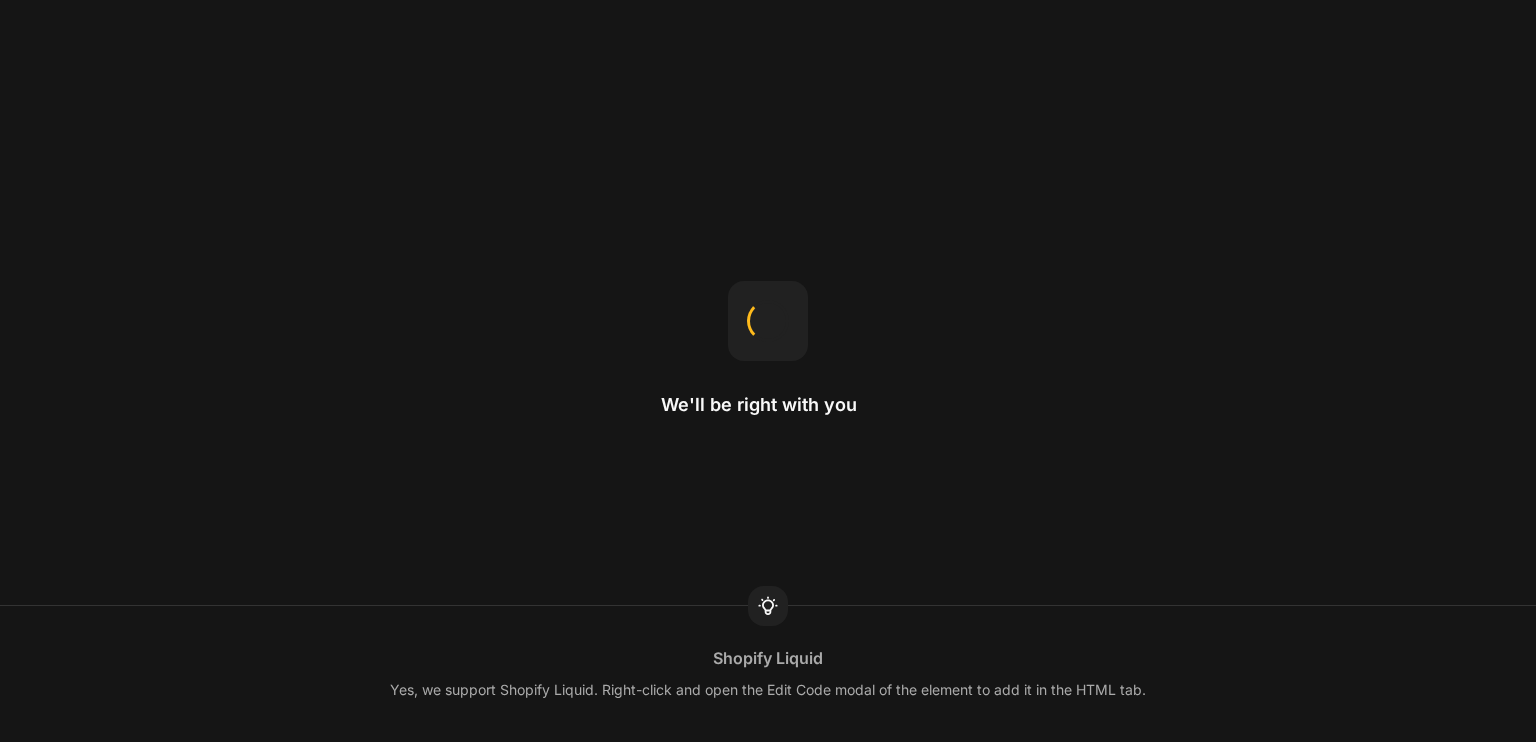 scroll, scrollTop: 0, scrollLeft: 0, axis: both 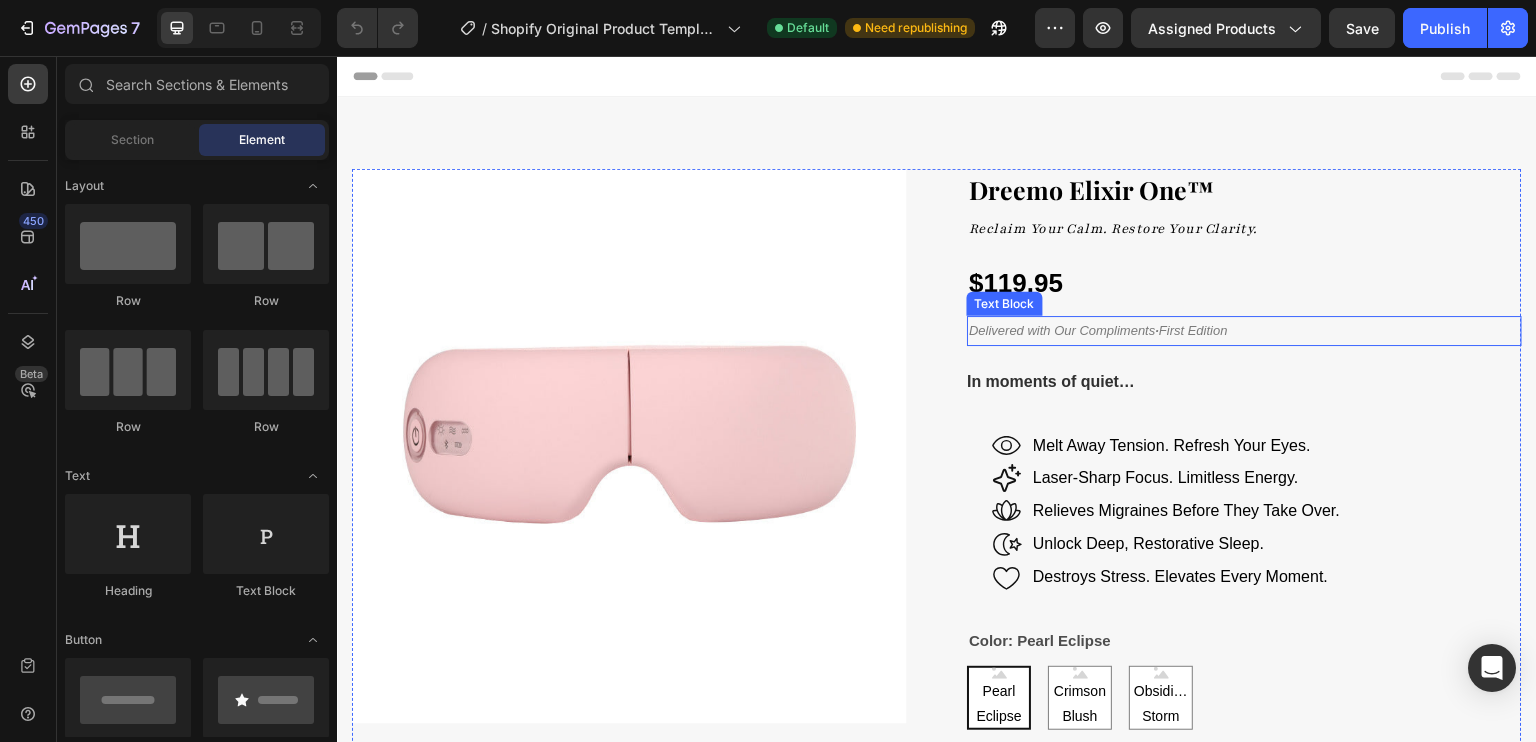 click on "Delivered with Our Compliments  ·  First Edition" at bounding box center (1244, 330) 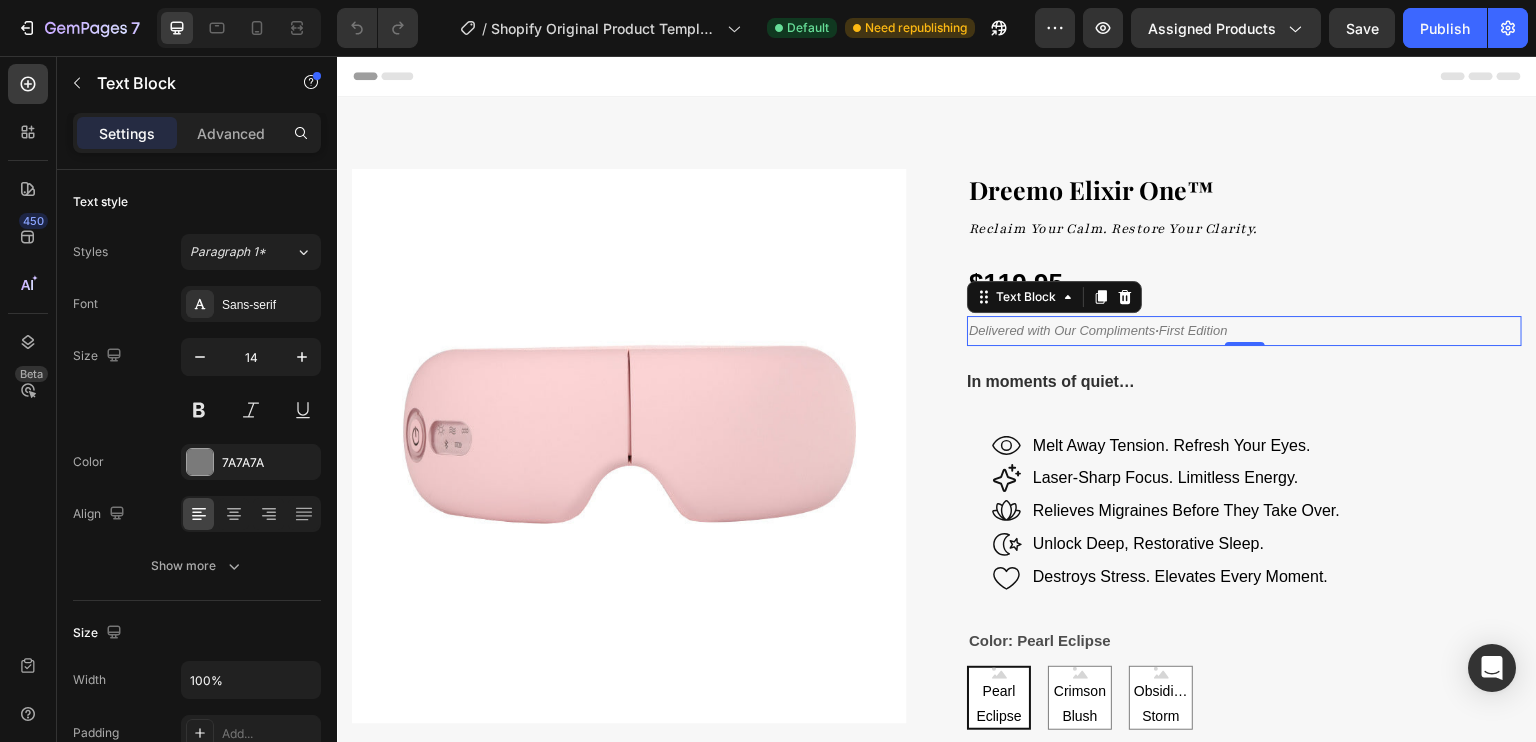 click on "Delivered with Our Compliments  ·  First Edition" at bounding box center [1098, 330] 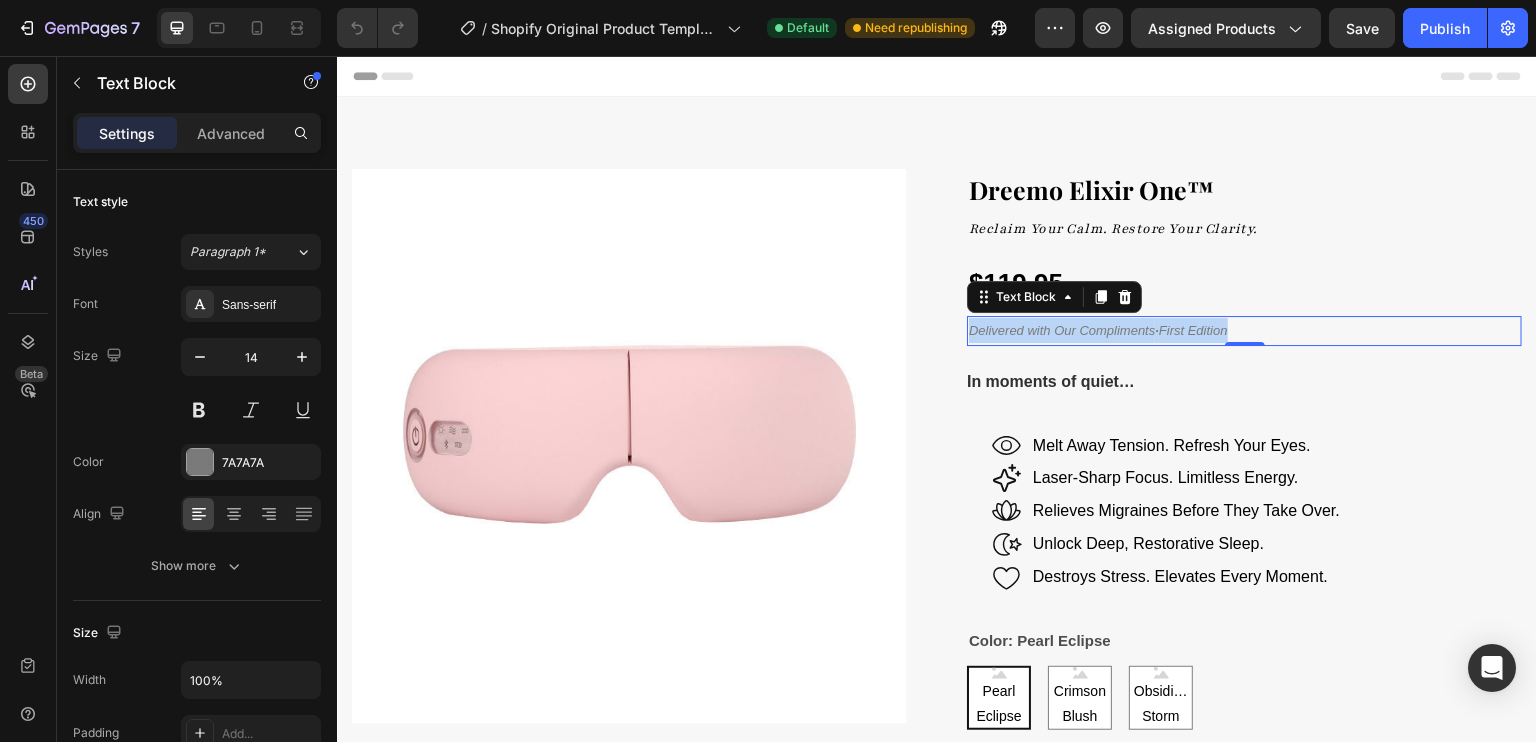 click on "Delivered with Our Compliments  ·  First Edition" at bounding box center [1098, 330] 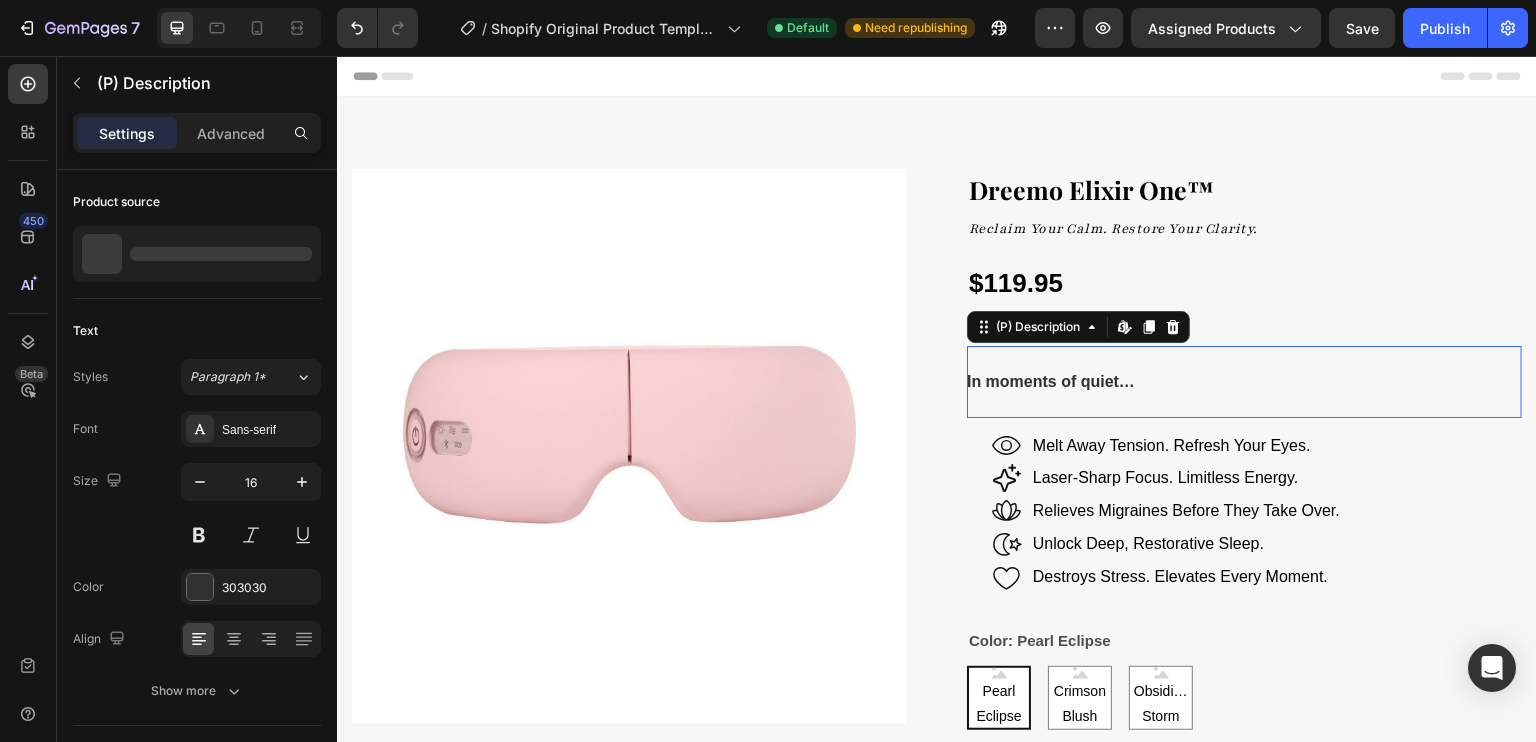 click on "In moments of quiet…" at bounding box center (1051, 381) 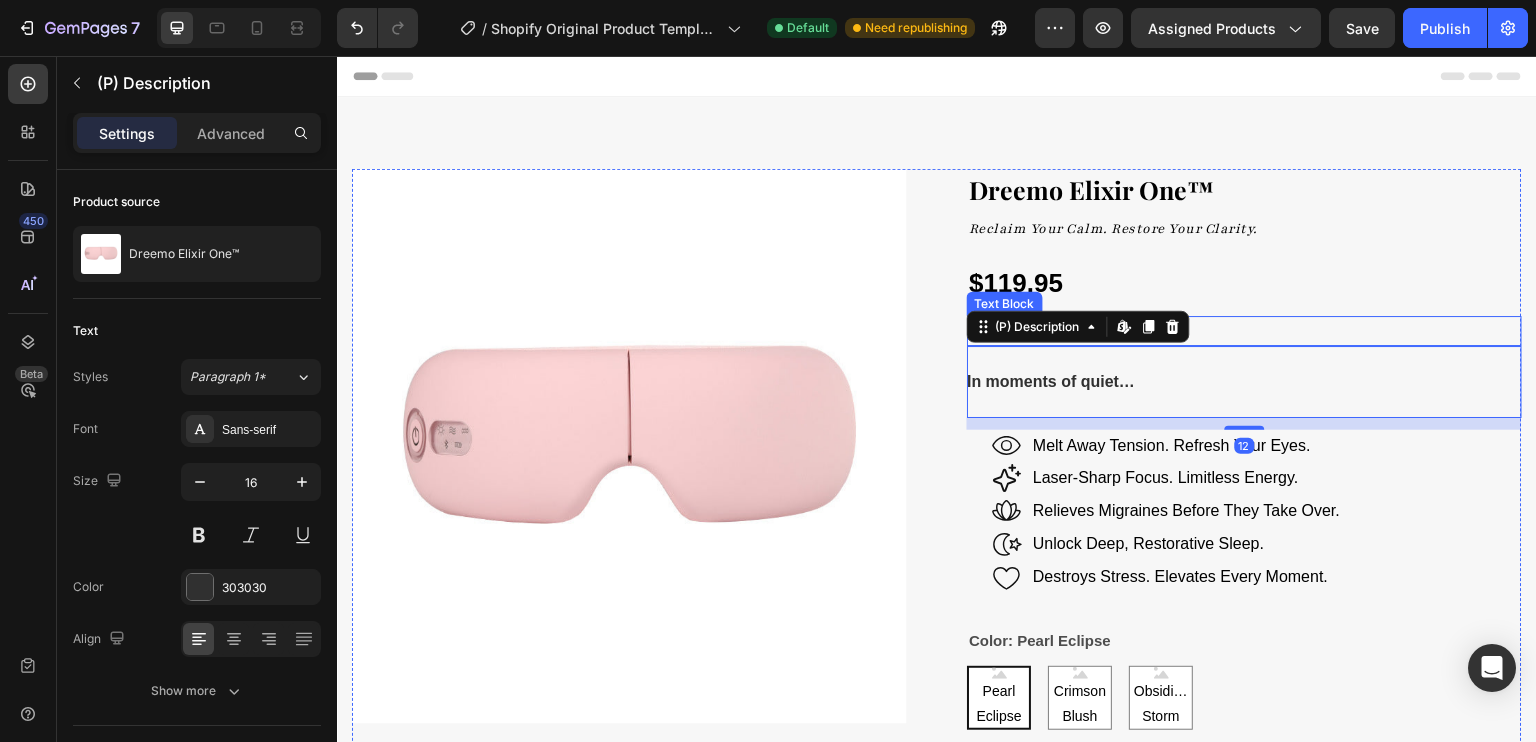 click at bounding box center [1244, 330] 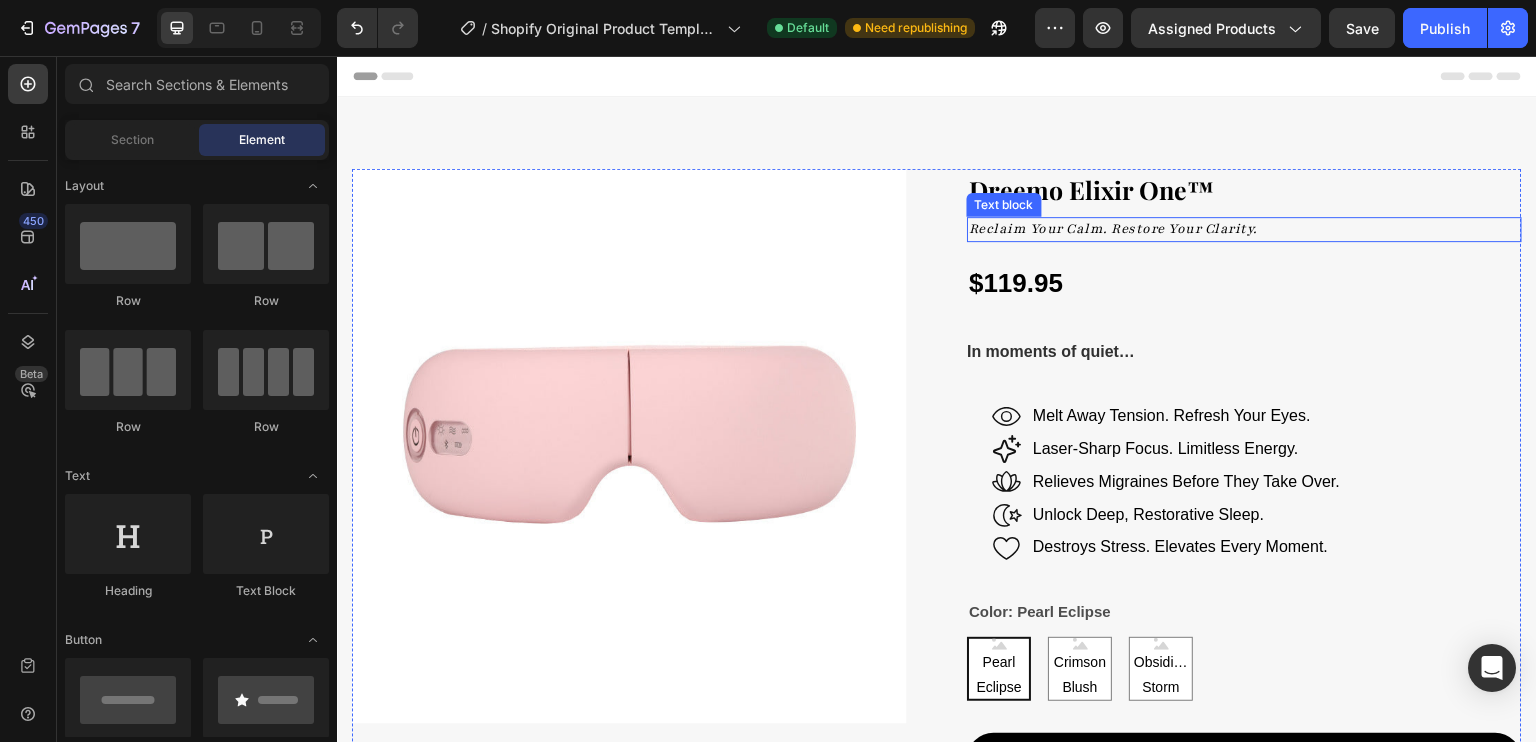 click on "Reclaim Your Calm. Restore Your Clarity." at bounding box center [1113, 229] 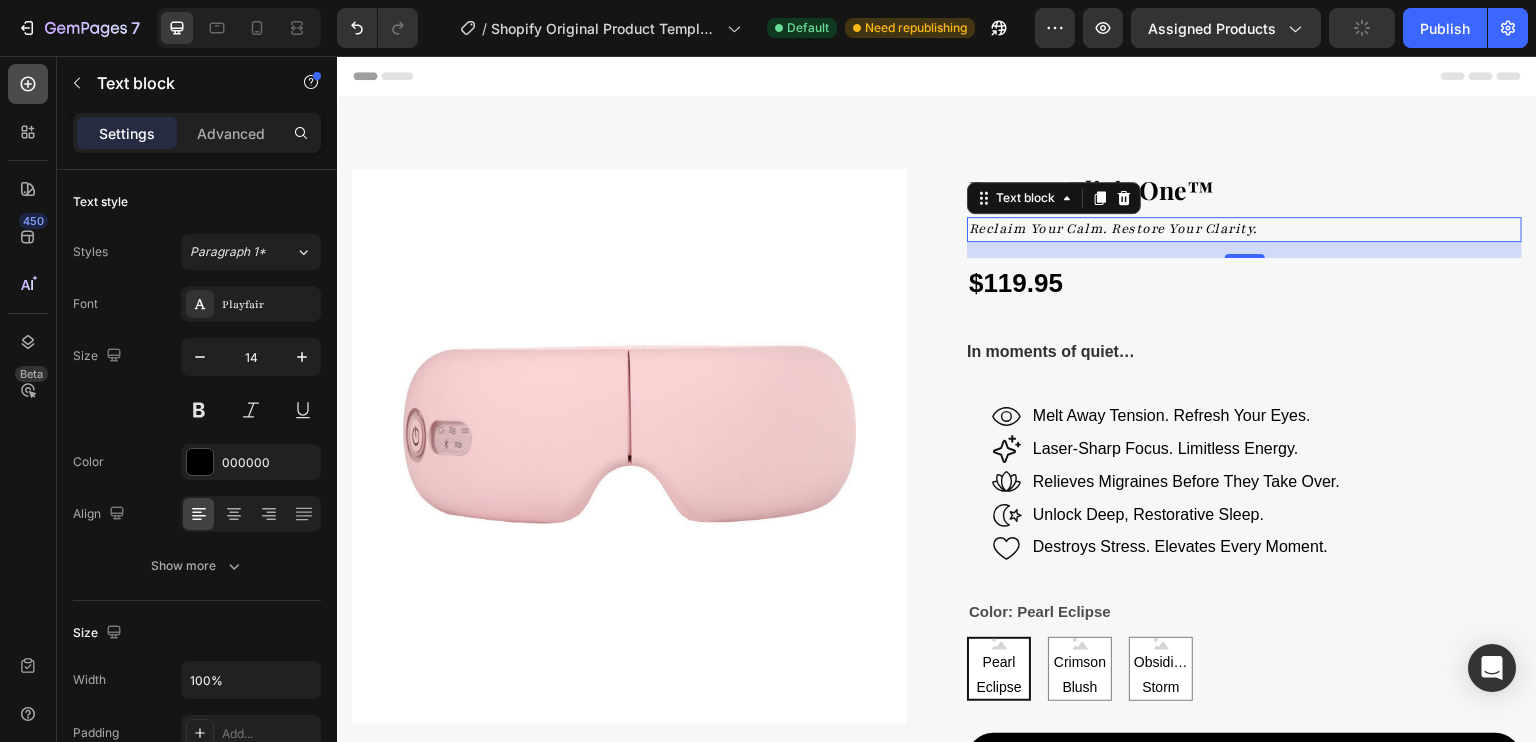 click 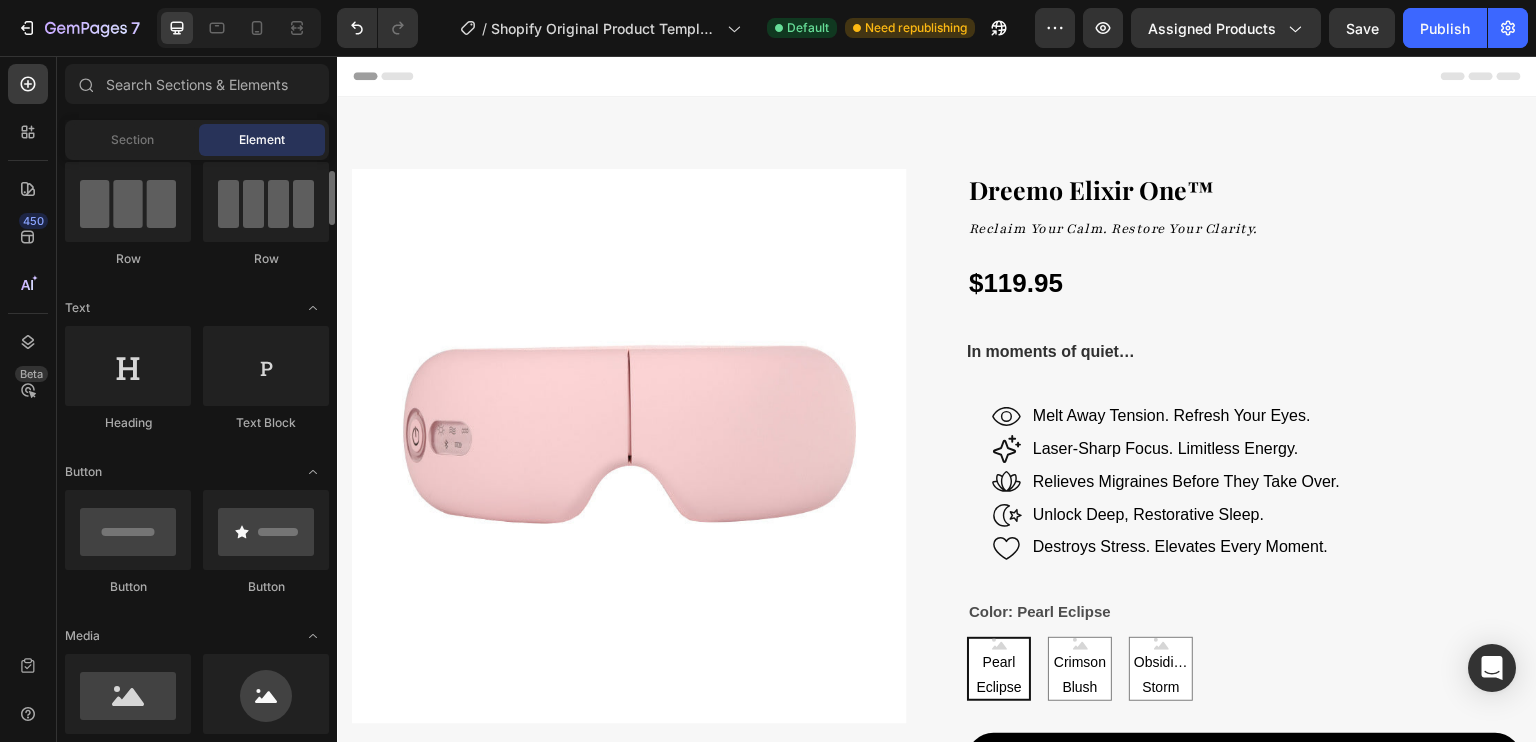 scroll, scrollTop: 164, scrollLeft: 0, axis: vertical 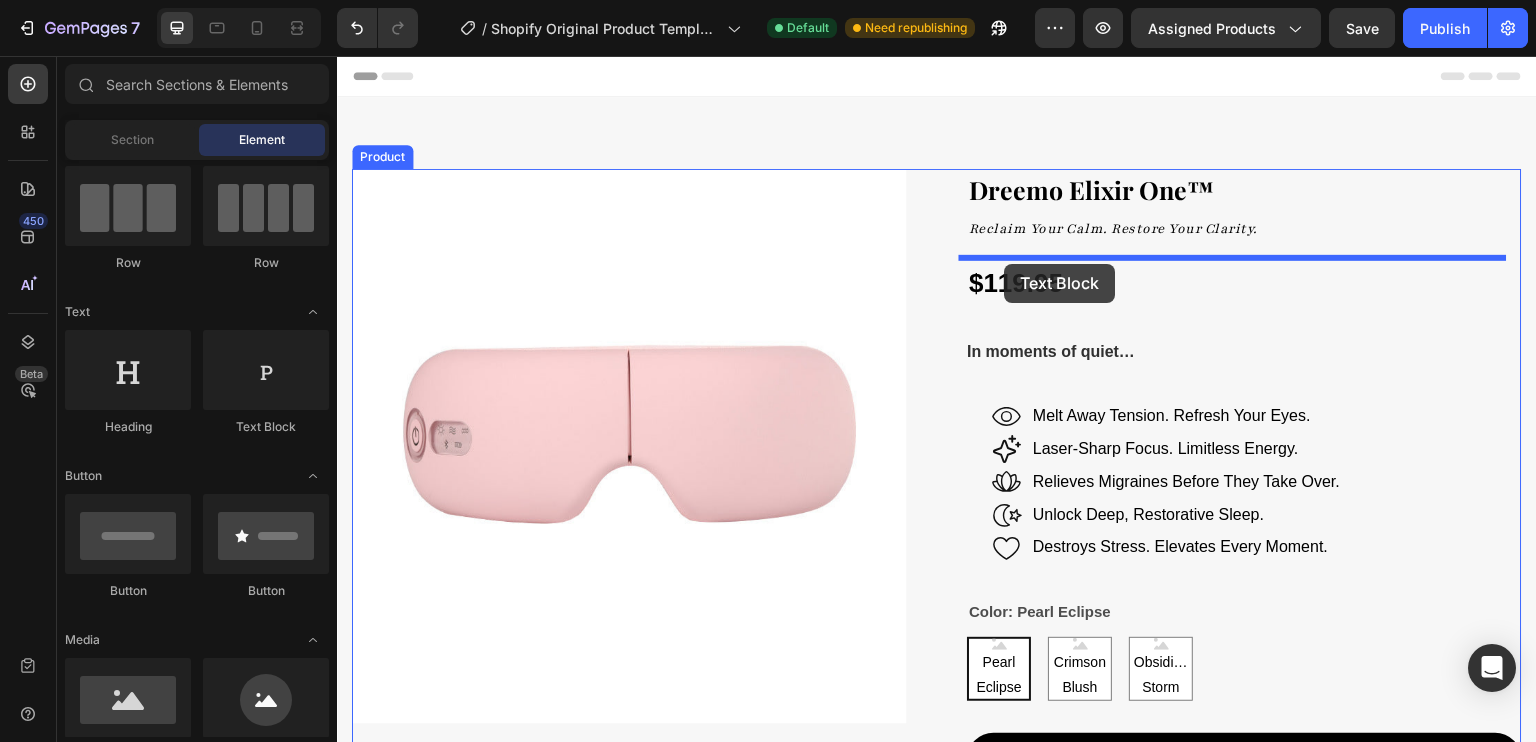 drag, startPoint x: 592, startPoint y: 453, endPoint x: 1005, endPoint y: 264, distance: 454.1916 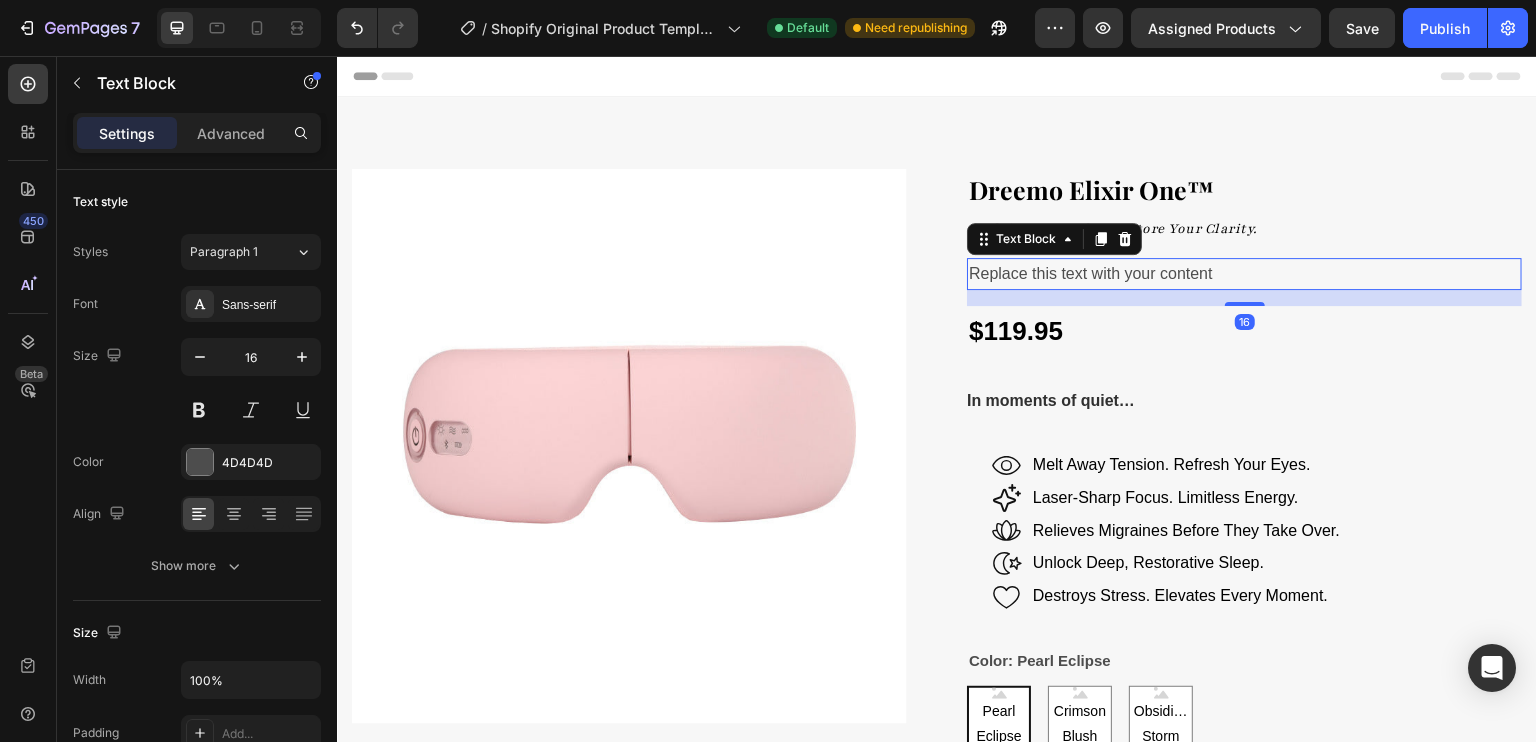 click on "Replace this text with your content" at bounding box center (1244, 274) 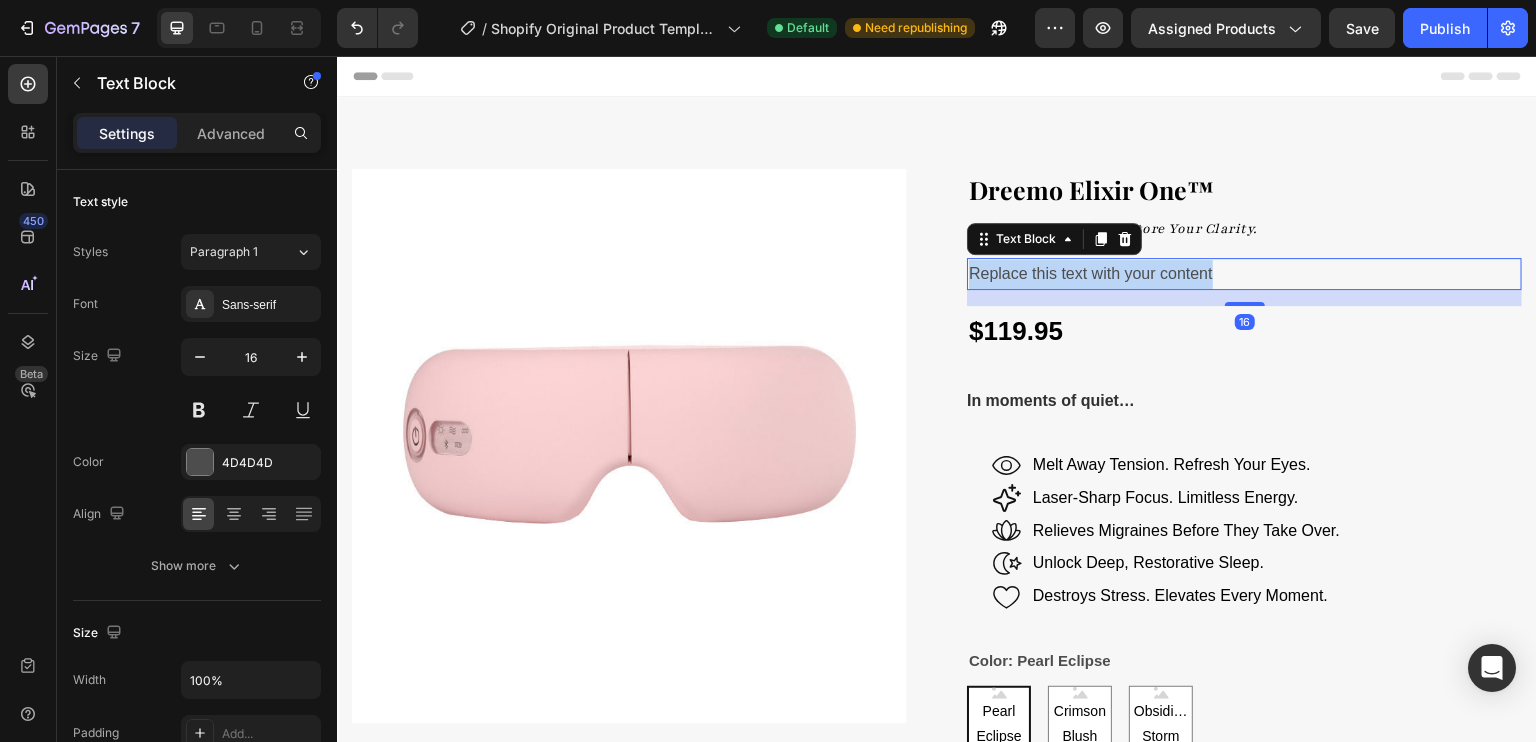 click on "Replace this text with your content" at bounding box center (1244, 274) 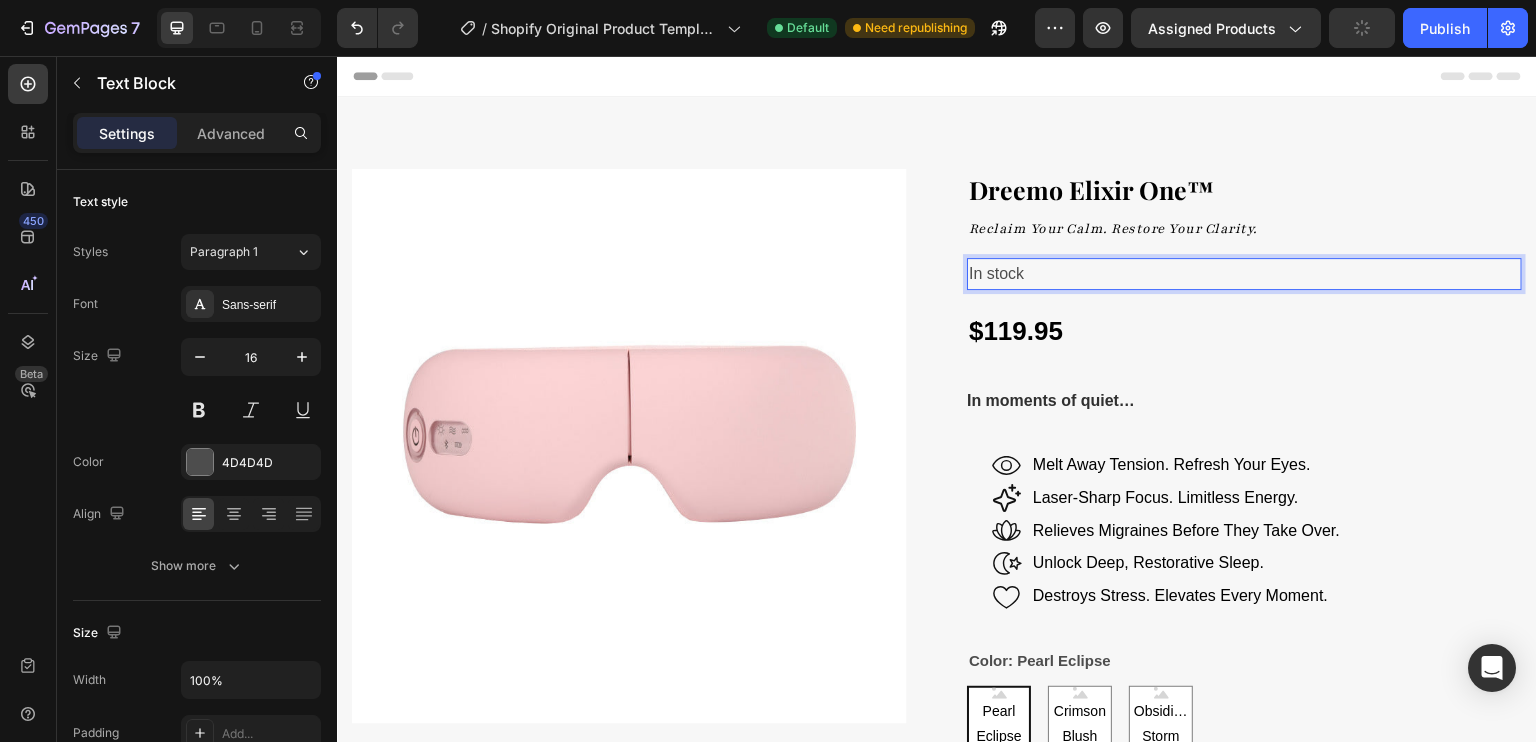 click on "In stock" at bounding box center [1244, 274] 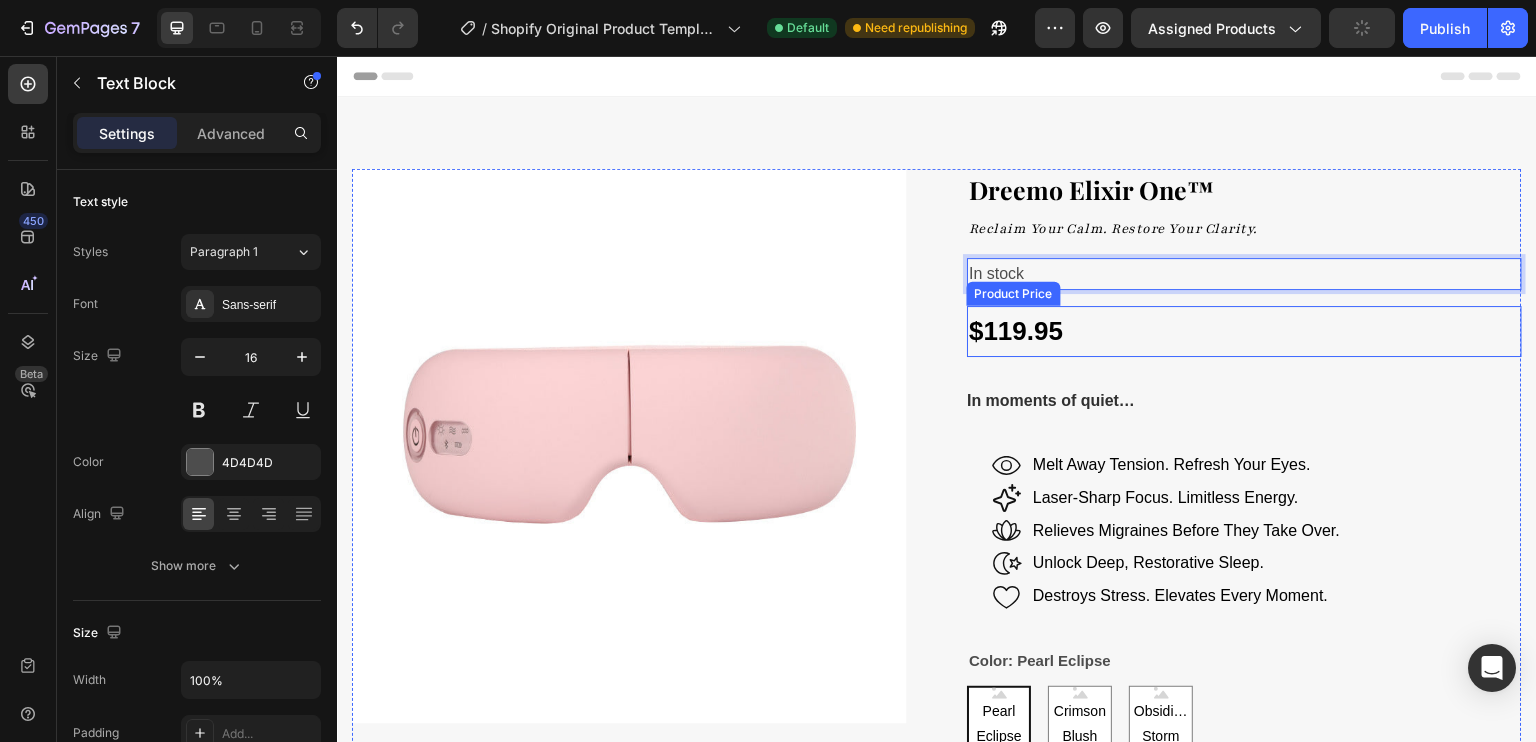 click on "$119.95" at bounding box center (1244, 331) 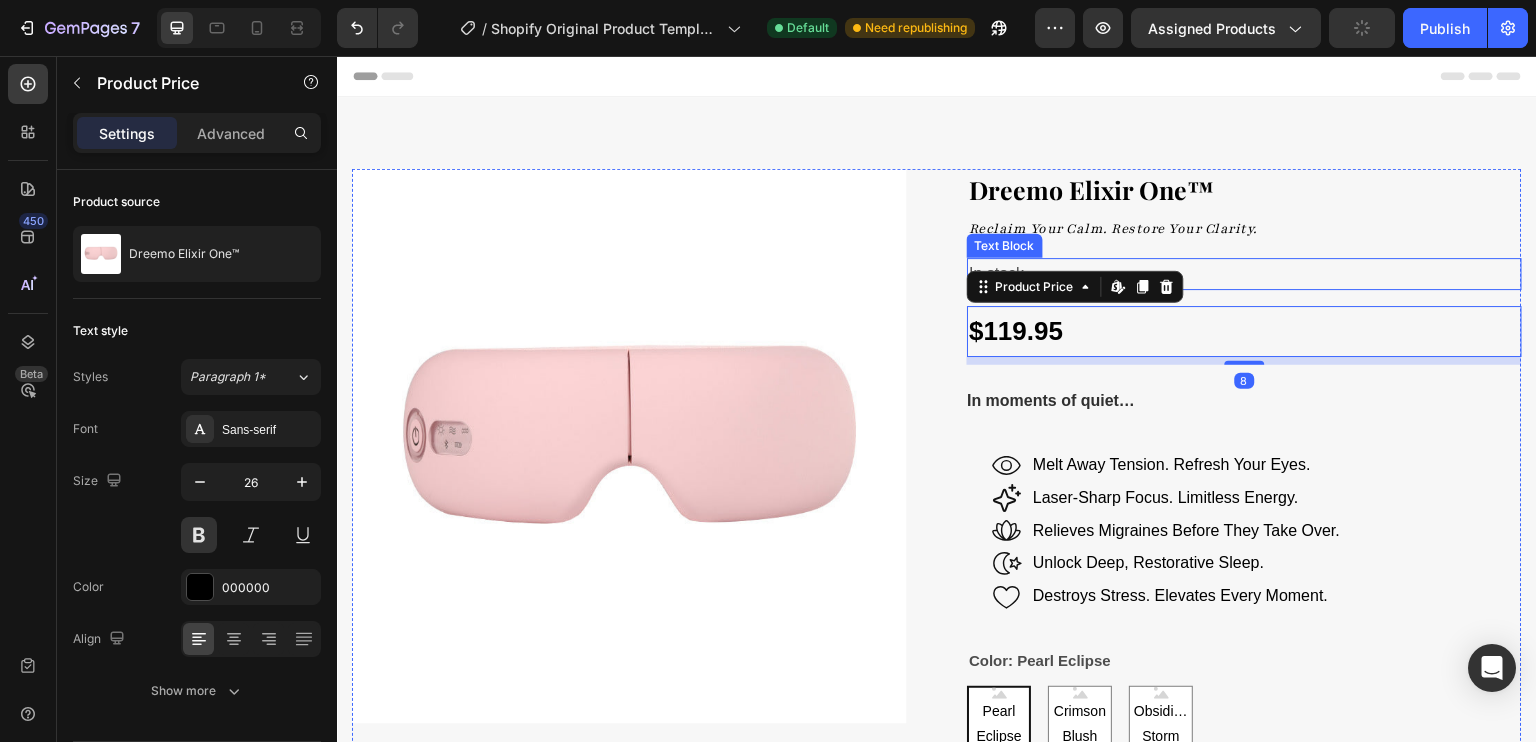 click on "In stock" at bounding box center [1244, 274] 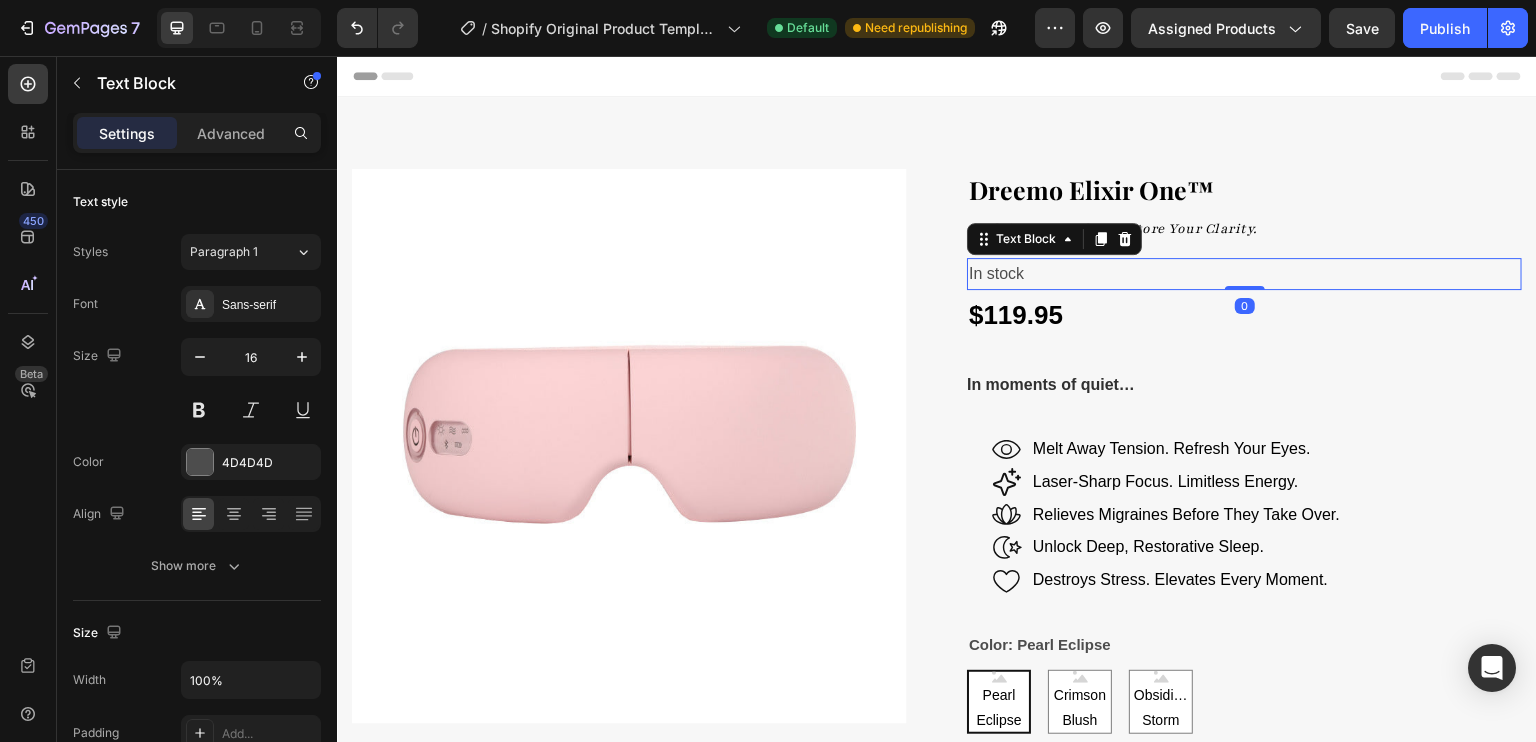 drag, startPoint x: 1228, startPoint y: 303, endPoint x: 1184, endPoint y: 263, distance: 59.464275 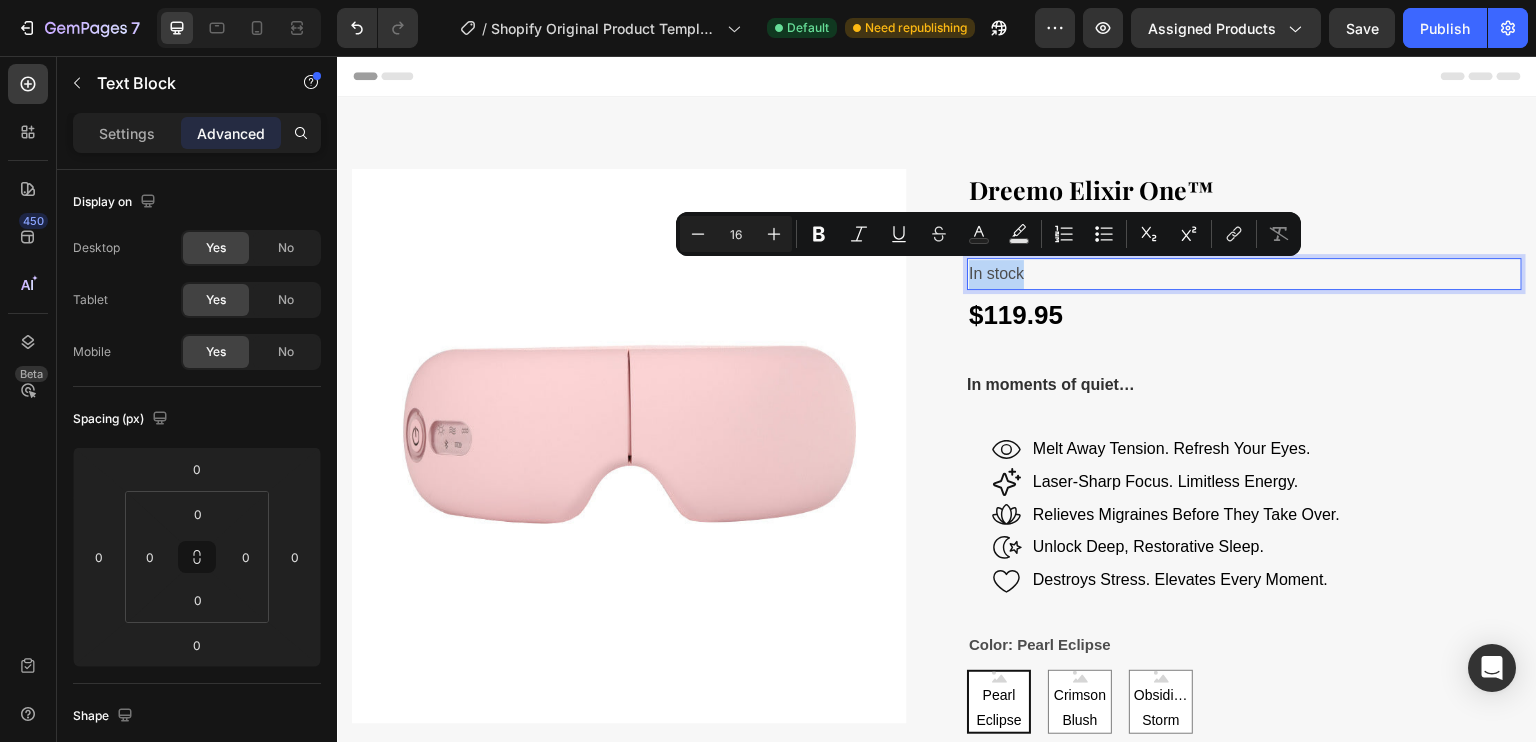 click on "In stock" at bounding box center [1244, 274] 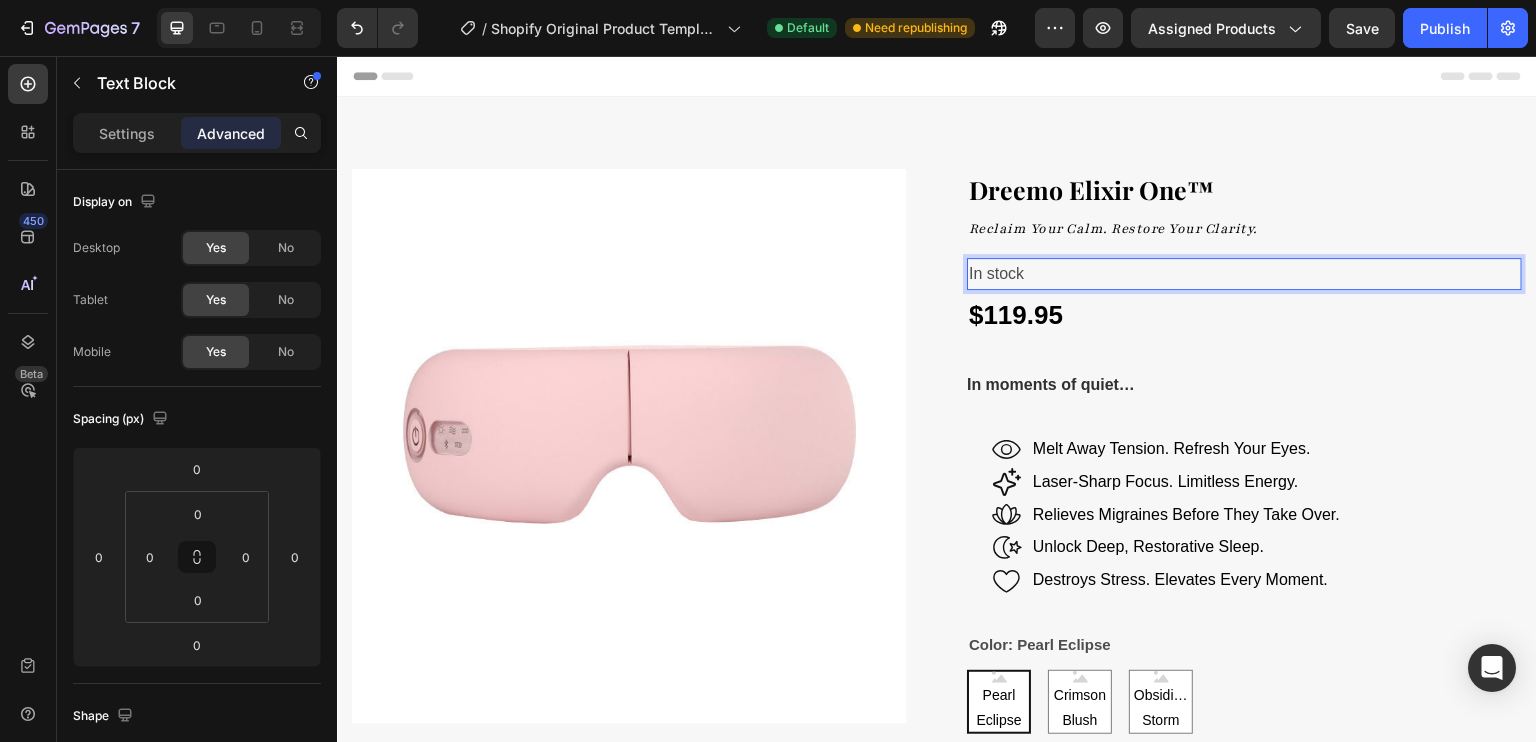 click on "In stock" at bounding box center (1244, 274) 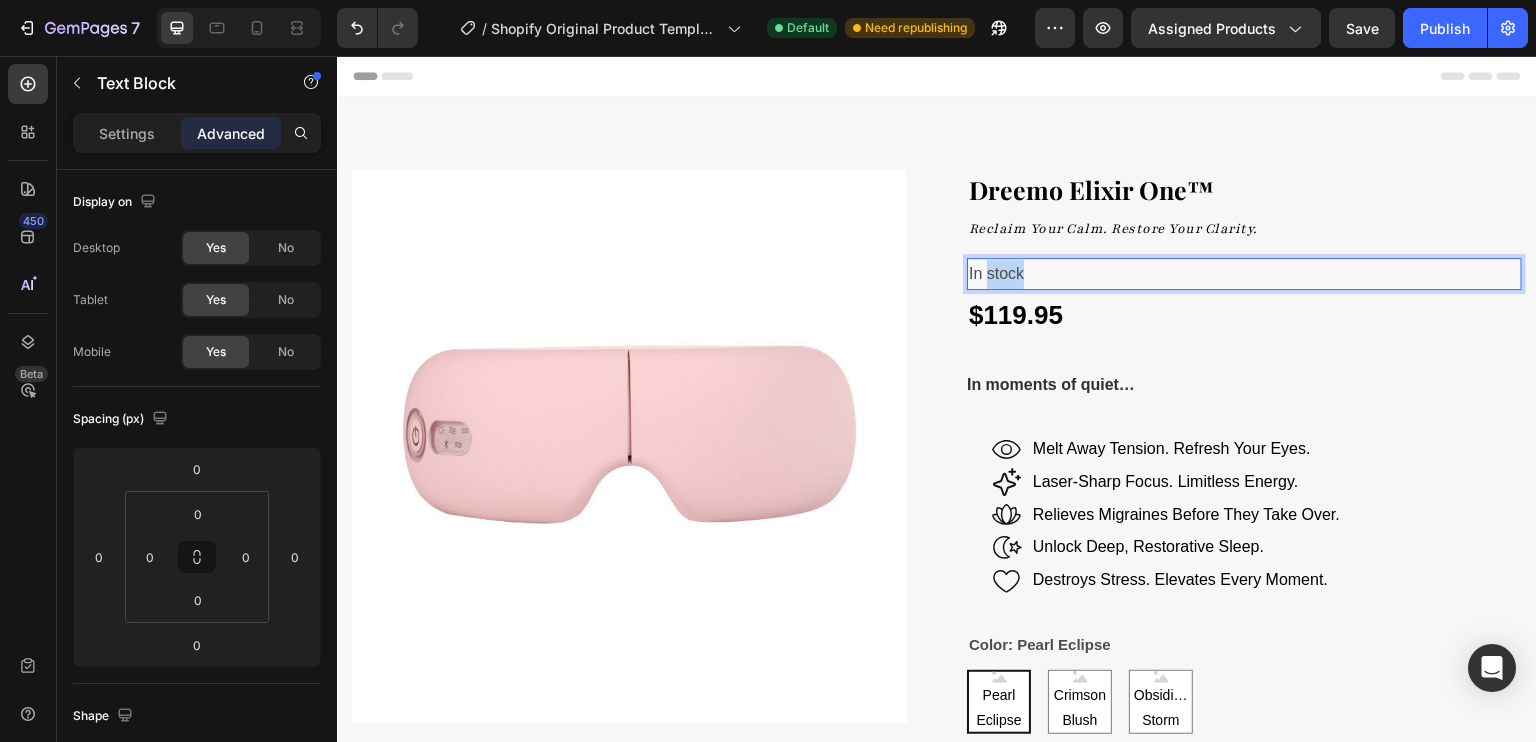 click on "In stock" at bounding box center [1244, 274] 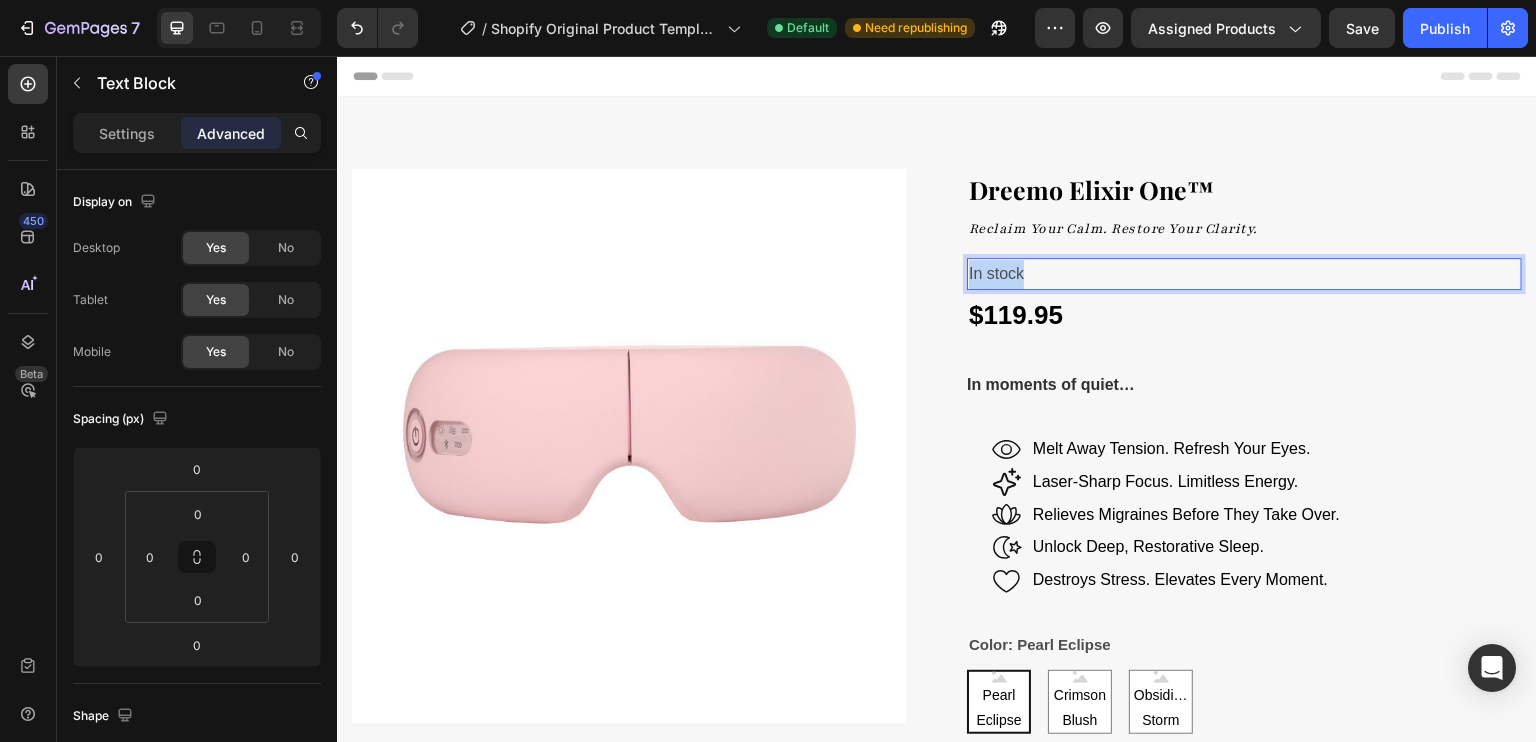 click on "In stock" at bounding box center [1244, 274] 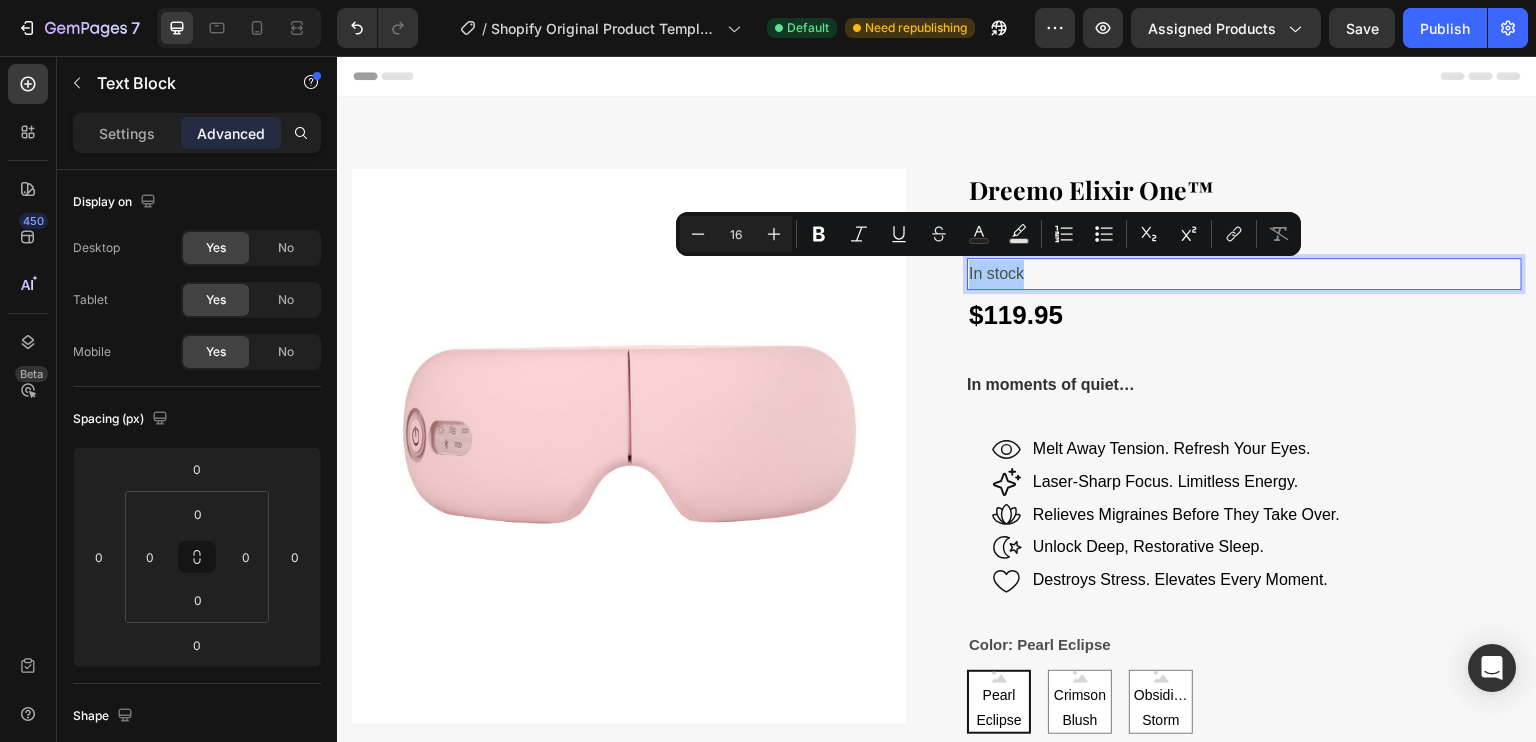 click on "16" at bounding box center (736, 234) 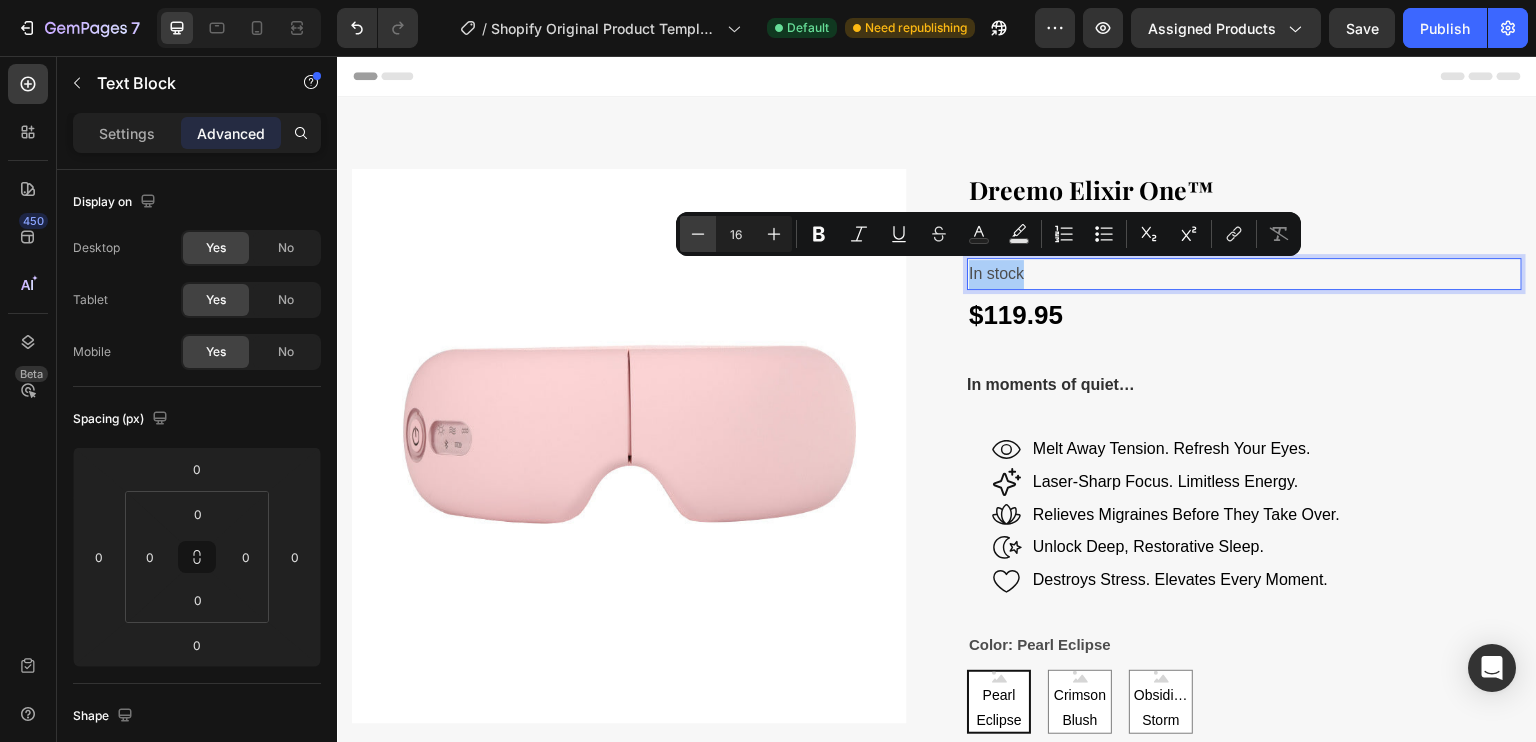 click 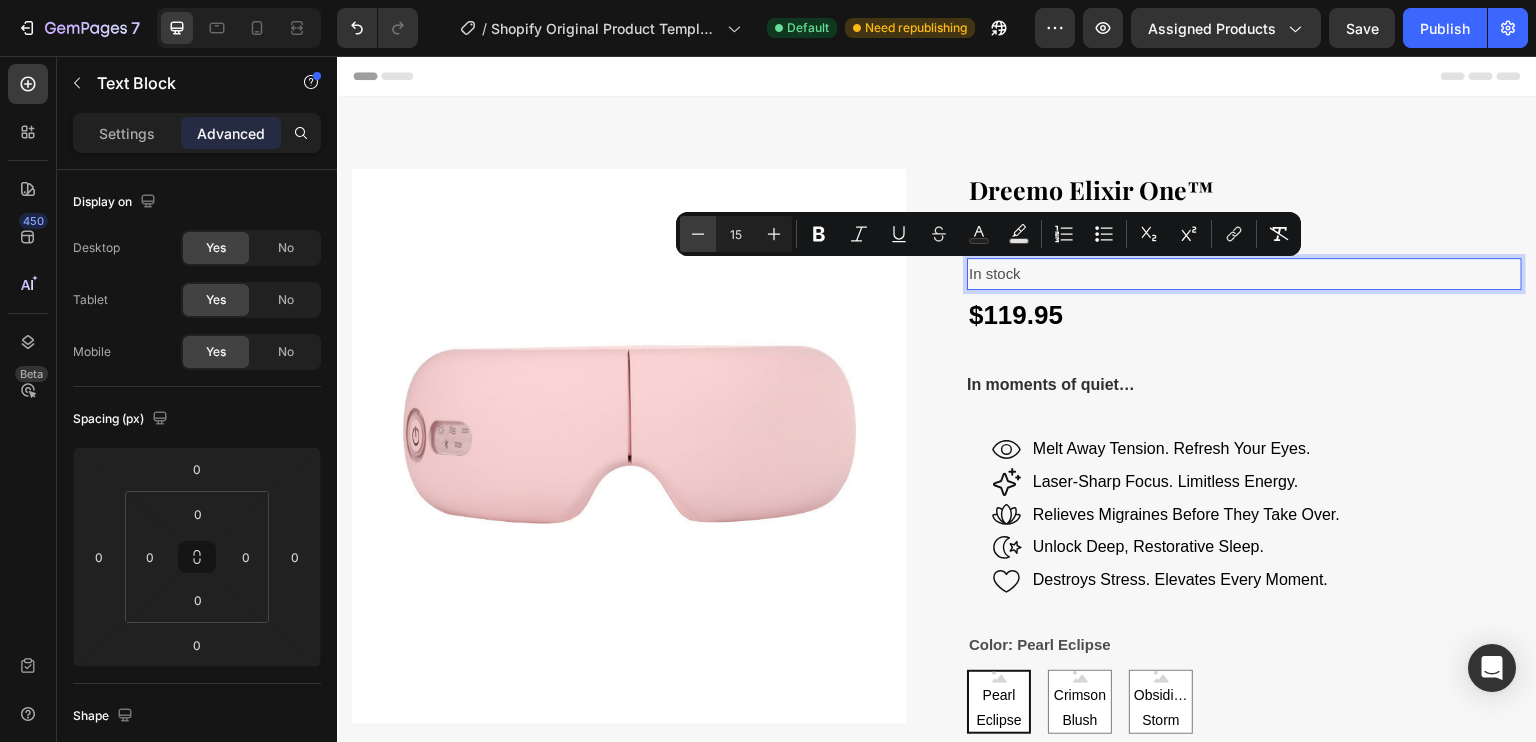 click 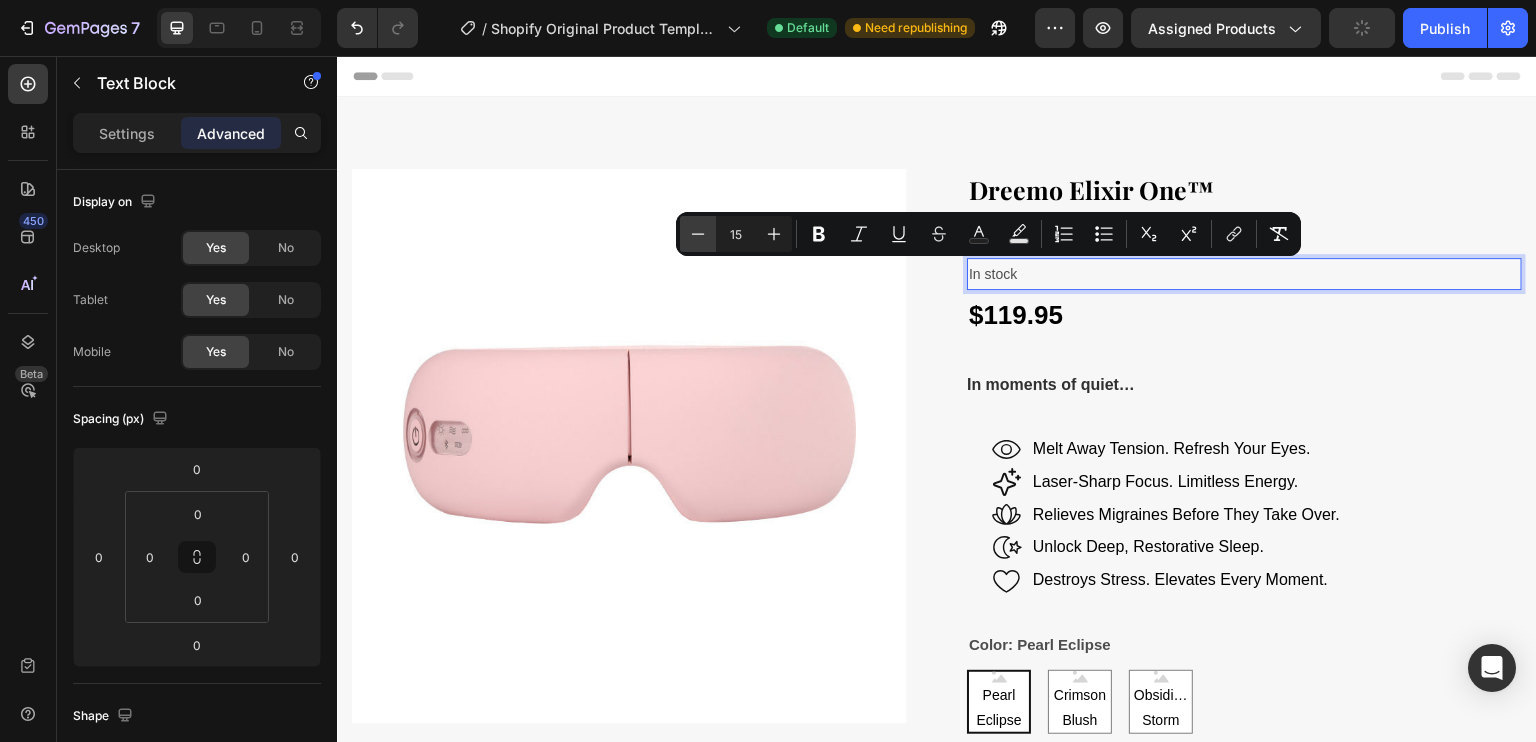 type on "14" 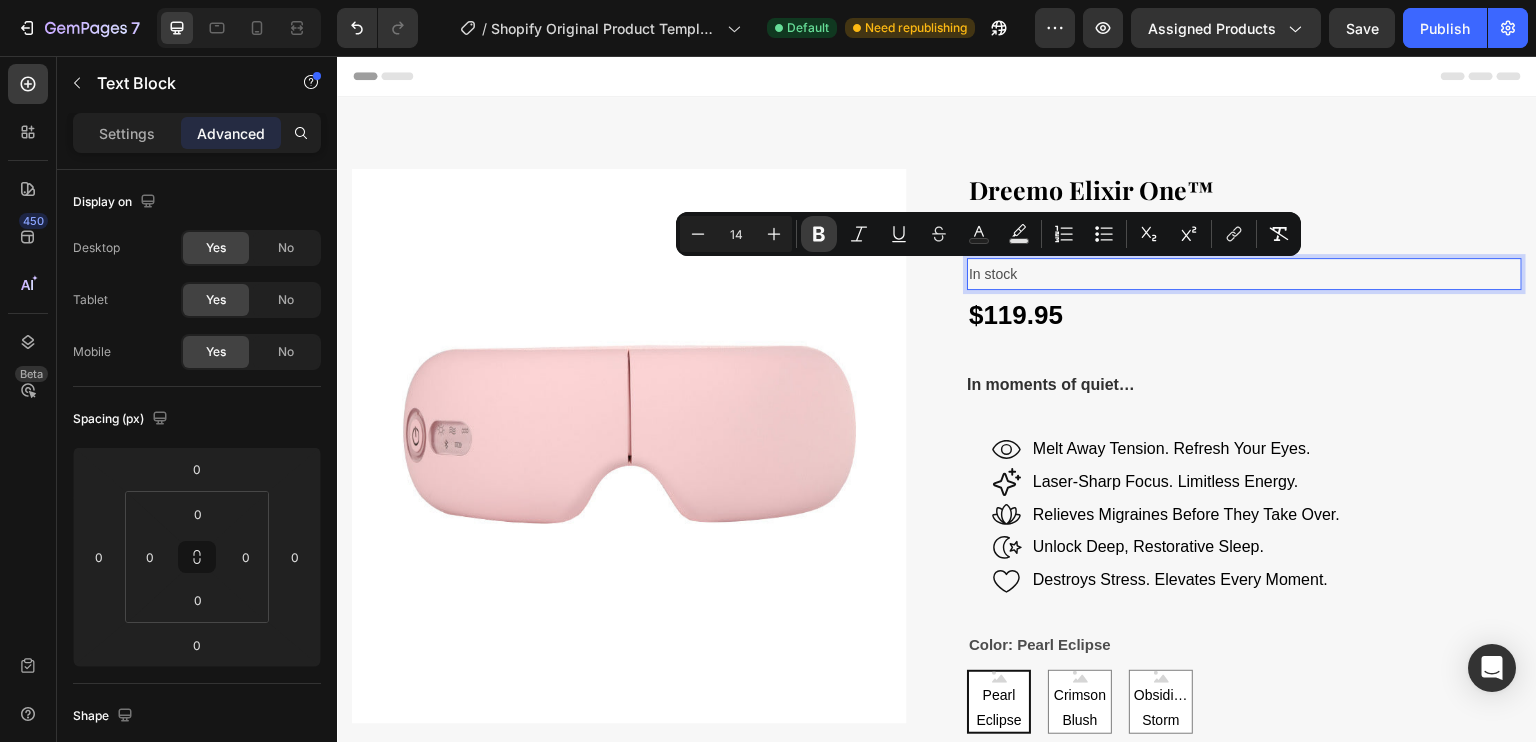 click on "Bold" at bounding box center (819, 234) 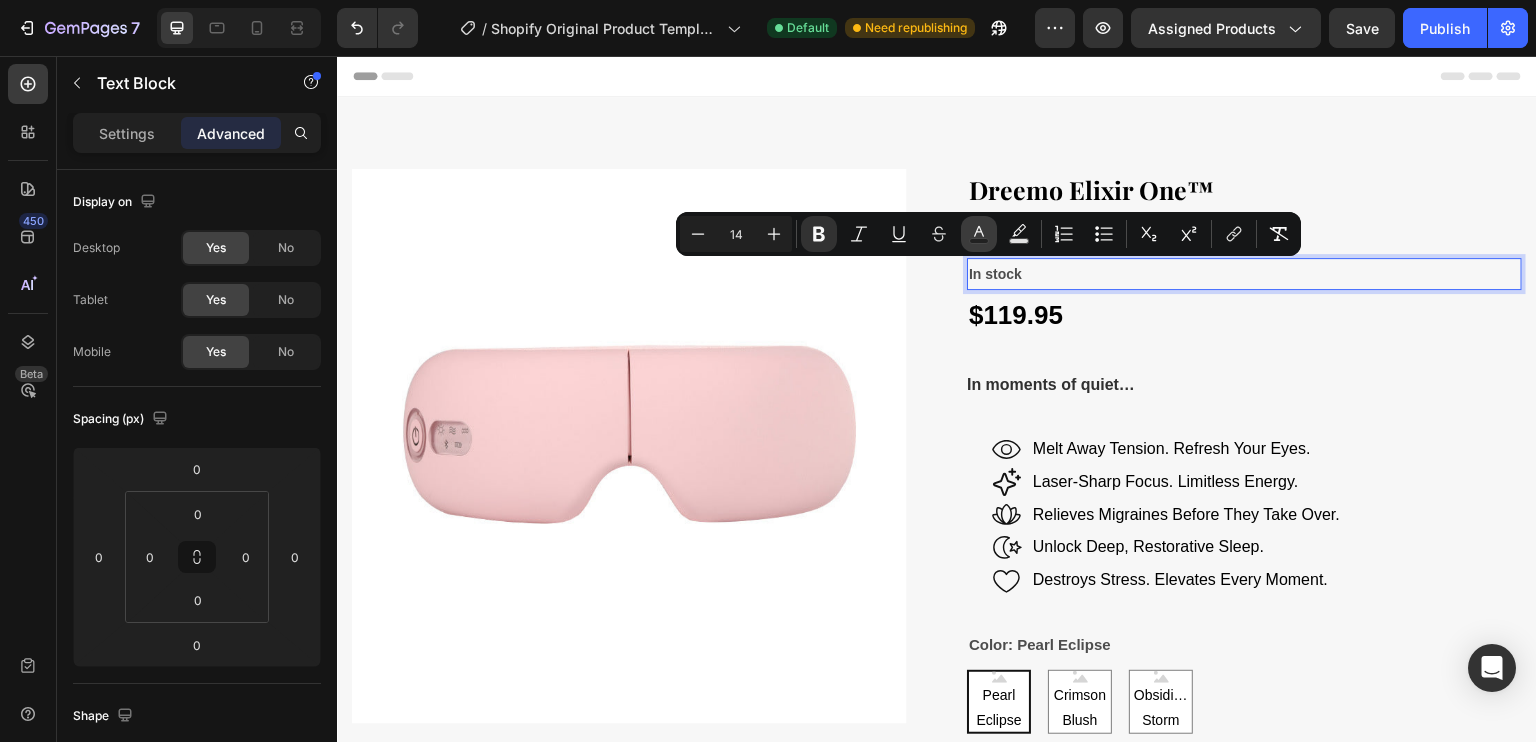 click on "Text Color" at bounding box center (979, 234) 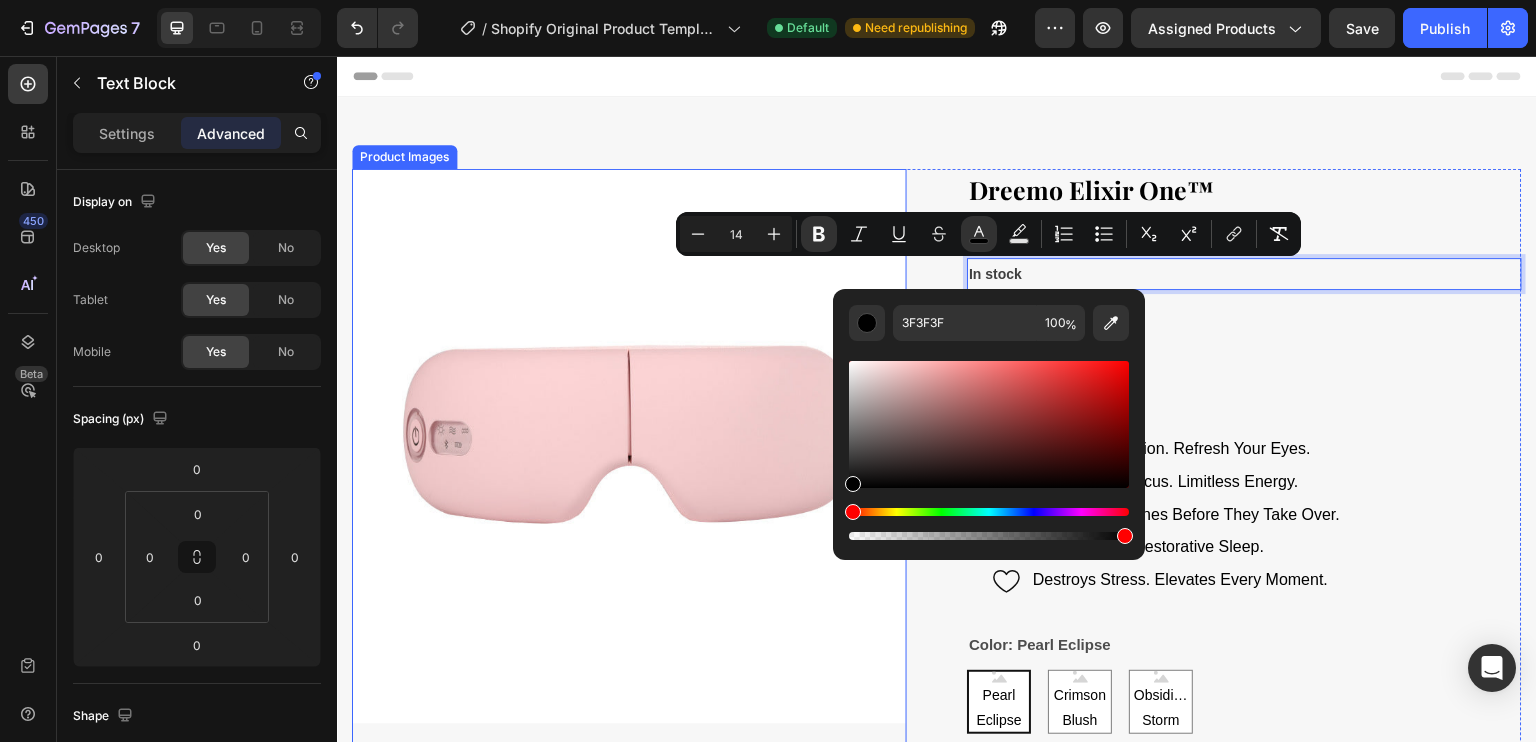 type on "000000" 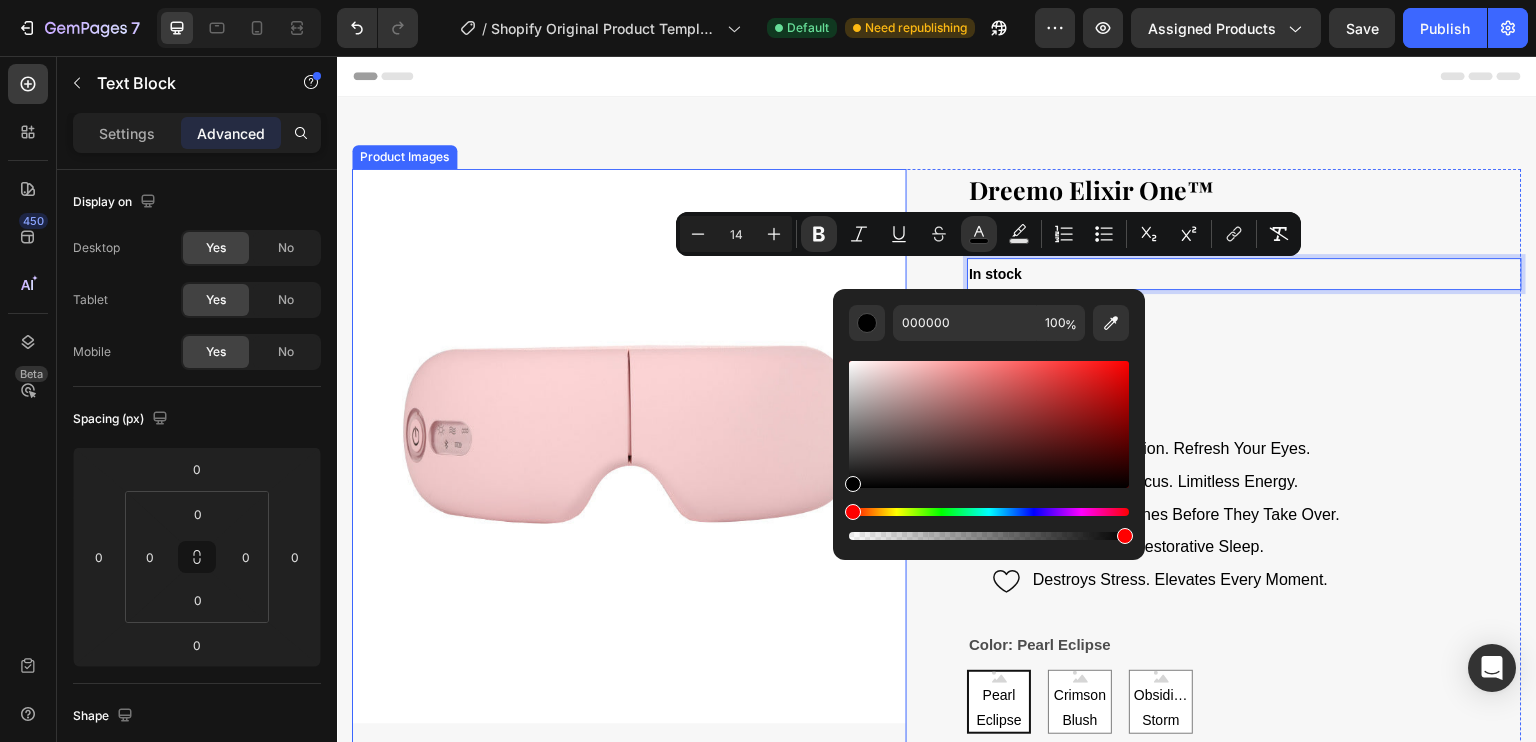 drag, startPoint x: 1189, startPoint y: 511, endPoint x: 831, endPoint y: 412, distance: 371.4364 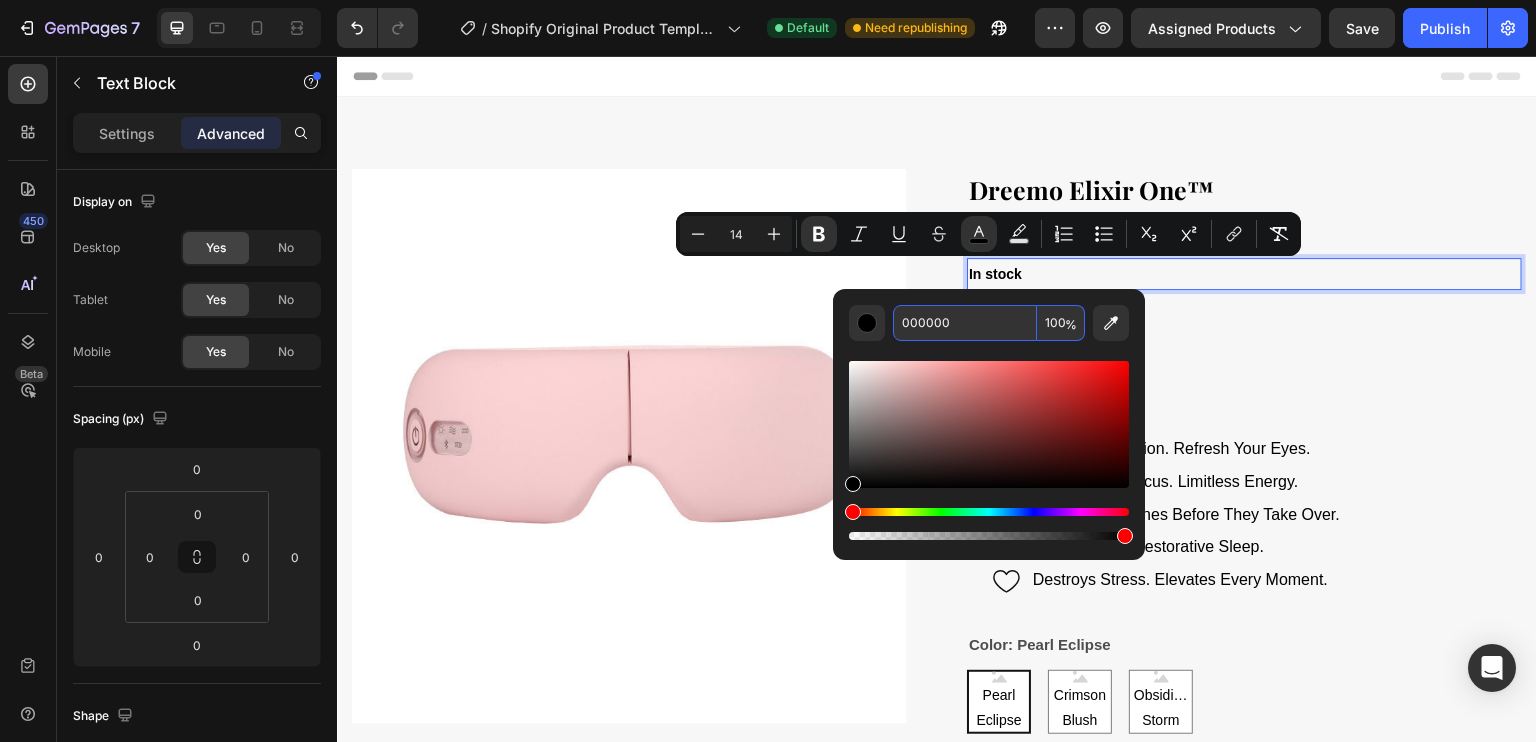 click on "000000" at bounding box center (965, 323) 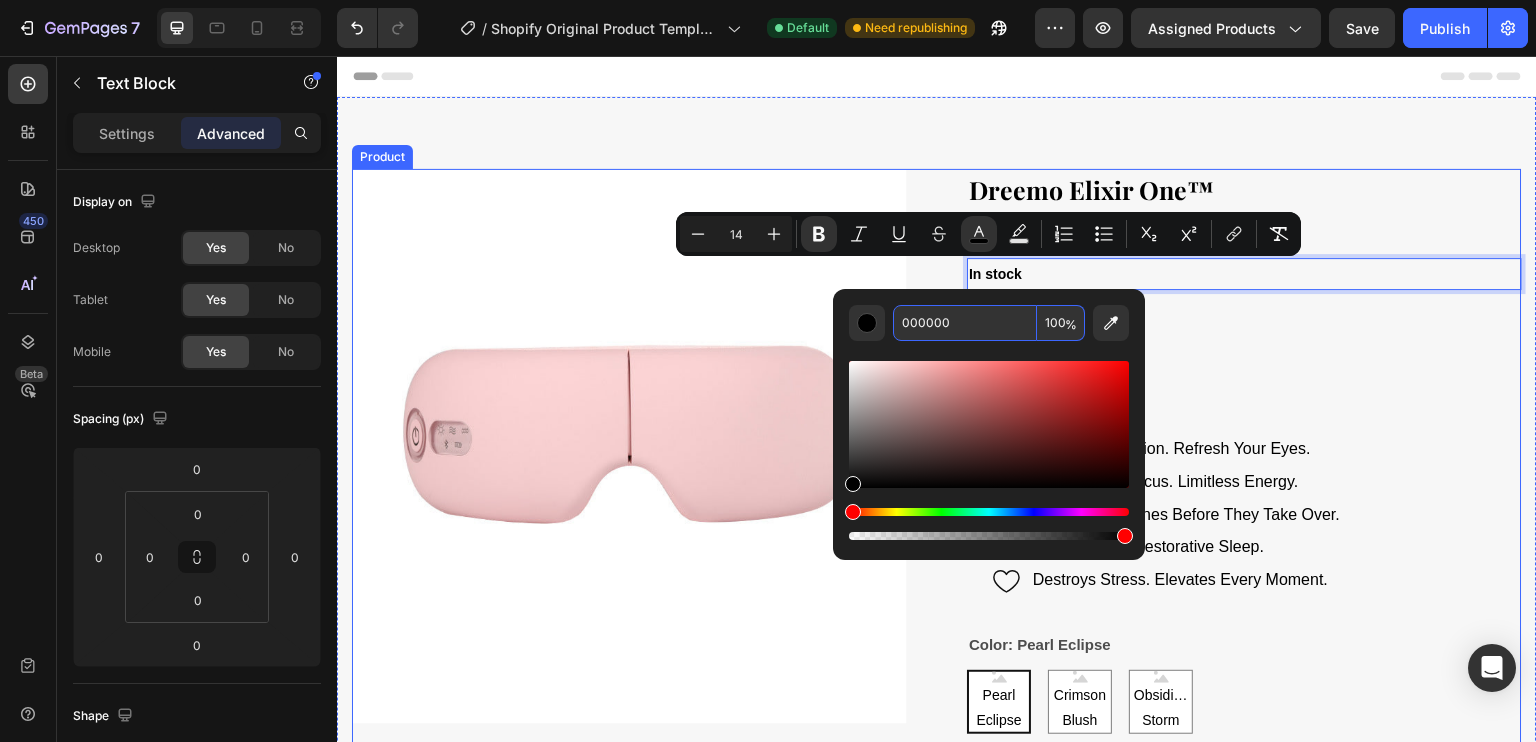 click on "Dreemo Elixir One™ (P) Title Reclaim Your Calm. Restore Your Clarity. Text block In stock Text Block   0 $119.95 Product Price Product Price
In moments of quiet…   (P) Description
Icon Melt Away Tension. Refresh Your Eyes. Text Block Row
Icon Laser-Sharp Focus. Limitless Energy. Text Block Row
Icon Relieves Migraines Before They Take Over. Text Block Row
Icon Unlock Deep, Restorative Sleep. Text Block Row
Icon Destroys Stress. Elevates Every Moment. Text Block Row Color: Pearl Eclipse Pearl Eclipse Pearl Eclipse Pearl Eclipse Crimson Blush Crimson Blush Crimson Blush Obsidian Storm Obsidian Storm Obsidian Storm Product Variants & Swatches Reserve Yours (P) Dynamic Checkout
What makes Dreemo Elite a category of its own?
Can Dreemo replace professional treatments?
How often should I use Dreemo for maximum results?
Who is Dreemo Elite designed for? Accordion" at bounding box center (1244, 662) 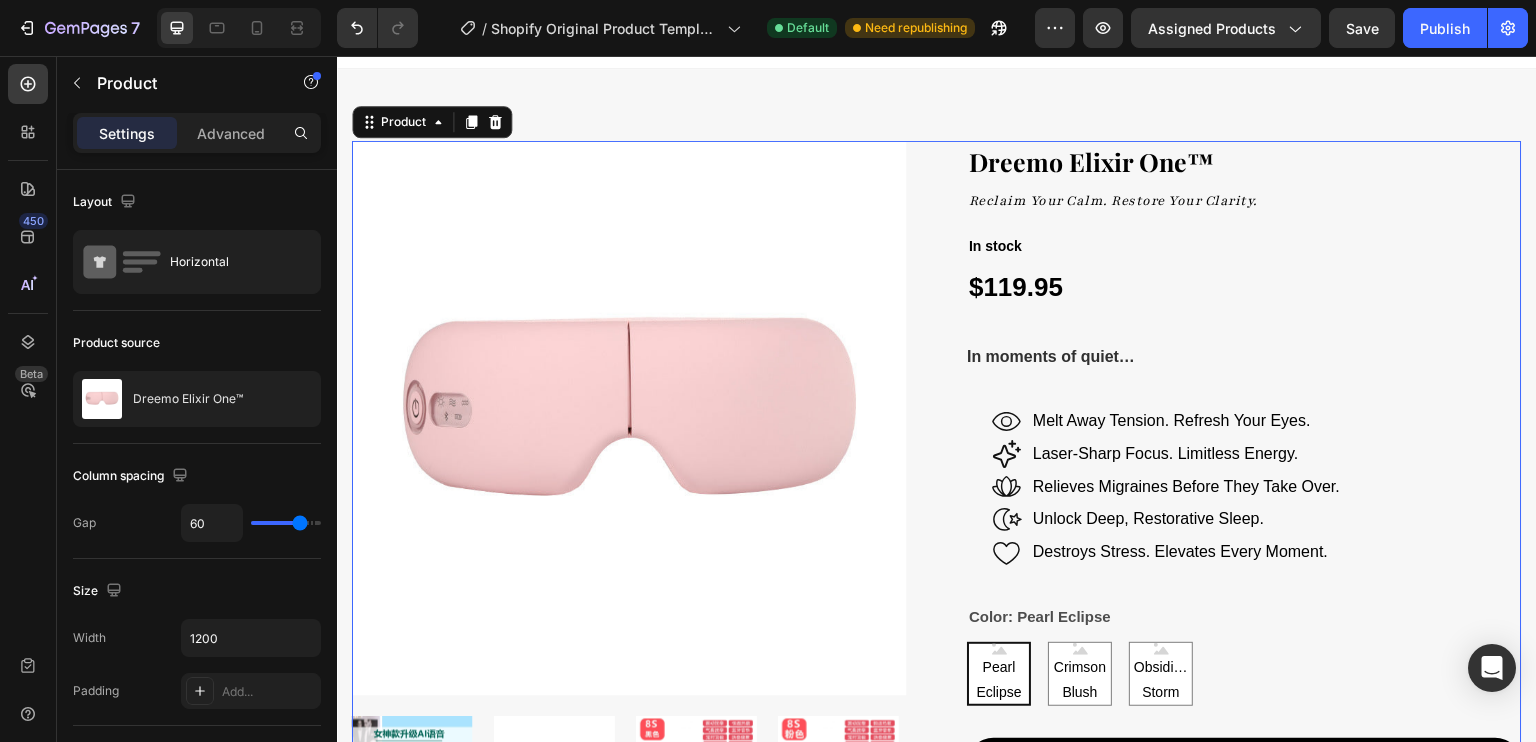 scroll, scrollTop: 0, scrollLeft: 0, axis: both 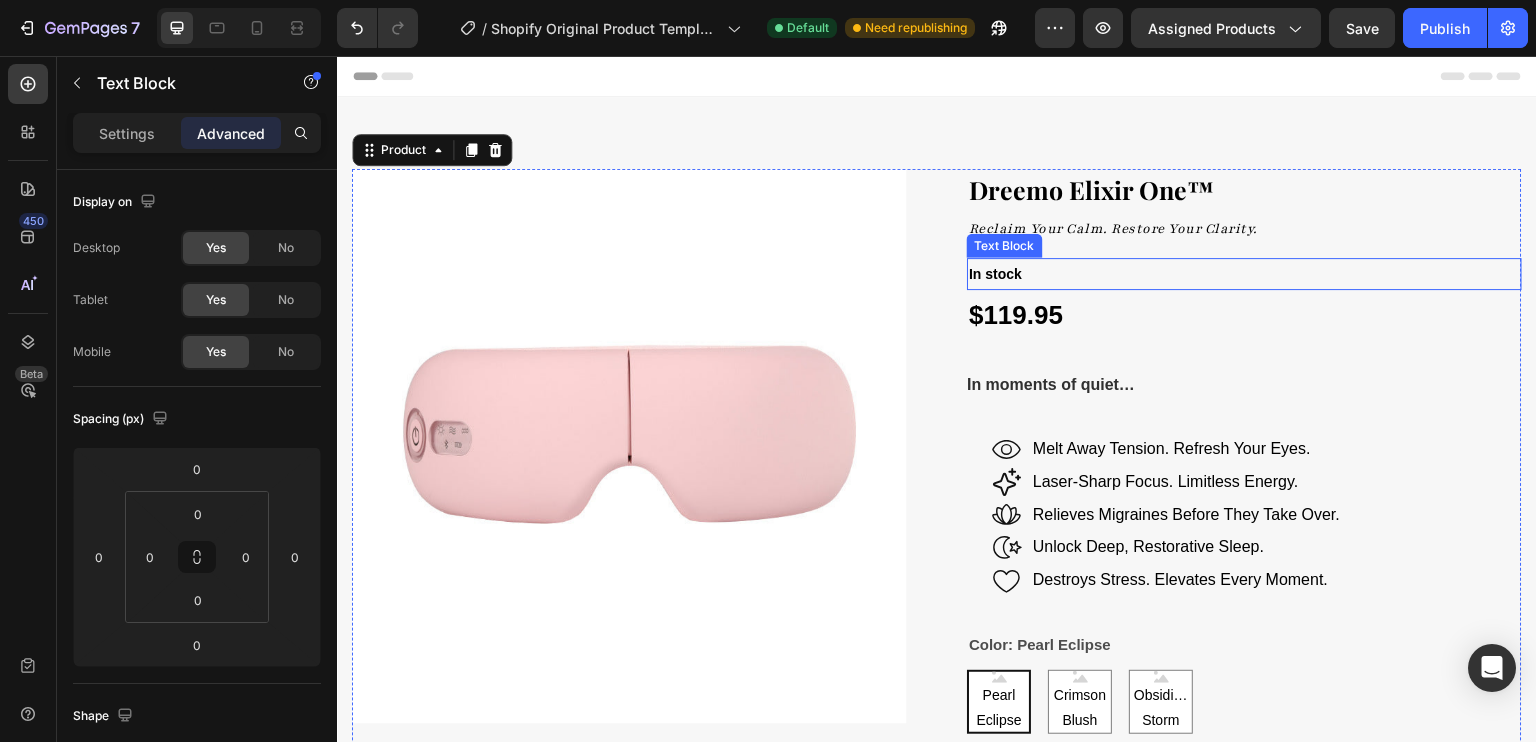 click on "In stock" at bounding box center (1244, 274) 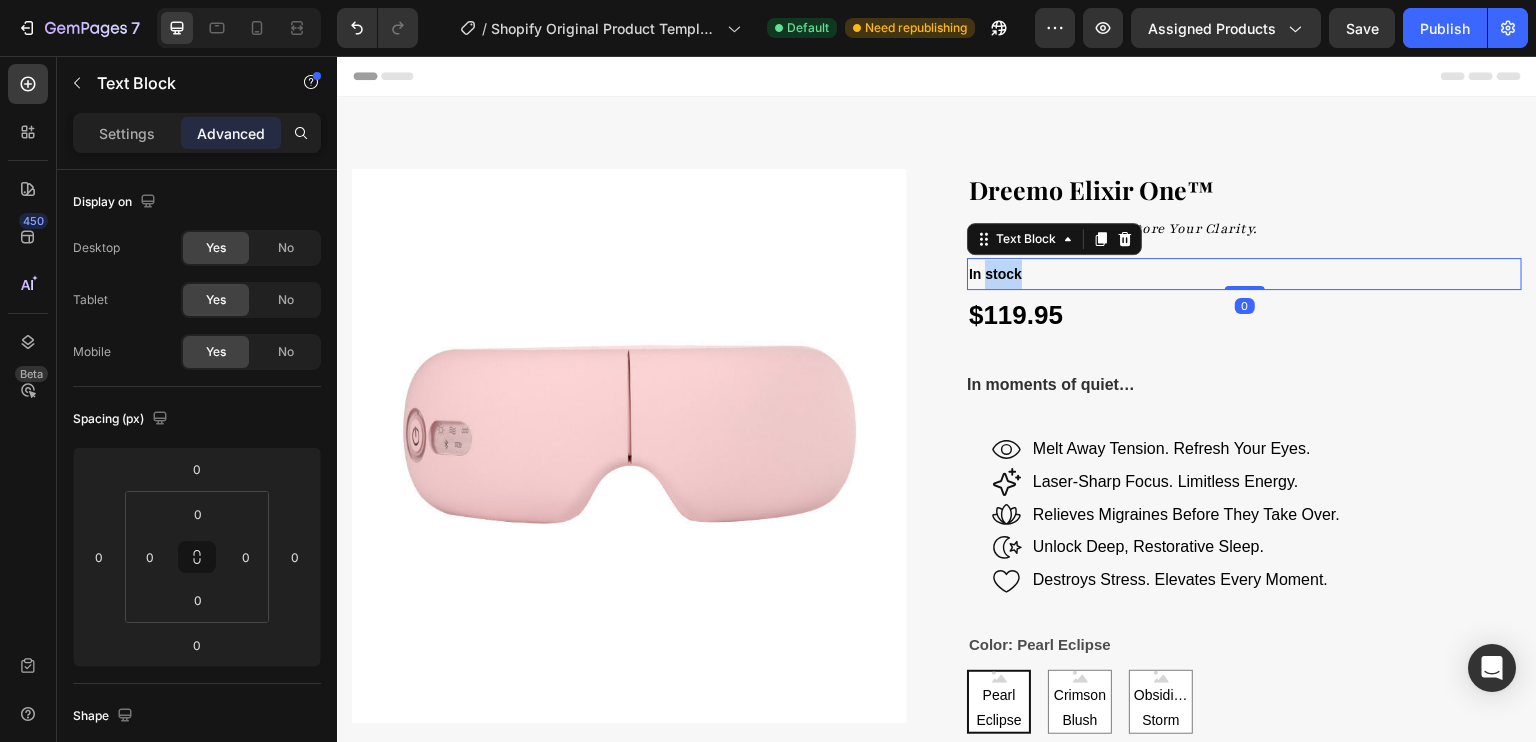 click on "In stock" at bounding box center [995, 274] 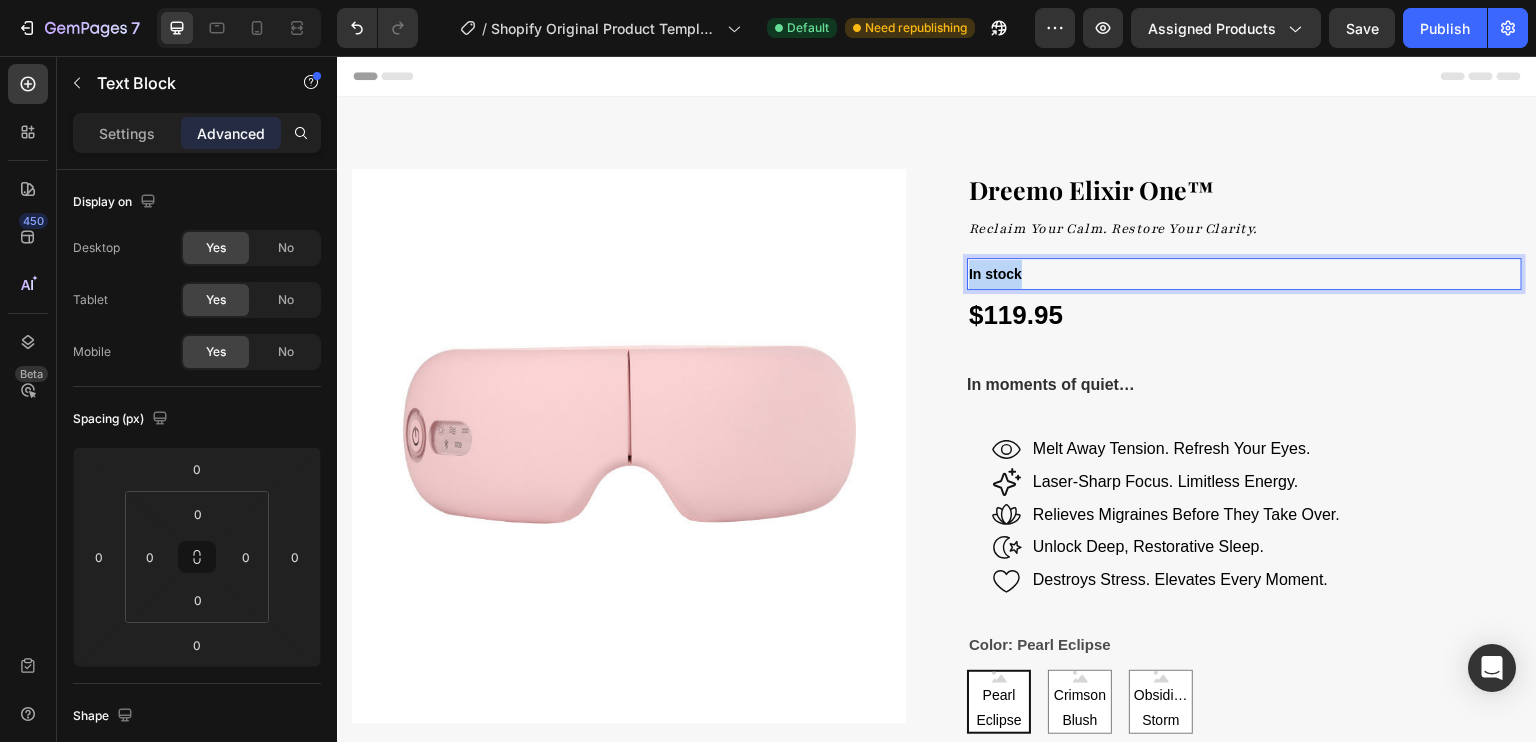 click on "In stock" at bounding box center (995, 274) 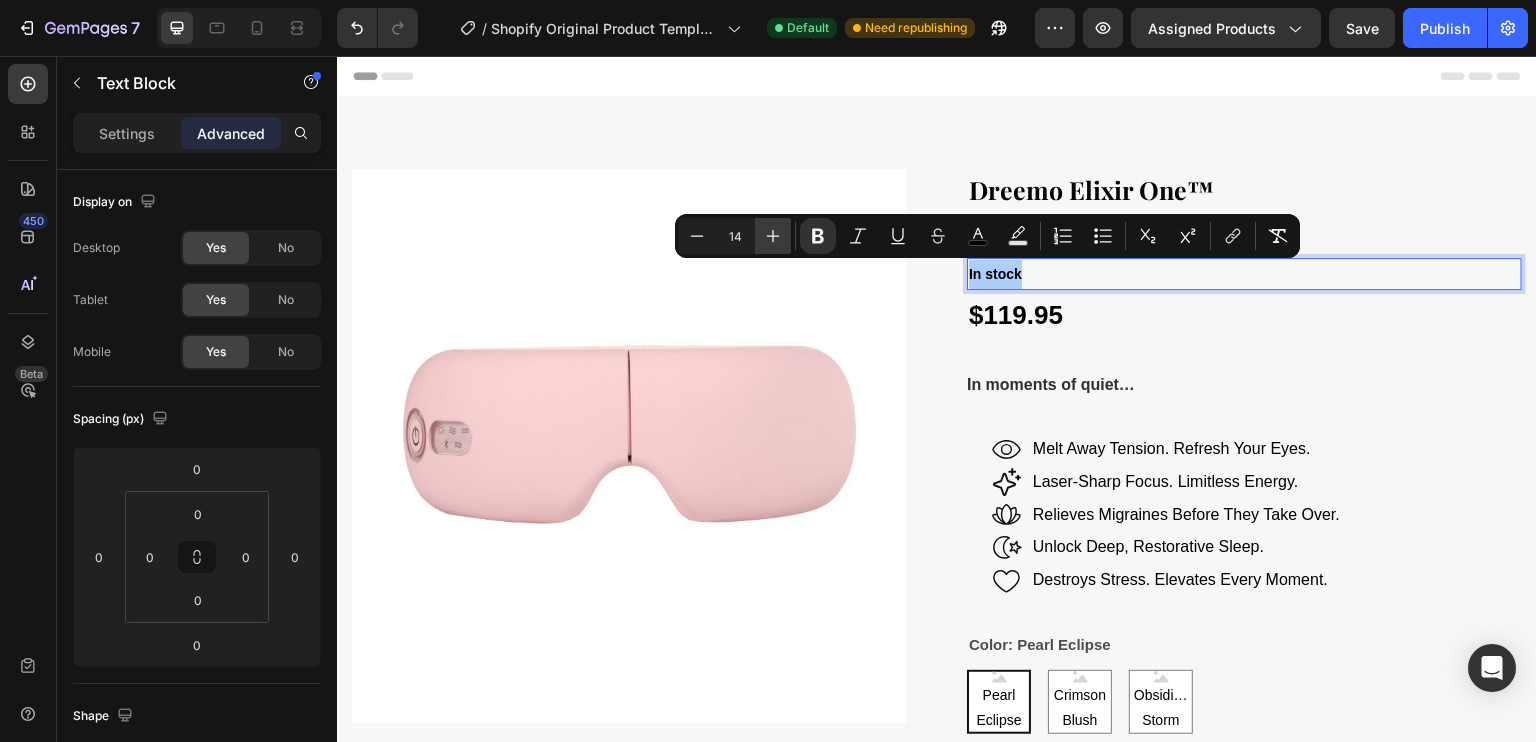 click 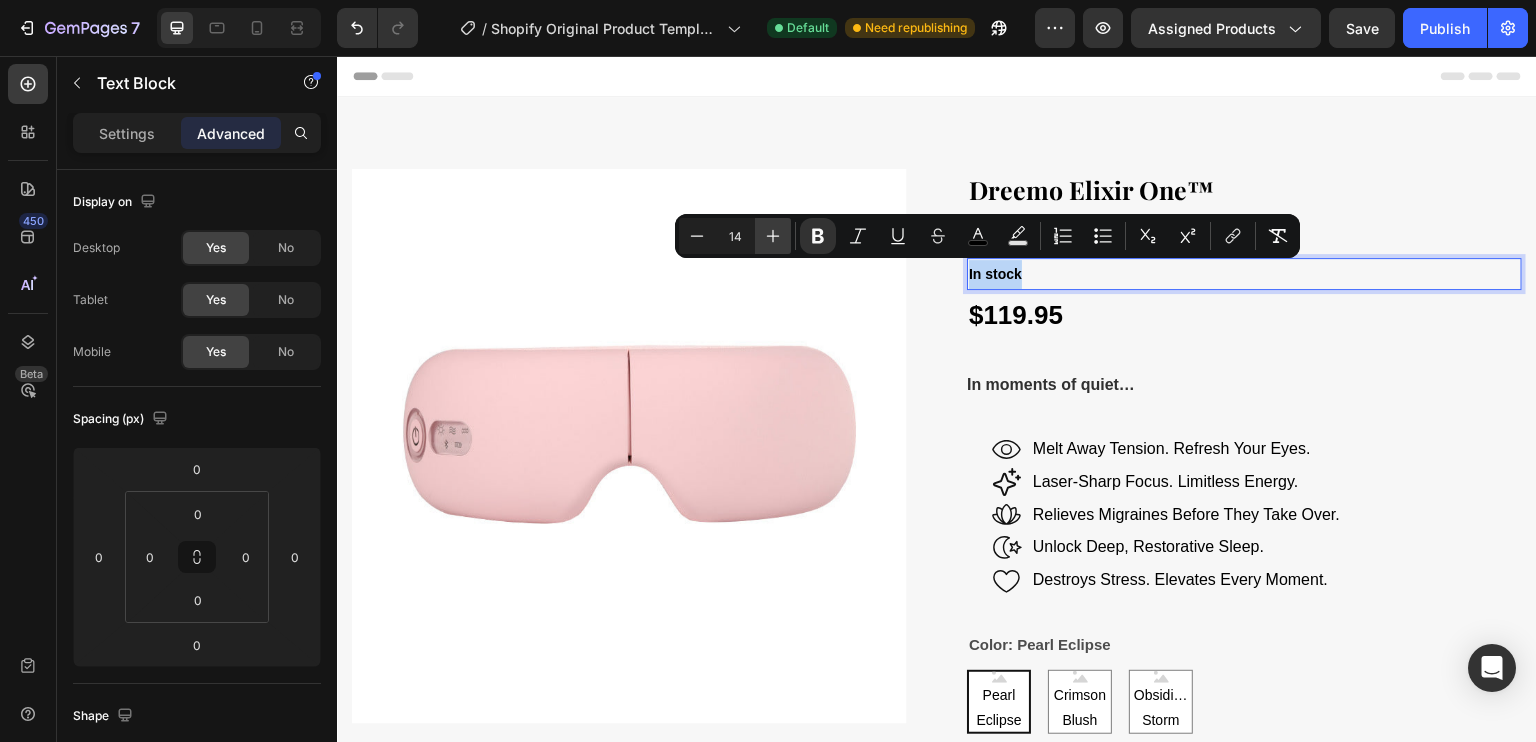 type on "15" 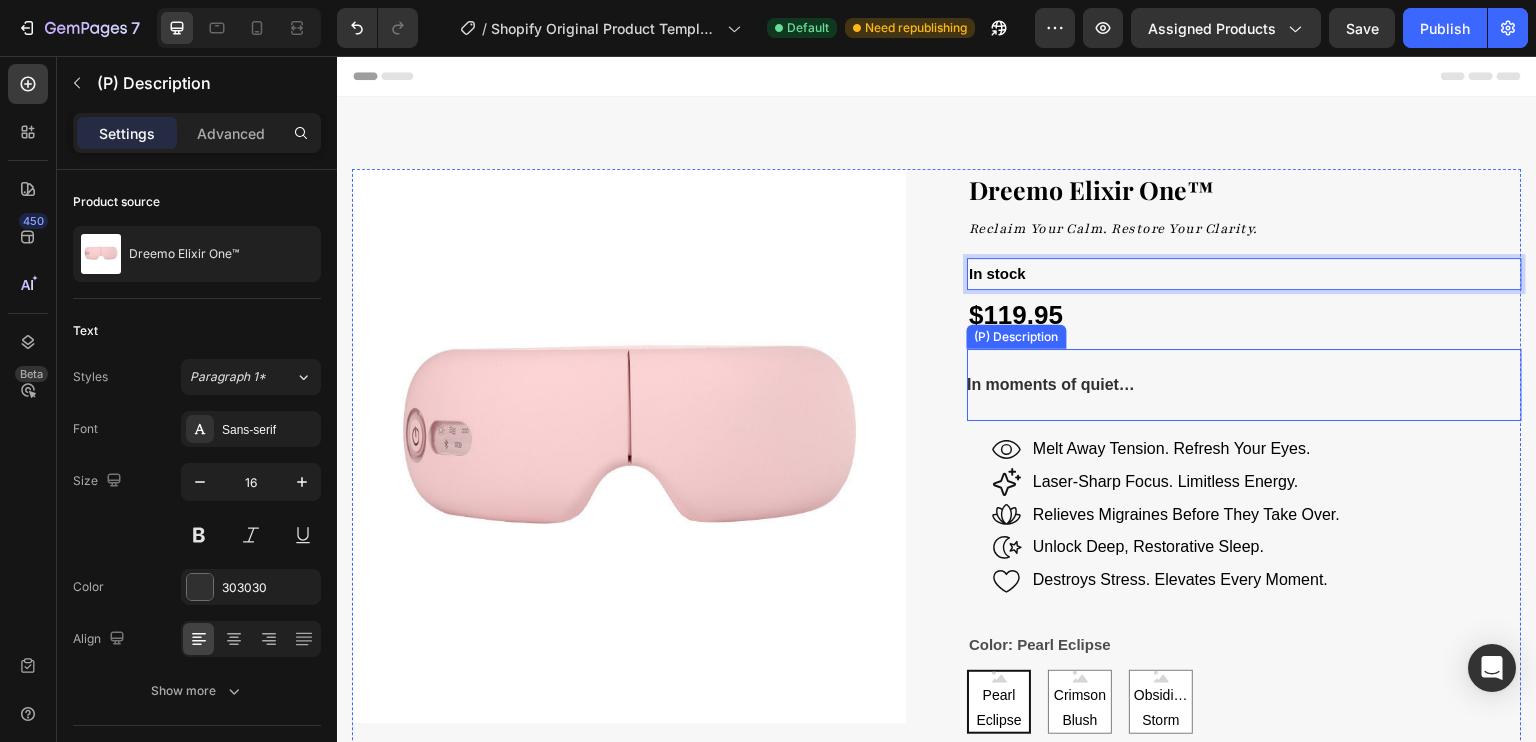 click on "In moments of quiet…" at bounding box center [1244, 385] 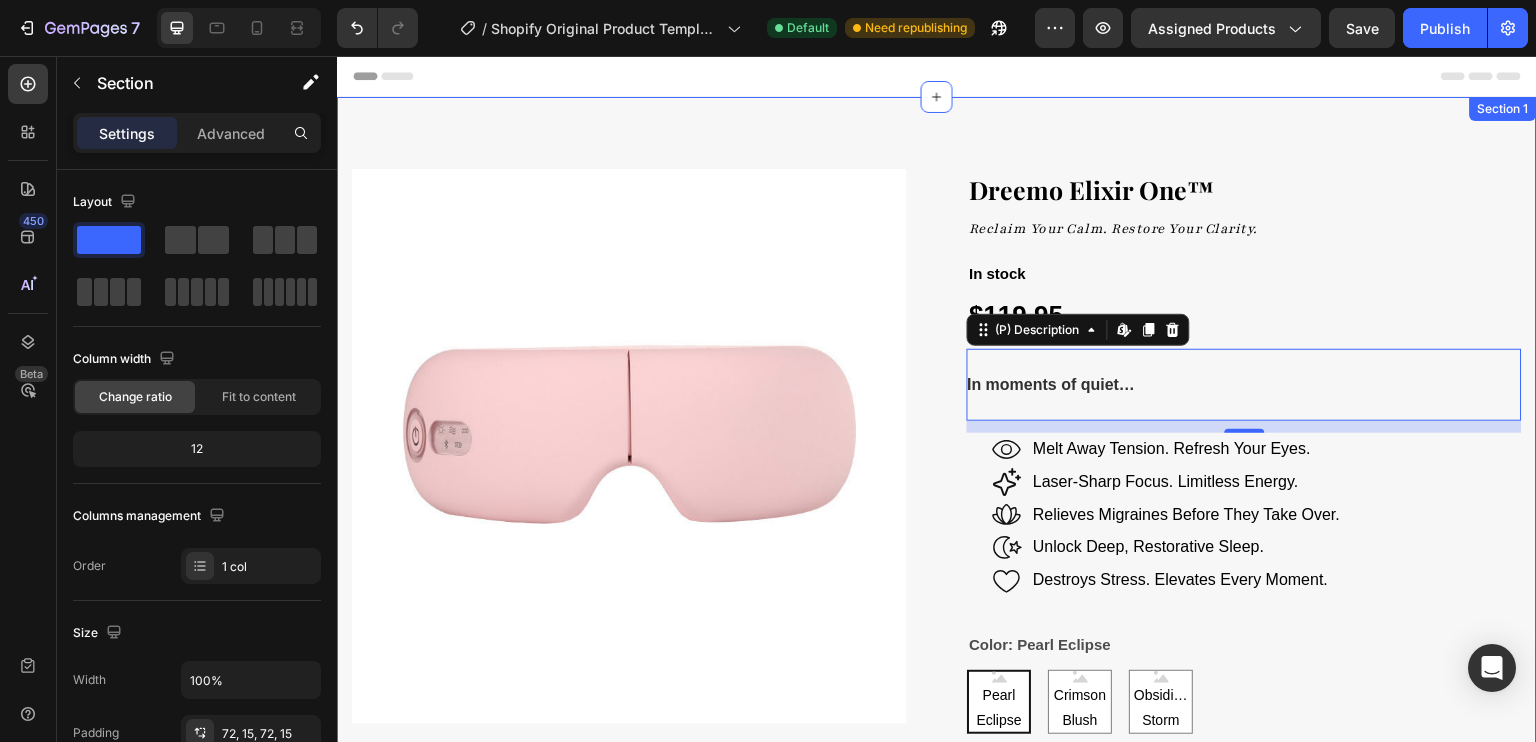 click on "Product Images Dreemo Elixir One™ (P) Title Reclaim Your Calm. Restore Your Clarity. Text block In stock Text Block $119.95 Product Price Product Price
In moments of quiet…   (P) Description   Edit content in Shopify 12
Icon Melt Away Tension. Refresh Your Eyes. Text Block Row
Icon Laser-Sharp Focus. Limitless Energy. Text Block Row
Icon Relieves Migraines Before They Take Over. Text Block Row
Icon Unlock Deep, Restorative Sleep. Text Block Row
Icon Destroys Stress. Elevates Every Moment. Text Block Row Color: Pearl Eclipse Pearl Eclipse Pearl Eclipse Pearl Eclipse Crimson Blush Crimson Blush Crimson Blush Obsidian Storm Obsidian Storm Obsidian Storm Product Variants & Swatches Reserve Yours (P) Dynamic Checkout
What makes Dreemo Elite a category of its own?
Can Dreemo replace professional treatments?
How often should I use Dreemo for maximum results?
Accordion" at bounding box center [937, 662] 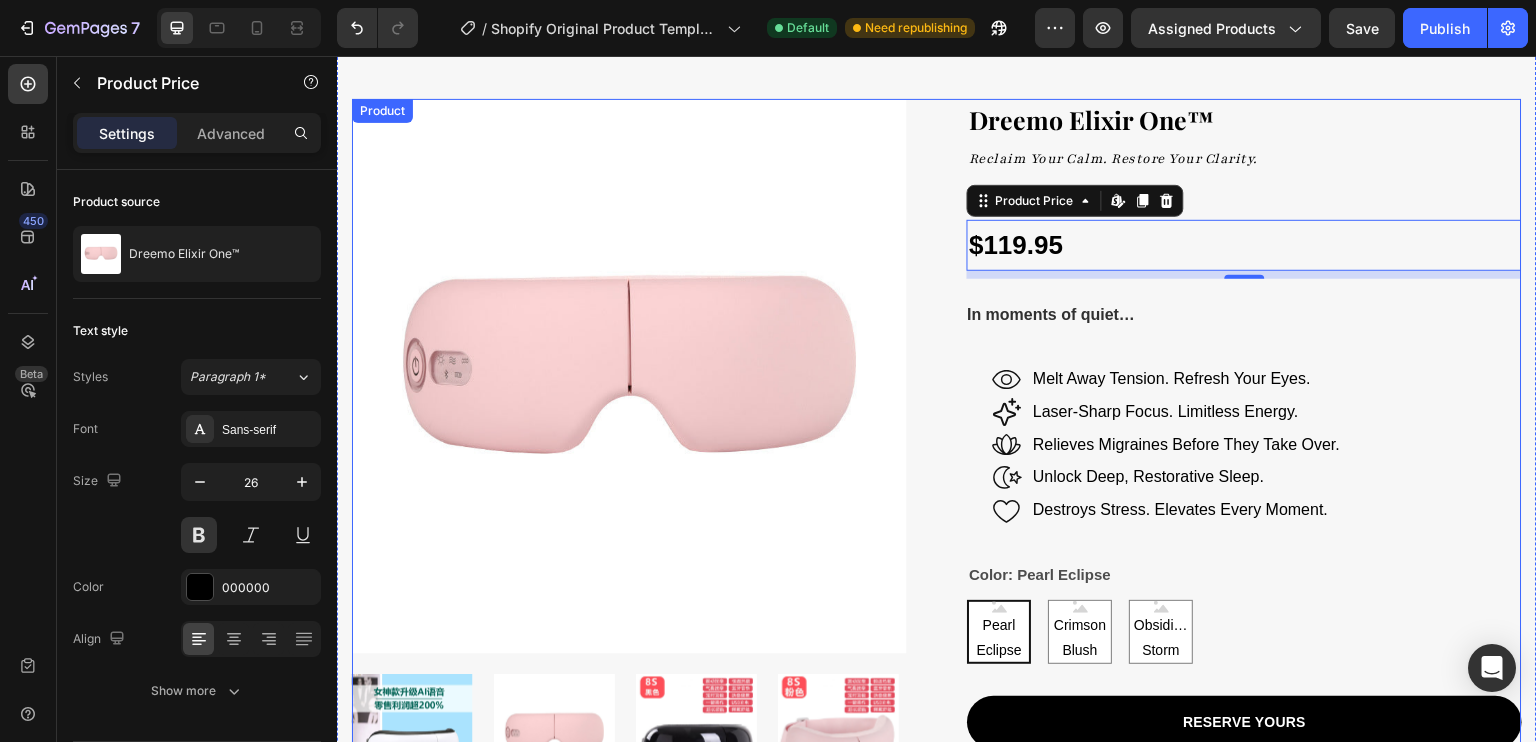scroll, scrollTop: 294, scrollLeft: 0, axis: vertical 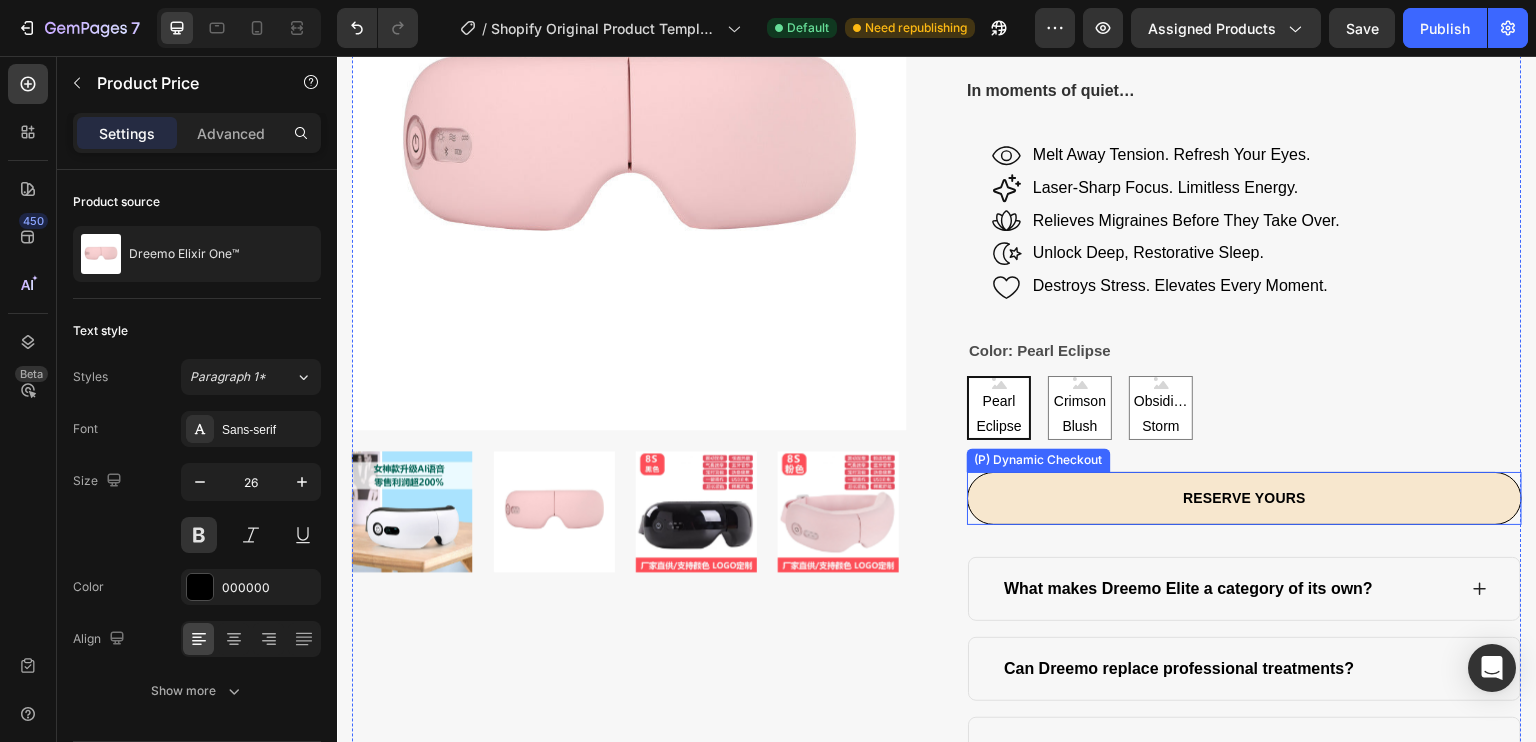click on "Reserve Yours" at bounding box center (1244, 498) 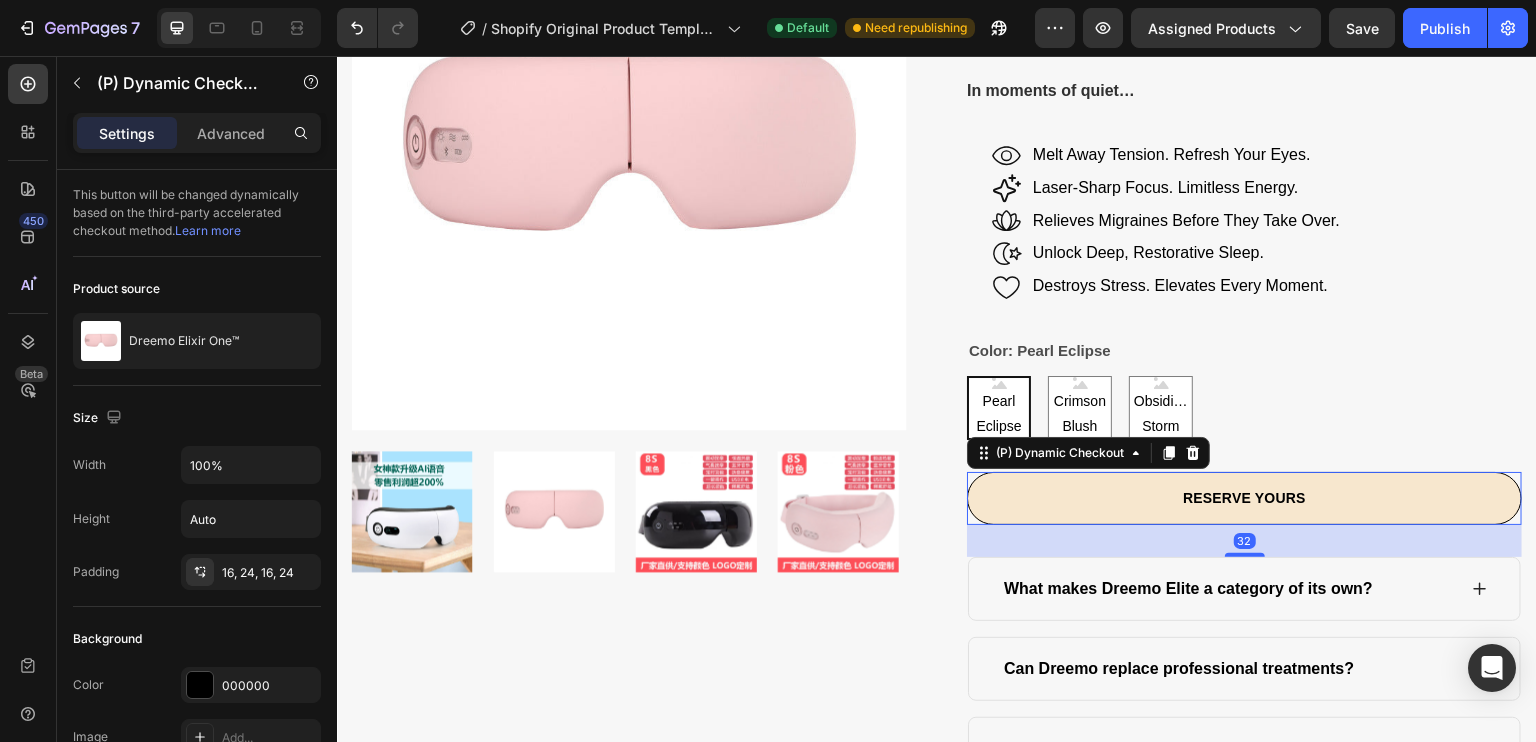 click on "Reserve Yours" at bounding box center (1244, 498) 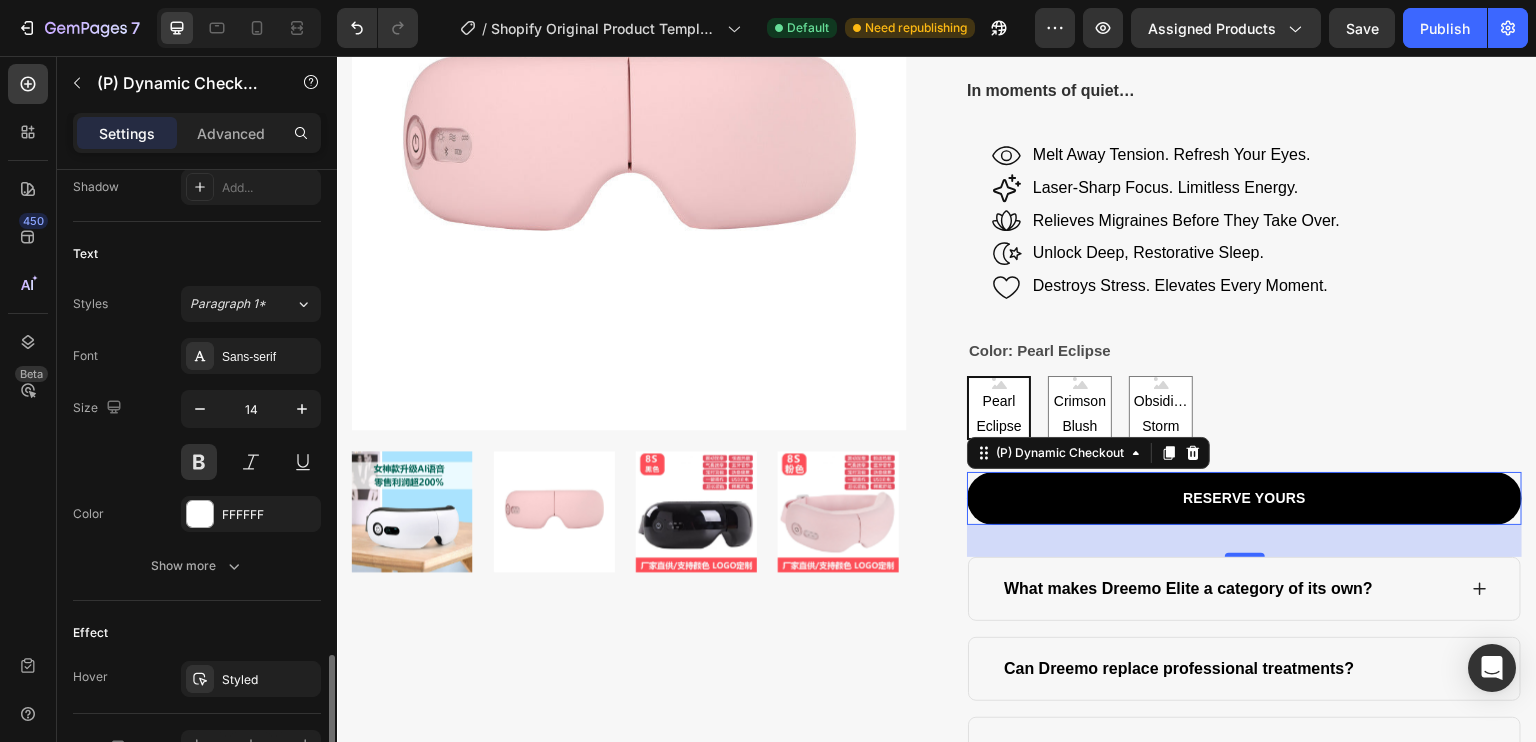 scroll, scrollTop: 884, scrollLeft: 0, axis: vertical 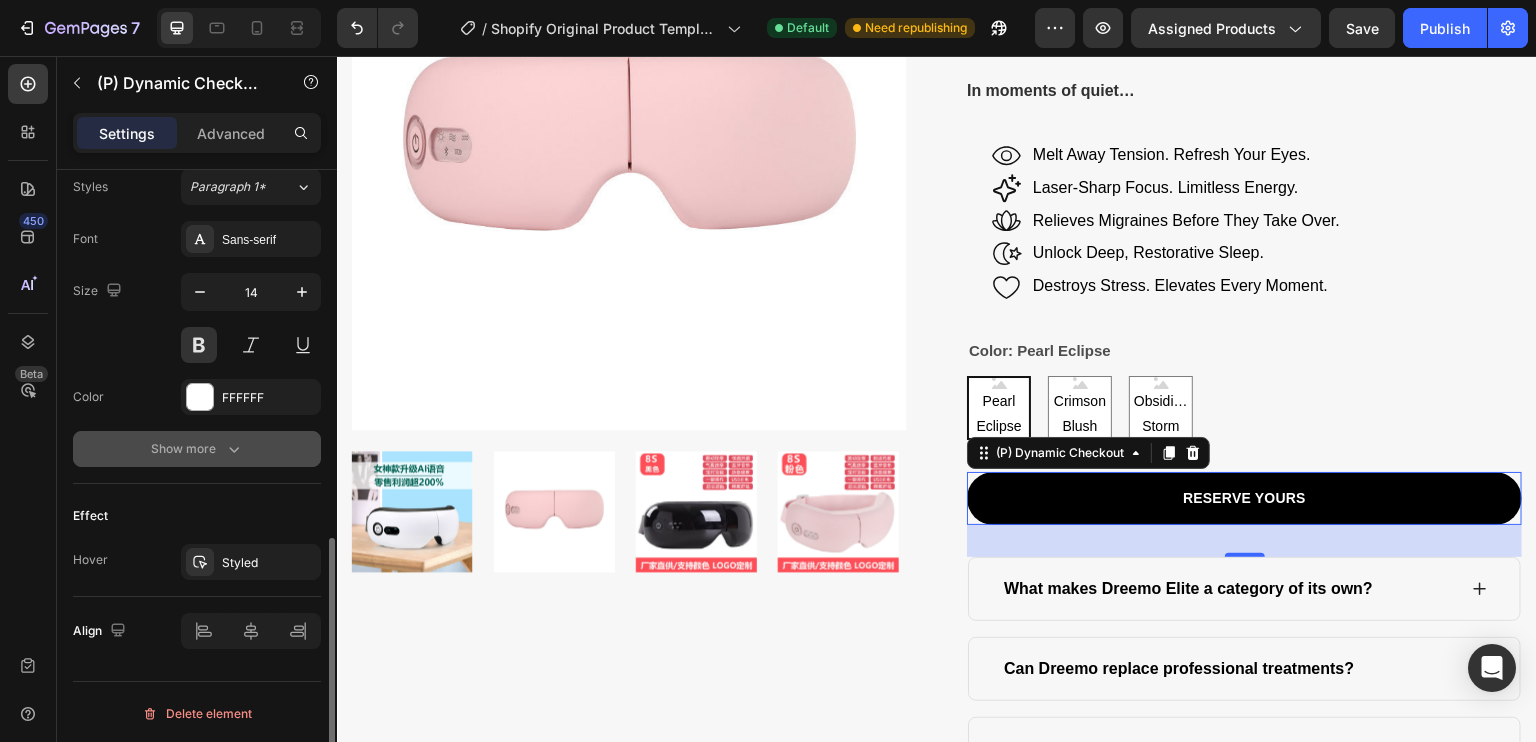 click on "Show more" at bounding box center (197, 449) 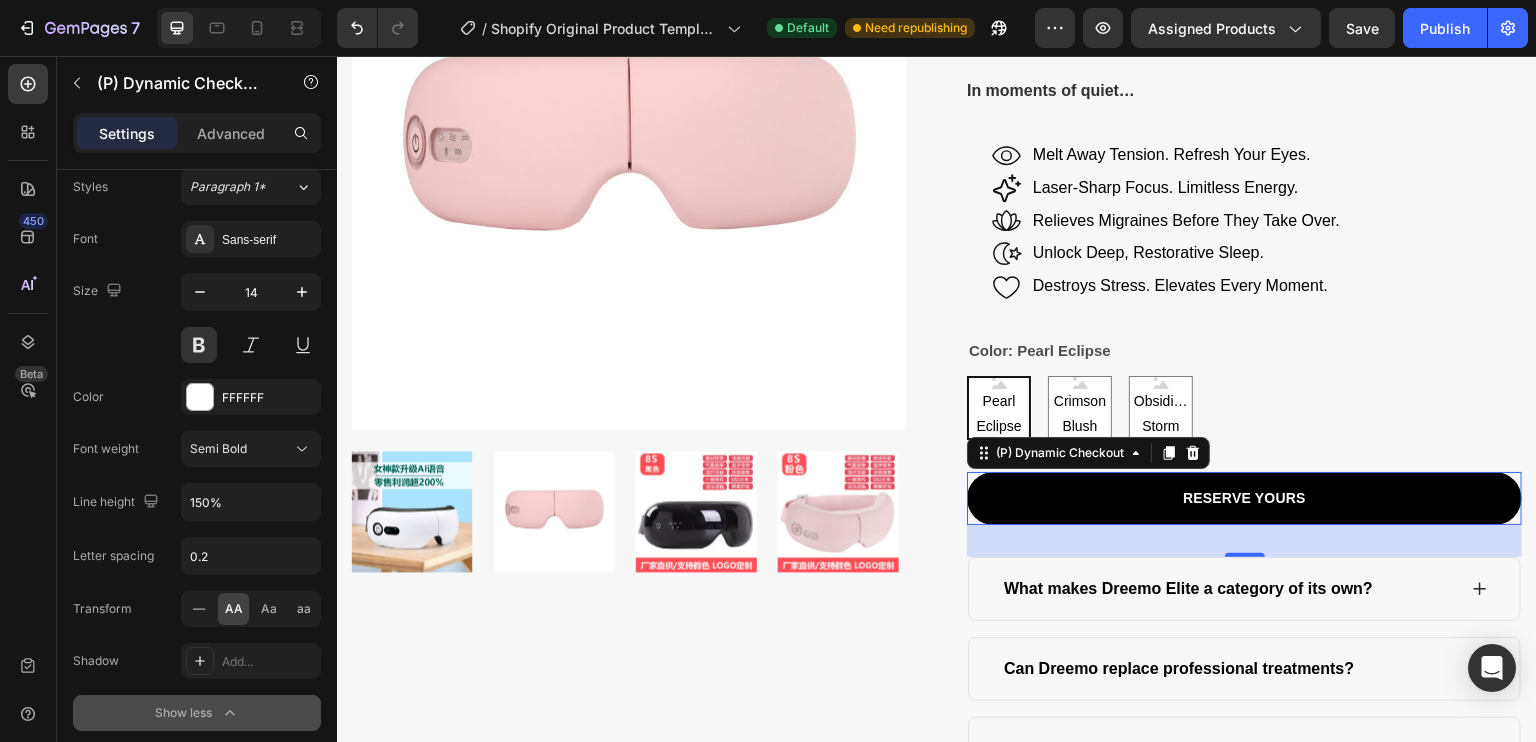 scroll, scrollTop: 1147, scrollLeft: 0, axis: vertical 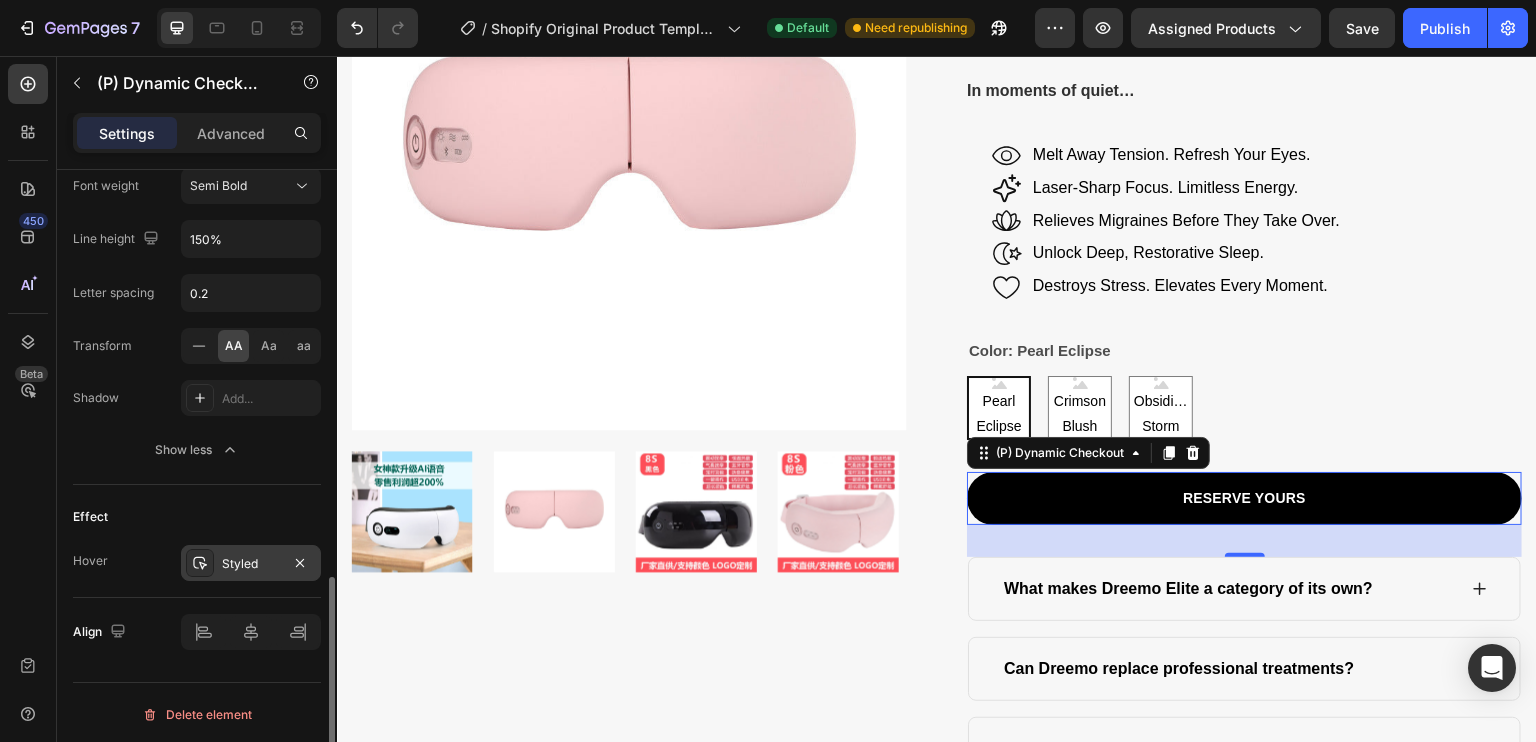 click on "Styled" at bounding box center (251, 564) 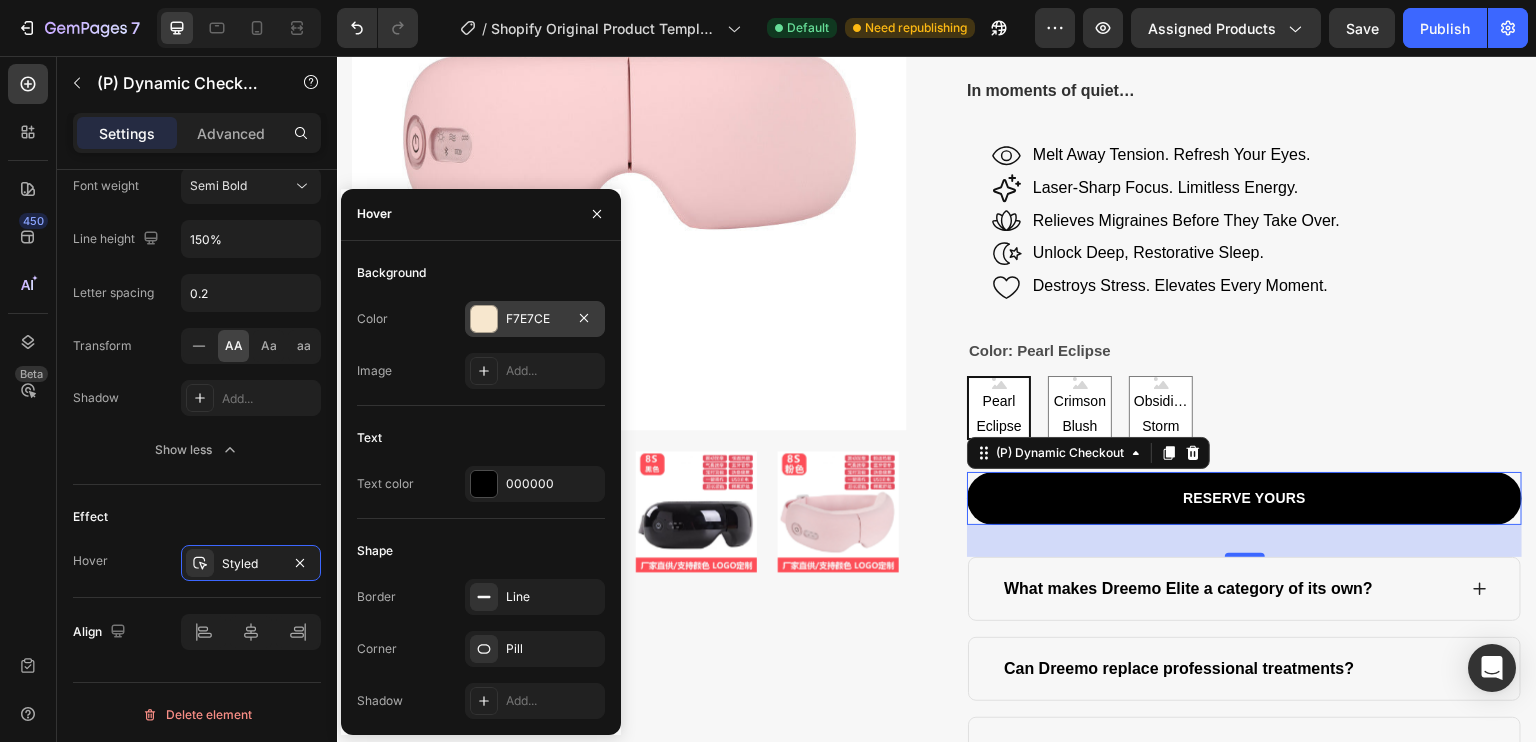 click on "F7E7CE" at bounding box center (535, 319) 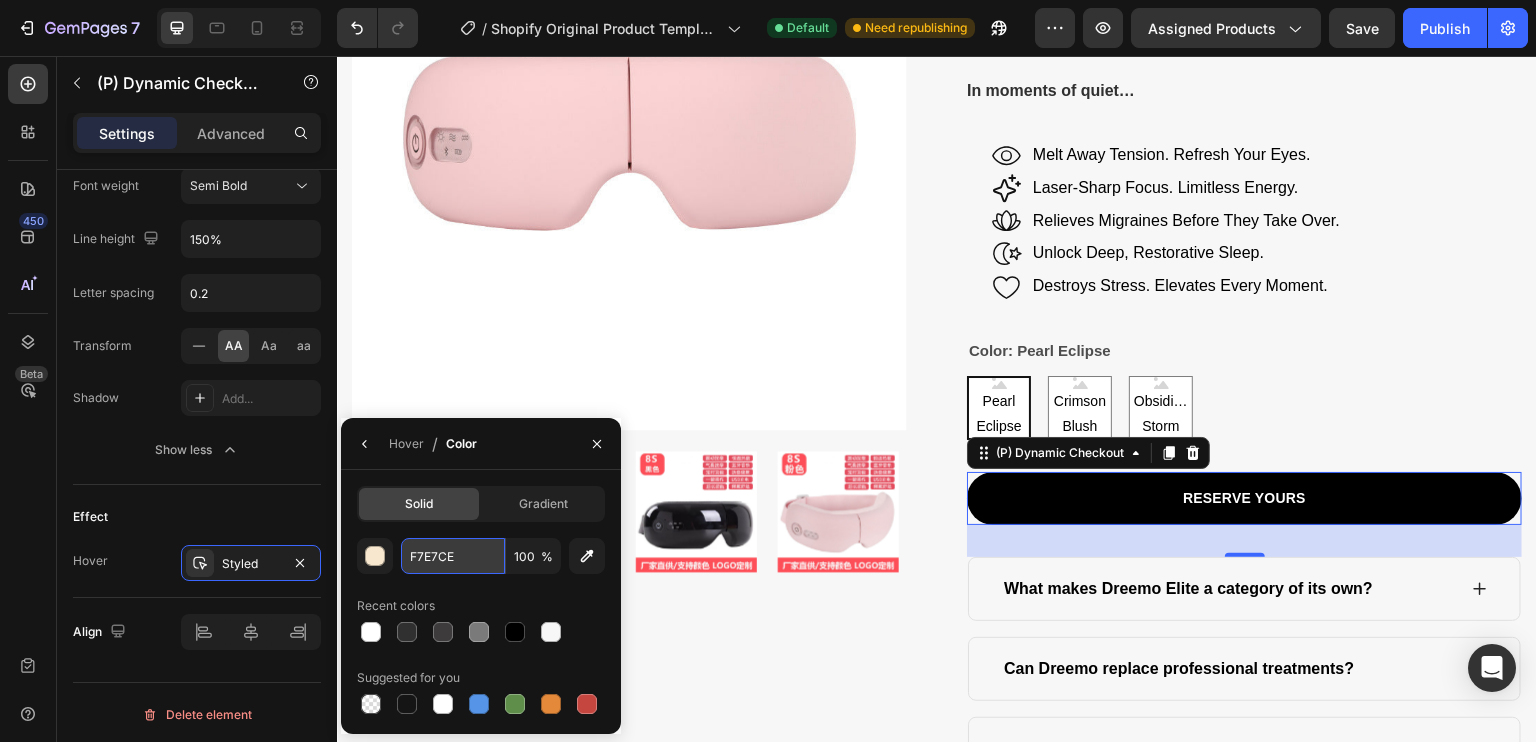 click on "F7E7CE" at bounding box center [453, 556] 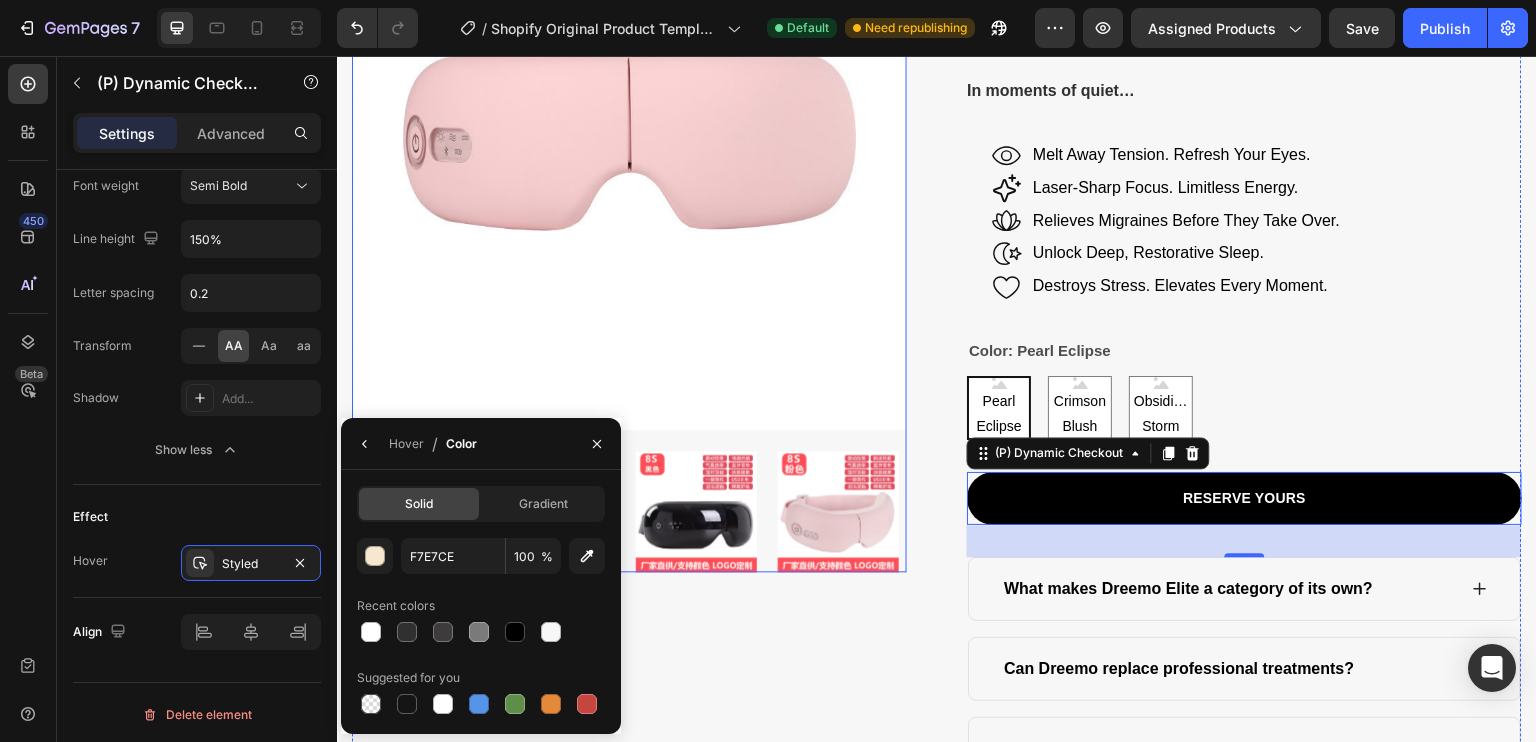 click at bounding box center (629, 152) 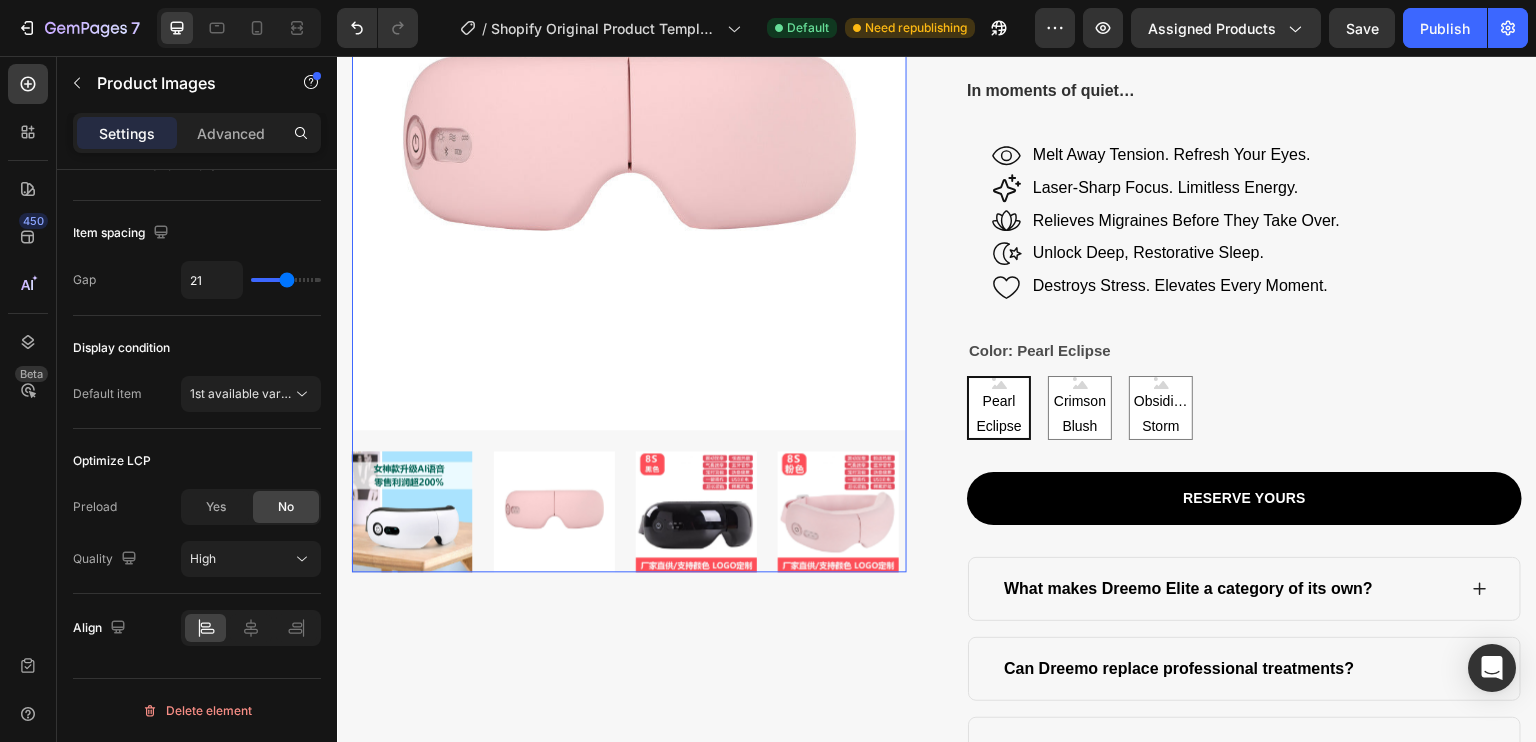 scroll, scrollTop: 0, scrollLeft: 0, axis: both 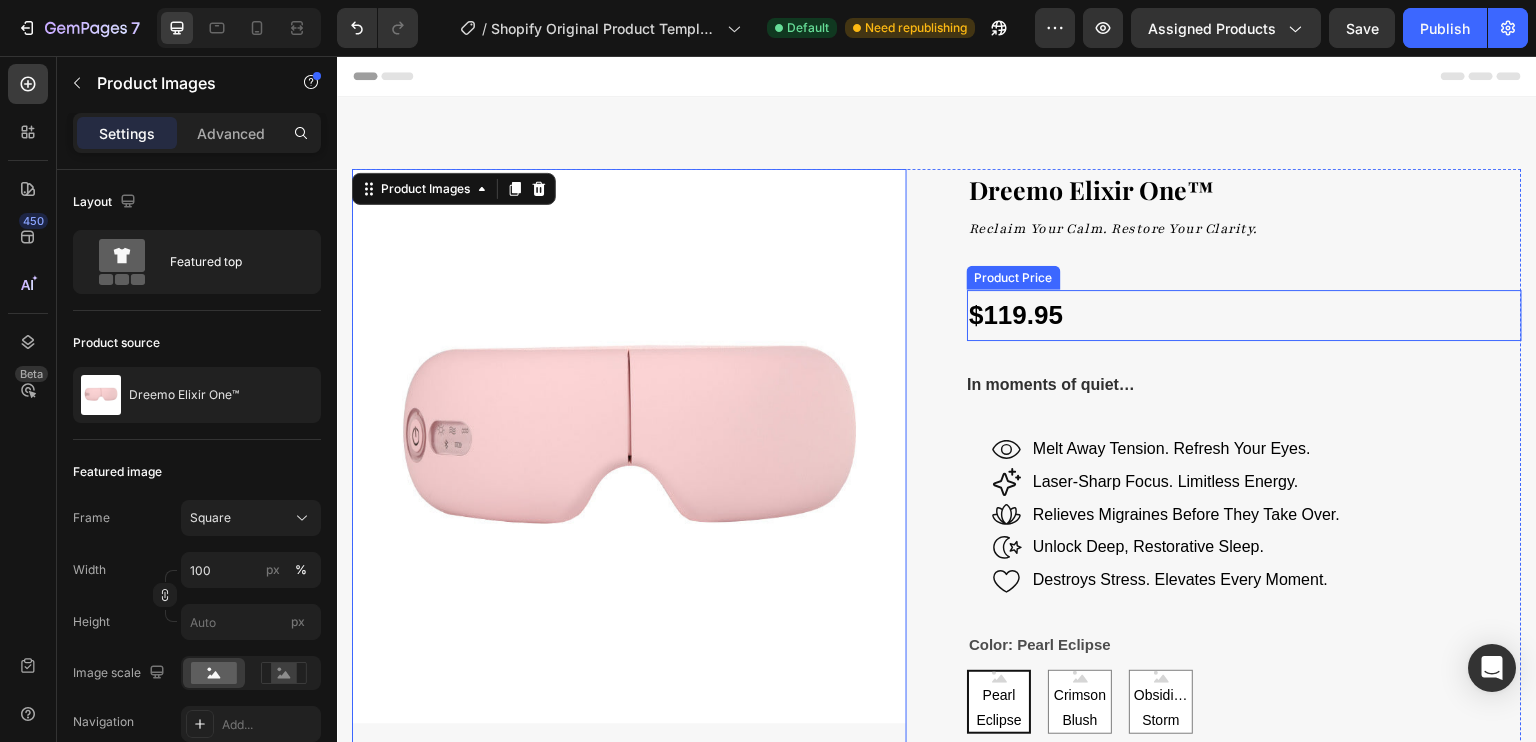 click on "$119.95" at bounding box center (1244, 315) 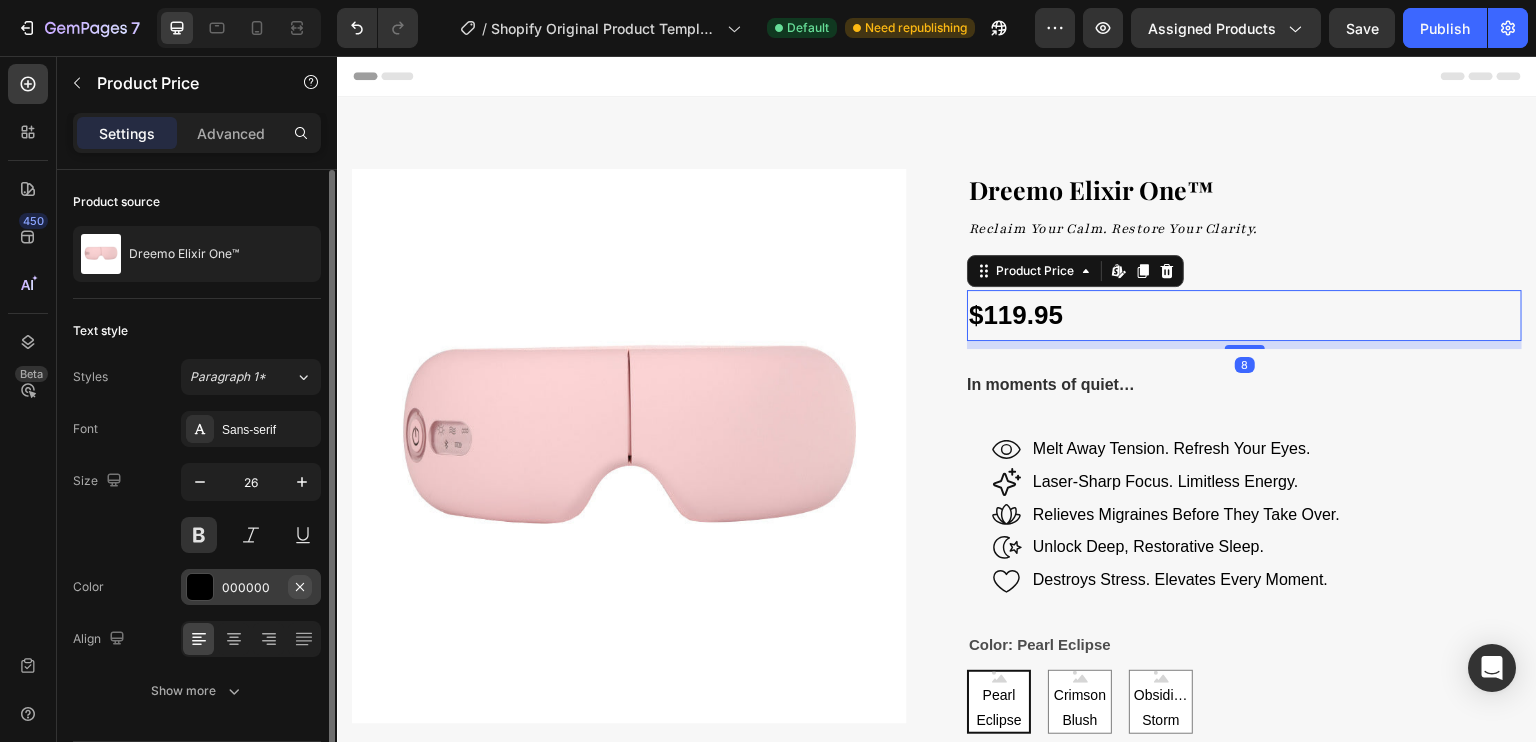 click 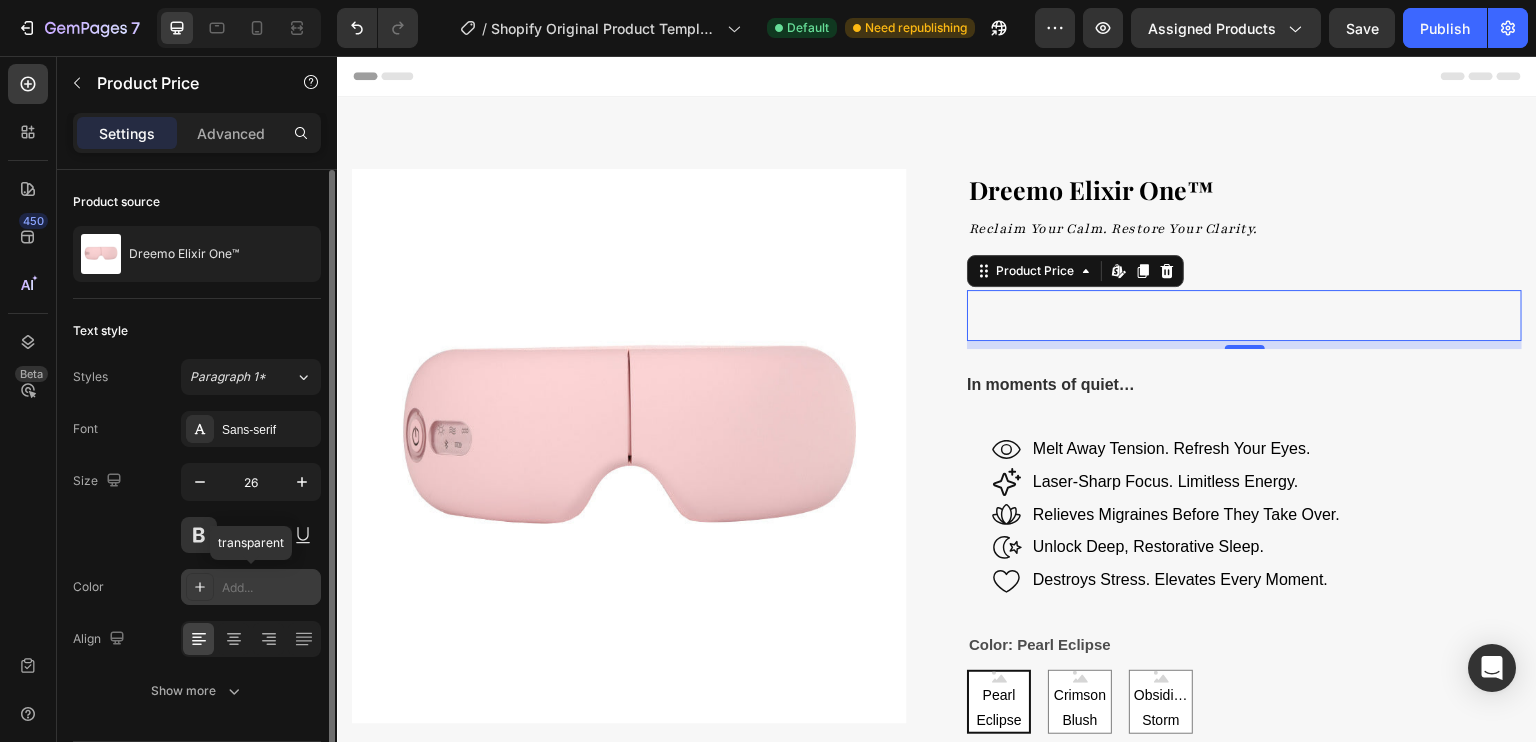 click on "Add..." at bounding box center [269, 588] 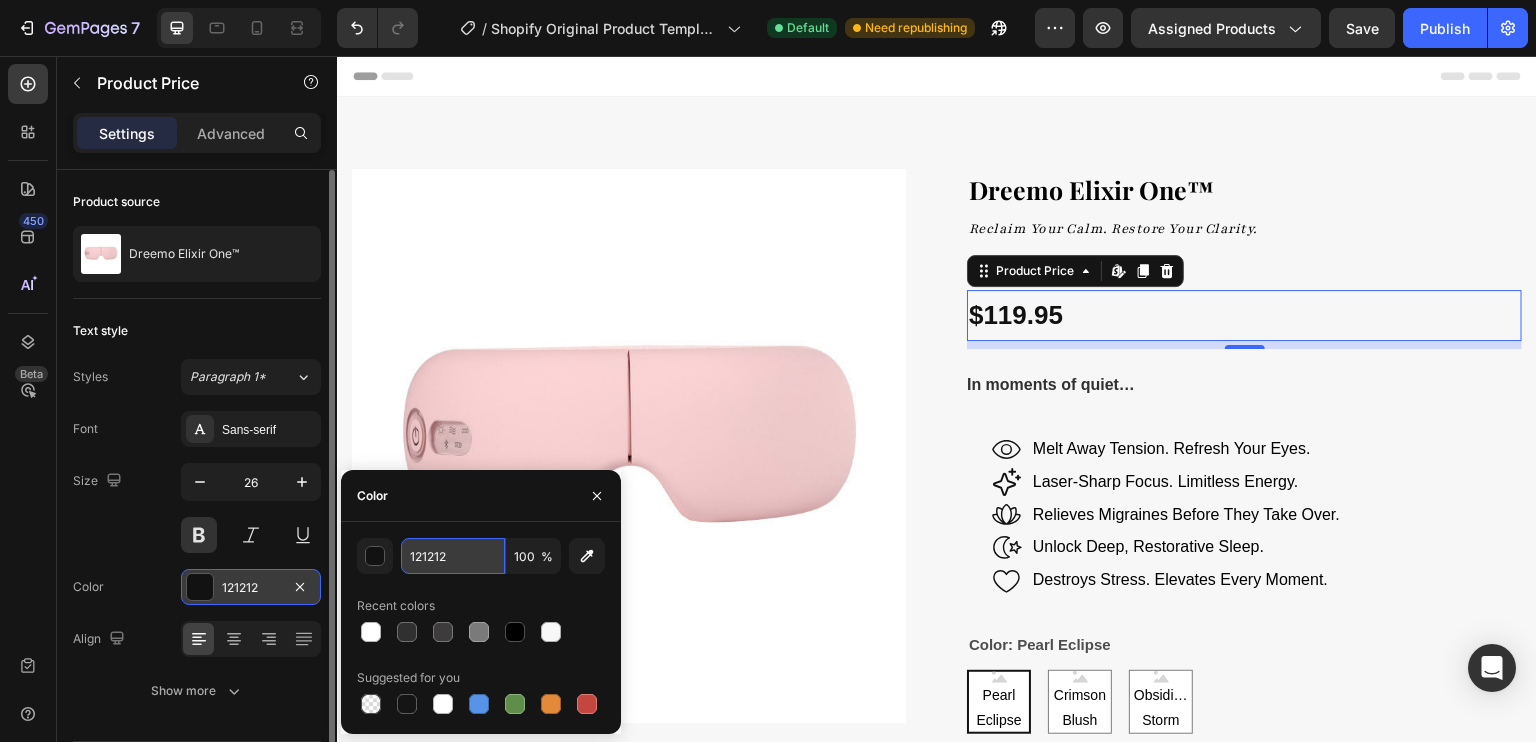 click on "121212" at bounding box center (453, 556) 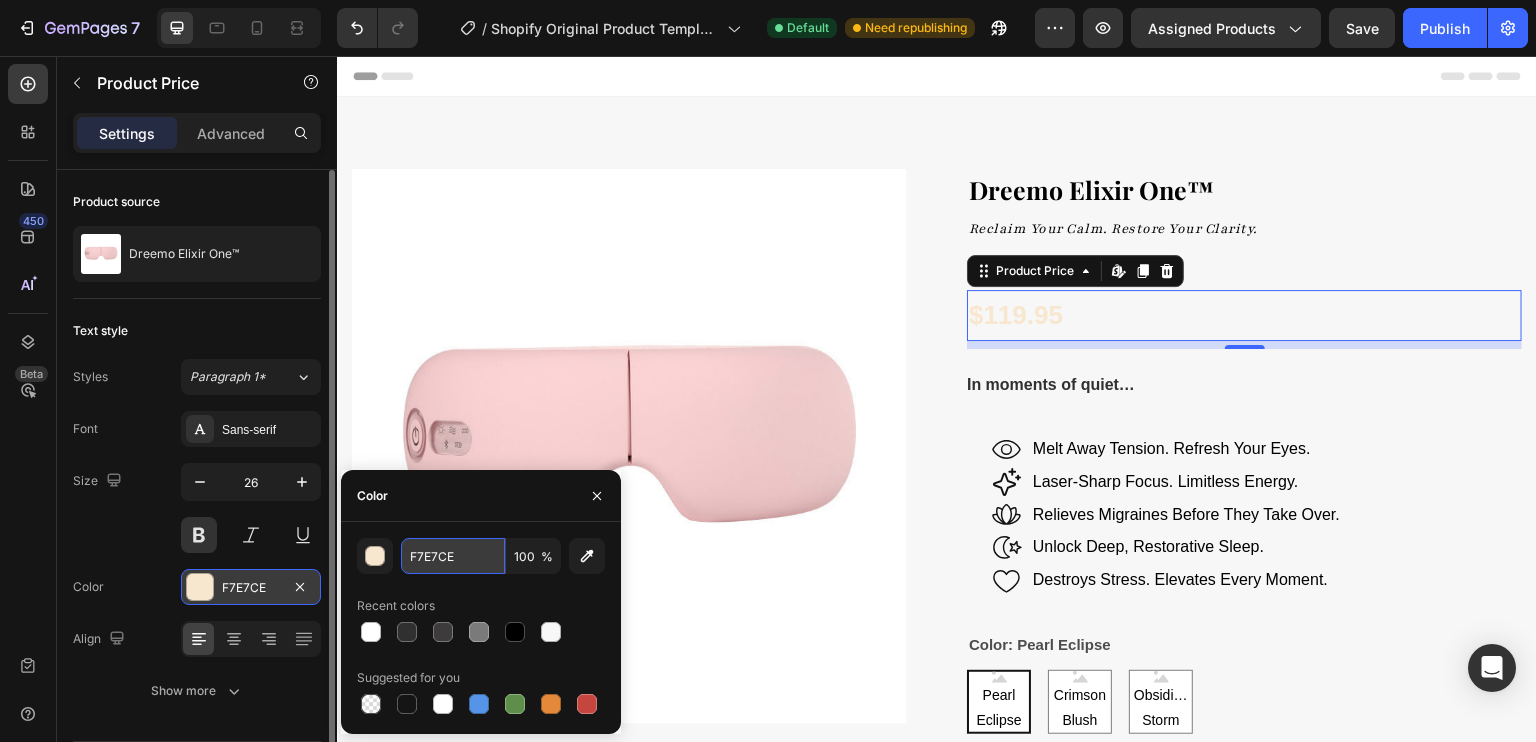 type on "121212" 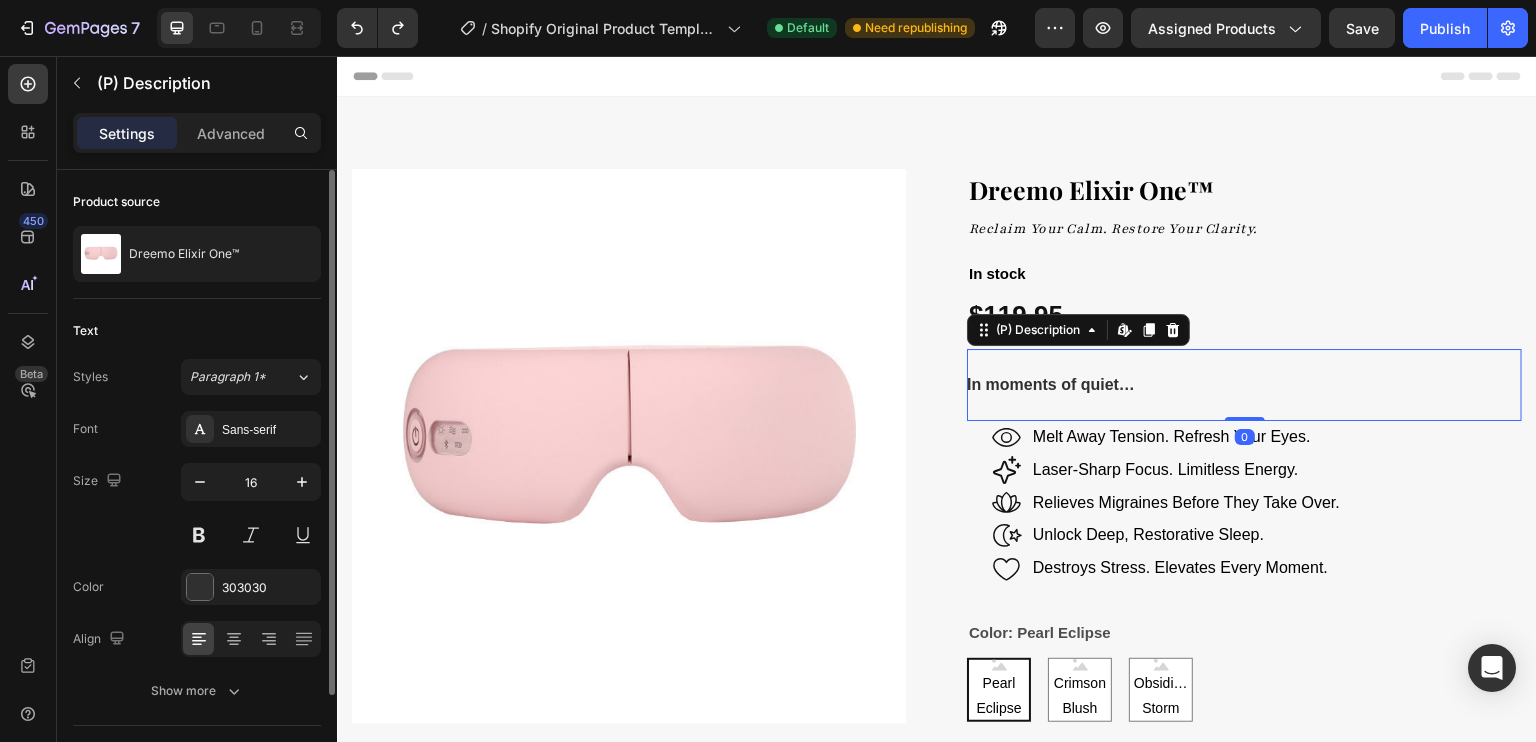 drag, startPoint x: 1239, startPoint y: 430, endPoint x: 1304, endPoint y: 316, distance: 131.2288 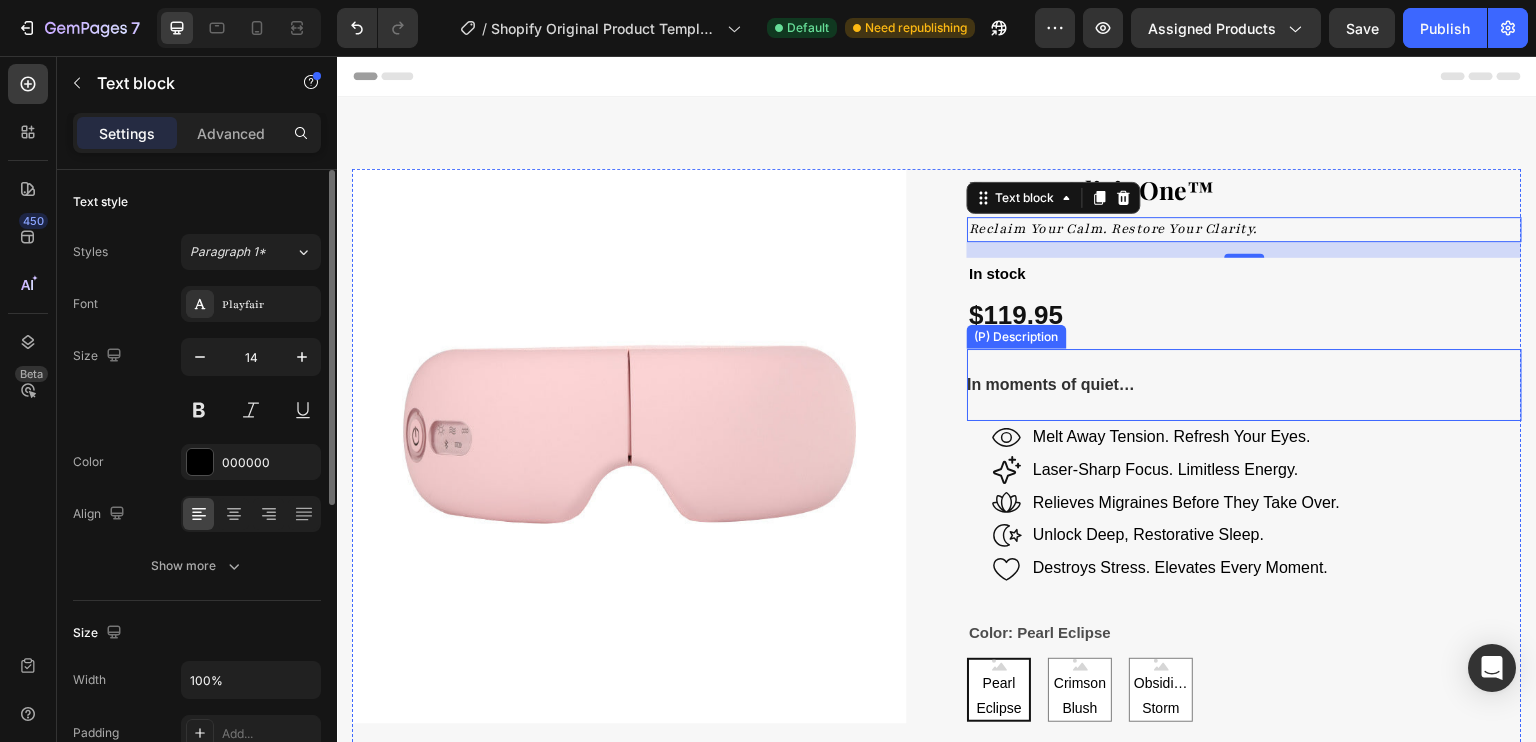 click on "In moments of quiet…" at bounding box center (1051, 384) 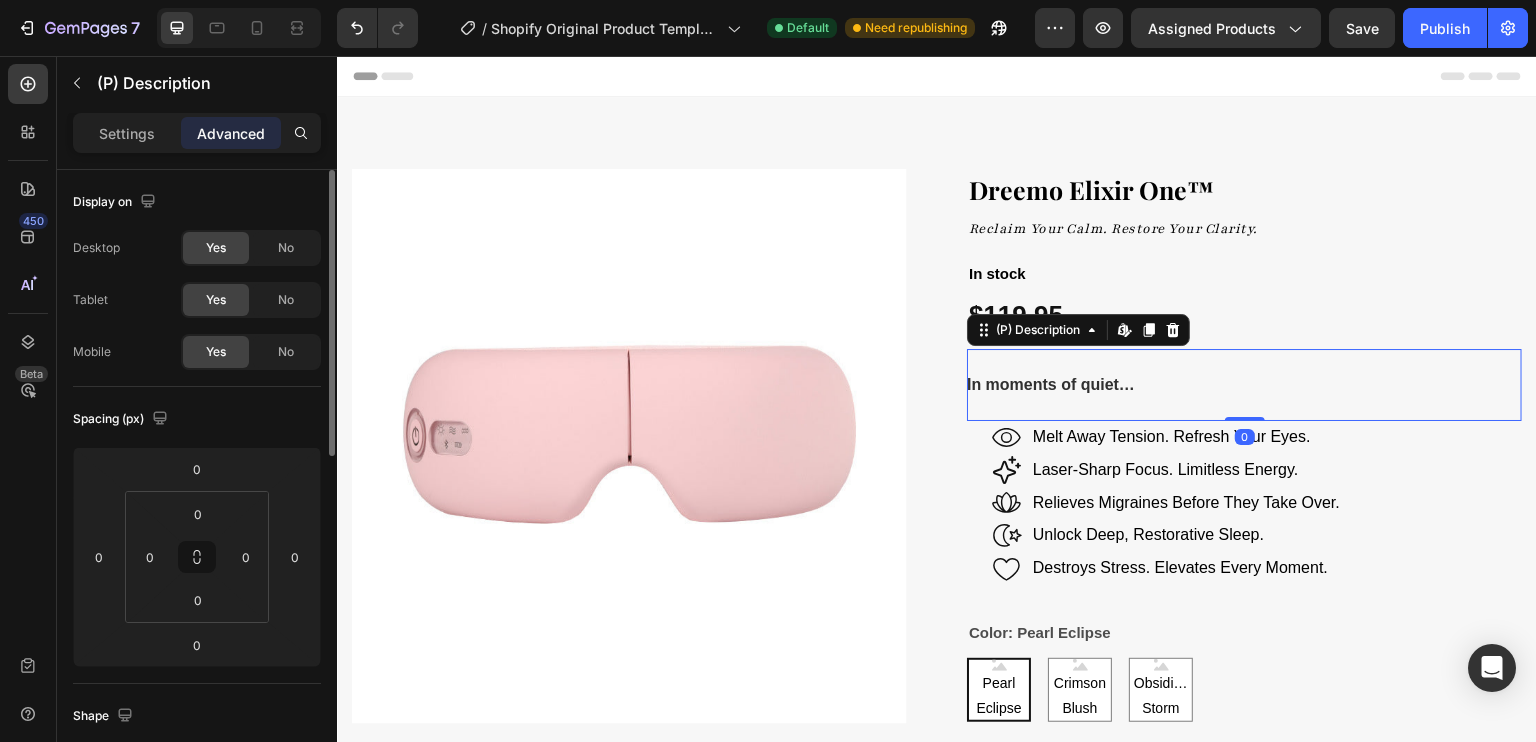 click on "In moments of quiet…" at bounding box center (1051, 384) 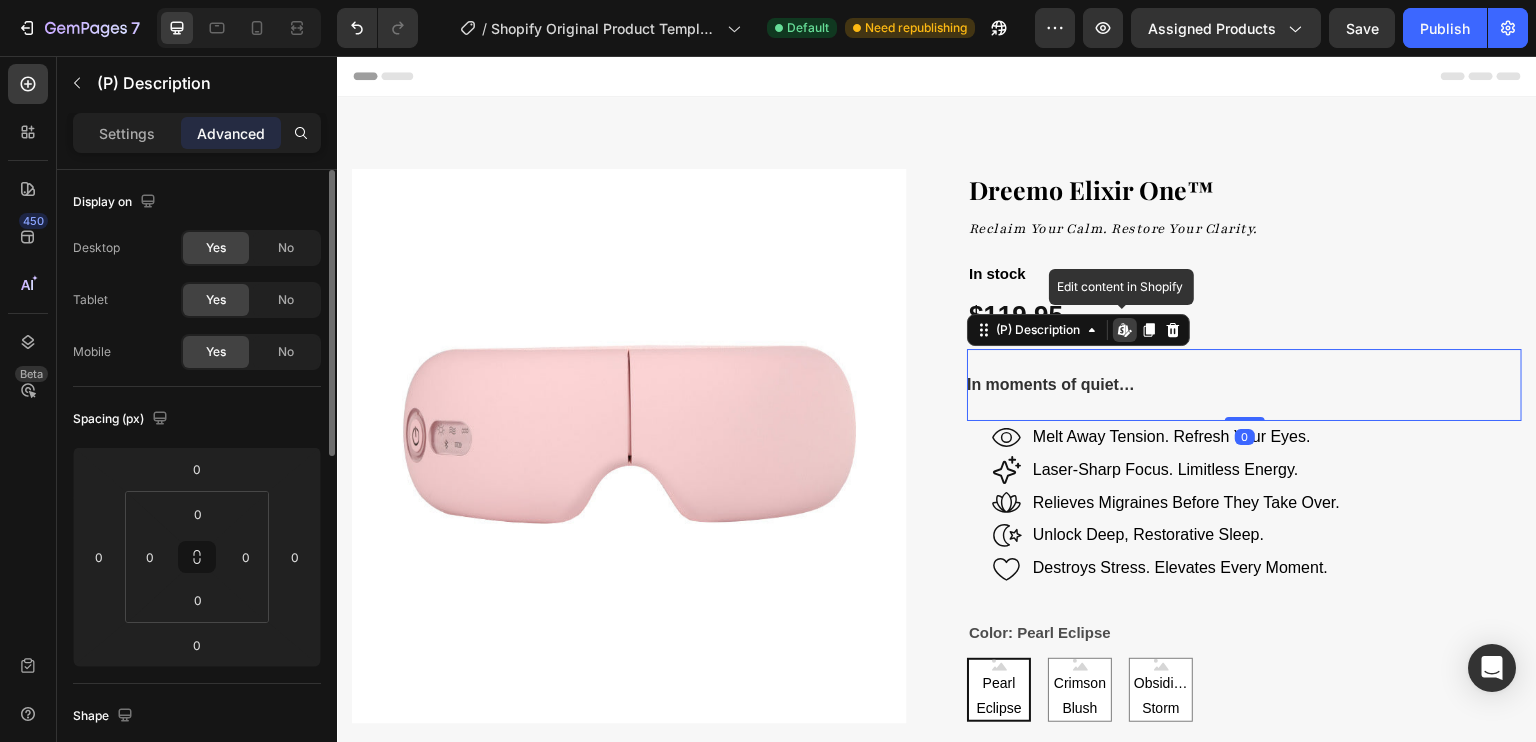click on "In moments of quiet…" at bounding box center [1051, 384] 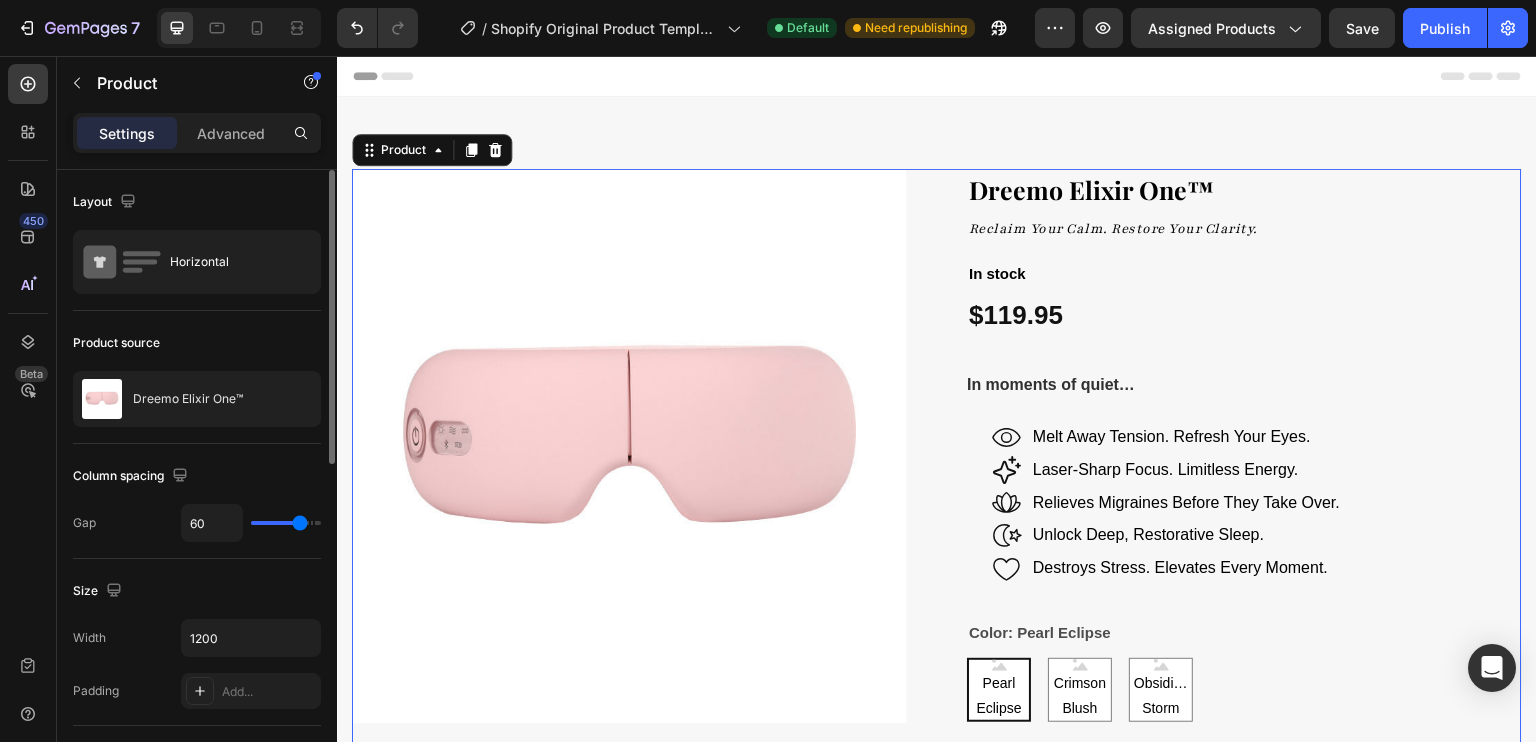 click on "Product Images Dreemo Elixir One™ (P) Title Reclaim Your Calm. Restore Your Clarity. Text block In stock Text Block $119.95 Product Price Product Price
In moments of quiet…   (P) Description
Icon Melt Away Tension. Refresh Your Eyes. Text Block Row
Icon Laser-Sharp Focus. Limitless Energy. Text Block Row
Icon Relieves Migraines Before They Take Over. Text Block Row
Icon Unlock Deep, Restorative Sleep. Text Block Row
Icon Destroys Stress. Elevates Every Moment. Text Block Row Color: Pearl Eclipse Pearl Eclipse Pearl Eclipse Pearl Eclipse Crimson Blush Crimson Blush Crimson Blush Obsidian Storm Obsidian Storm Obsidian Storm Product Variants & Swatches Reserve Yours (P) Dynamic Checkout
What makes Dreemo Elite a category of its own?
Can Dreemo replace professional treatments?
How often should I use Dreemo for maximum results?
Who is Dreemo Elite designed for?   0" at bounding box center [937, 656] 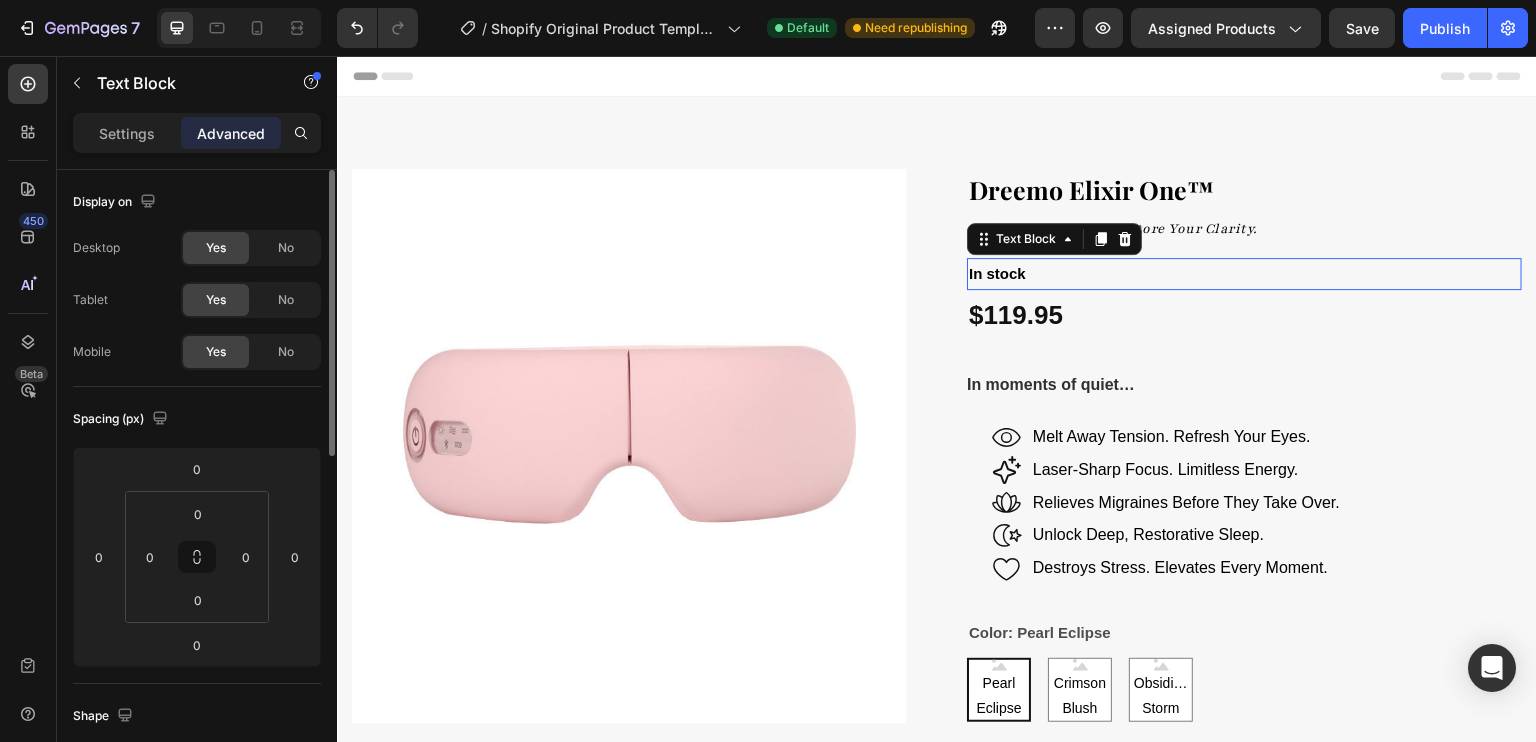 click on "In stock" at bounding box center [1244, 274] 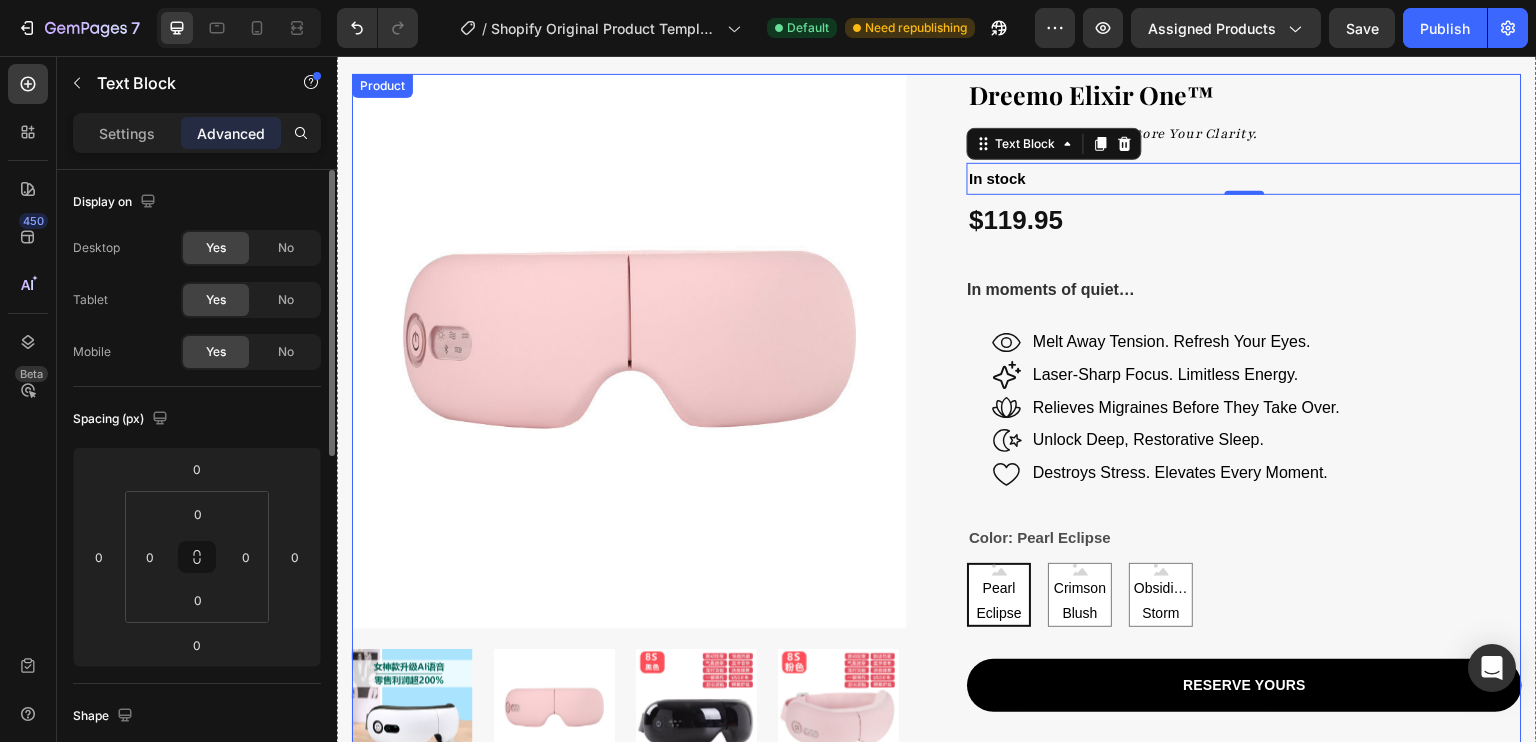 scroll, scrollTop: 0, scrollLeft: 0, axis: both 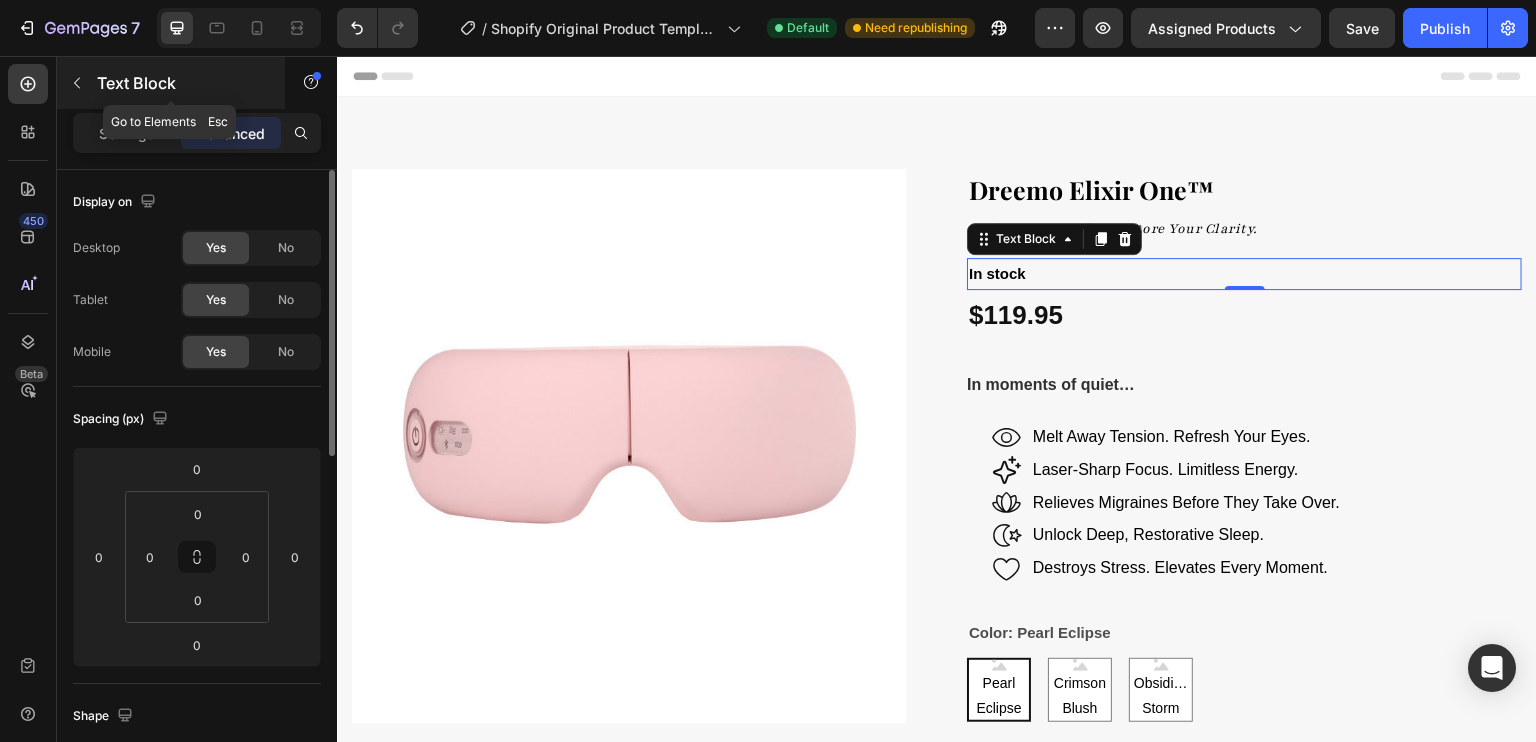click at bounding box center [77, 83] 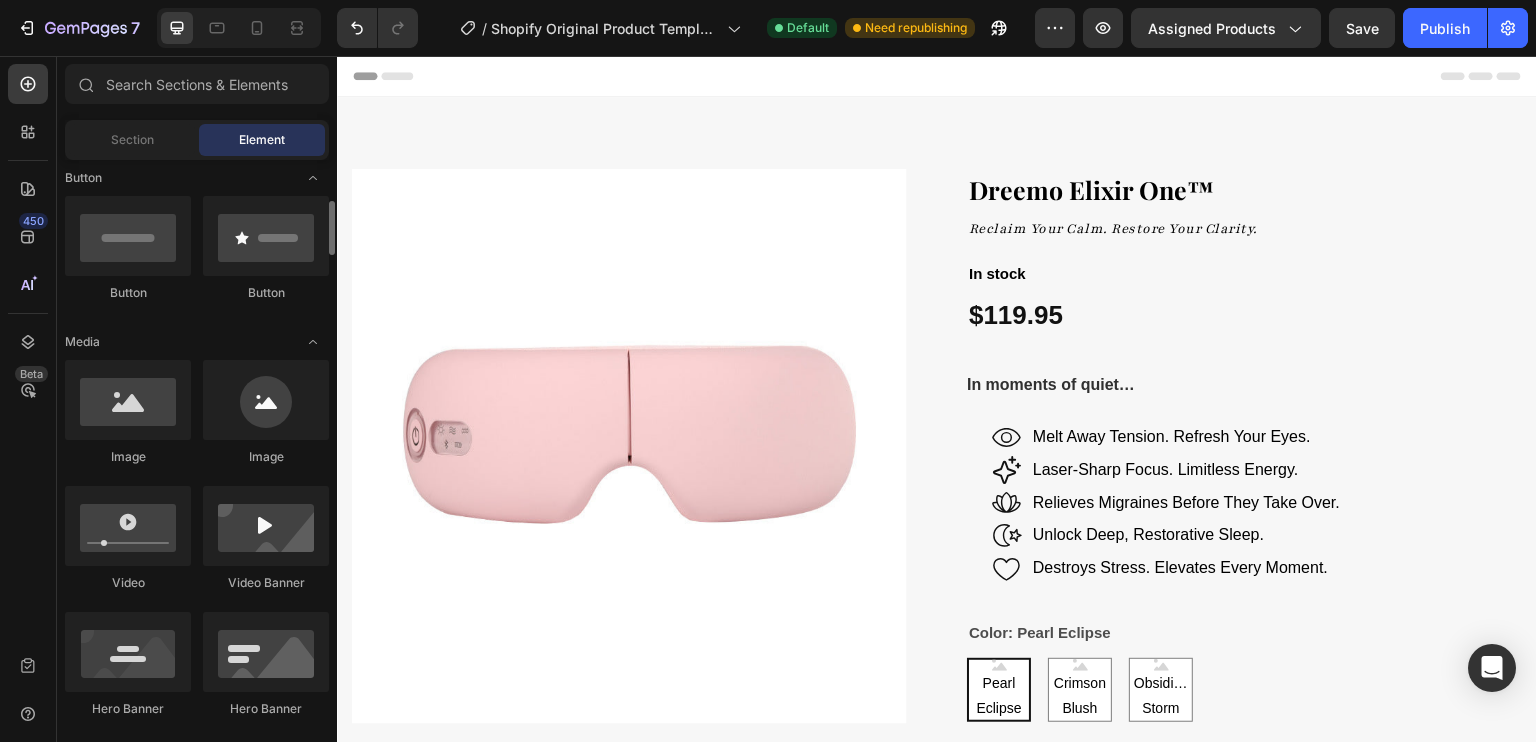 scroll, scrollTop: 464, scrollLeft: 0, axis: vertical 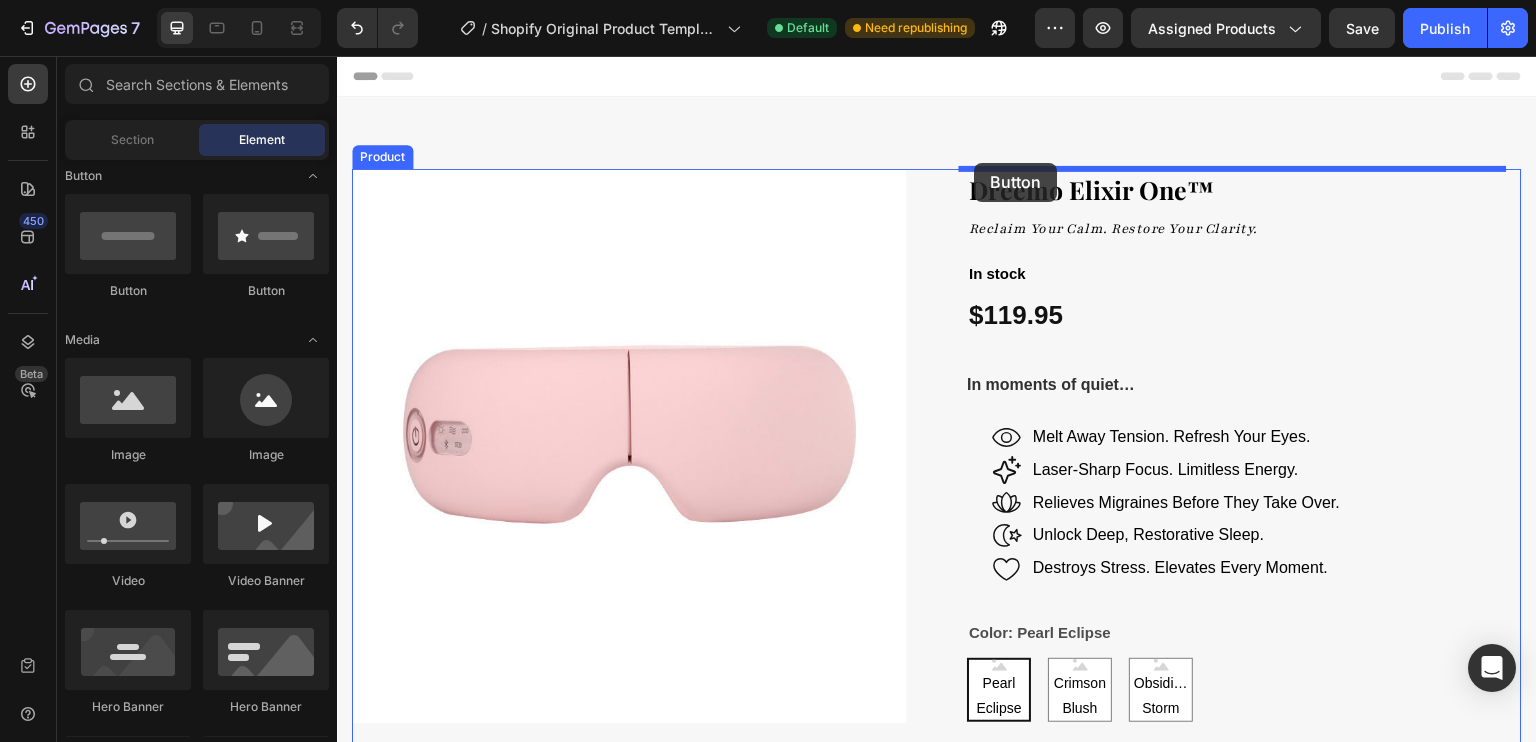 drag, startPoint x: 449, startPoint y: 309, endPoint x: 975, endPoint y: 163, distance: 545.8864 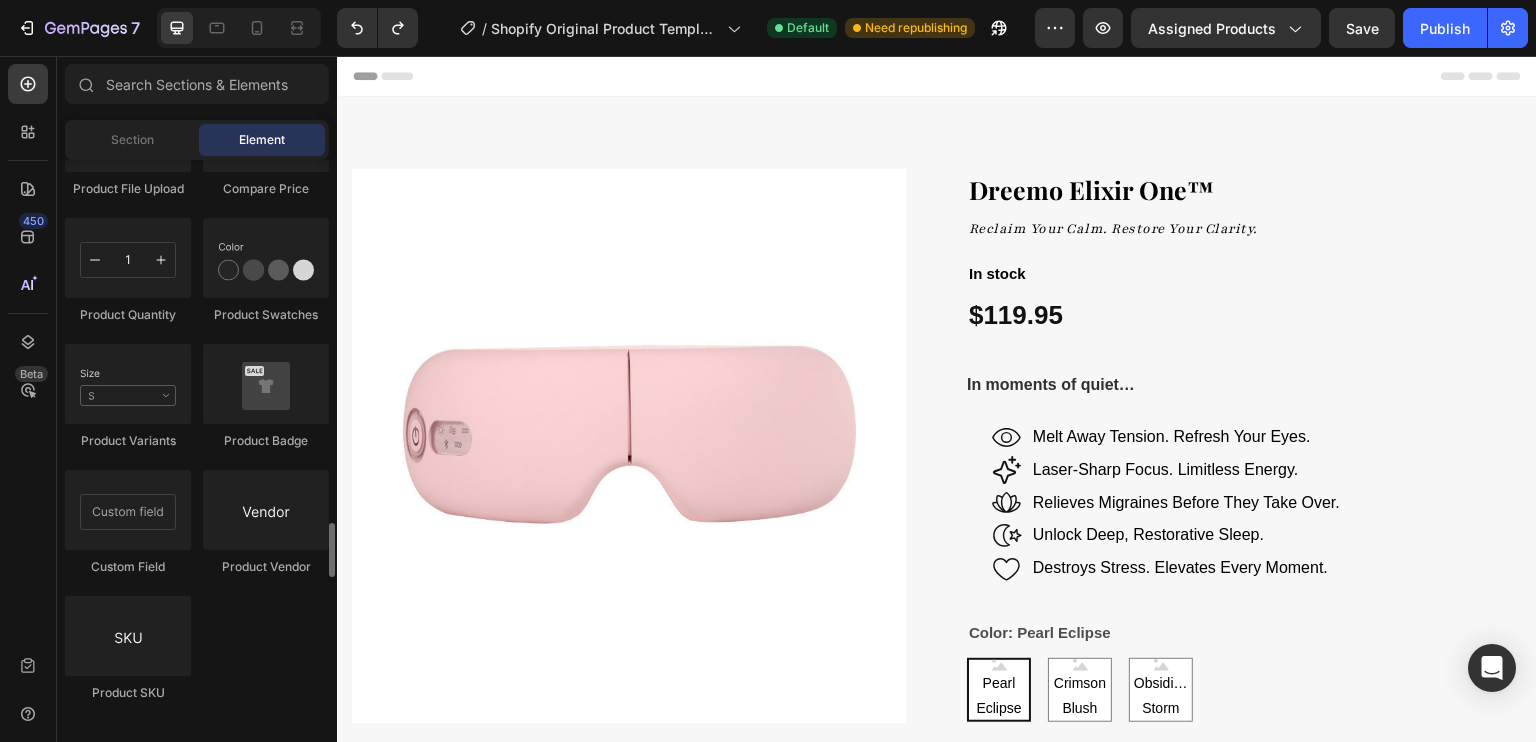 scroll, scrollTop: 3572, scrollLeft: 0, axis: vertical 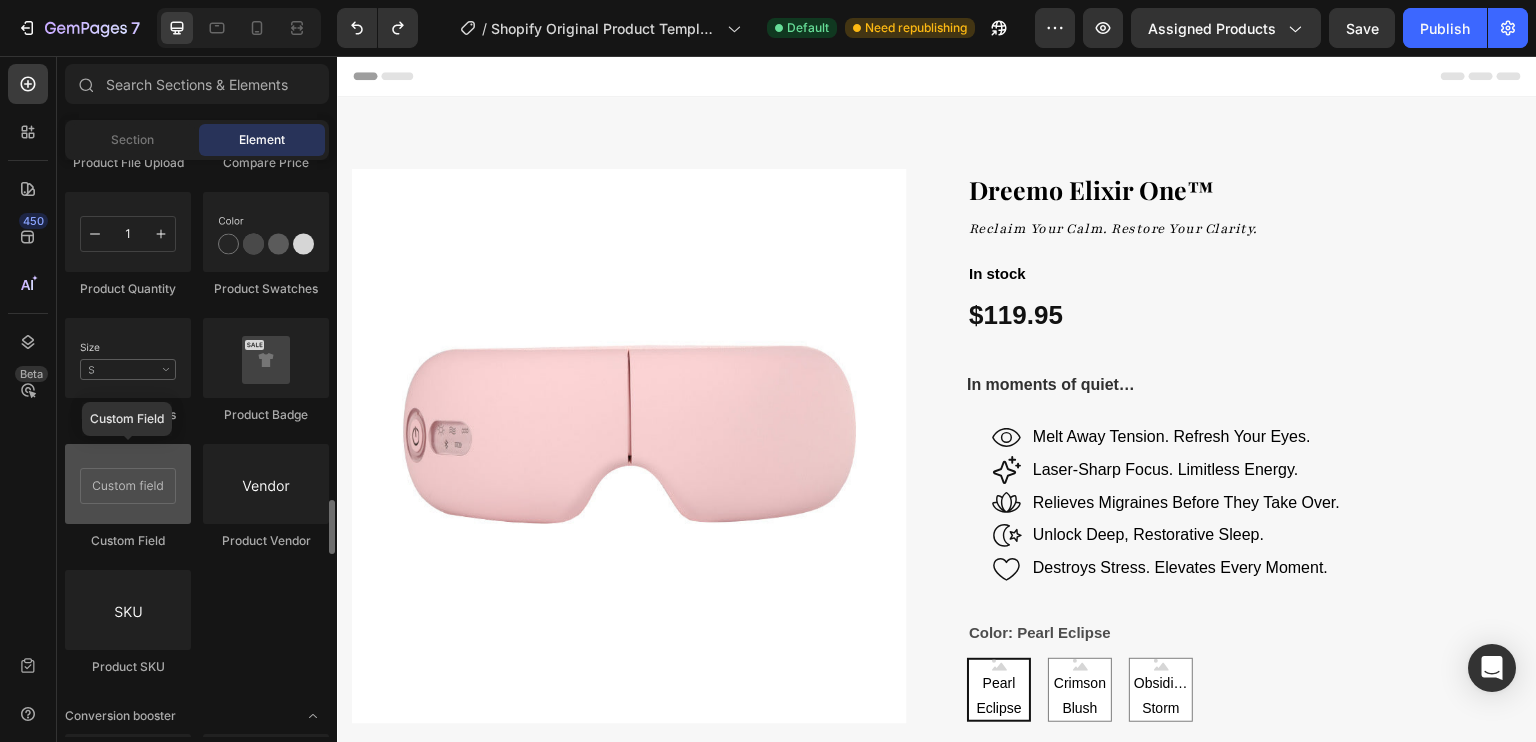 click at bounding box center [128, 484] 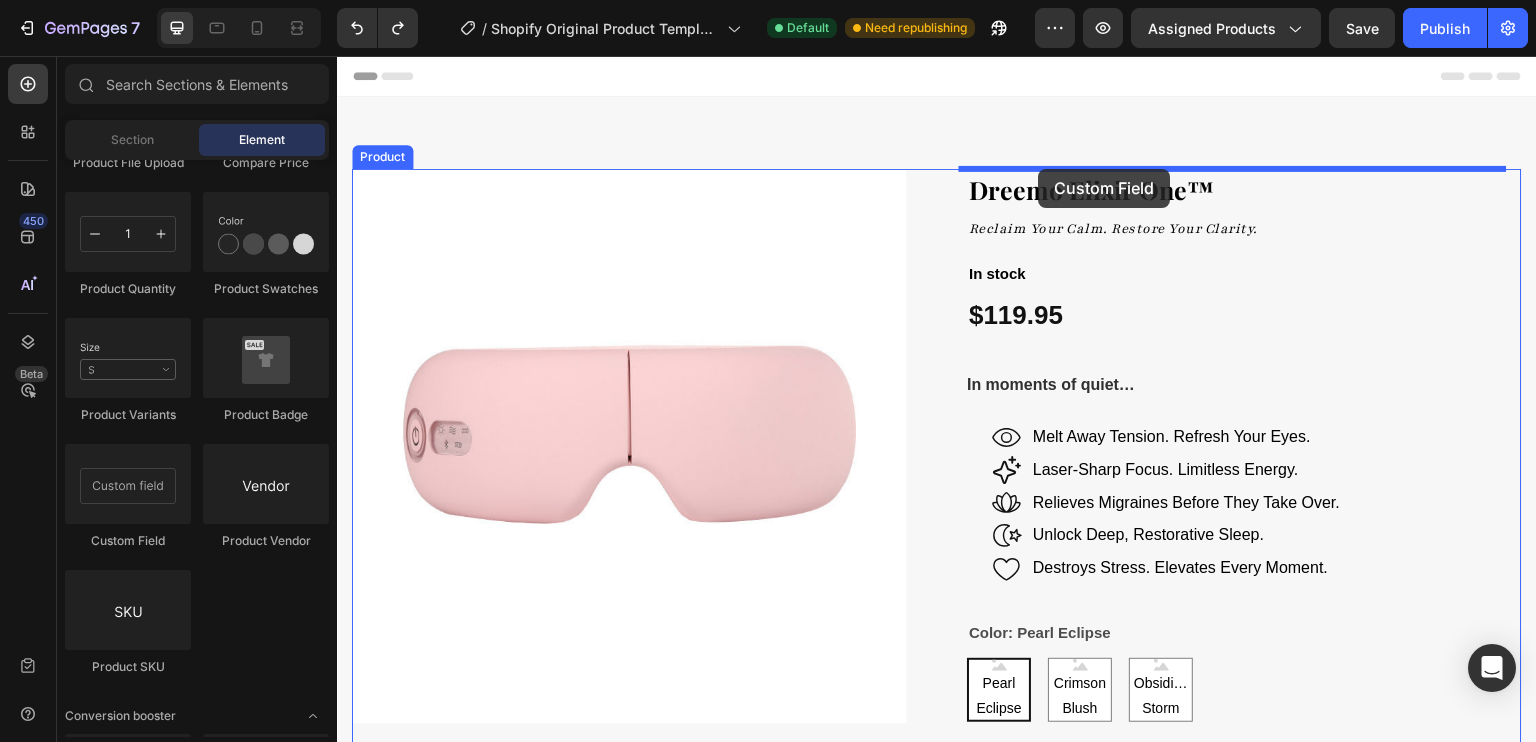 drag, startPoint x: 446, startPoint y: 547, endPoint x: 1039, endPoint y: 169, distance: 703.2304 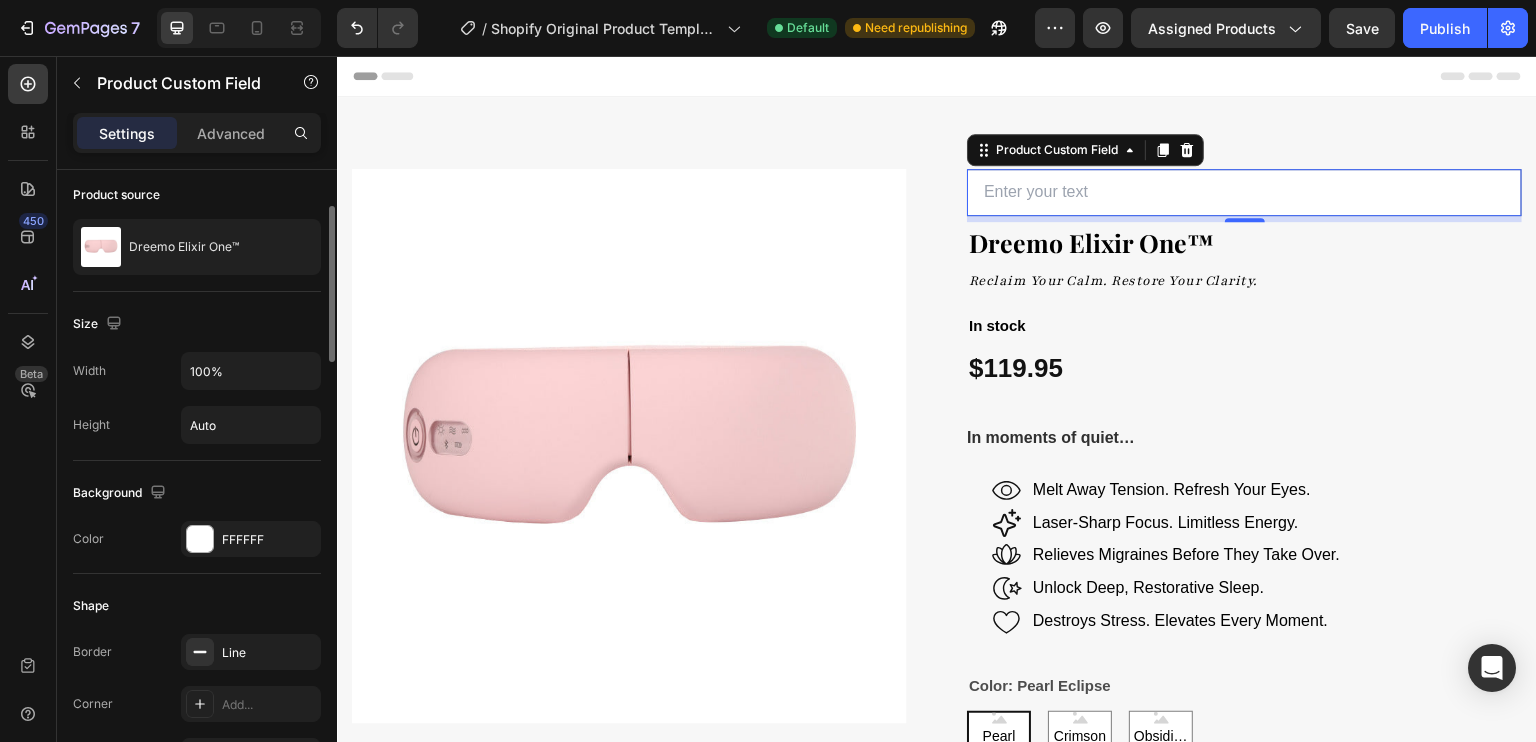 scroll, scrollTop: 0, scrollLeft: 0, axis: both 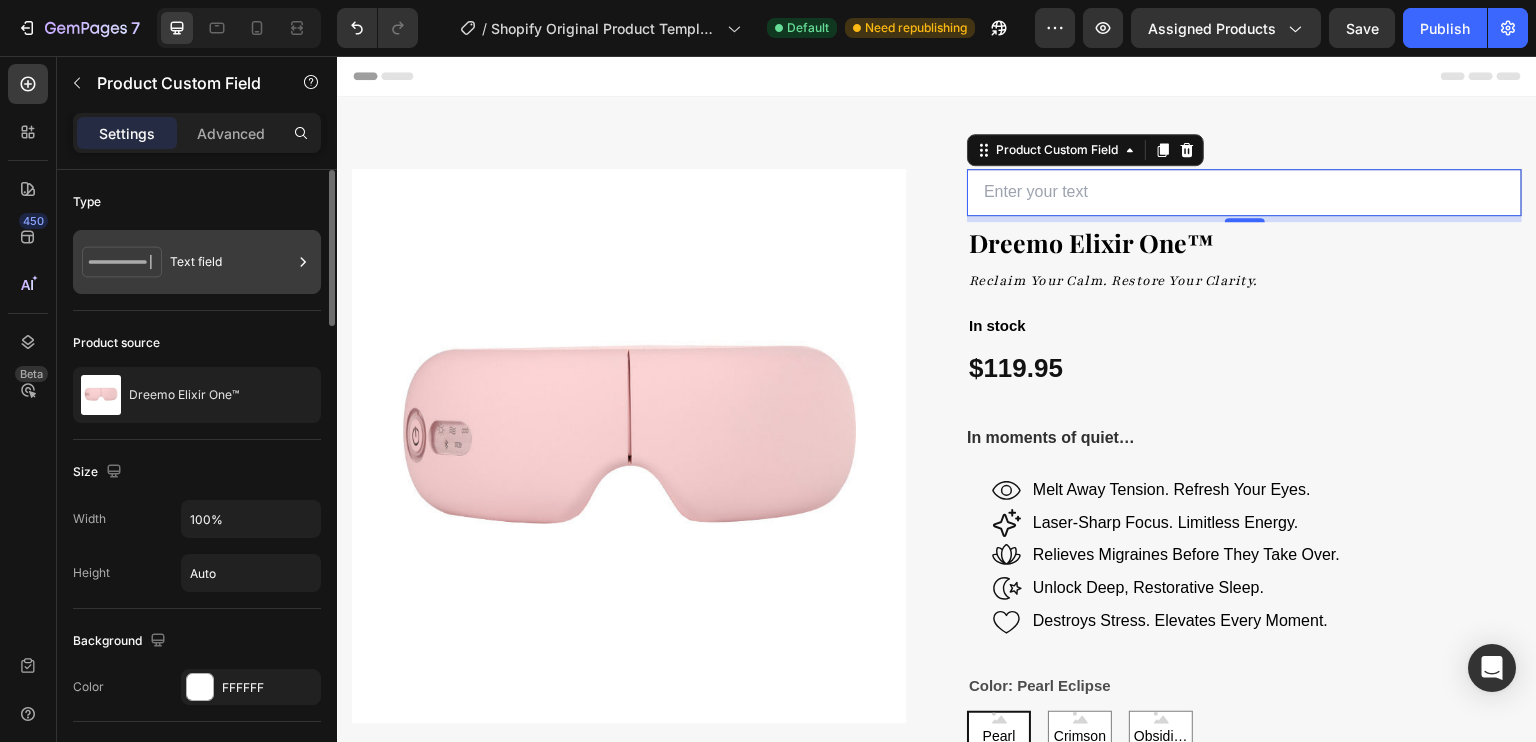 click on "Text field" at bounding box center (231, 262) 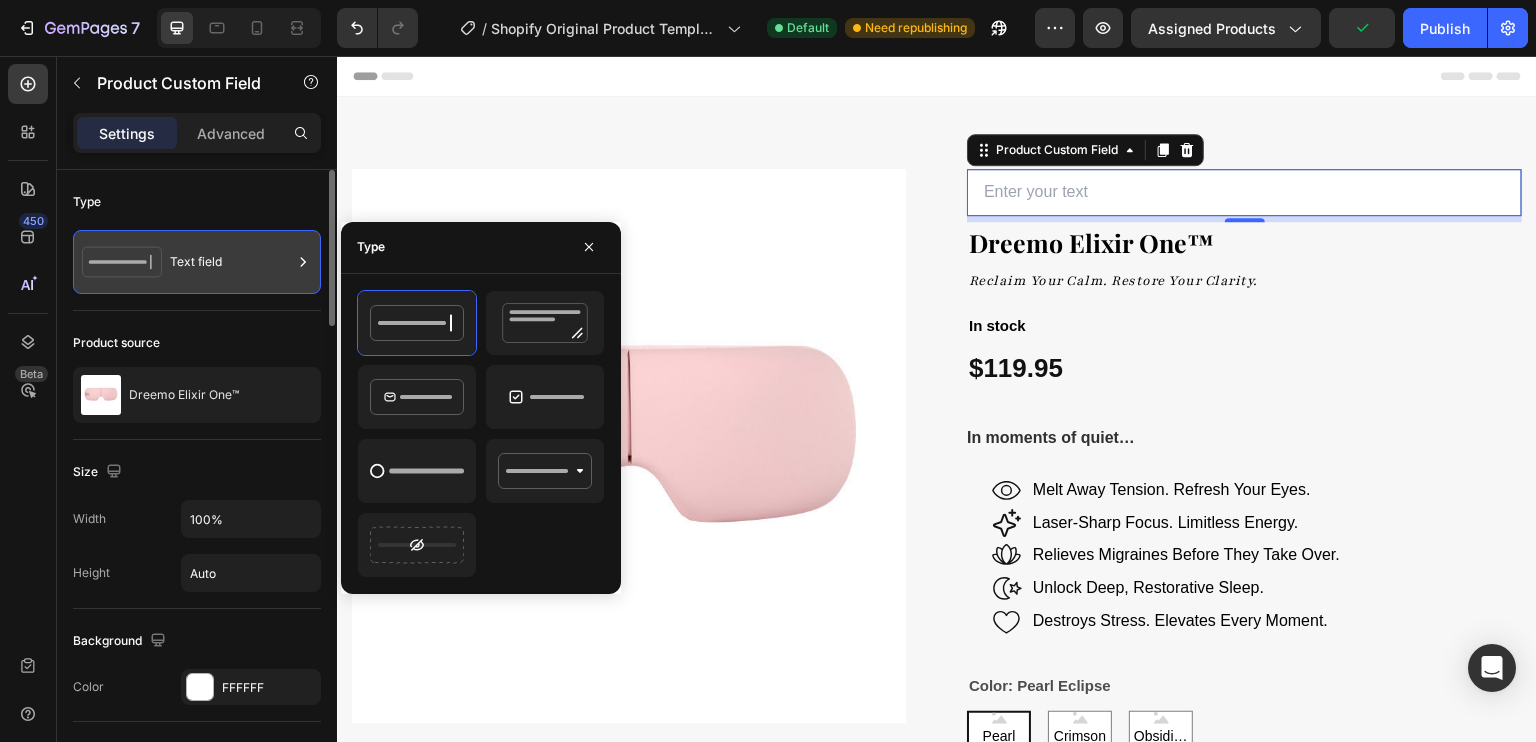 click on "Text field" at bounding box center [231, 262] 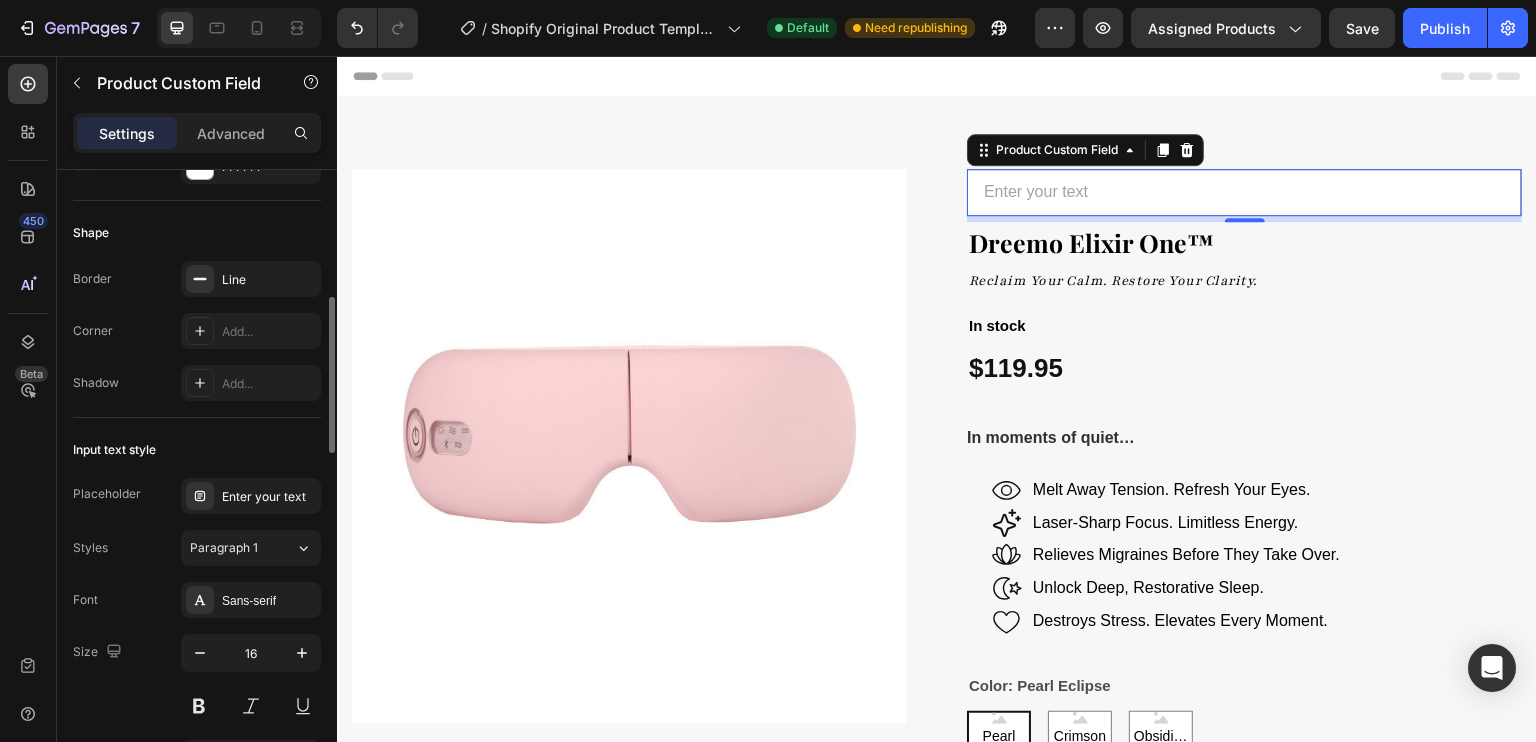 scroll, scrollTop: 522, scrollLeft: 0, axis: vertical 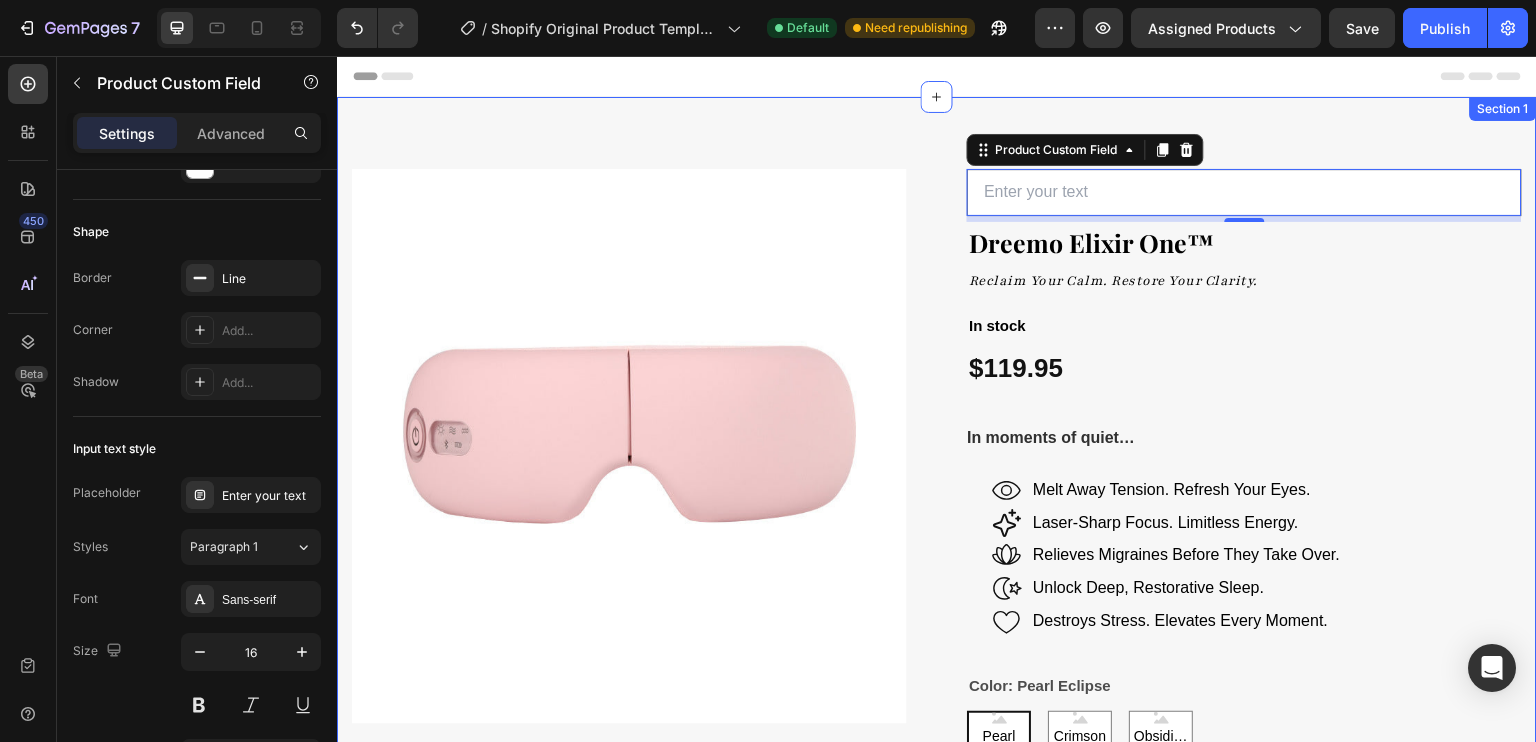 paste on "Signature Edition" 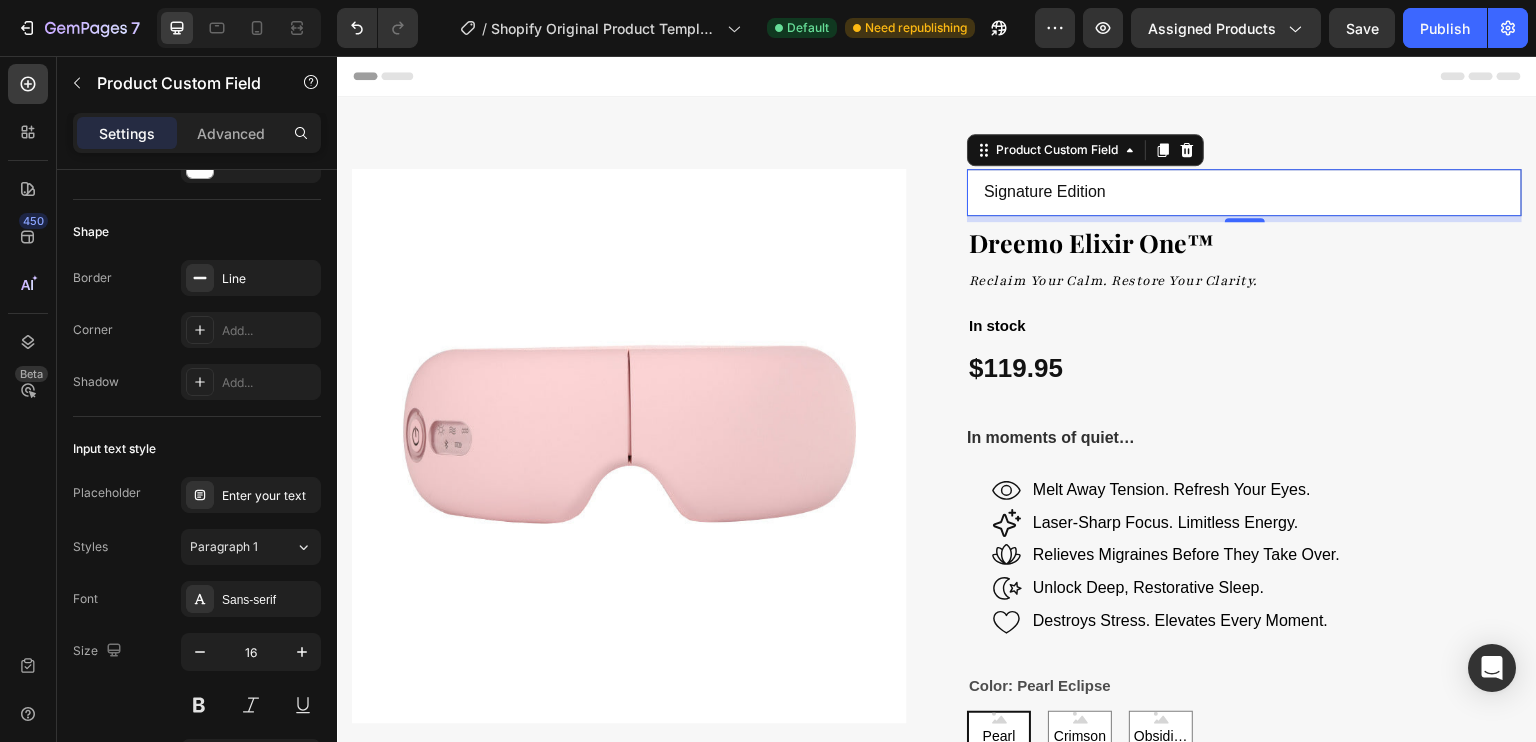 type on "Signature Edition" 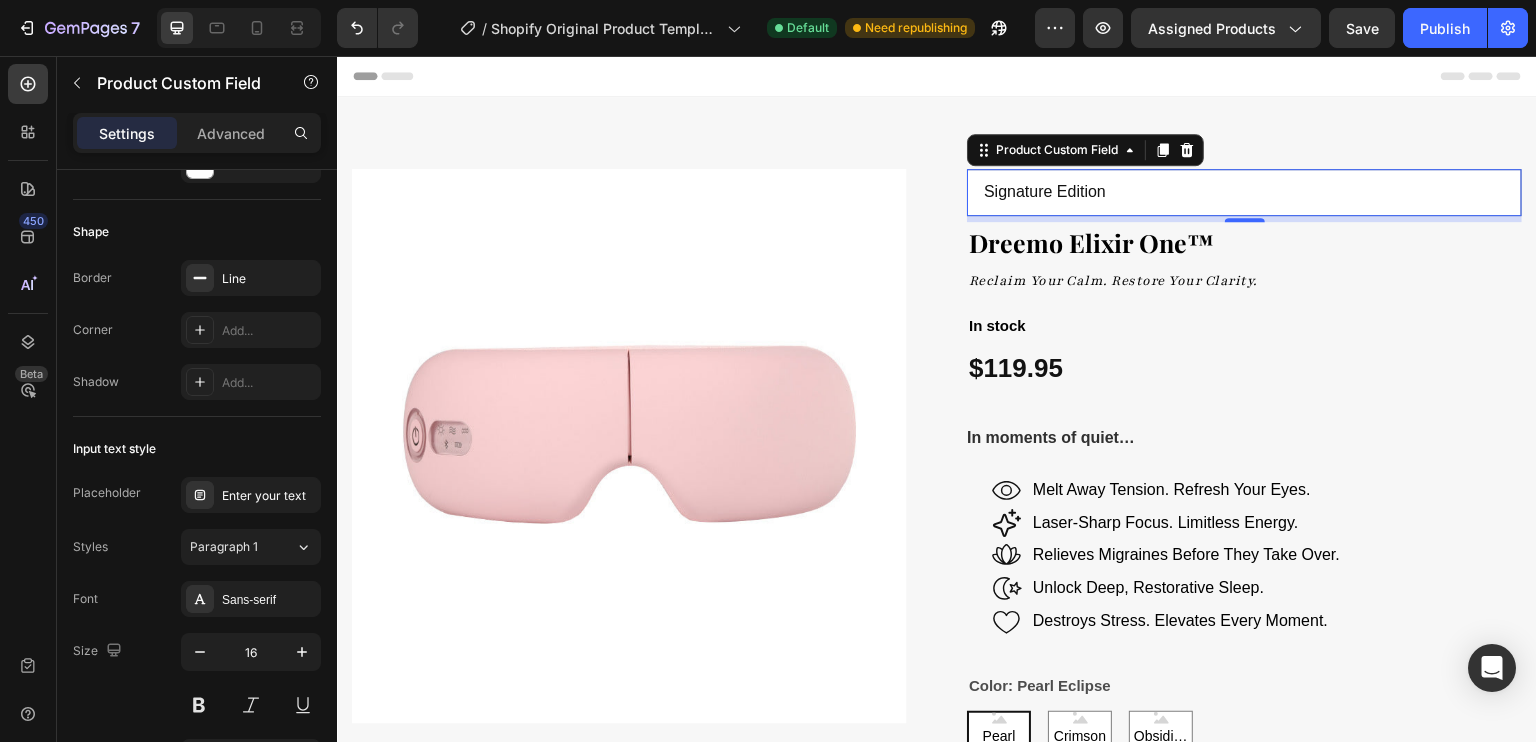 click on "Signature Edition" at bounding box center [1244, 192] 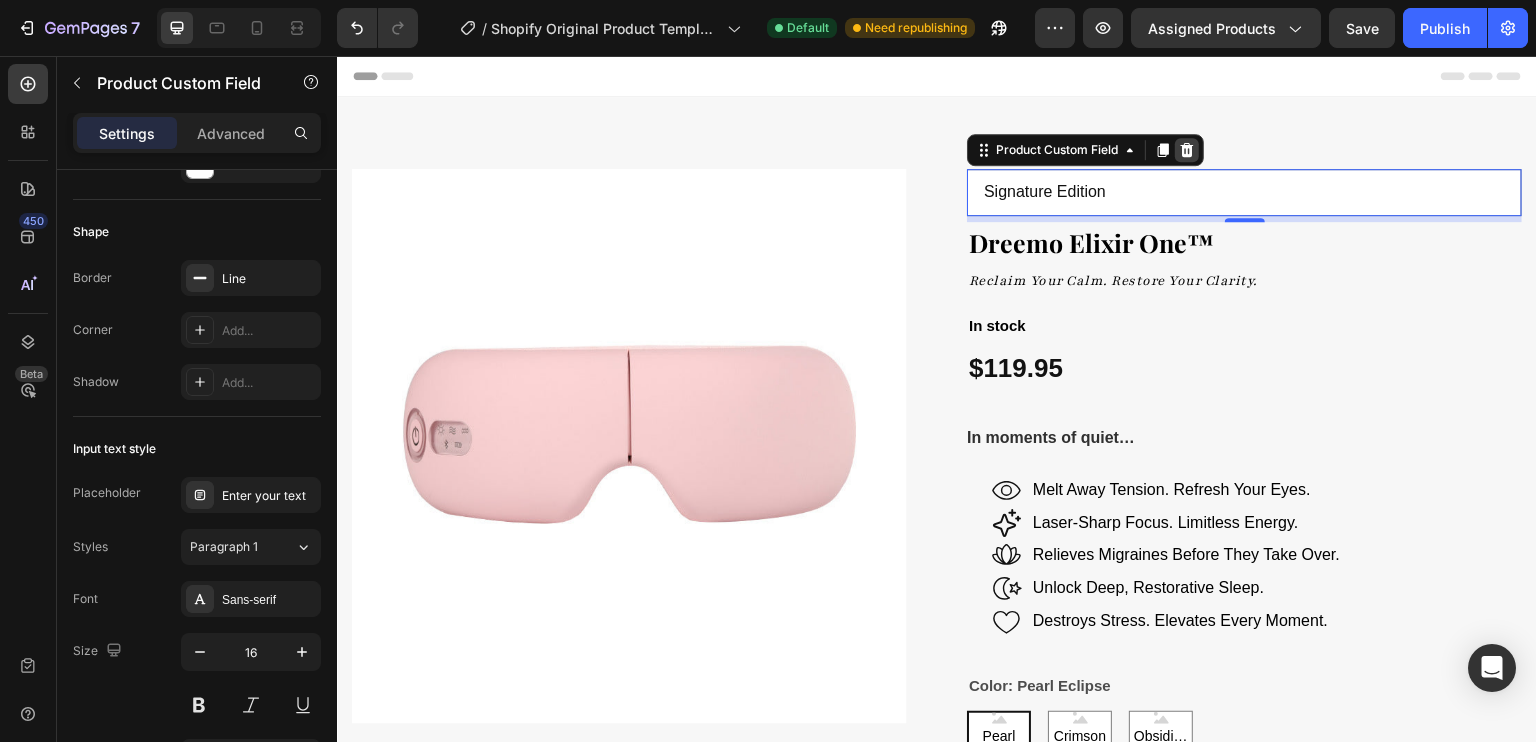 click 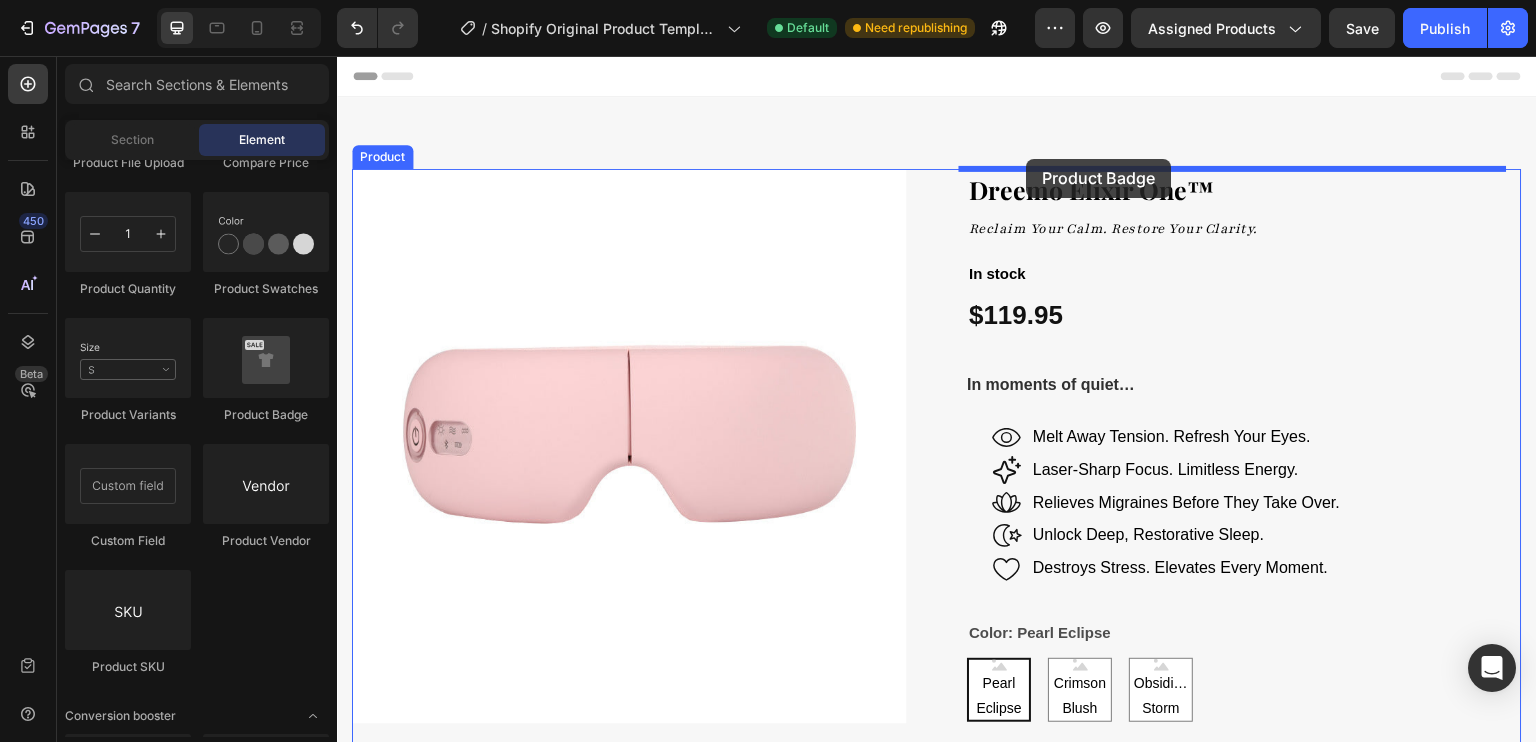 drag, startPoint x: 610, startPoint y: 431, endPoint x: 1026, endPoint y: 159, distance: 497.0312 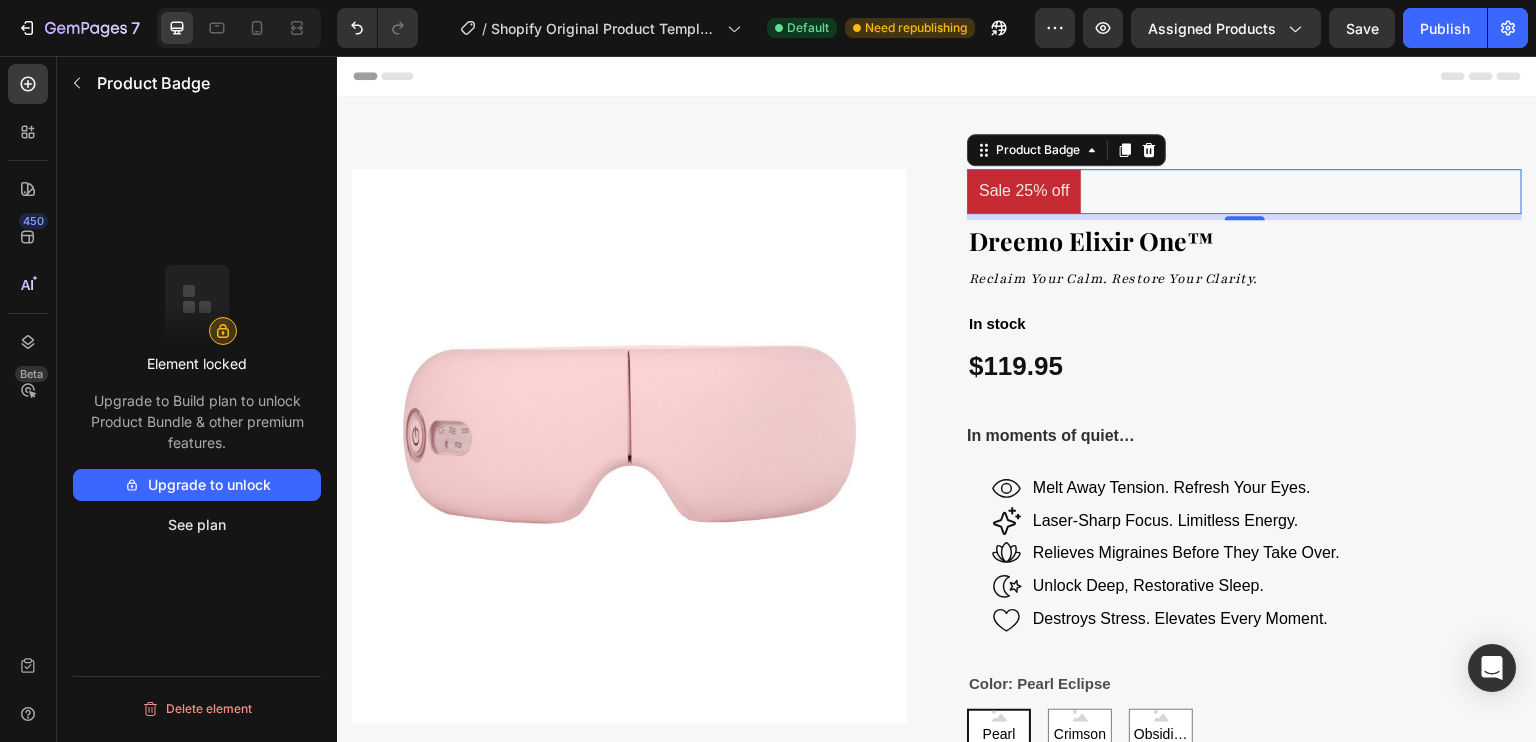 click on "Sale 25% off" at bounding box center [1024, 191] 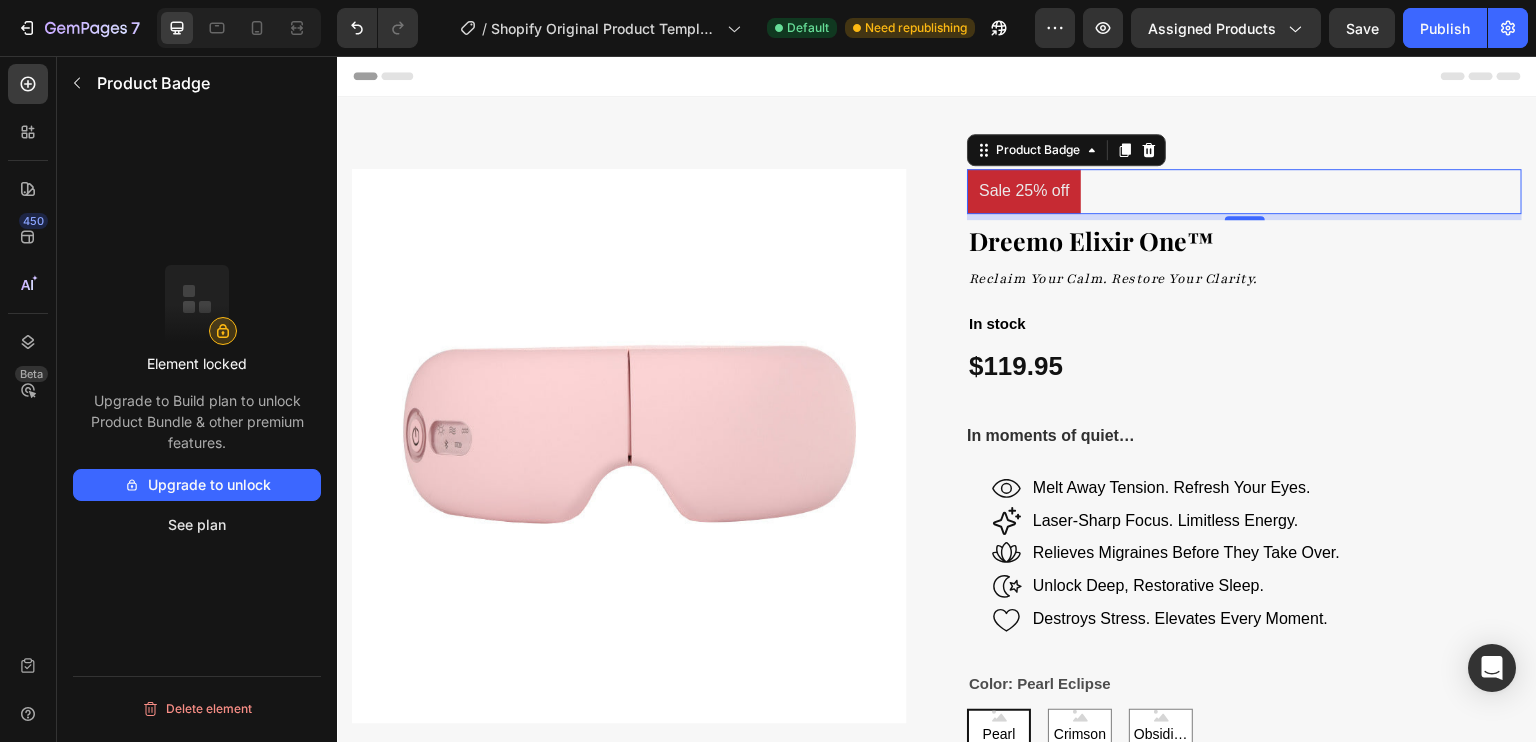 click on "Sale 25% off" at bounding box center [1024, 191] 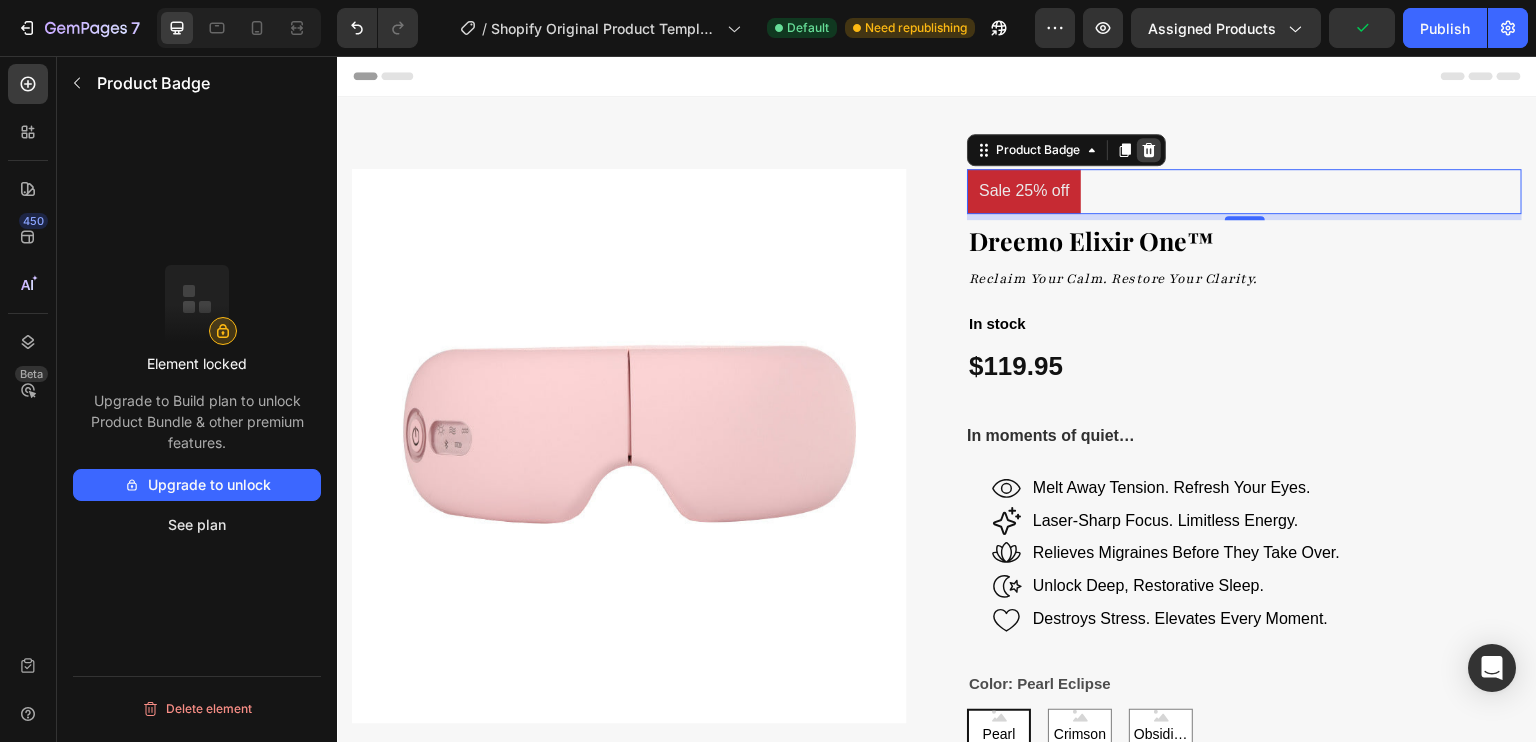 click 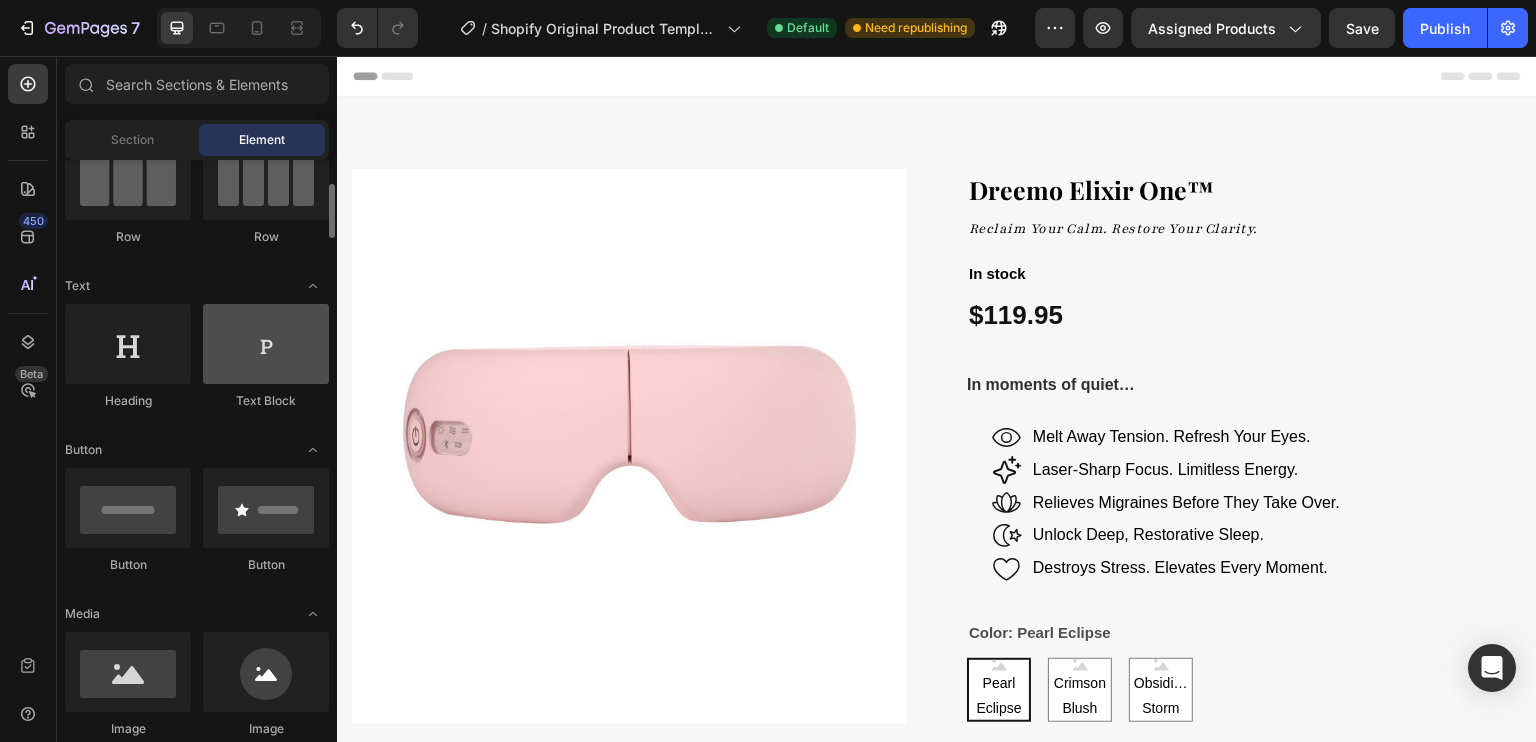 scroll, scrollTop: 196, scrollLeft: 0, axis: vertical 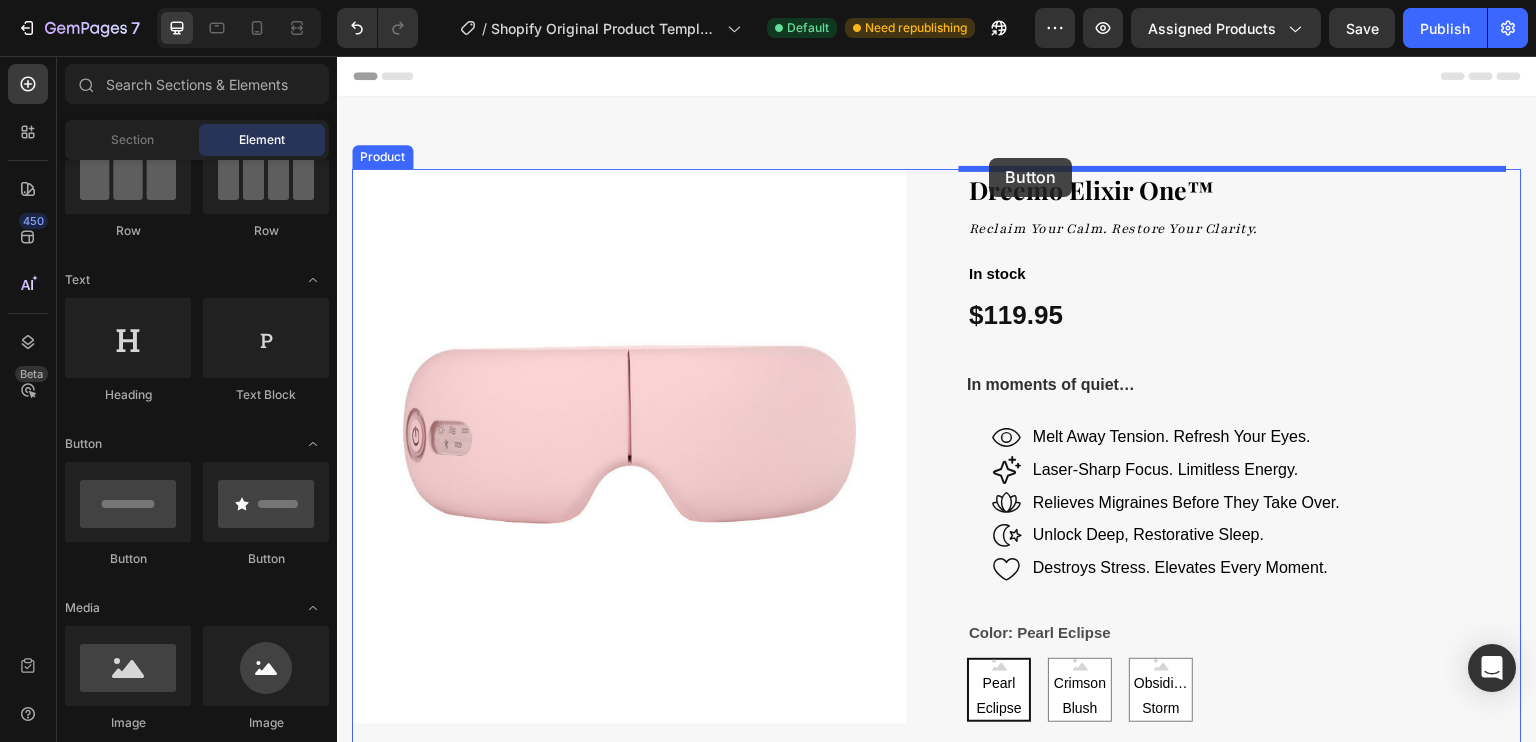 drag, startPoint x: 443, startPoint y: 568, endPoint x: 990, endPoint y: 164, distance: 680.0184 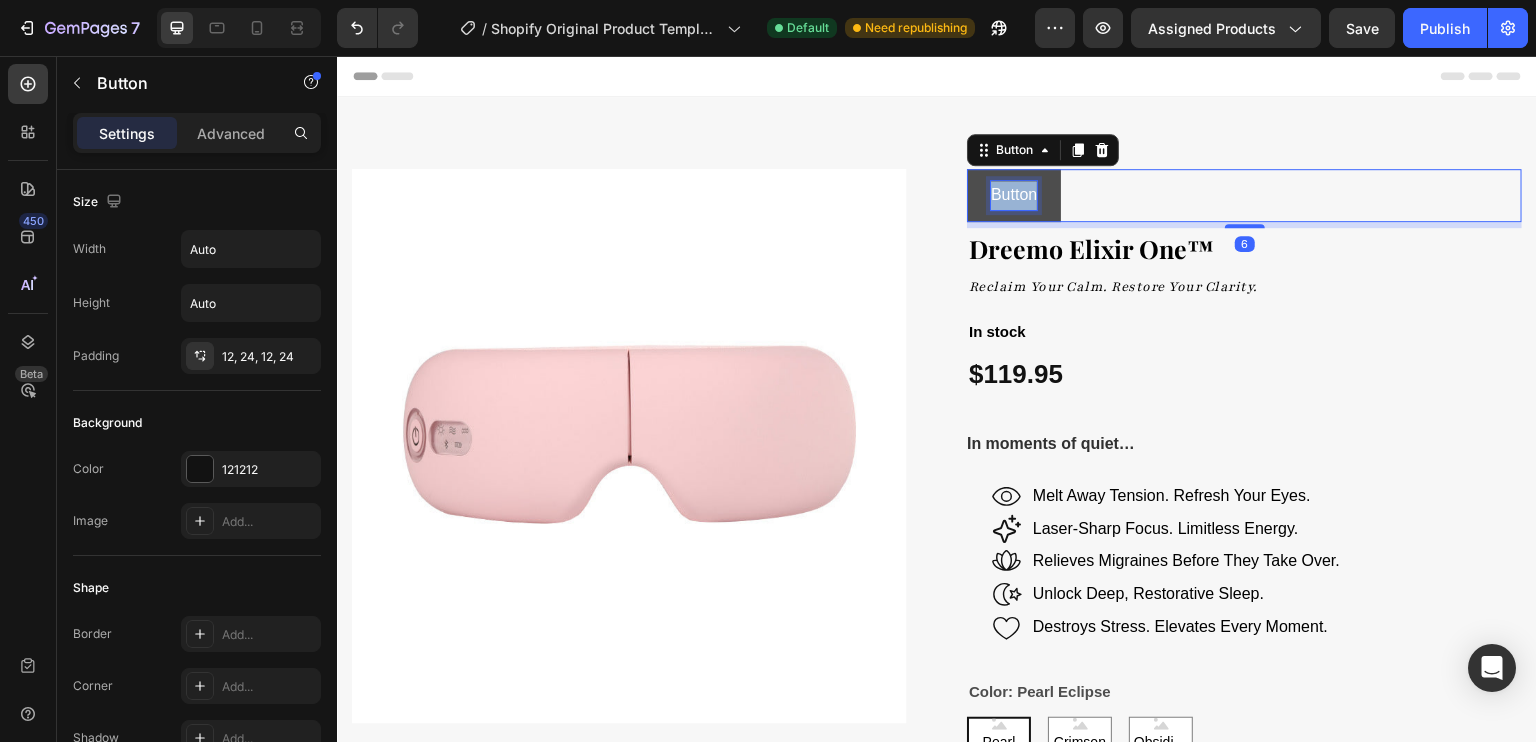 click on "Button" at bounding box center [1014, 195] 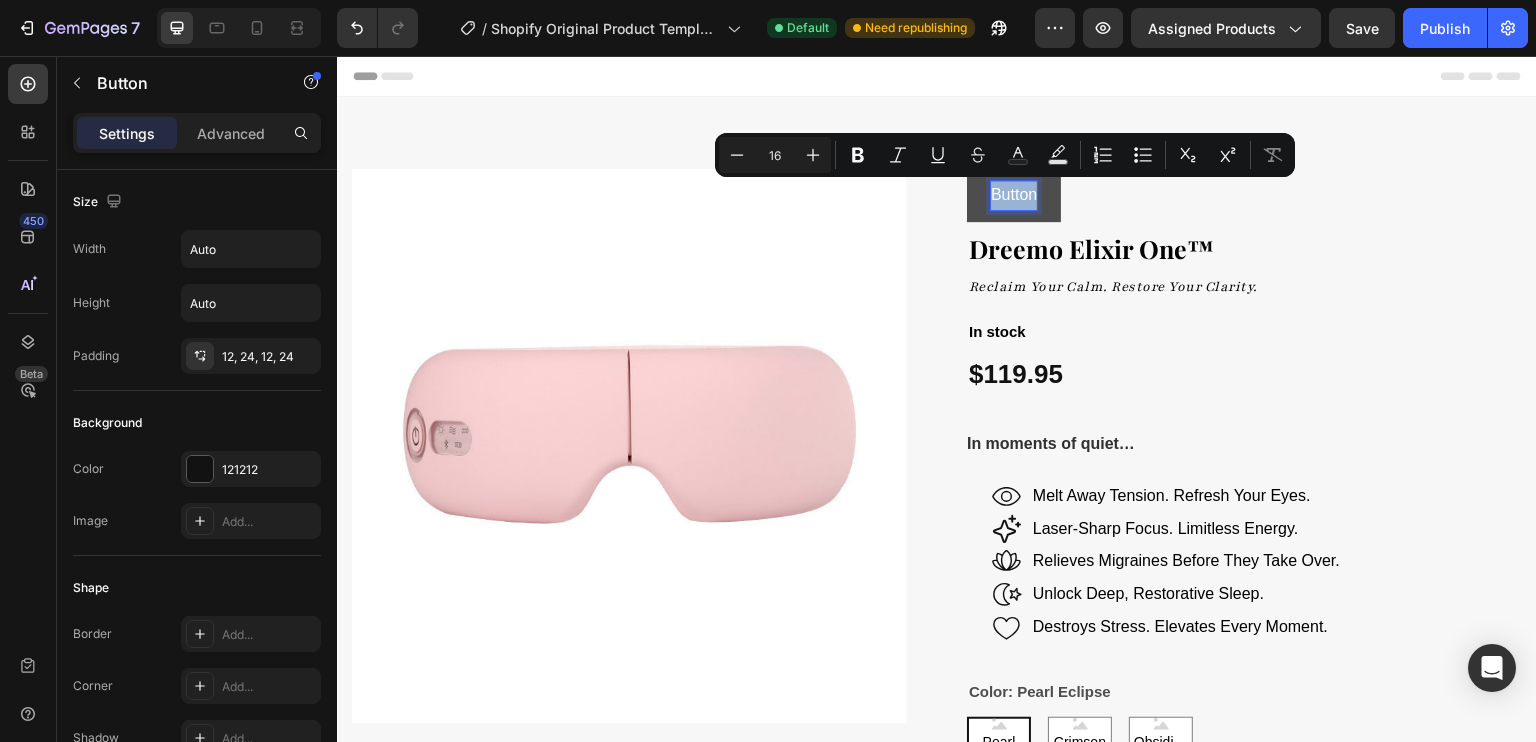 click on "Button" at bounding box center [1014, 195] 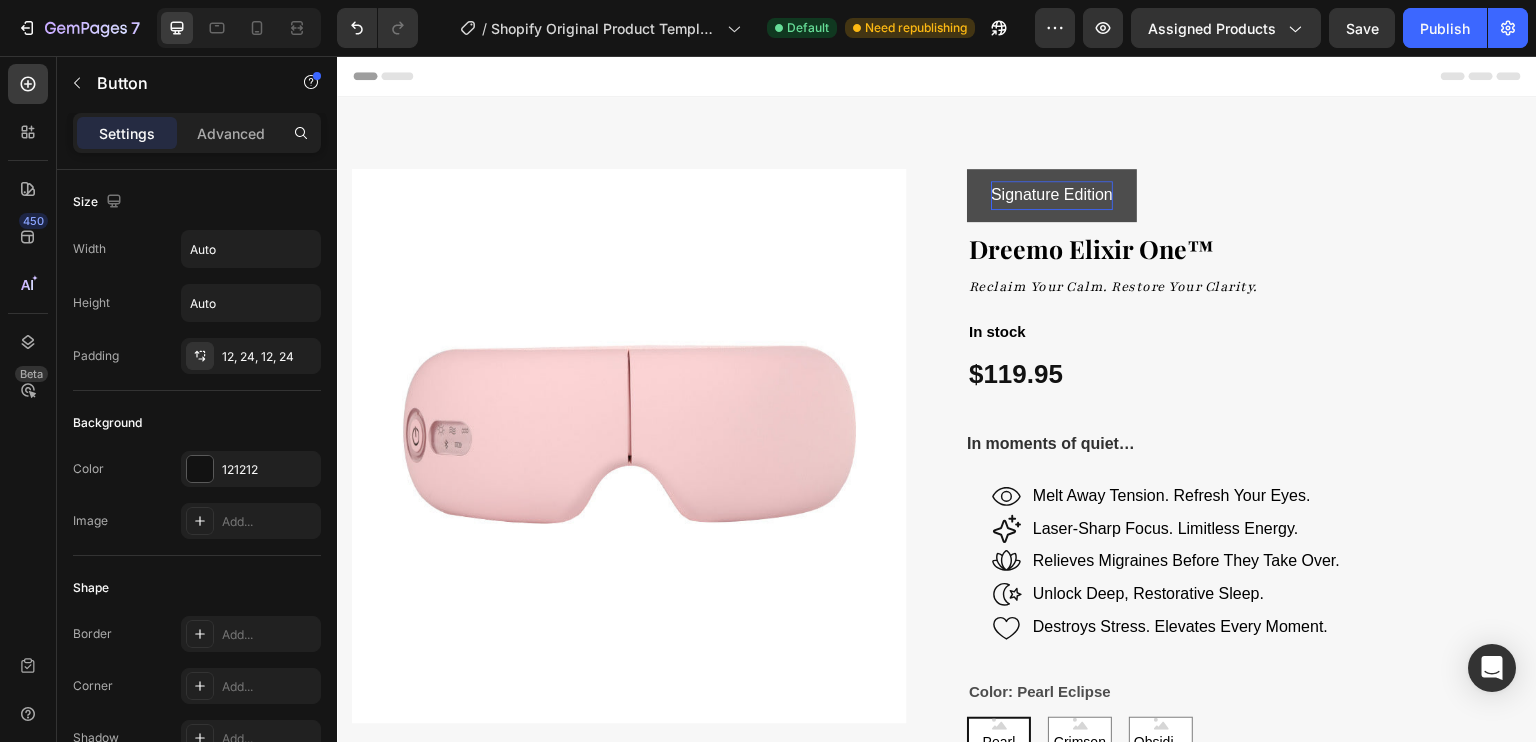 click on "Signature Edition Button   6" at bounding box center (1244, 195) 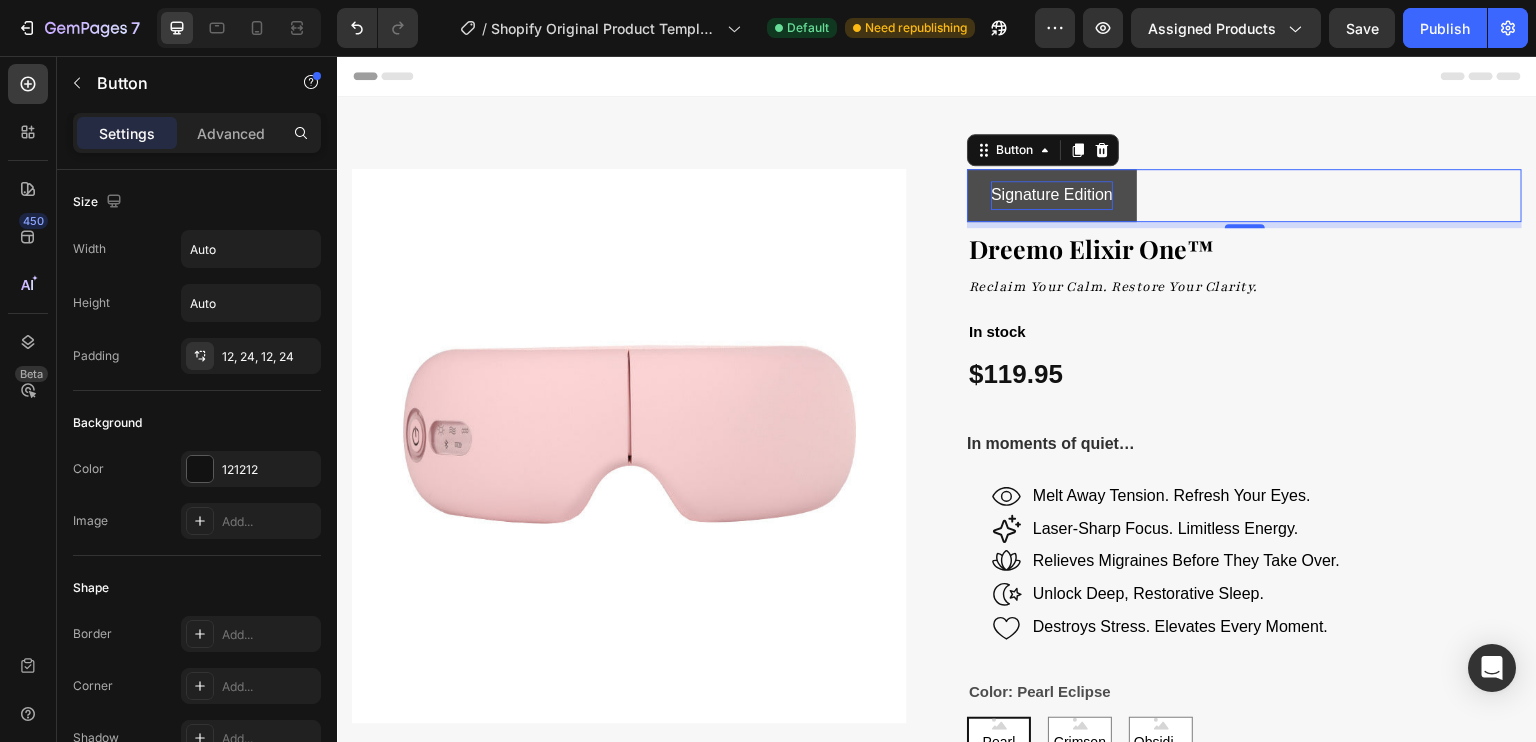 click on "Signature Edition Button   6" at bounding box center [1244, 195] 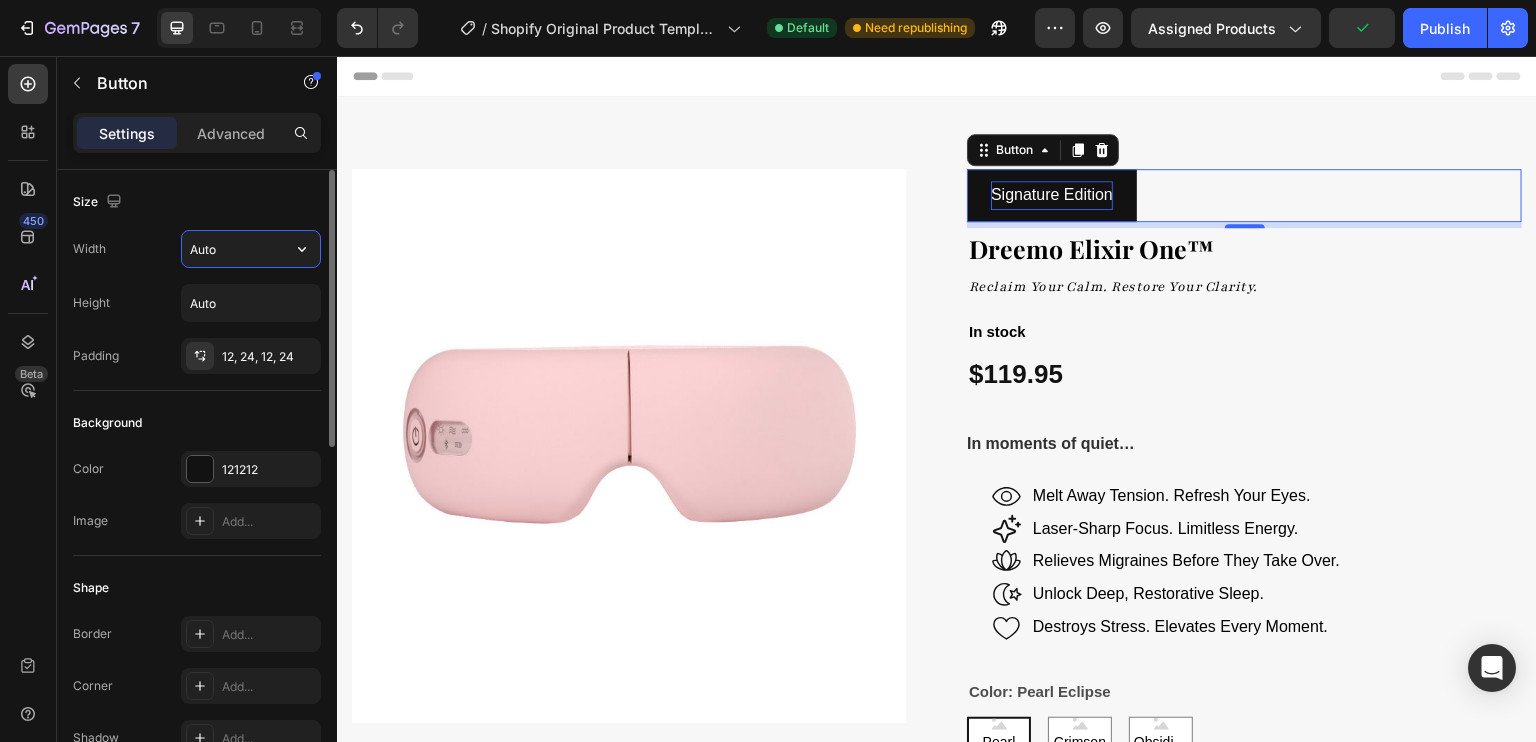 click on "Auto" at bounding box center (251, 249) 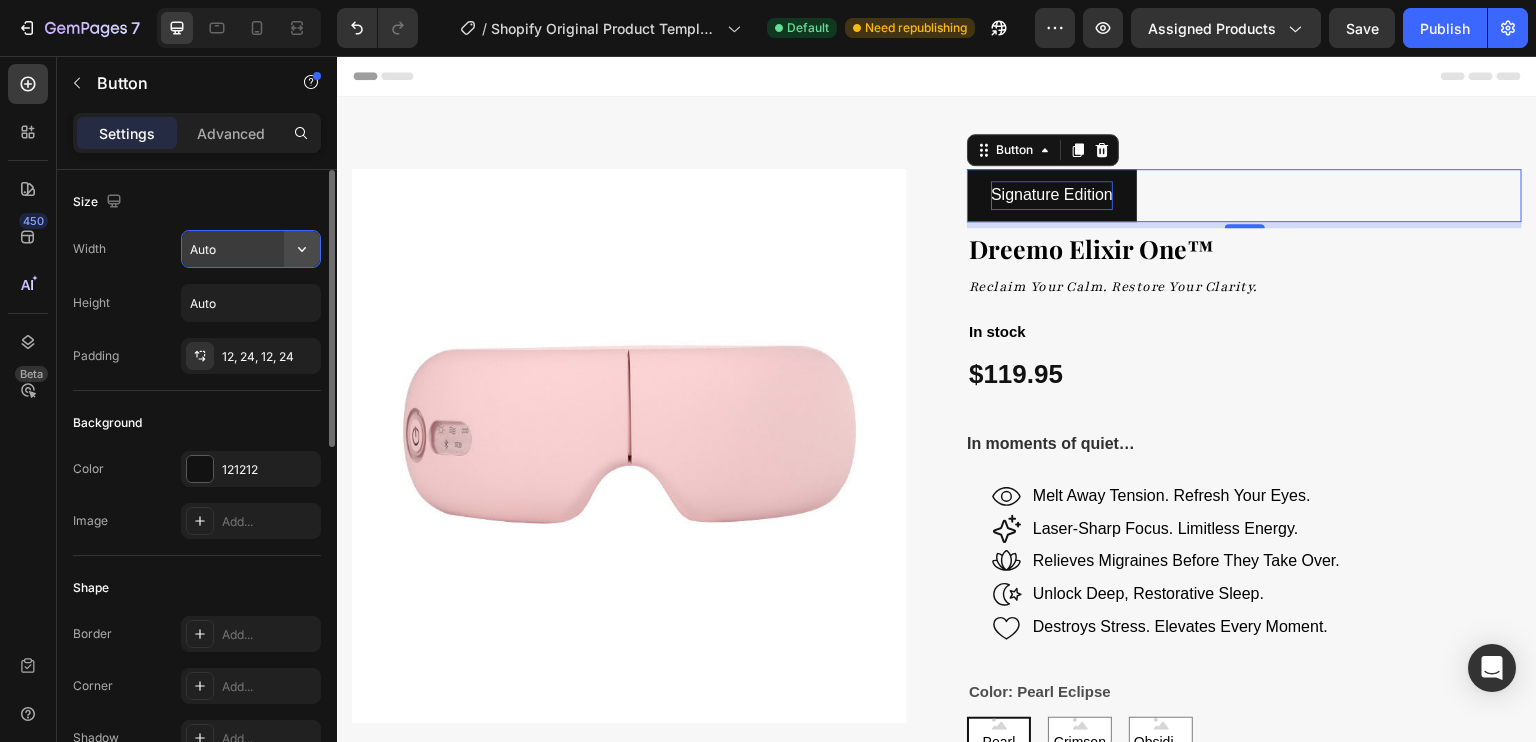 click 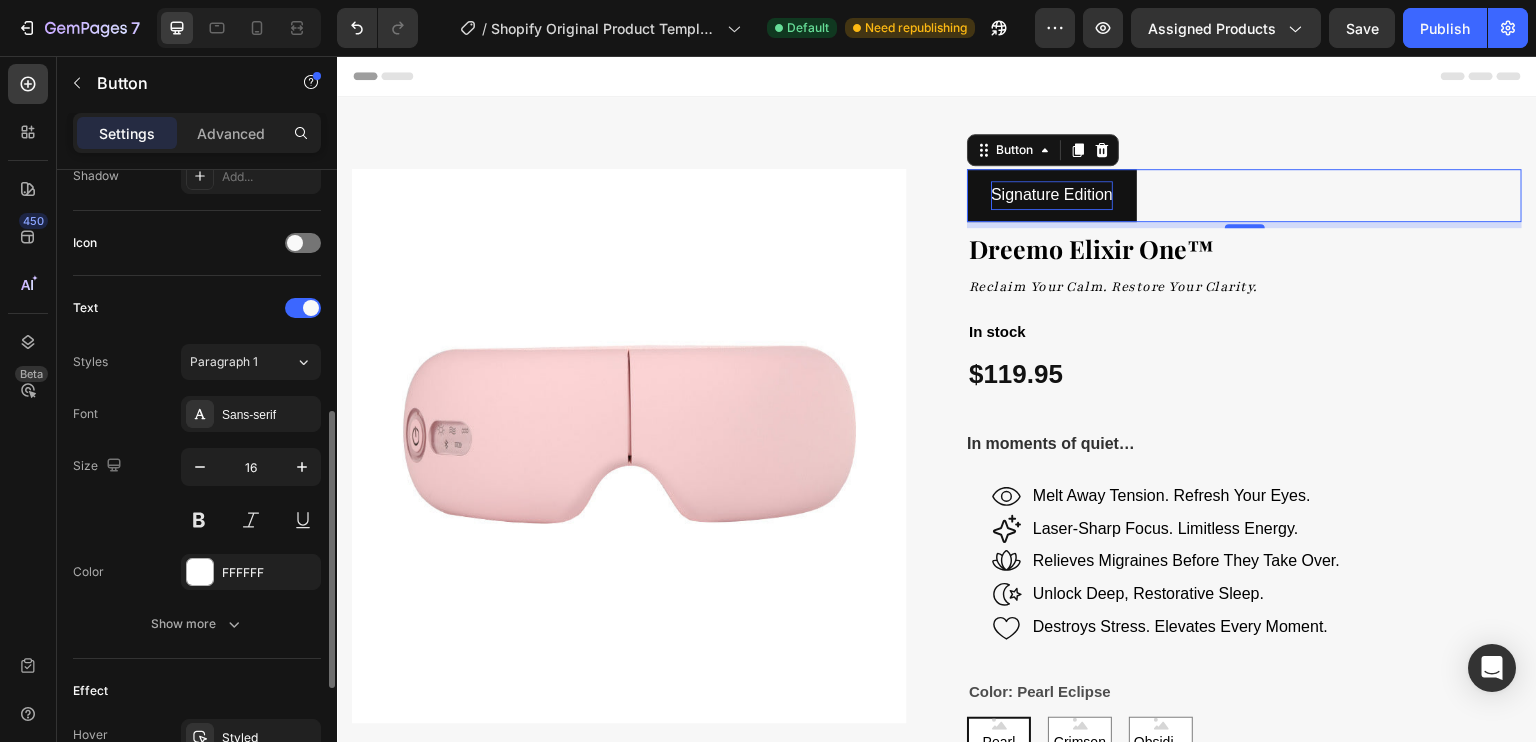 scroll, scrollTop: 563, scrollLeft: 0, axis: vertical 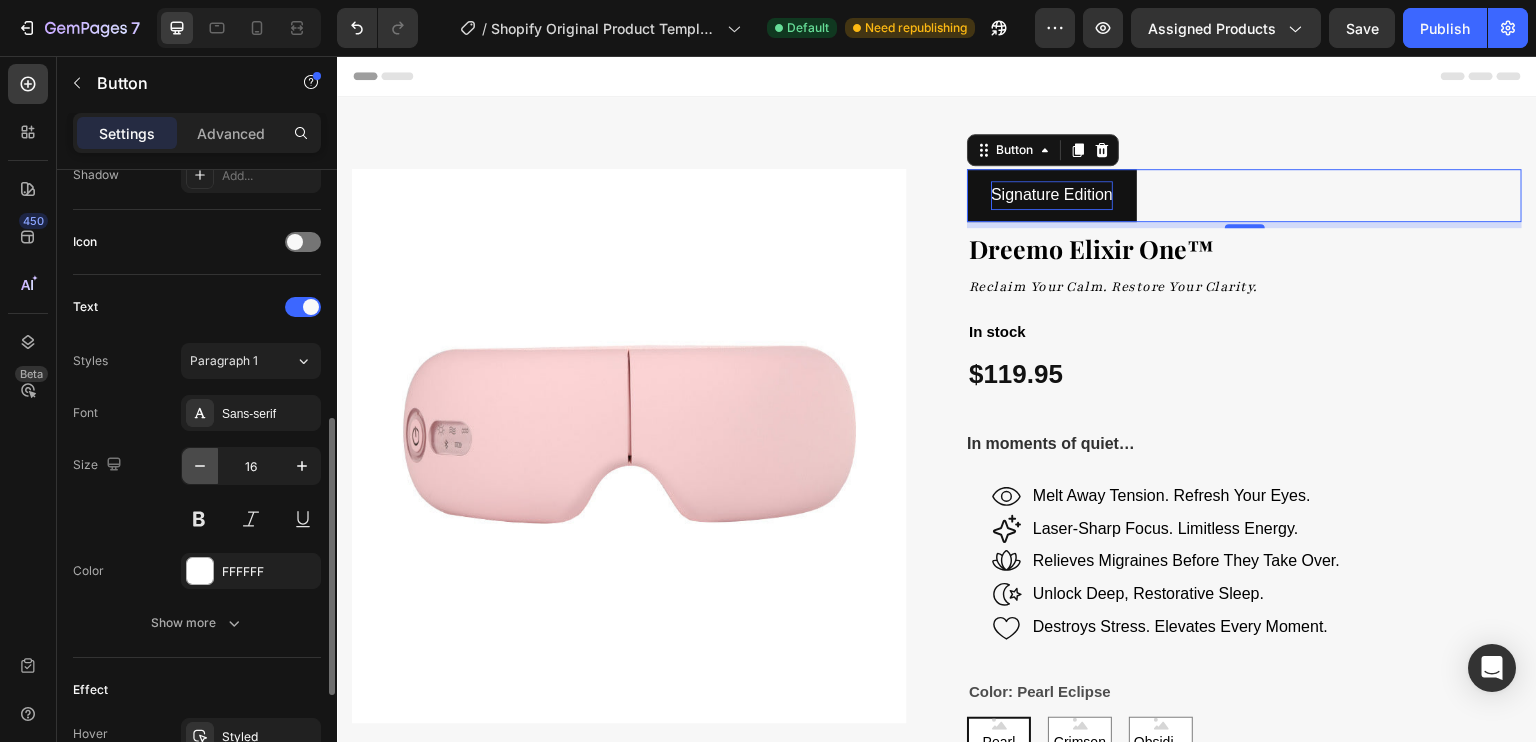 click at bounding box center [200, 466] 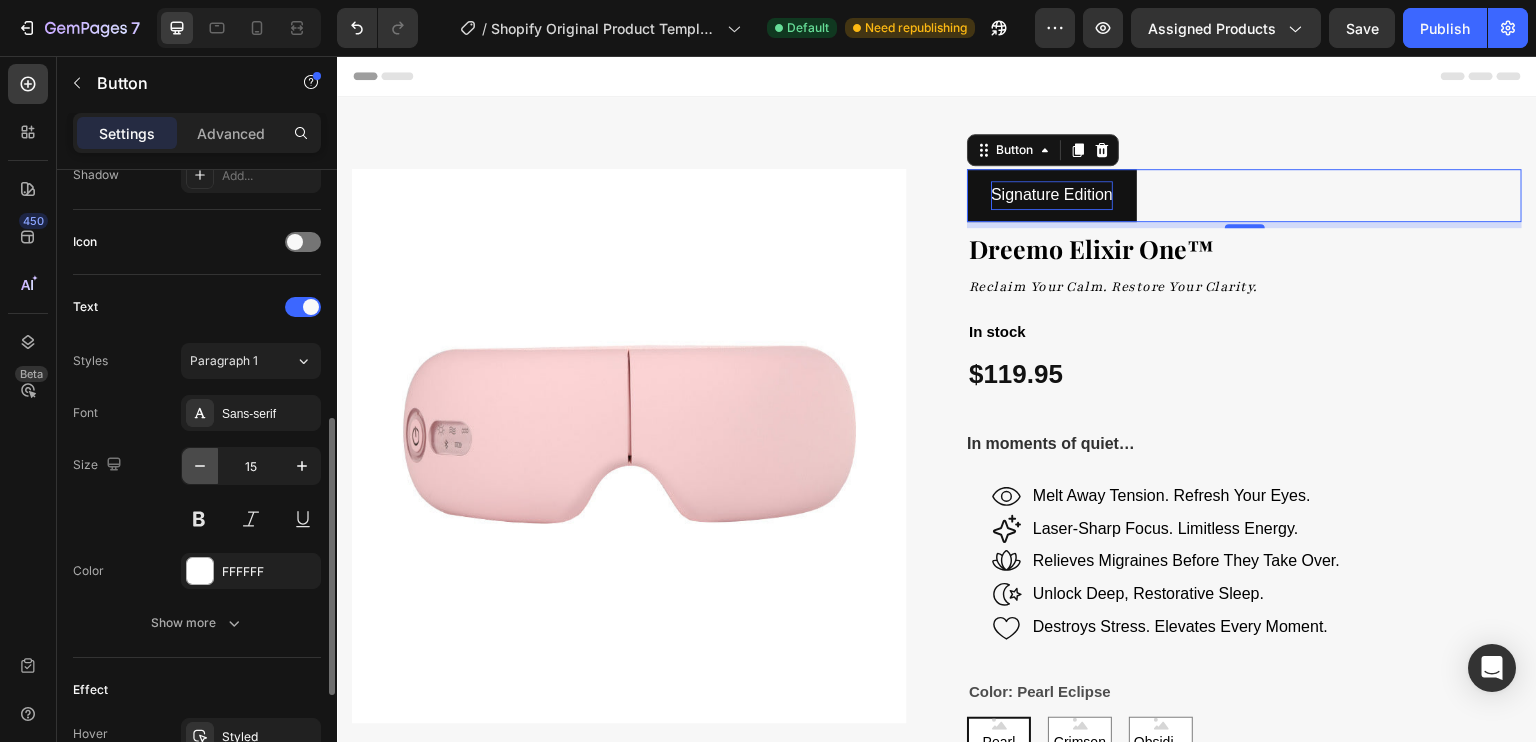 click at bounding box center (200, 466) 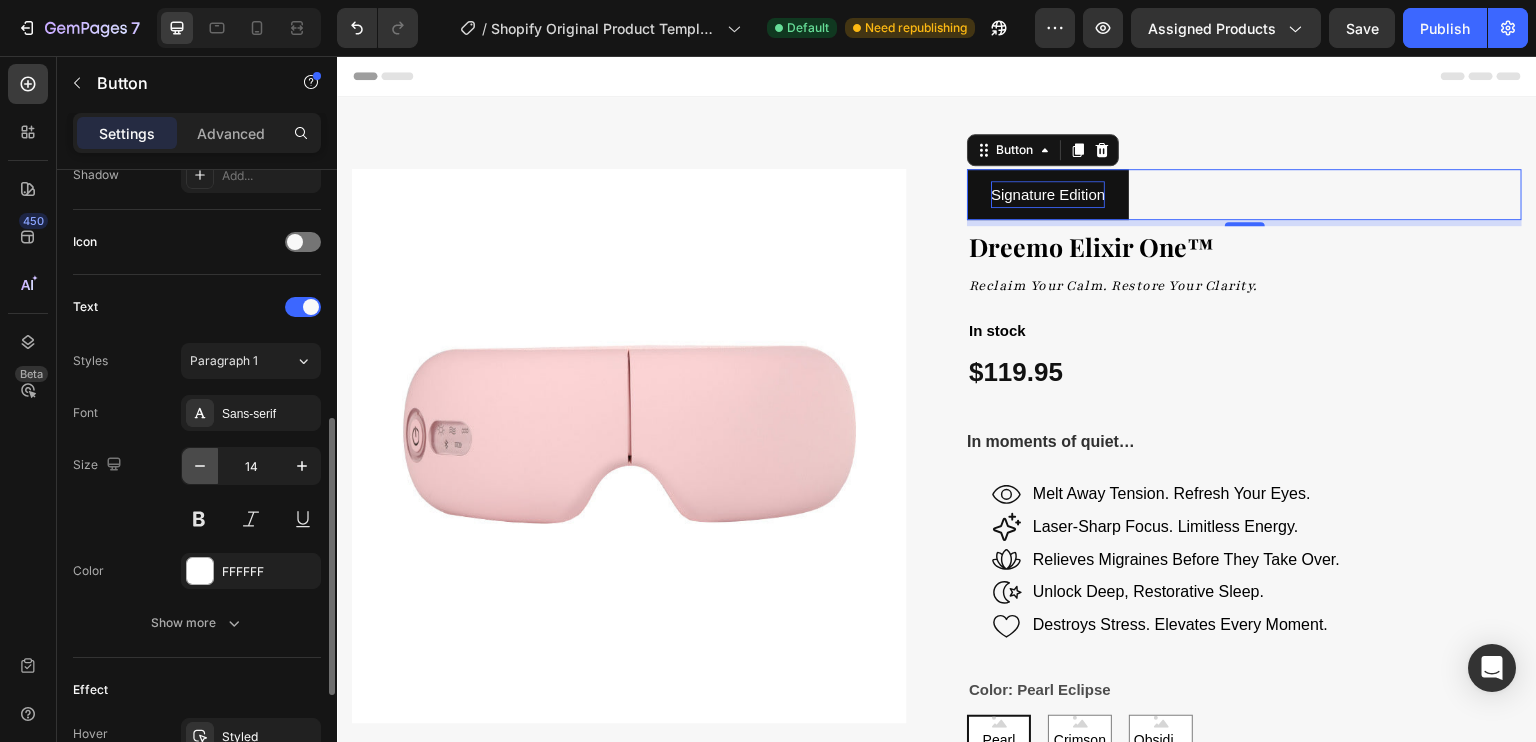 click at bounding box center (200, 466) 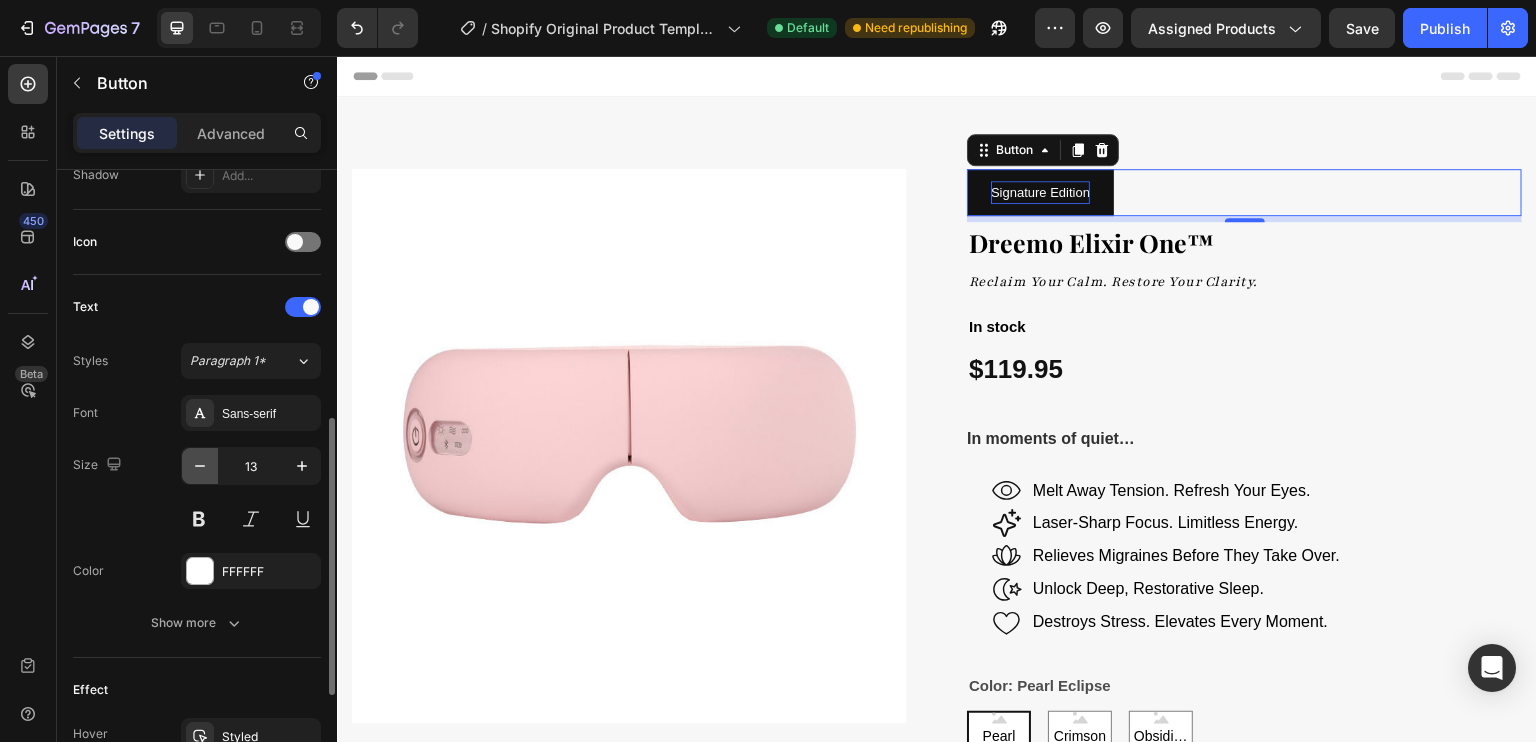 click at bounding box center (200, 466) 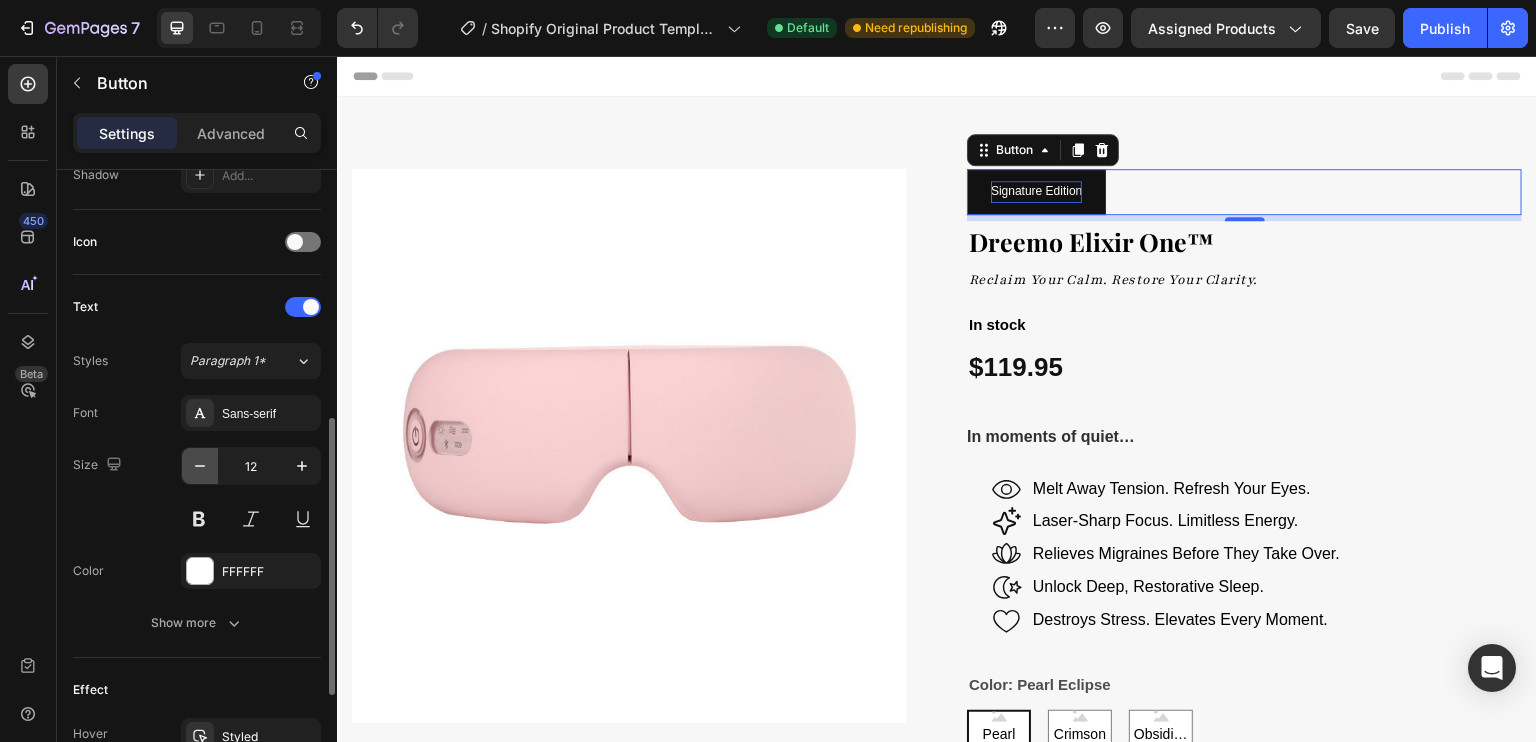 click at bounding box center [200, 466] 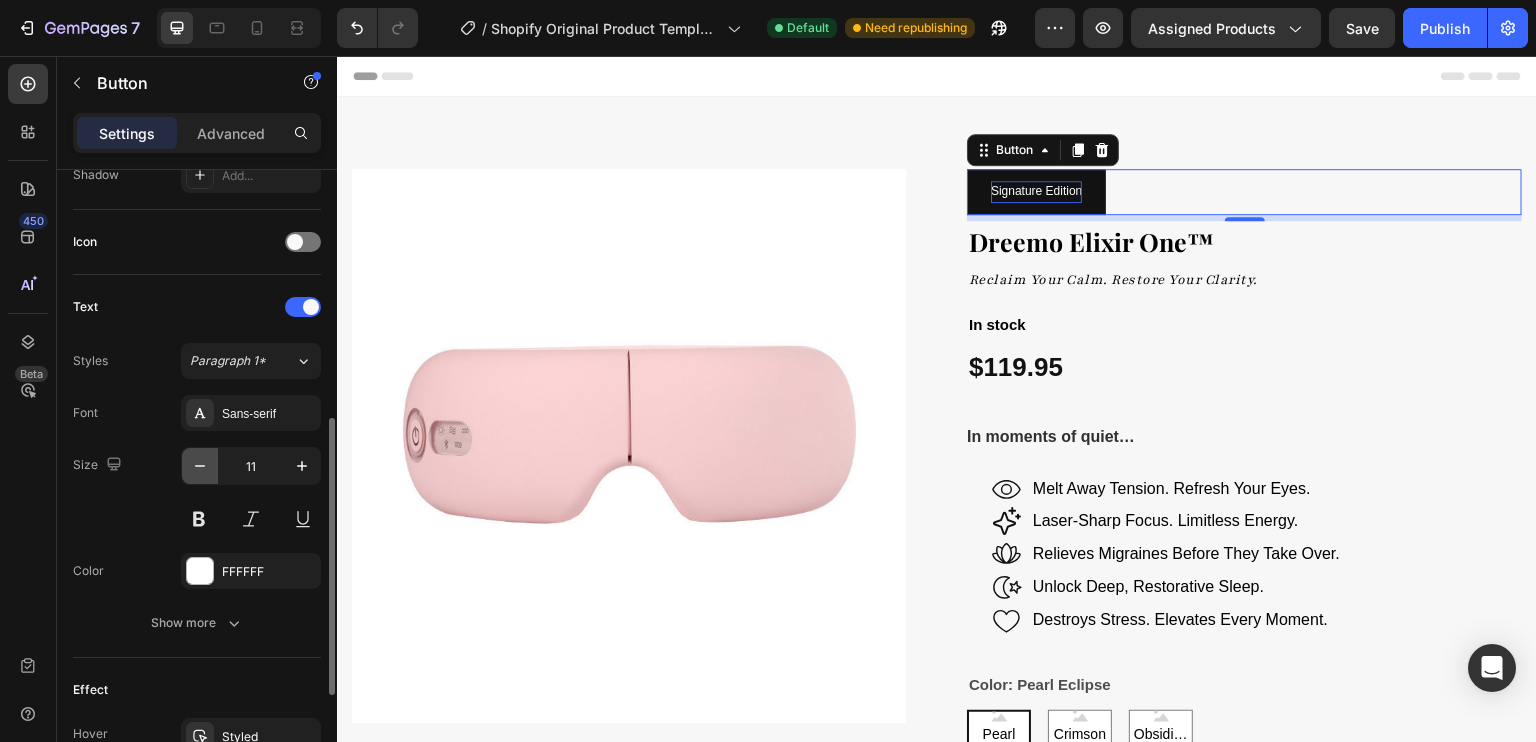 click at bounding box center (200, 466) 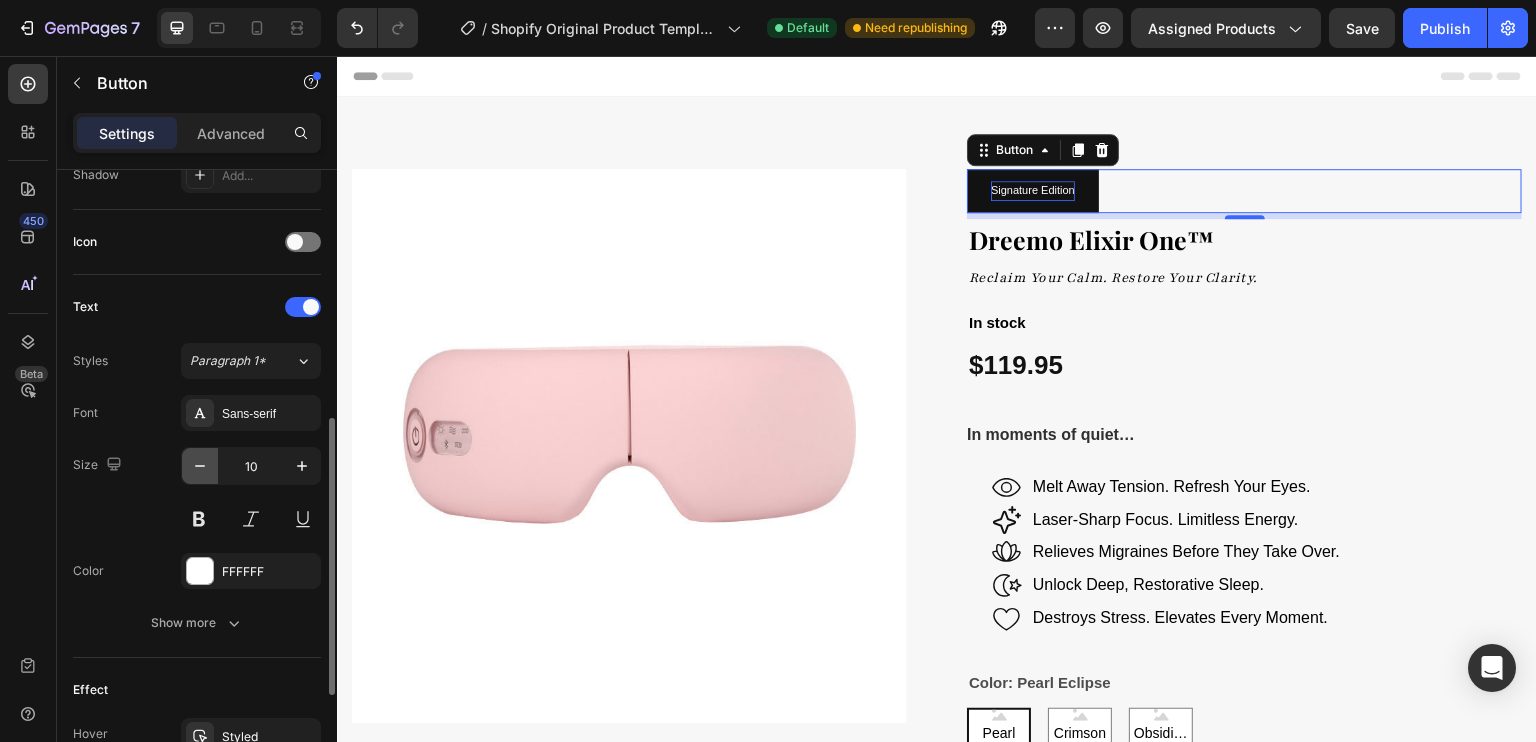 click at bounding box center (200, 466) 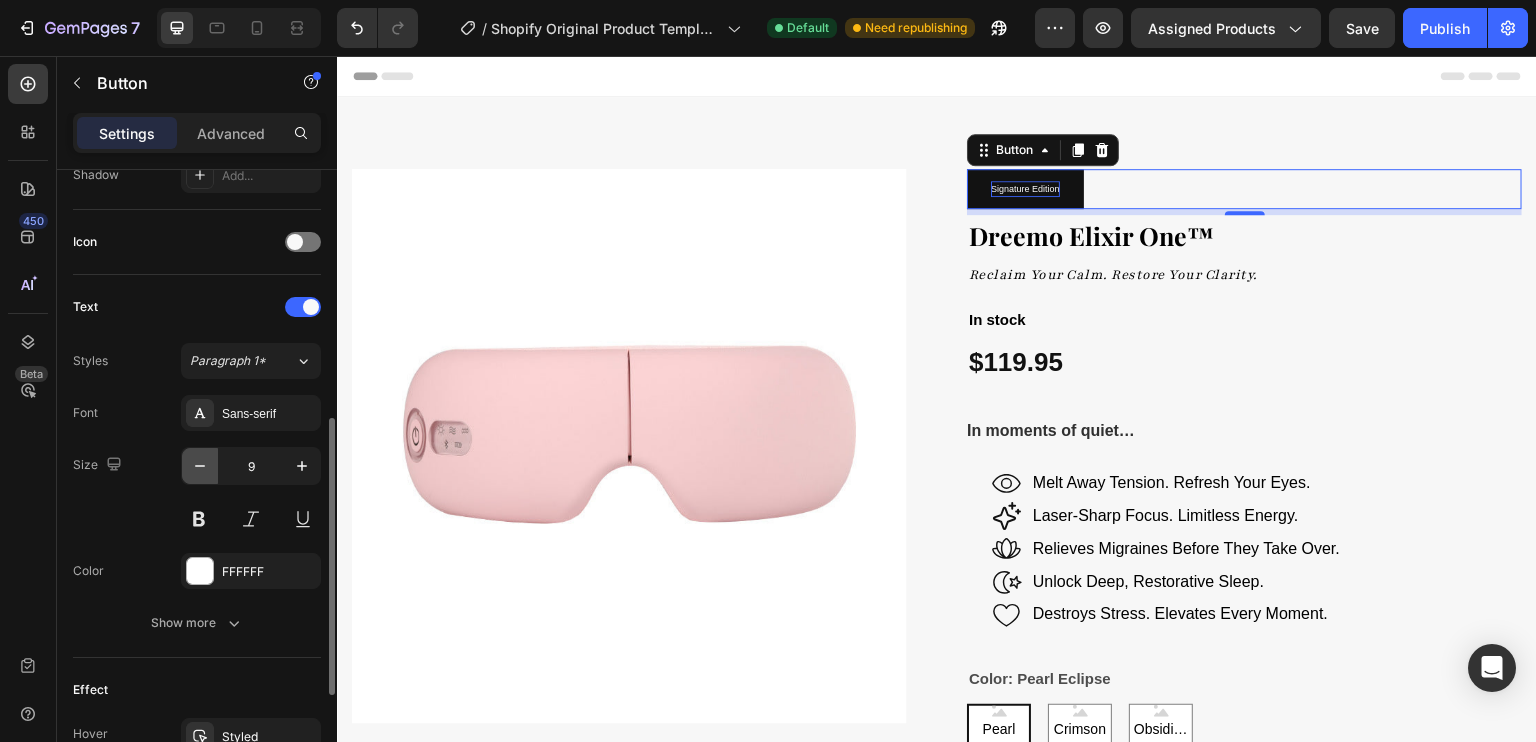 click at bounding box center [200, 466] 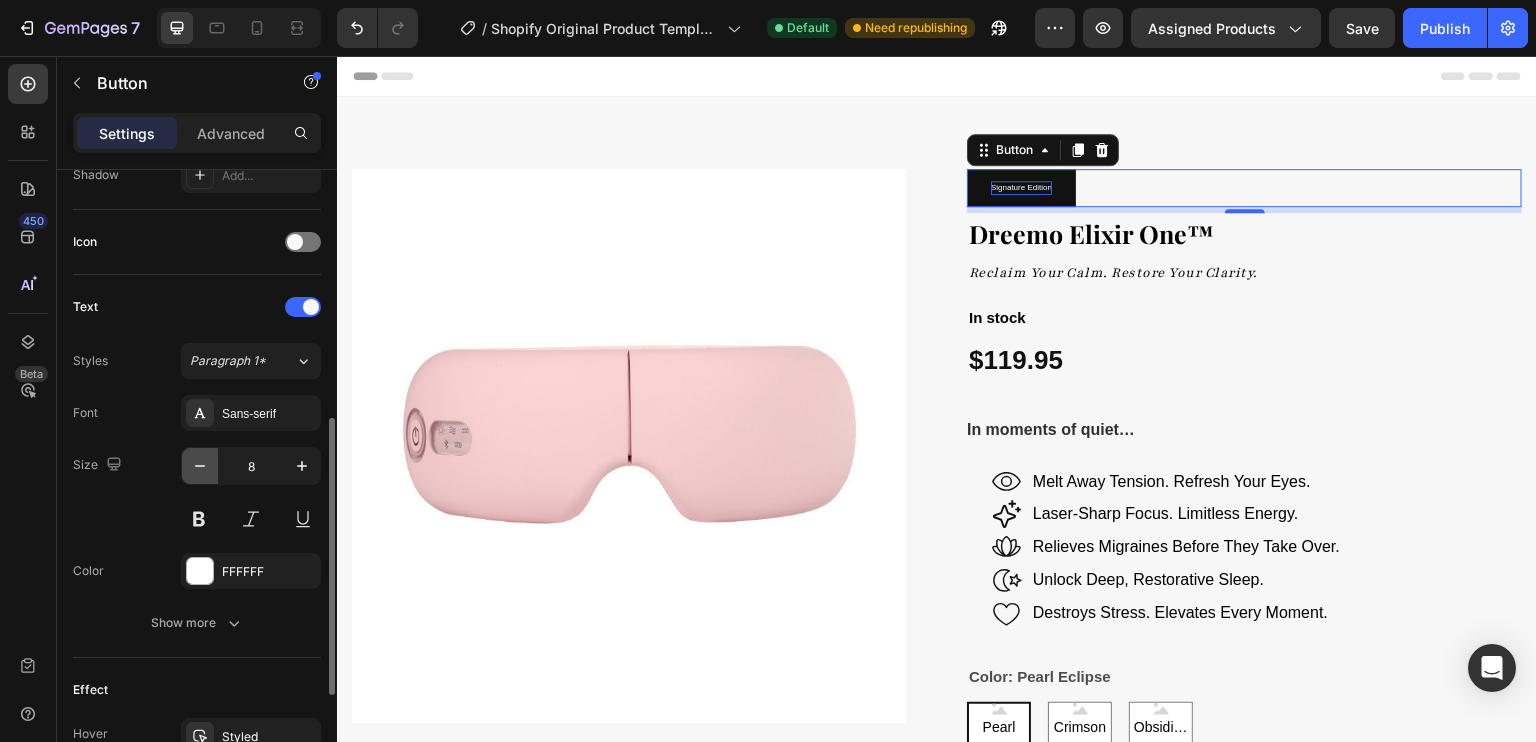 click at bounding box center (200, 466) 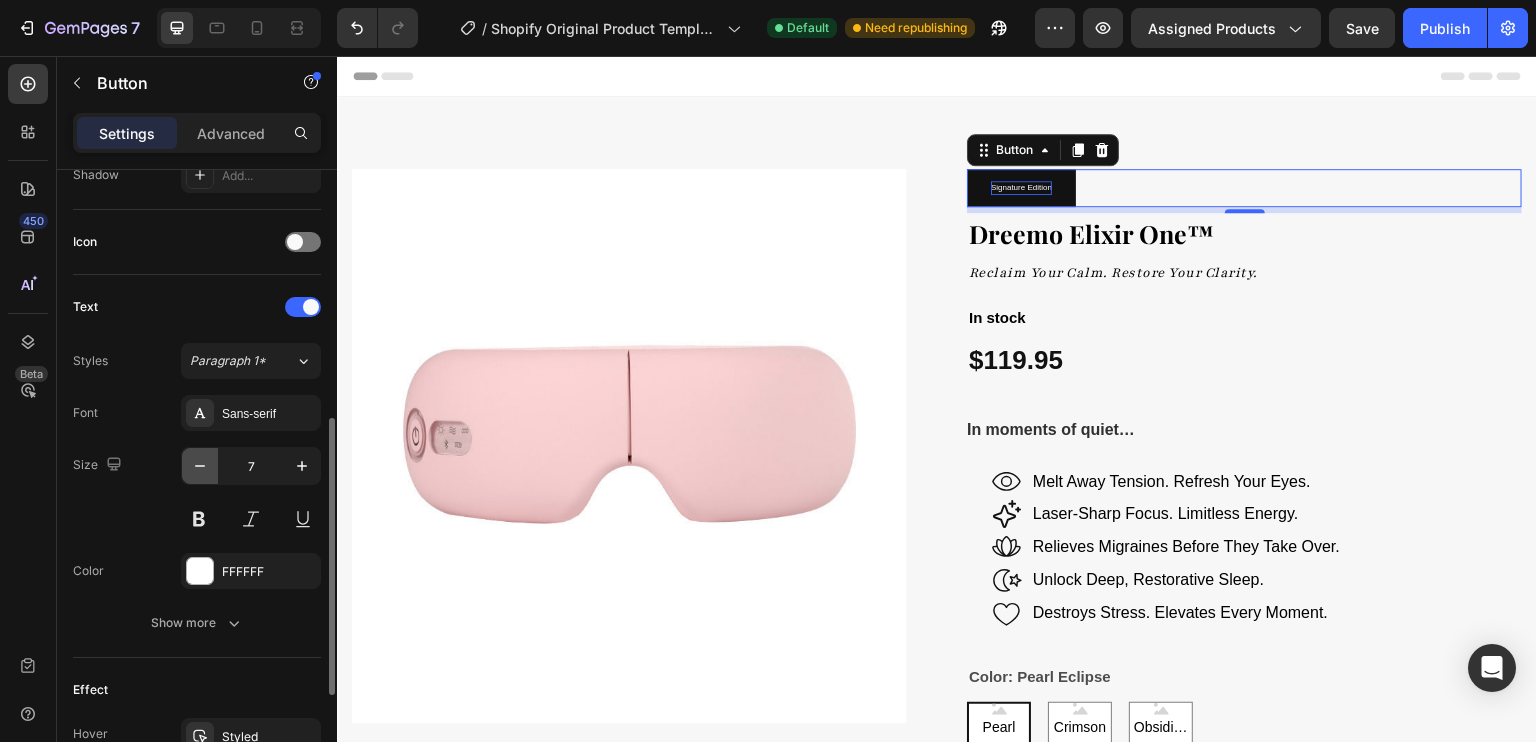click at bounding box center (200, 466) 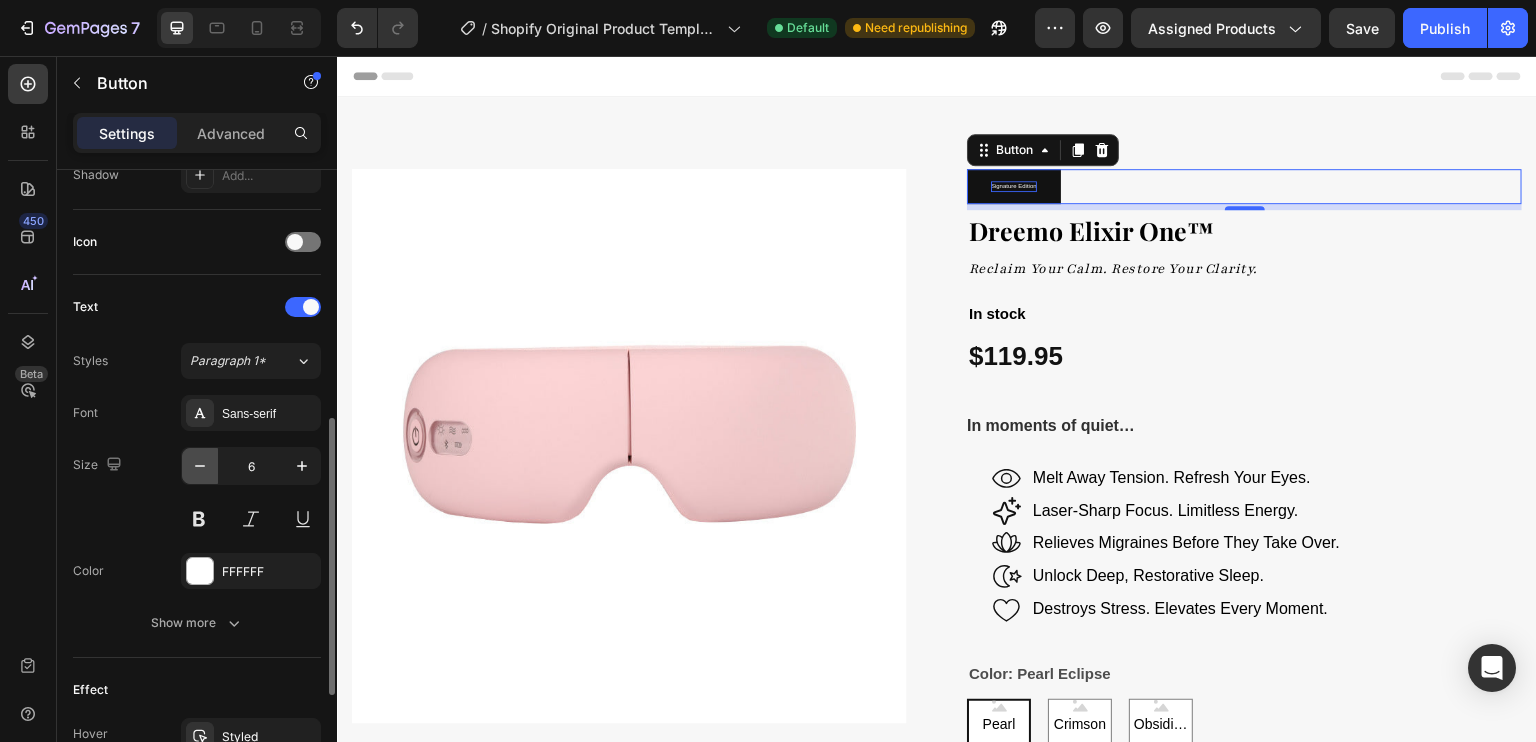 click at bounding box center [200, 466] 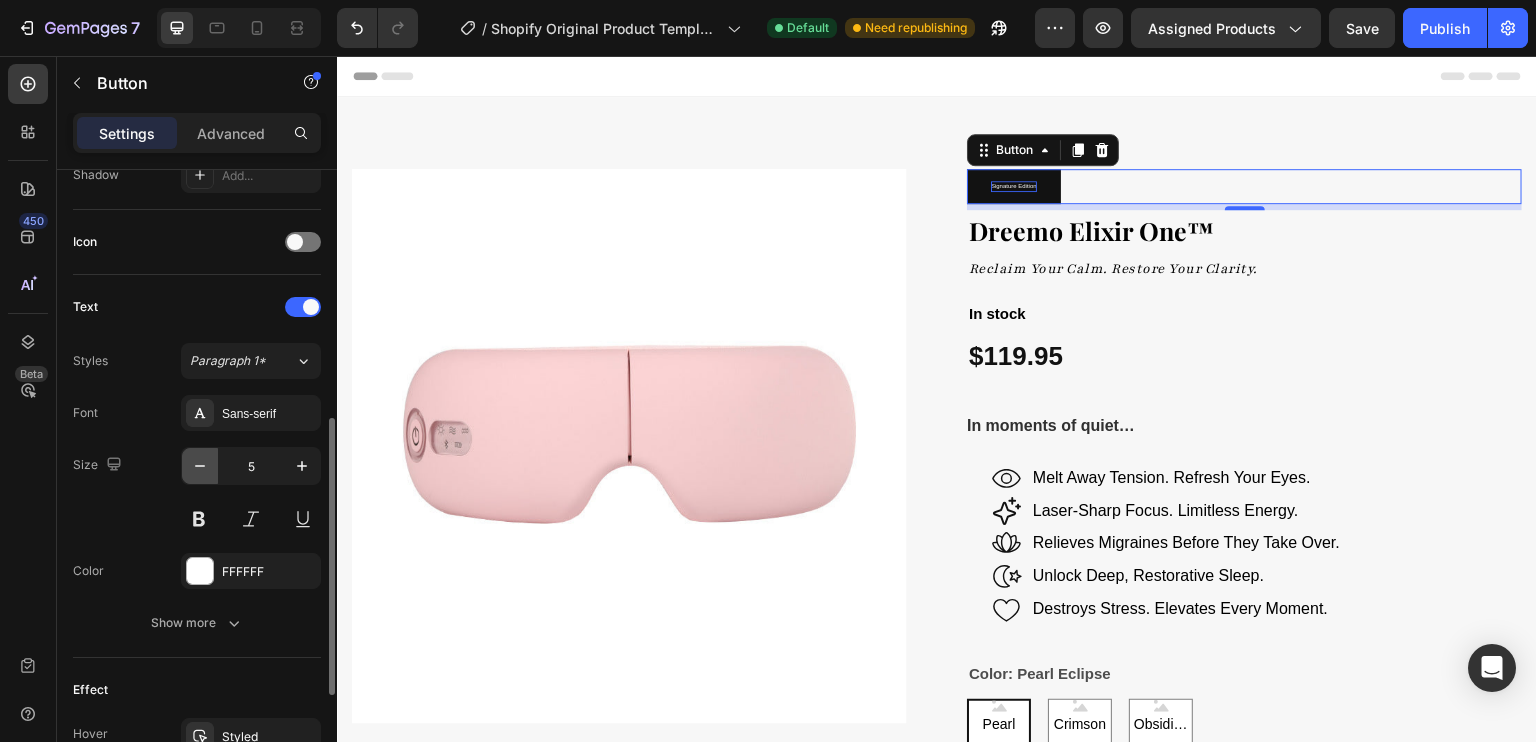 click at bounding box center [200, 466] 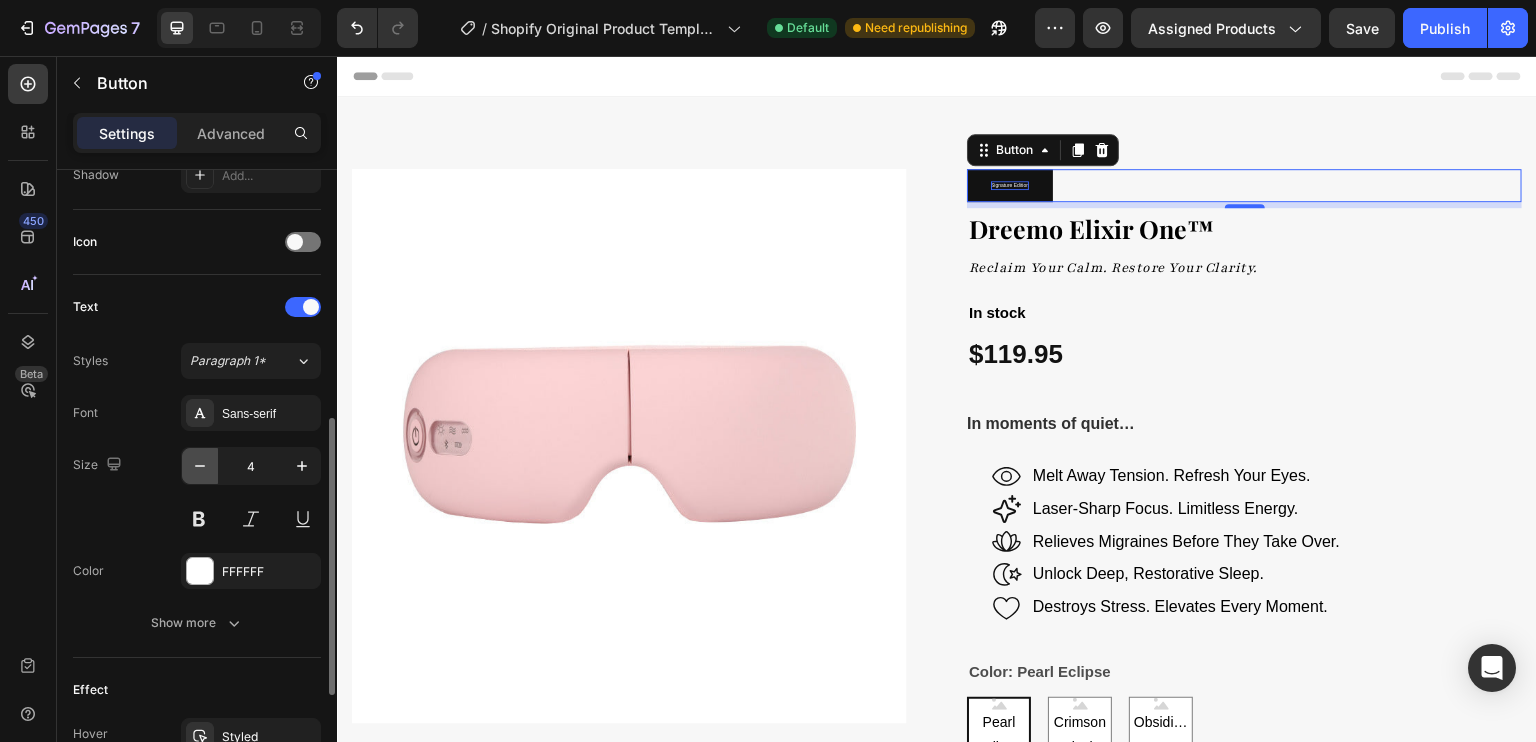 click at bounding box center (200, 466) 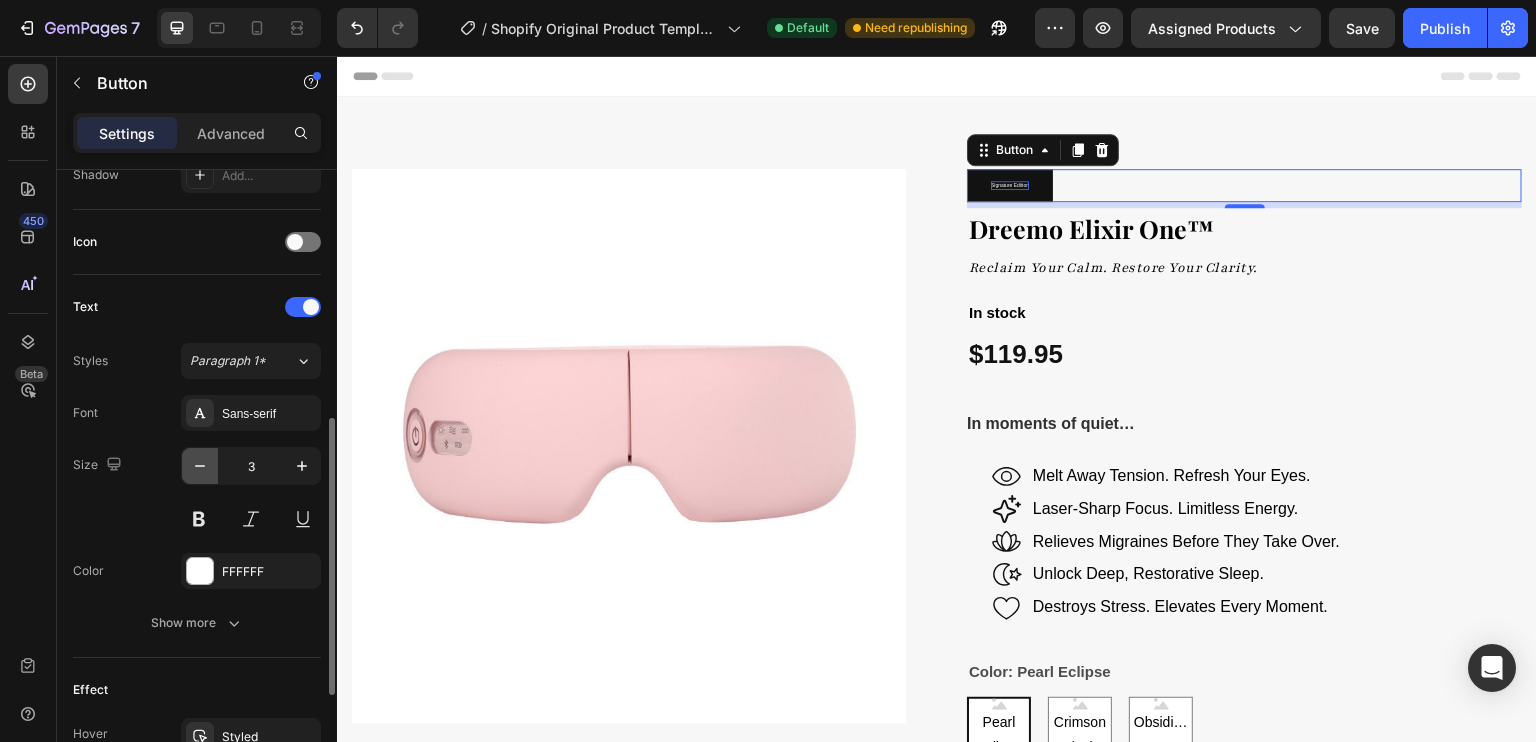 click at bounding box center [200, 466] 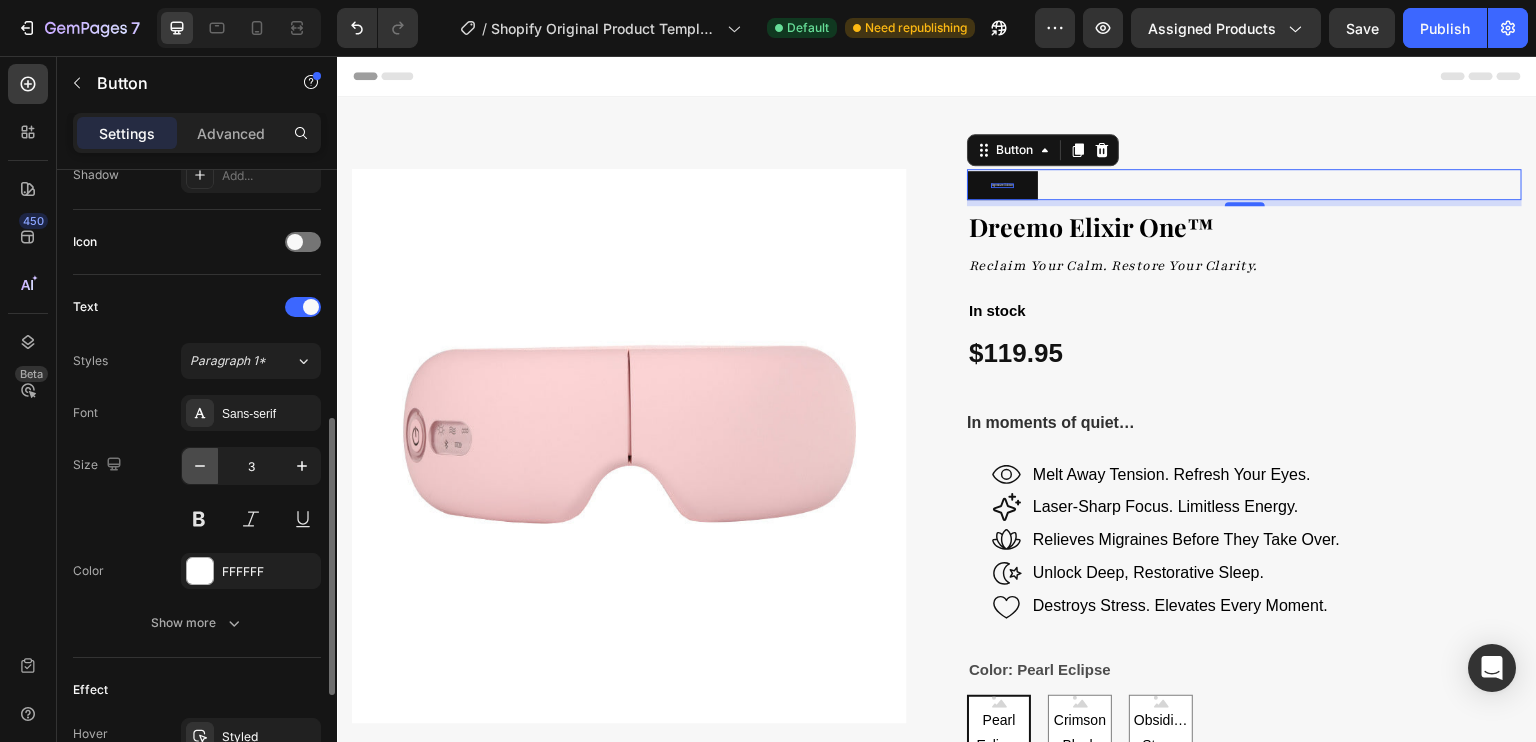 click at bounding box center [200, 466] 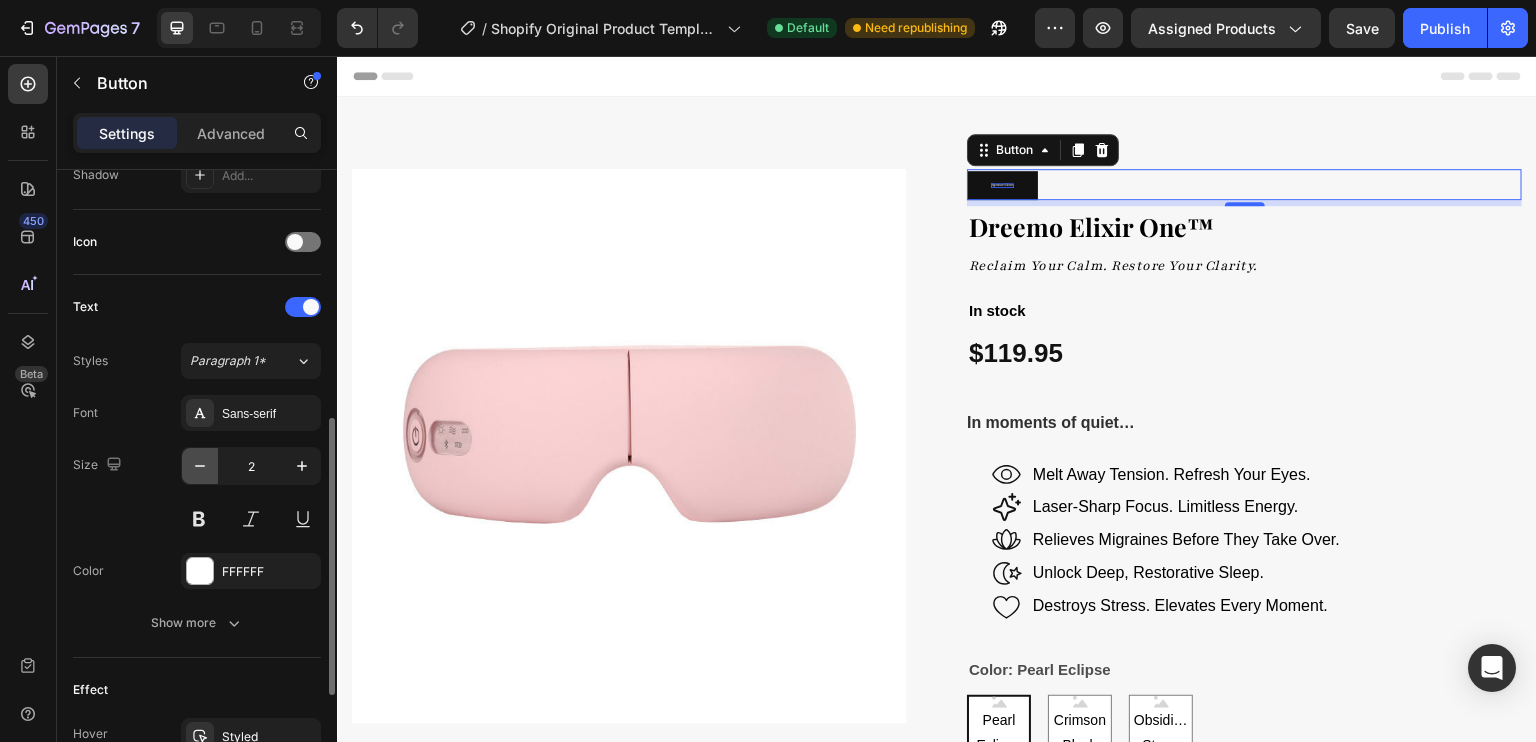 type on "1" 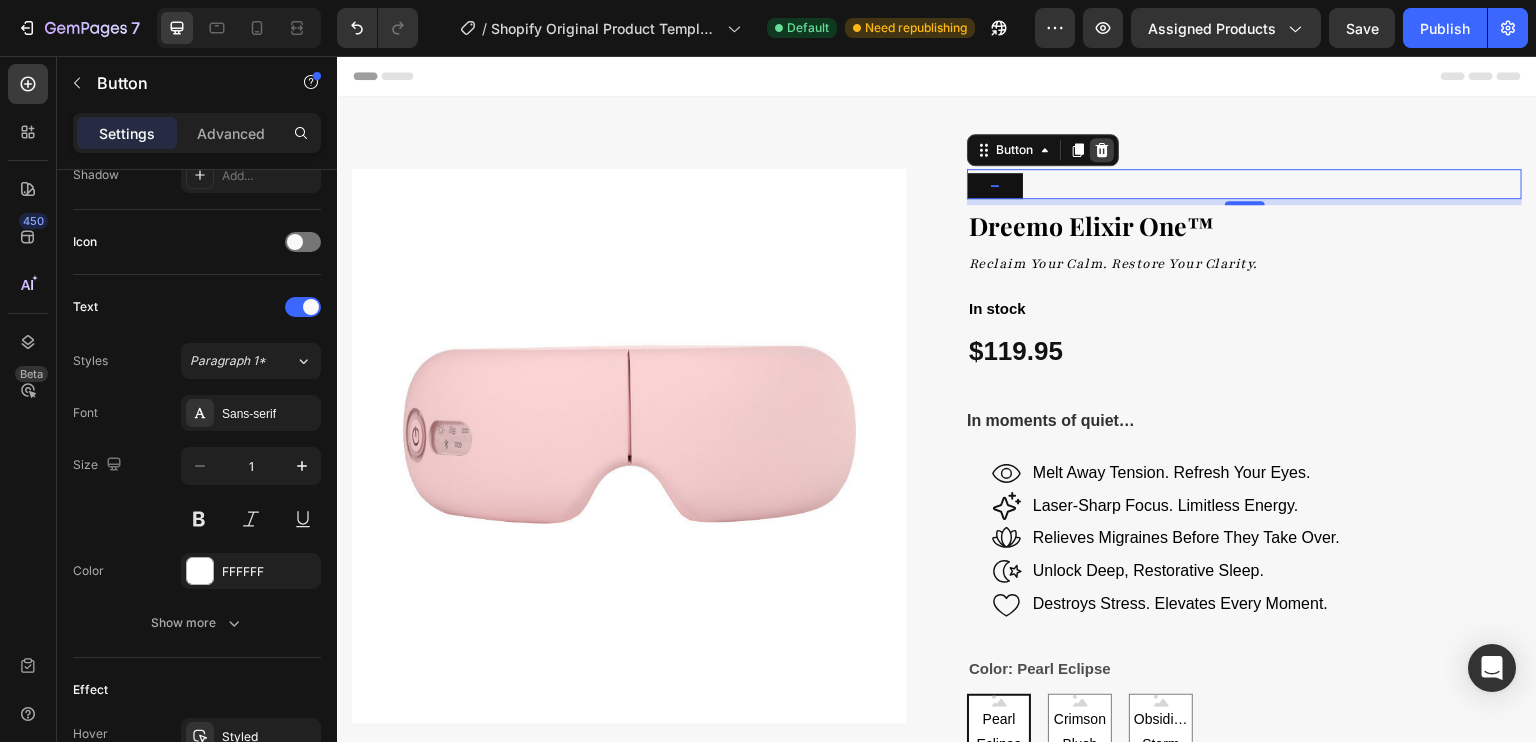 click 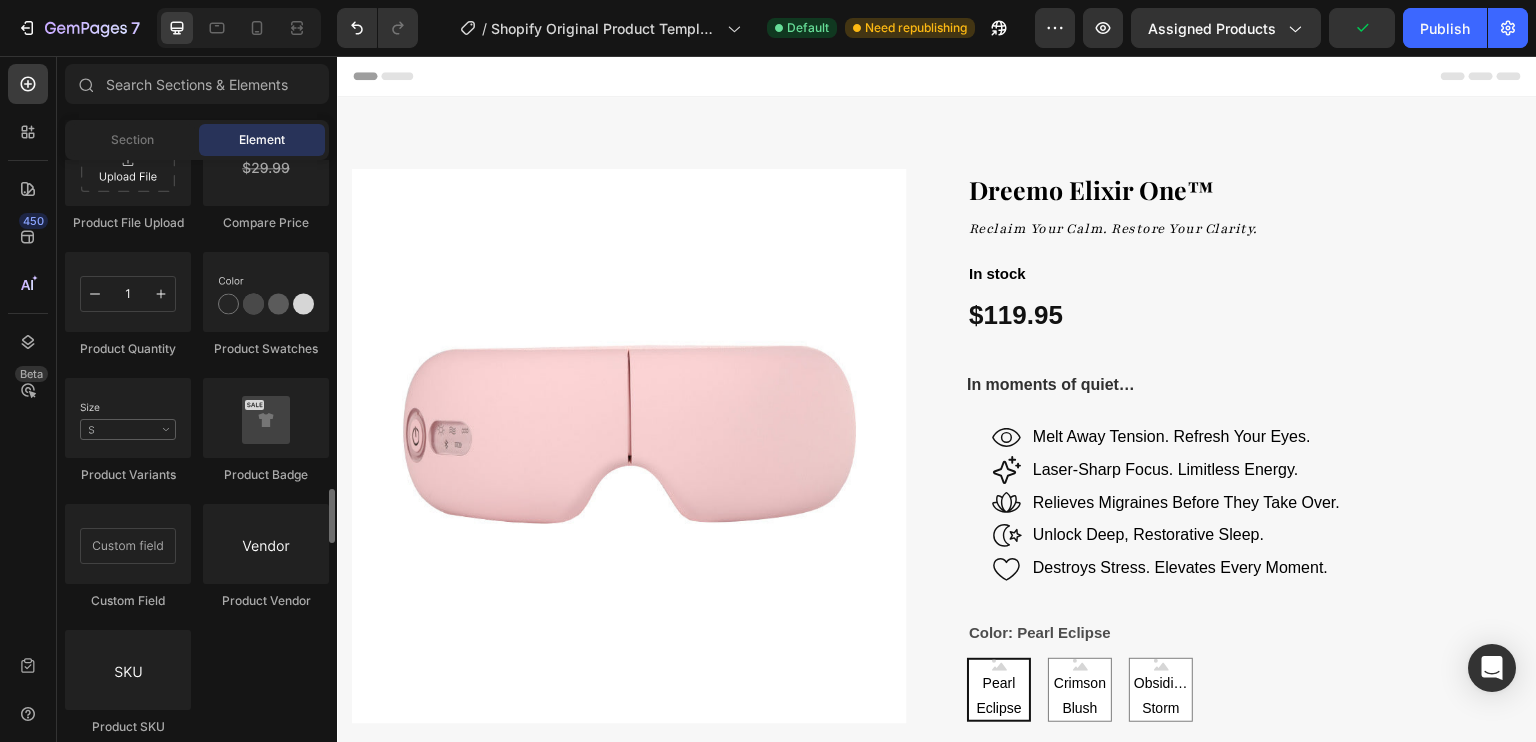 scroll, scrollTop: 3513, scrollLeft: 0, axis: vertical 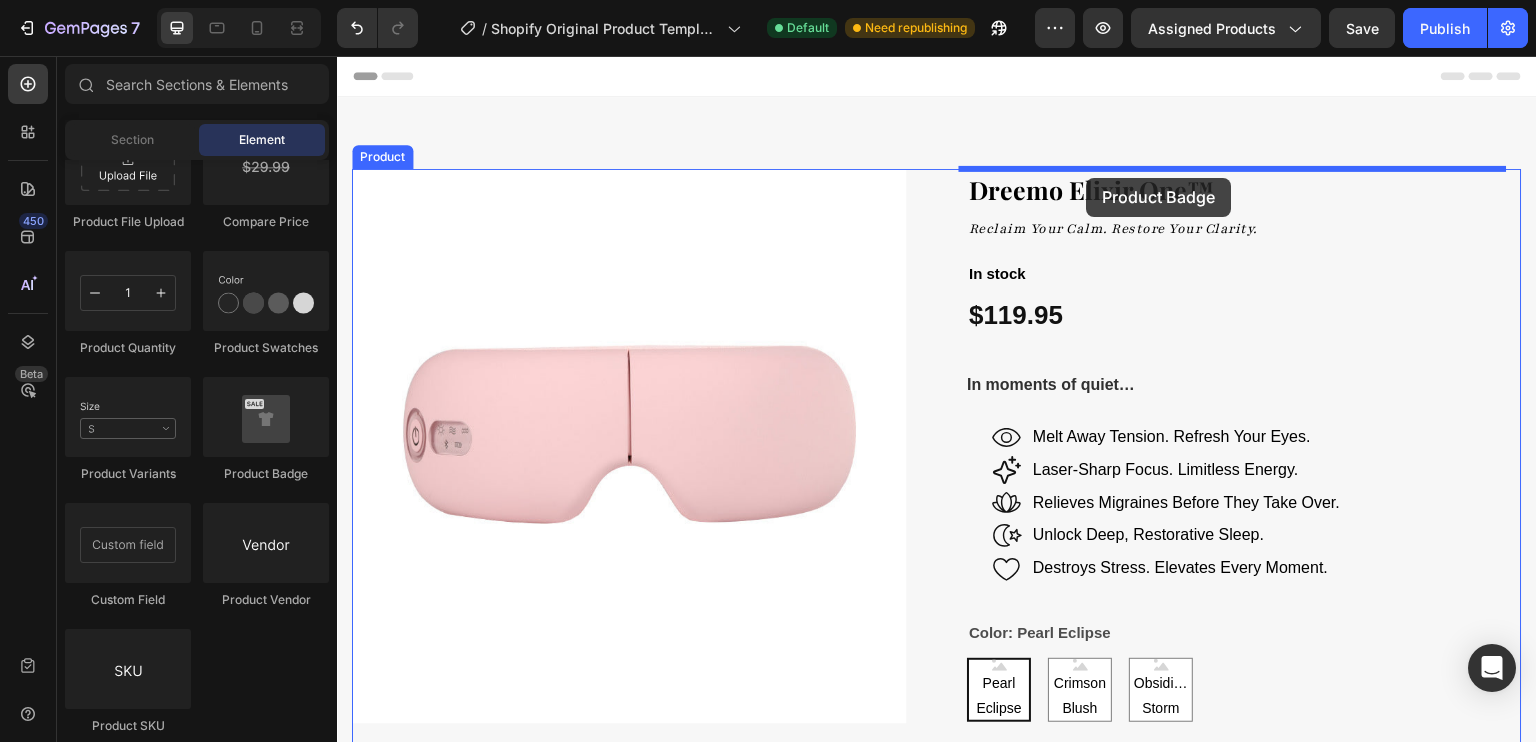 drag, startPoint x: 571, startPoint y: 490, endPoint x: 1087, endPoint y: 177, distance: 603.51056 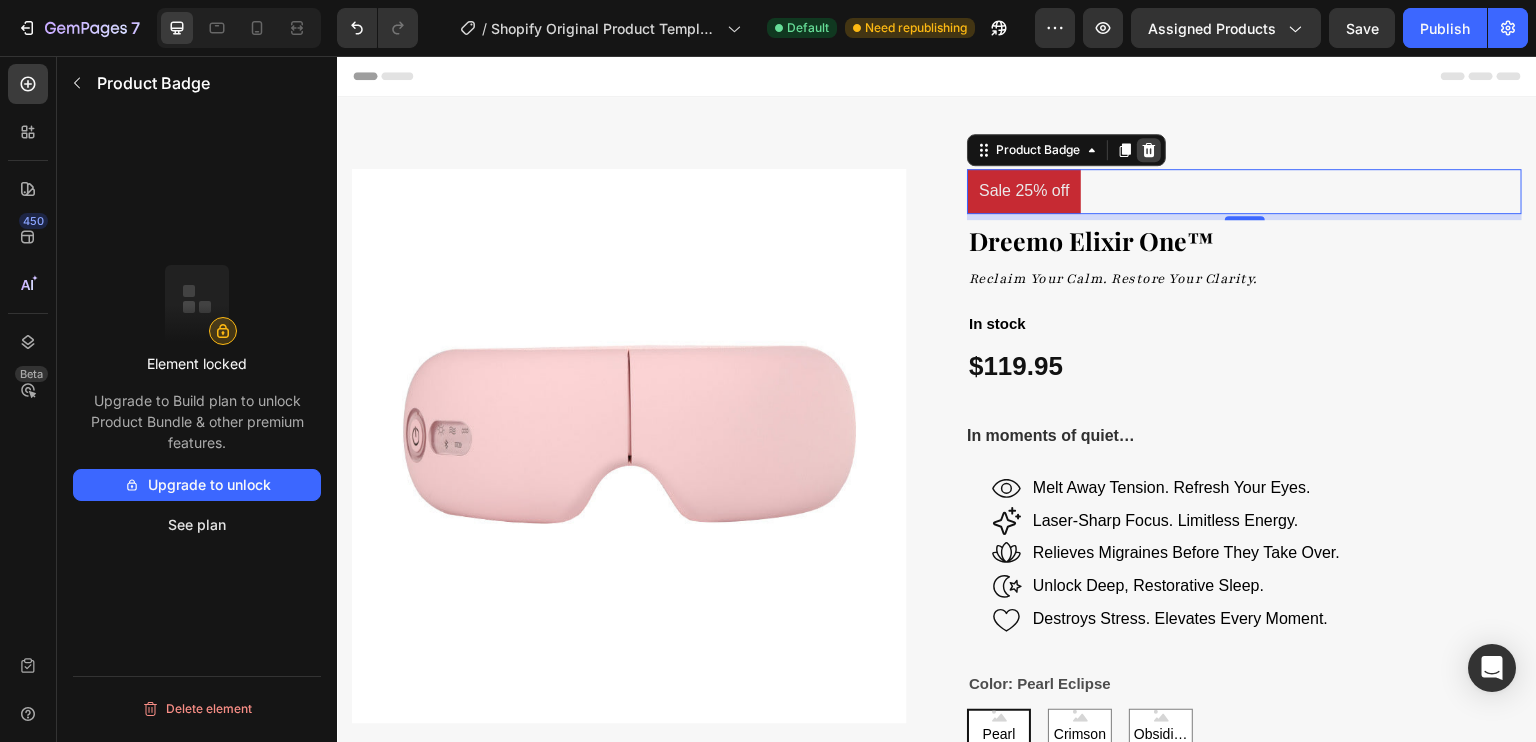 click 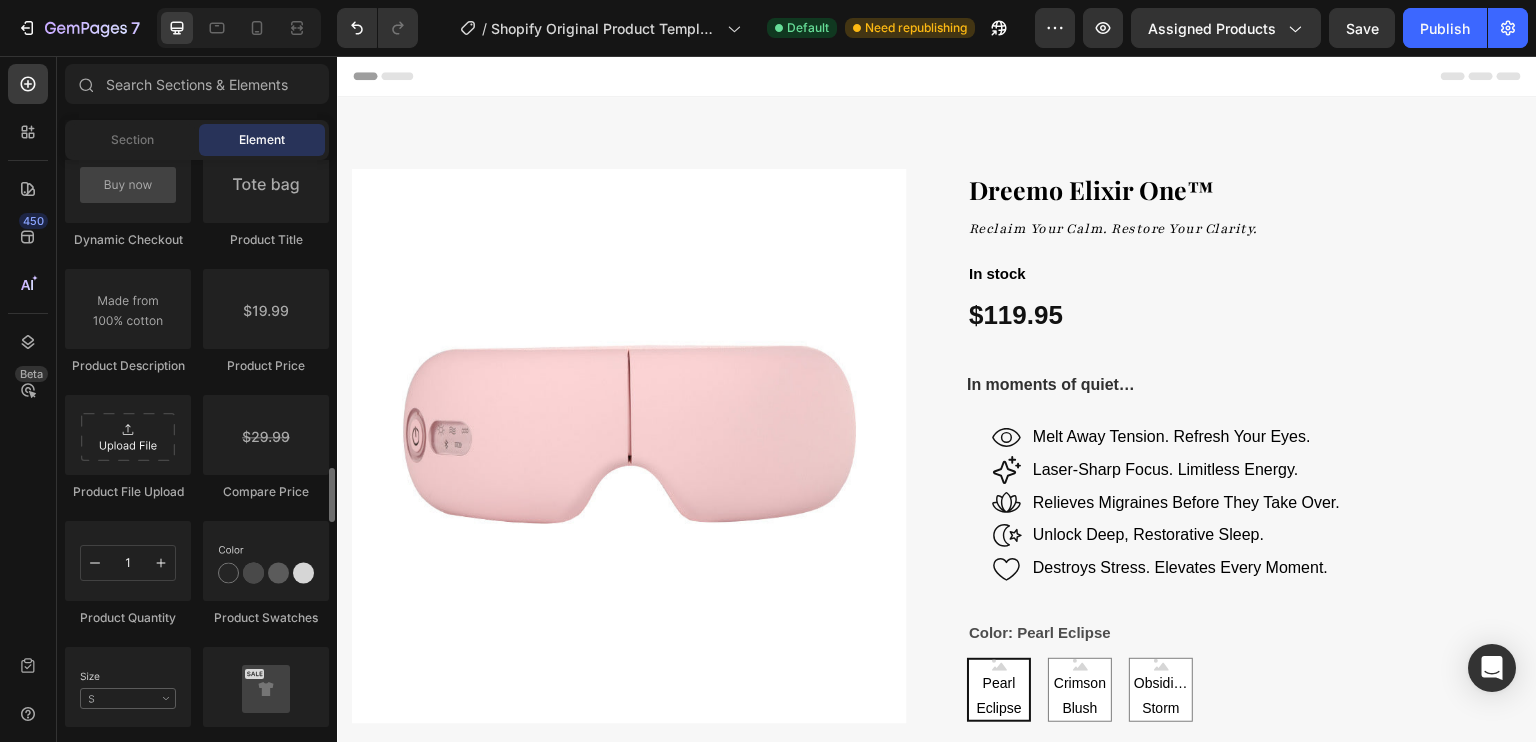 scroll, scrollTop: 3242, scrollLeft: 0, axis: vertical 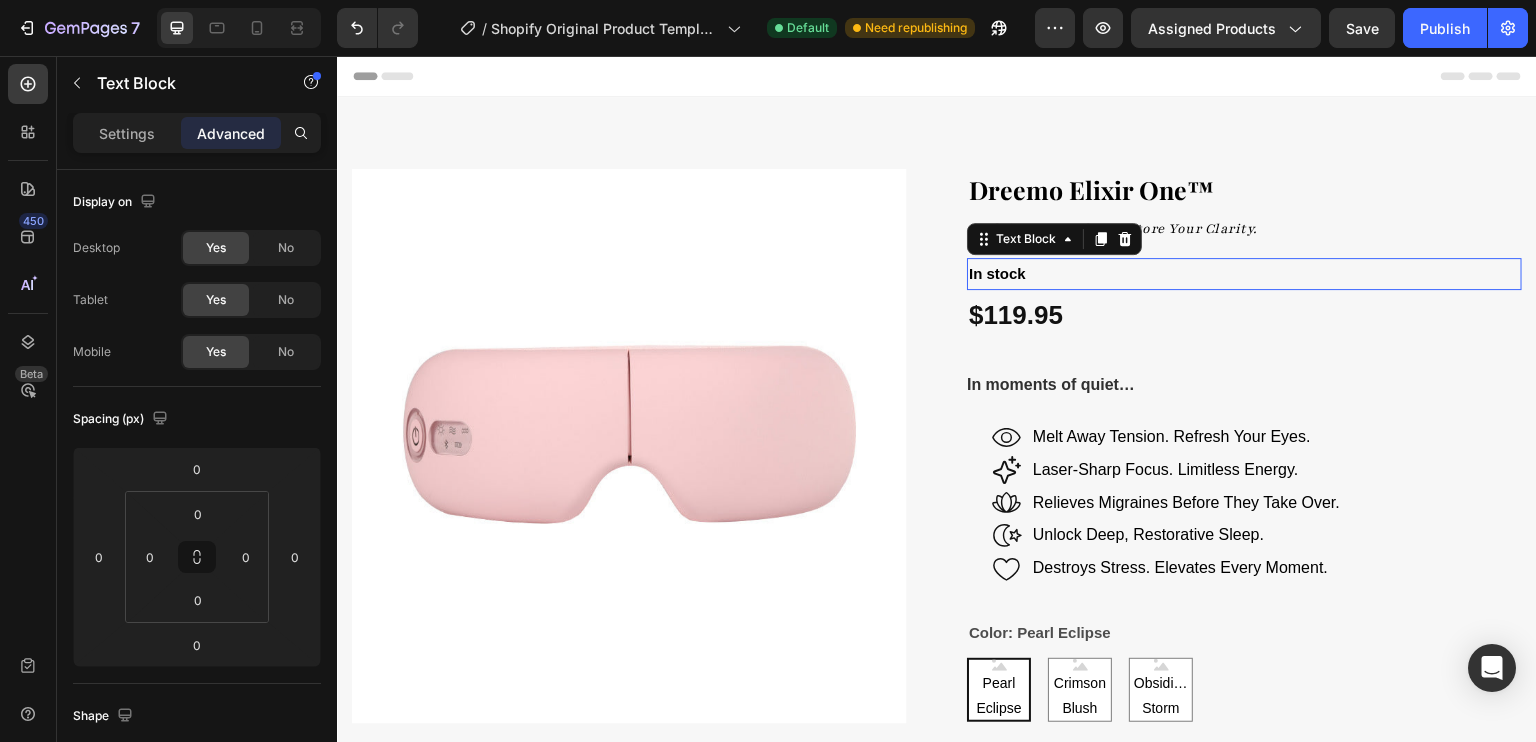 click on "In stock" at bounding box center (1244, 274) 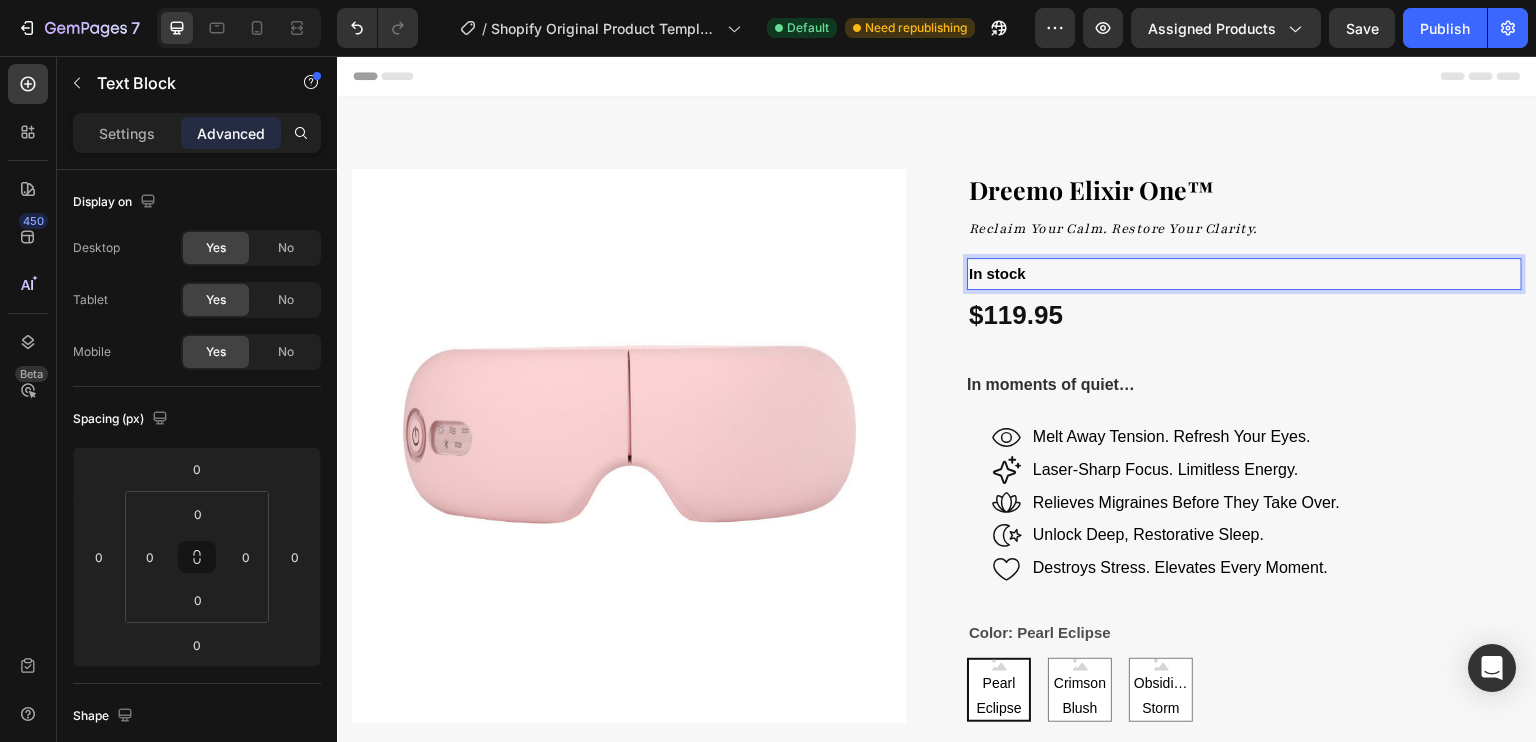 click on "In stock" at bounding box center [1244, 274] 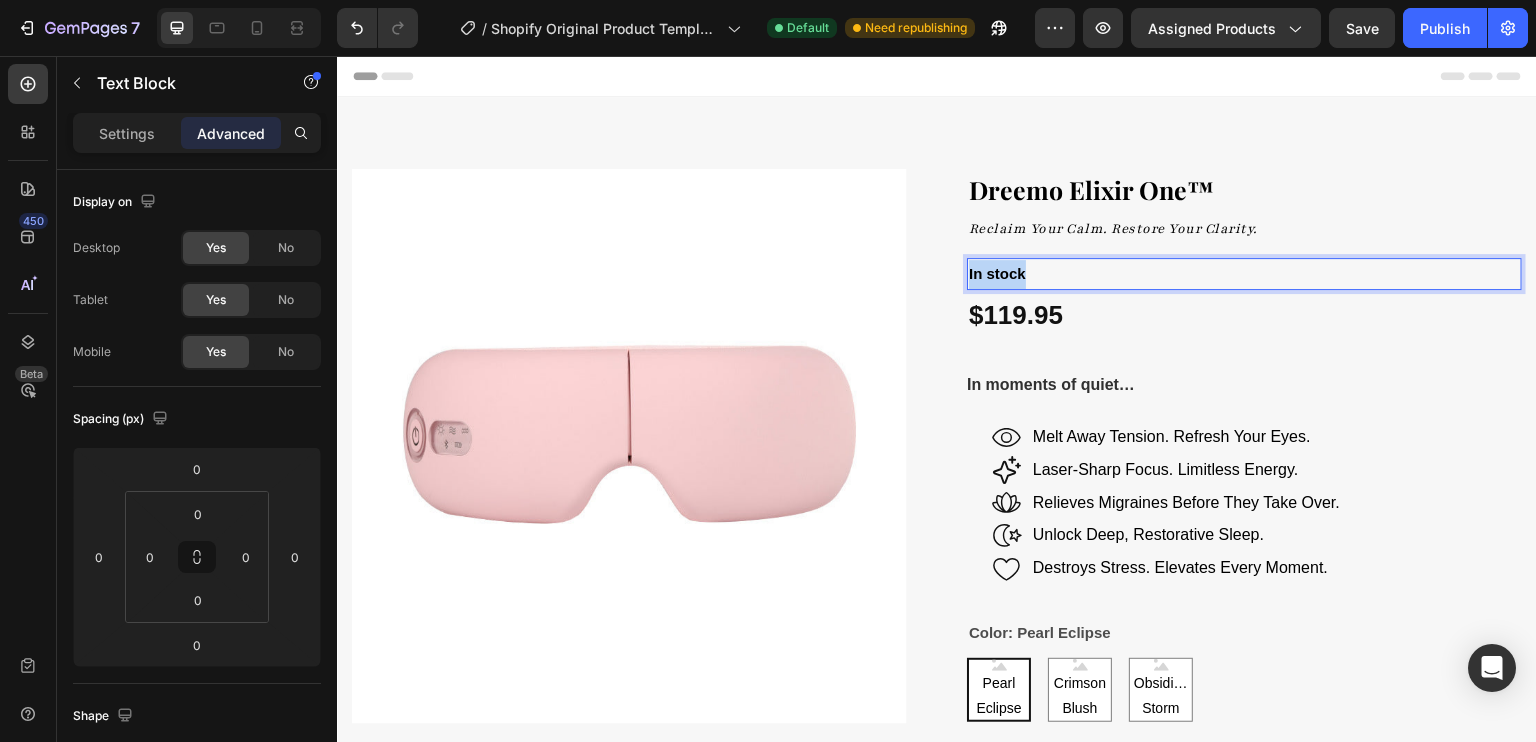 click on "In stock" at bounding box center (997, 273) 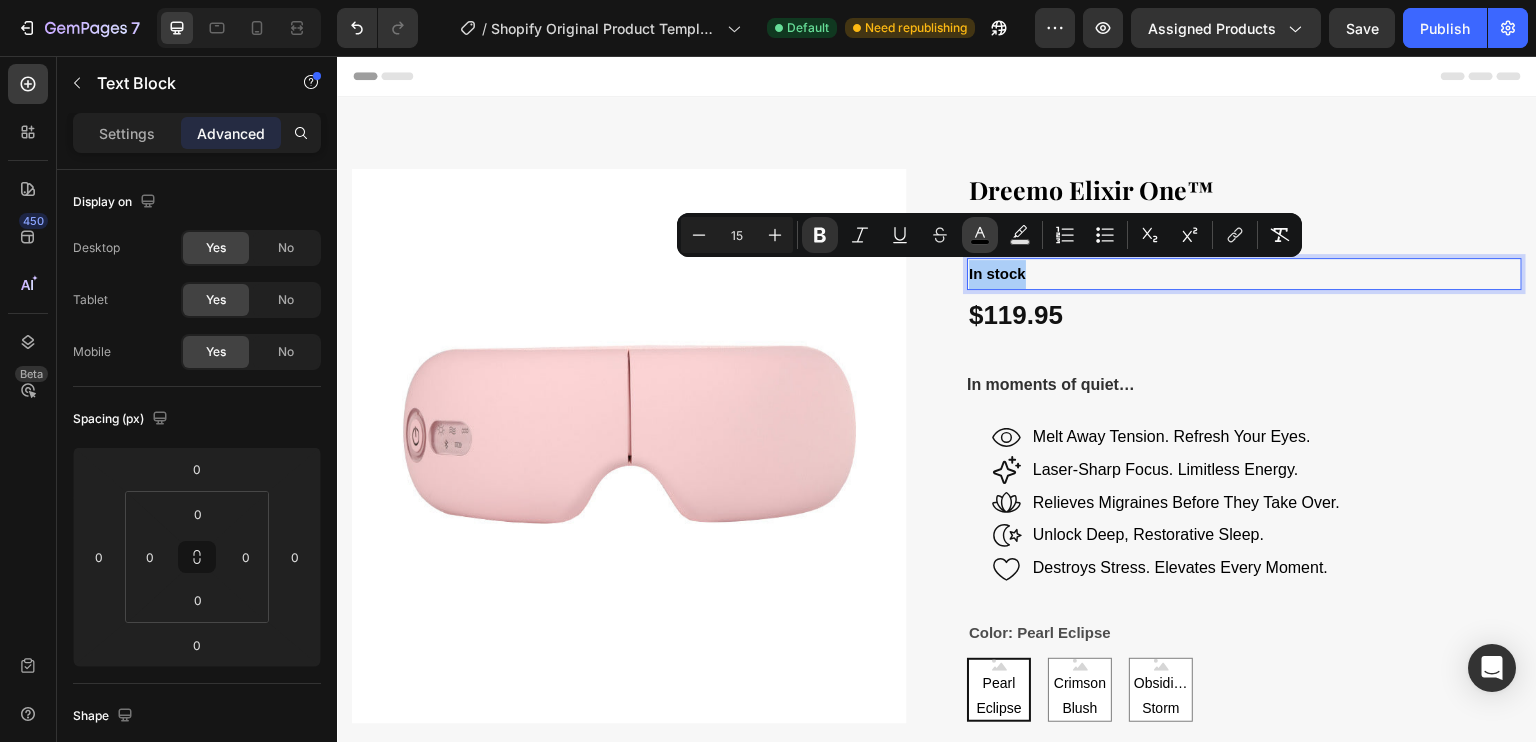 click 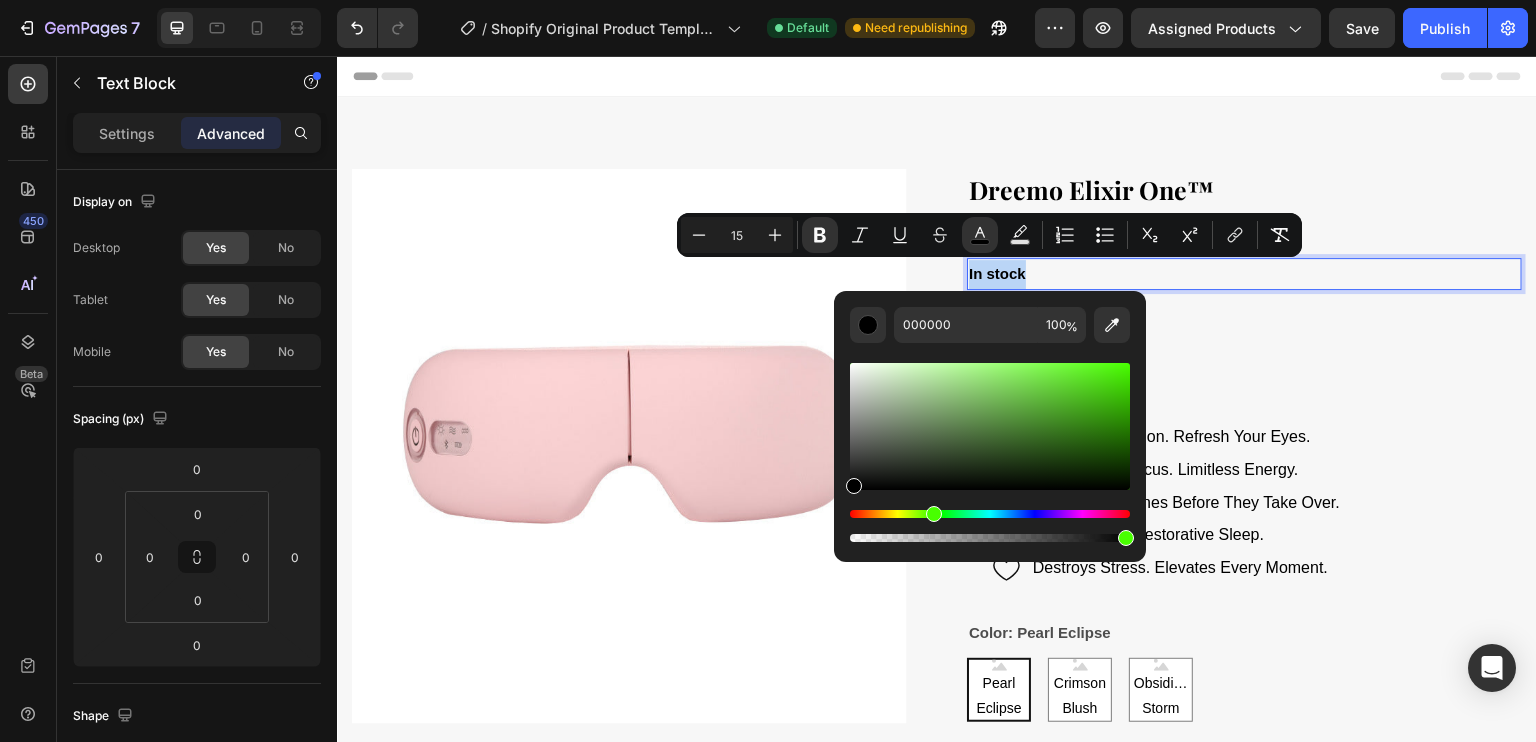 click at bounding box center [990, 514] 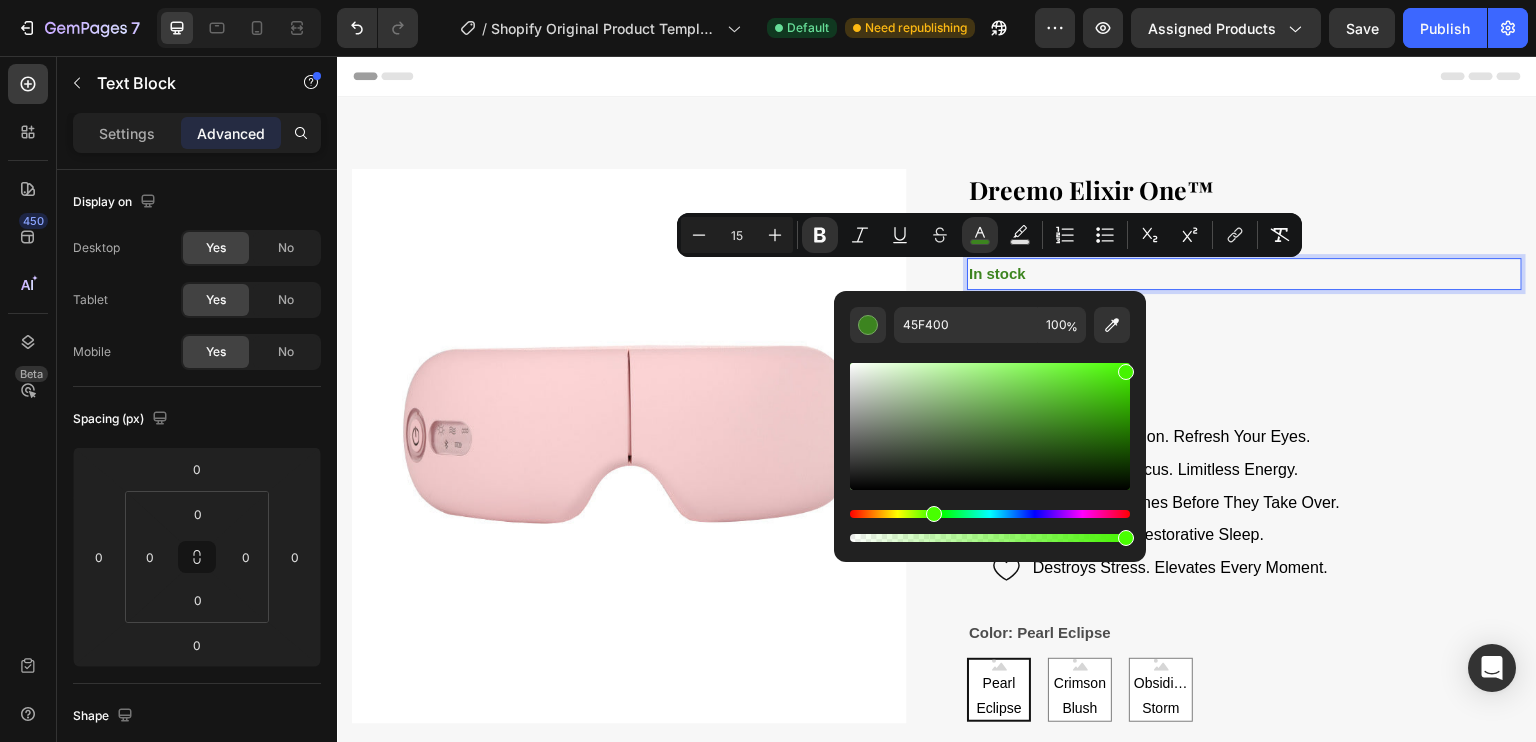 drag, startPoint x: 1064, startPoint y: 423, endPoint x: 1136, endPoint y: 367, distance: 91.214035 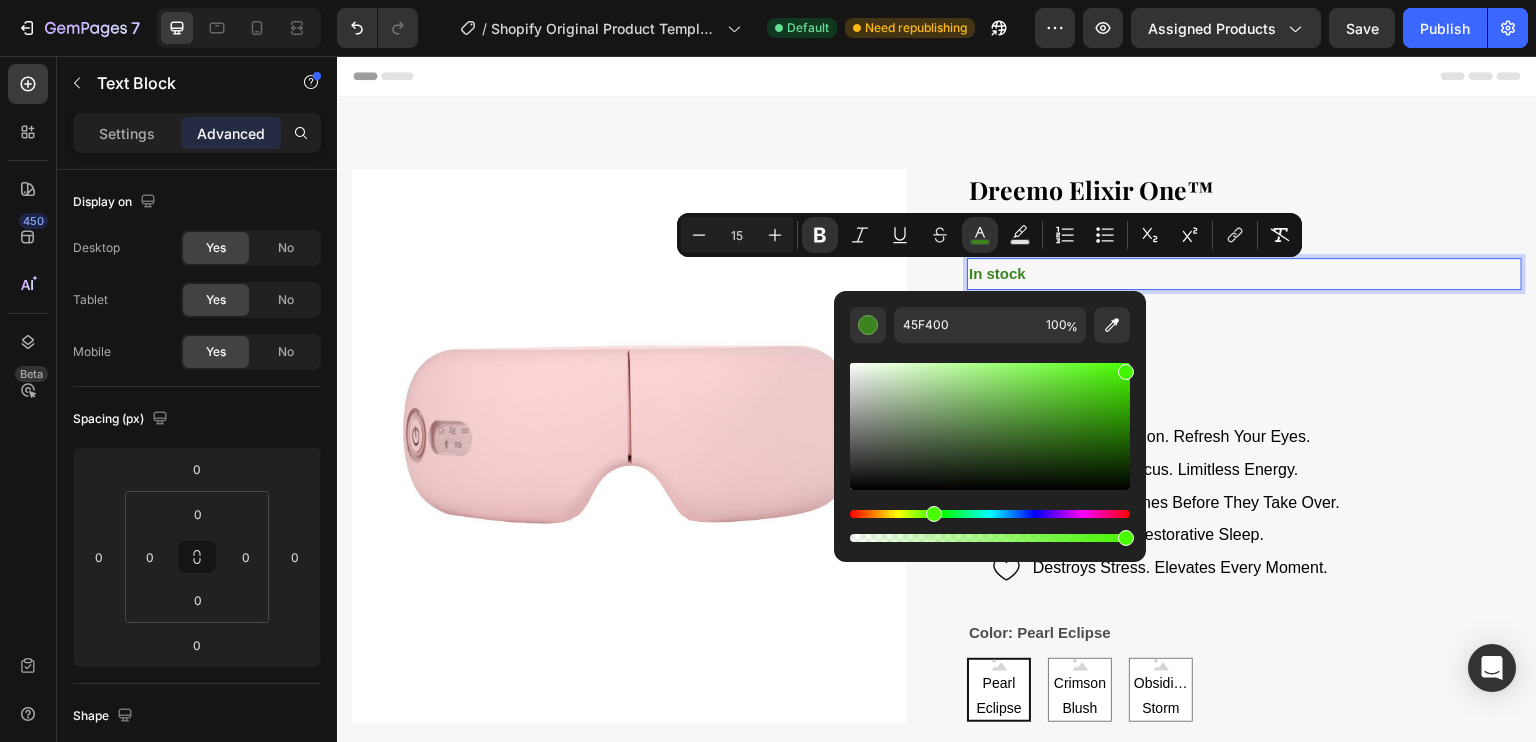 click on "45F400 100 %" at bounding box center [990, 418] 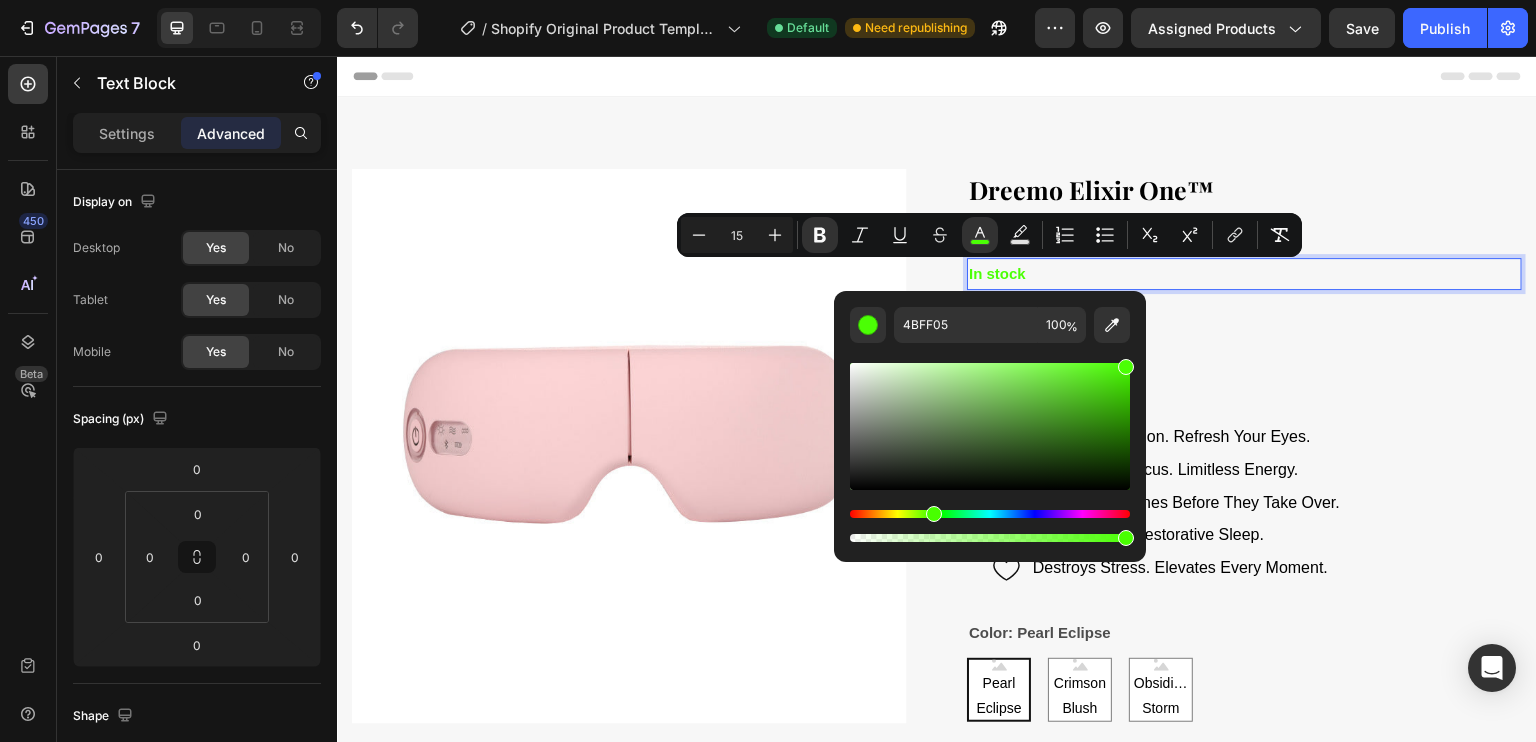 drag, startPoint x: 1121, startPoint y: 370, endPoint x: 1126, endPoint y: 343, distance: 27.45906 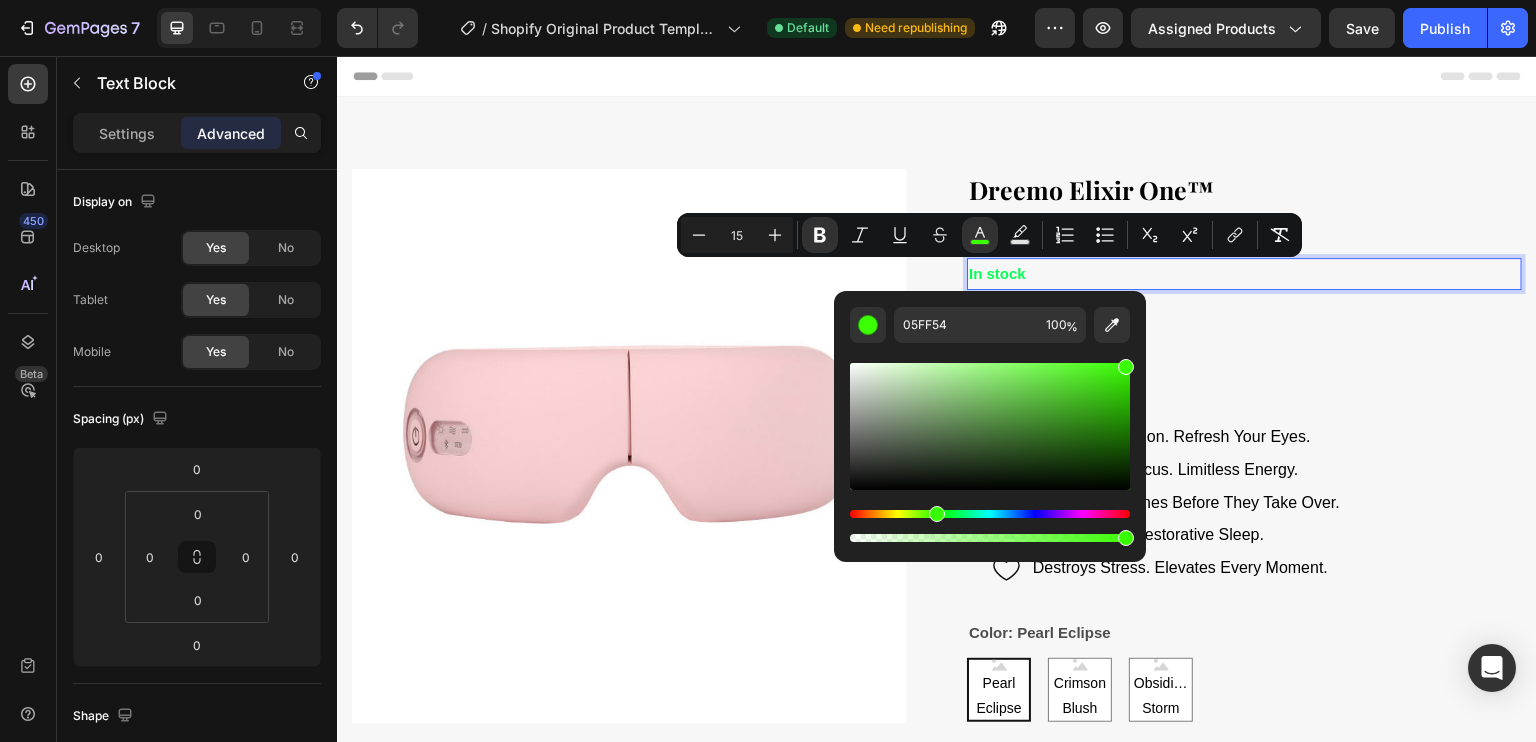 type on "3BFF05" 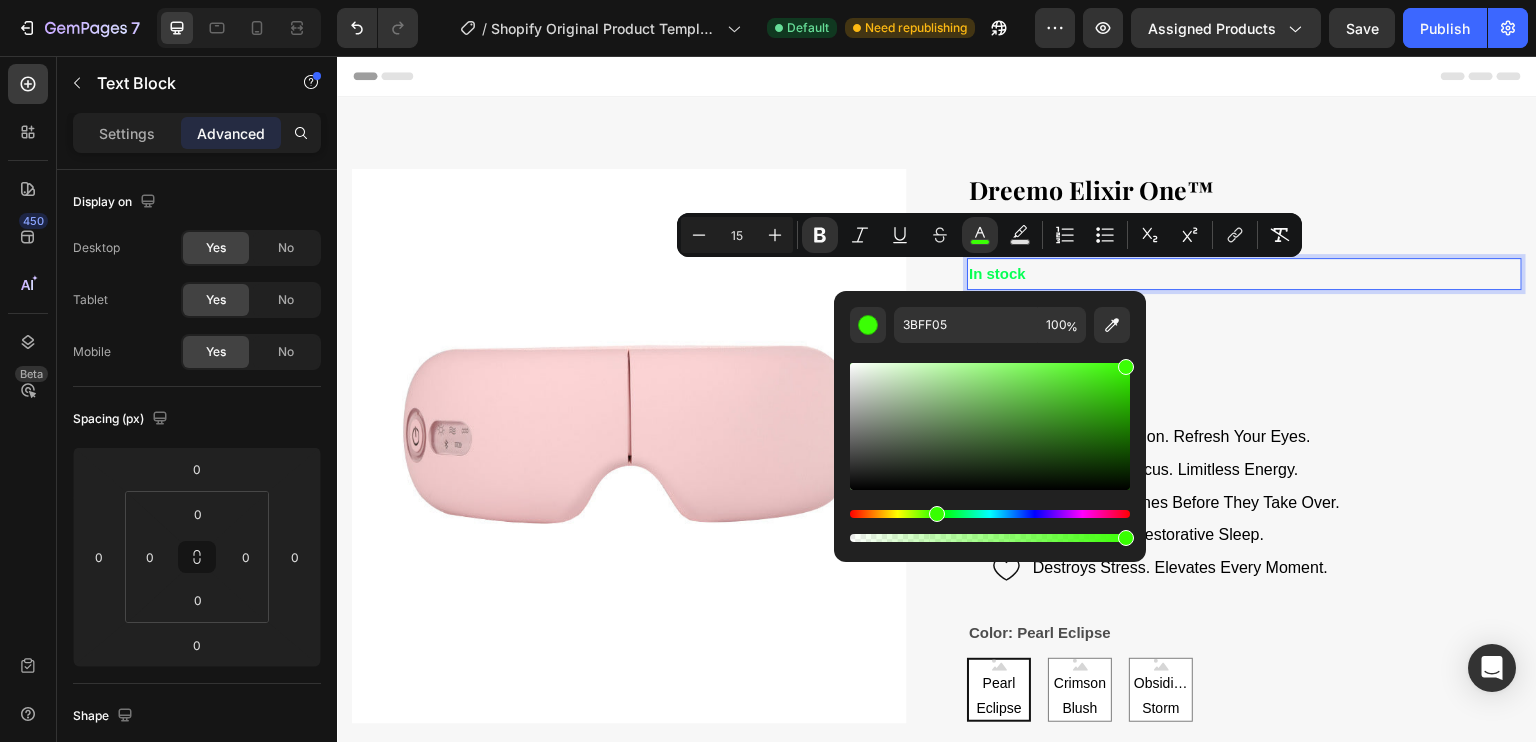 click at bounding box center [937, 514] 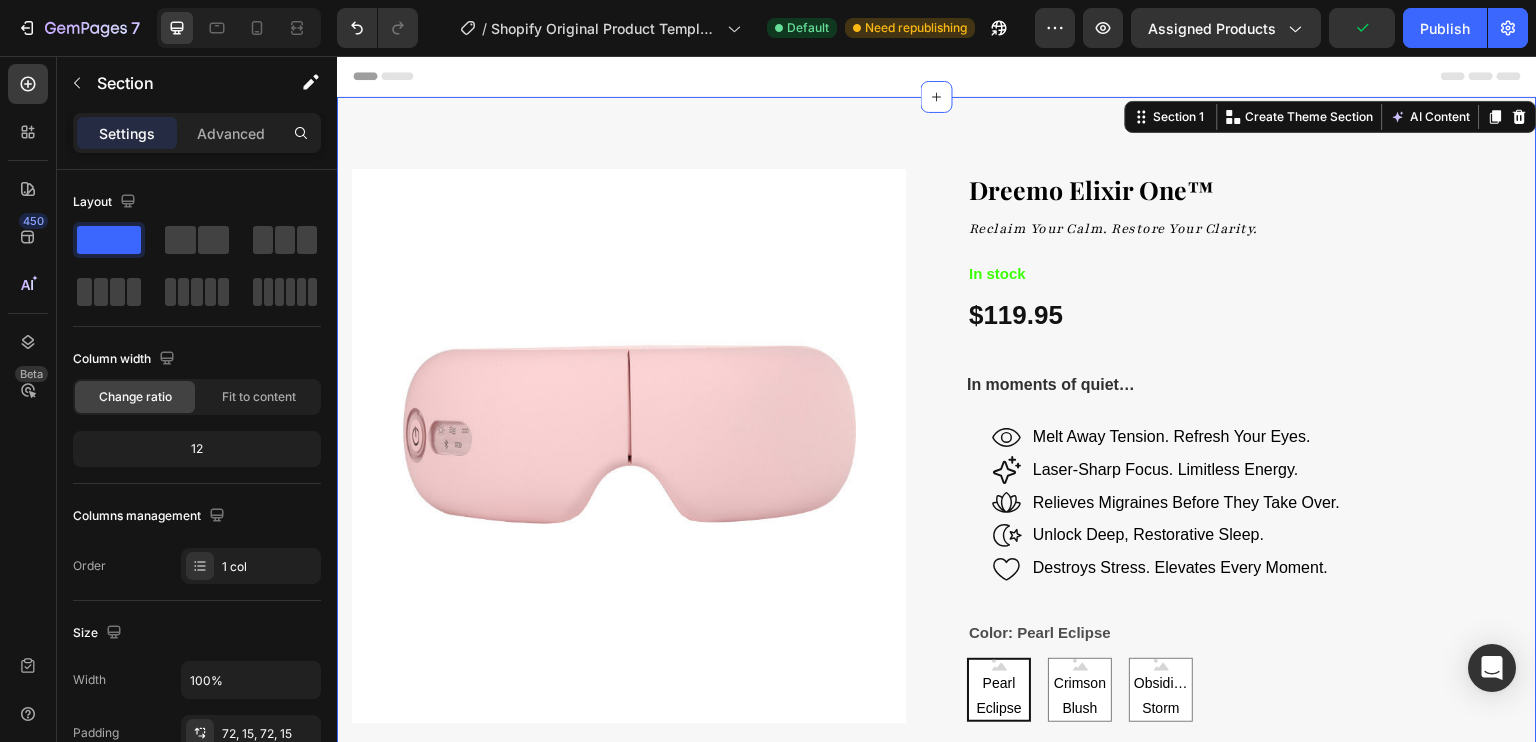 click on "Product Images Dreemo Elixir One™ (P) Title Reclaim Your Calm. Restore Your Clarity. Text block In stock Text Block $119.95 Product Price Product Price
In moments of quiet…   (P) Description
Icon Melt Away Tension. Refresh Your Eyes. Text Block Row
Icon Laser-Sharp Focus. Limitless Energy. Text Block Row
Icon Relieves Migraines Before They Take Over. Text Block Row
Icon Unlock Deep, Restorative Sleep. Text Block Row
Icon Destroys Stress. Elevates Every Moment. Text Block Row Color: Pearl Eclipse Pearl Eclipse Pearl Eclipse Pearl Eclipse Crimson Blush Crimson Blush Crimson Blush Obsidian Storm Obsidian Storm Obsidian Storm Product Variants & Swatches Reserve Yours (P) Dynamic Checkout
What makes Dreemo Elite a category of its own?
Can Dreemo replace professional treatments?
How often should I use Dreemo for maximum results?
Who is Dreemo Elite designed for?" at bounding box center (937, 656) 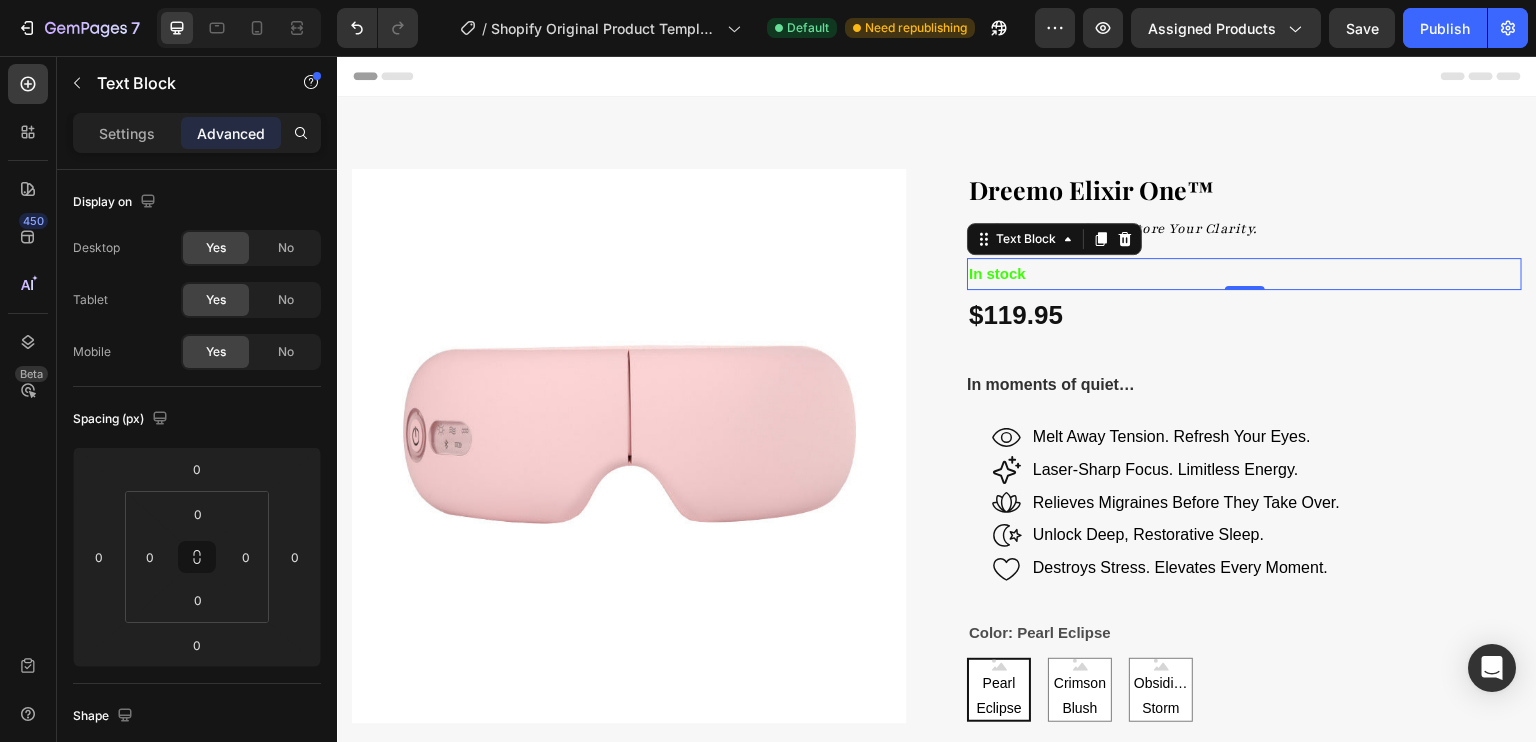 click on "In stock" at bounding box center [1244, 274] 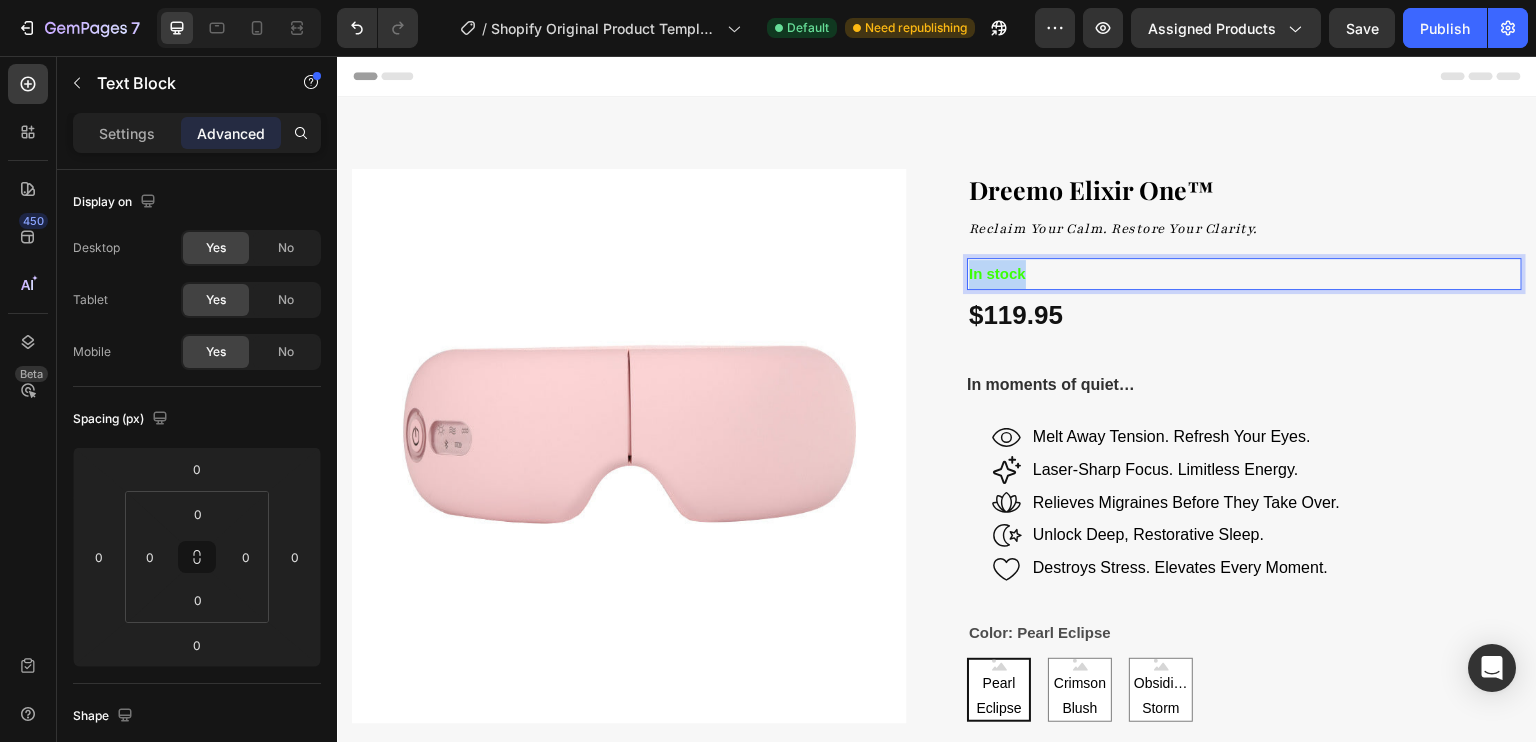 click on "In stock" at bounding box center (1244, 274) 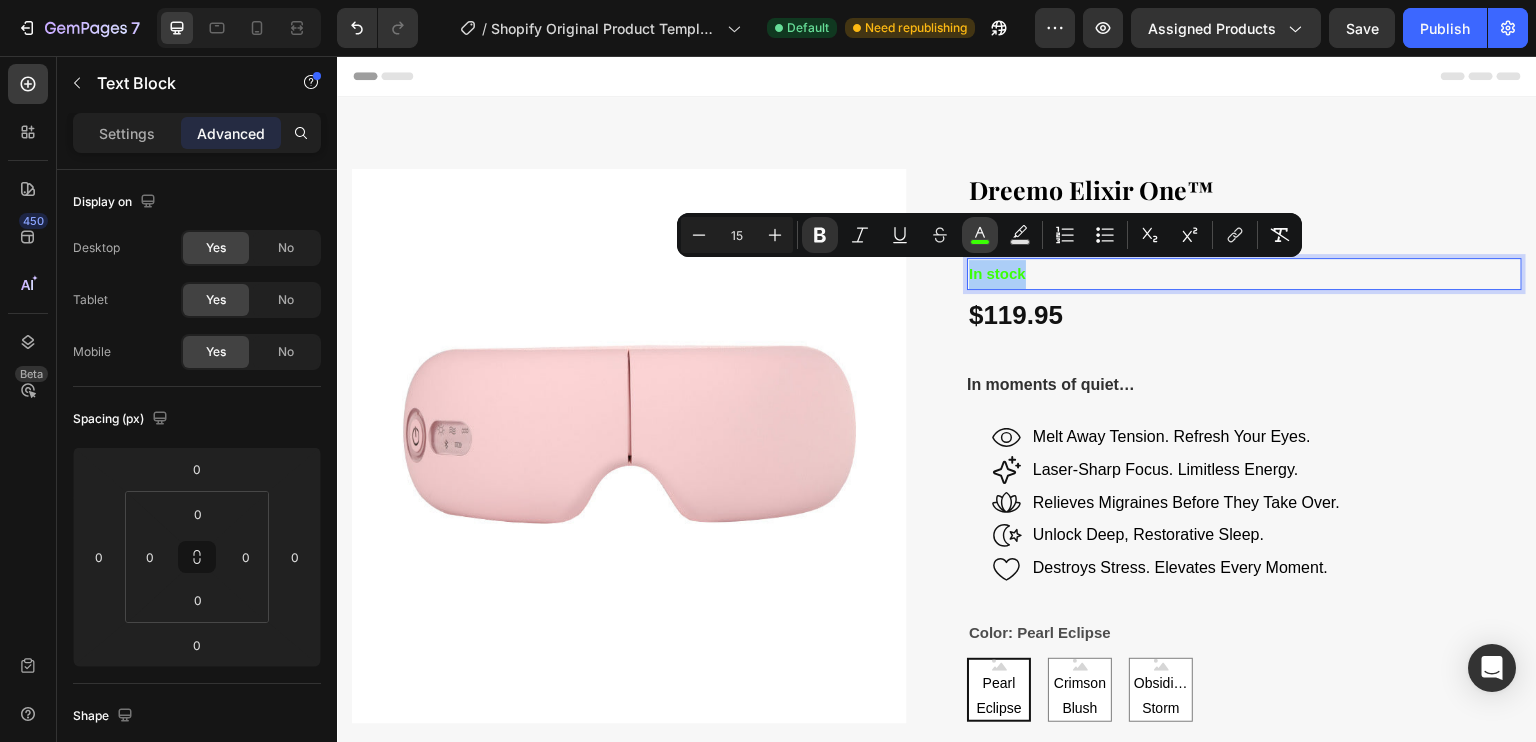 click 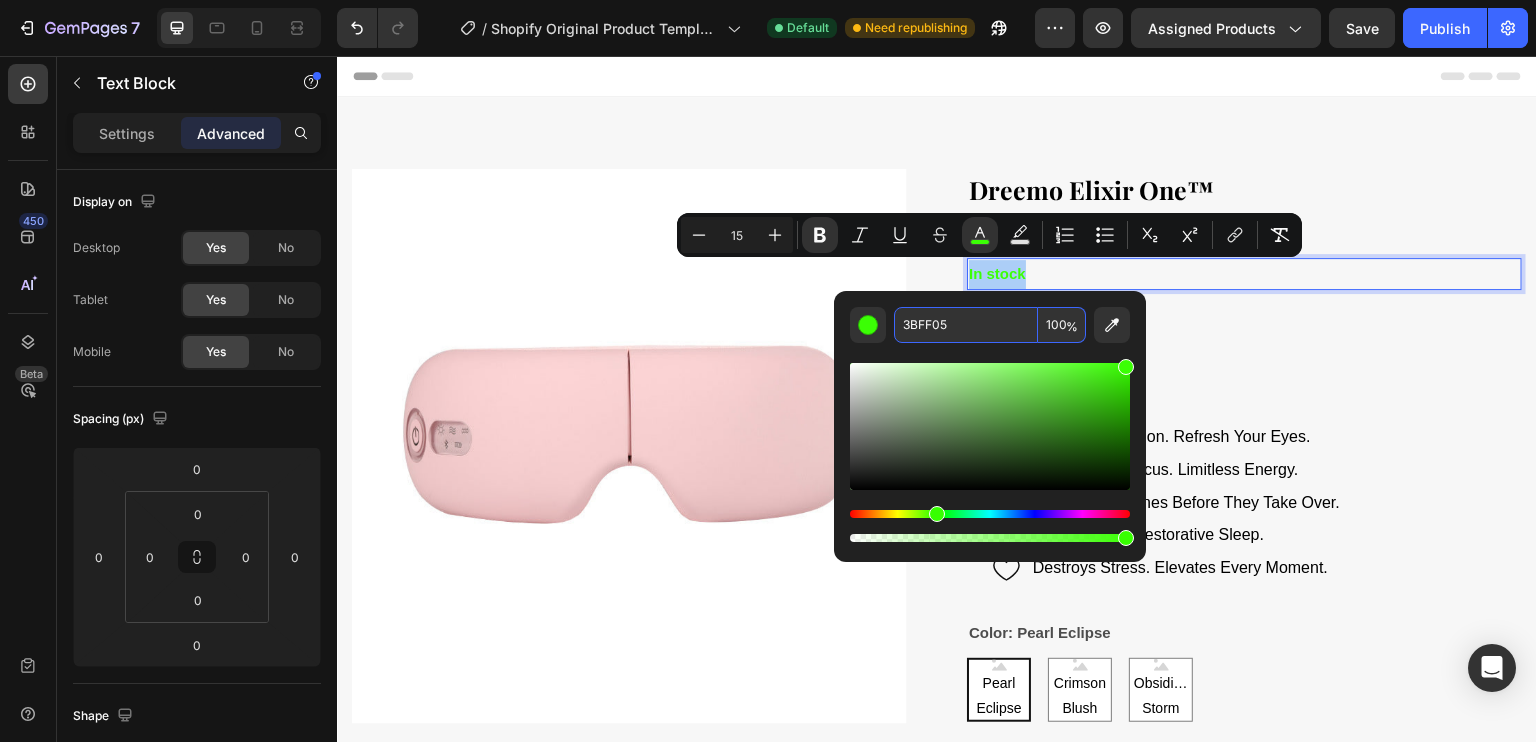 click on "3BFF05" at bounding box center [966, 325] 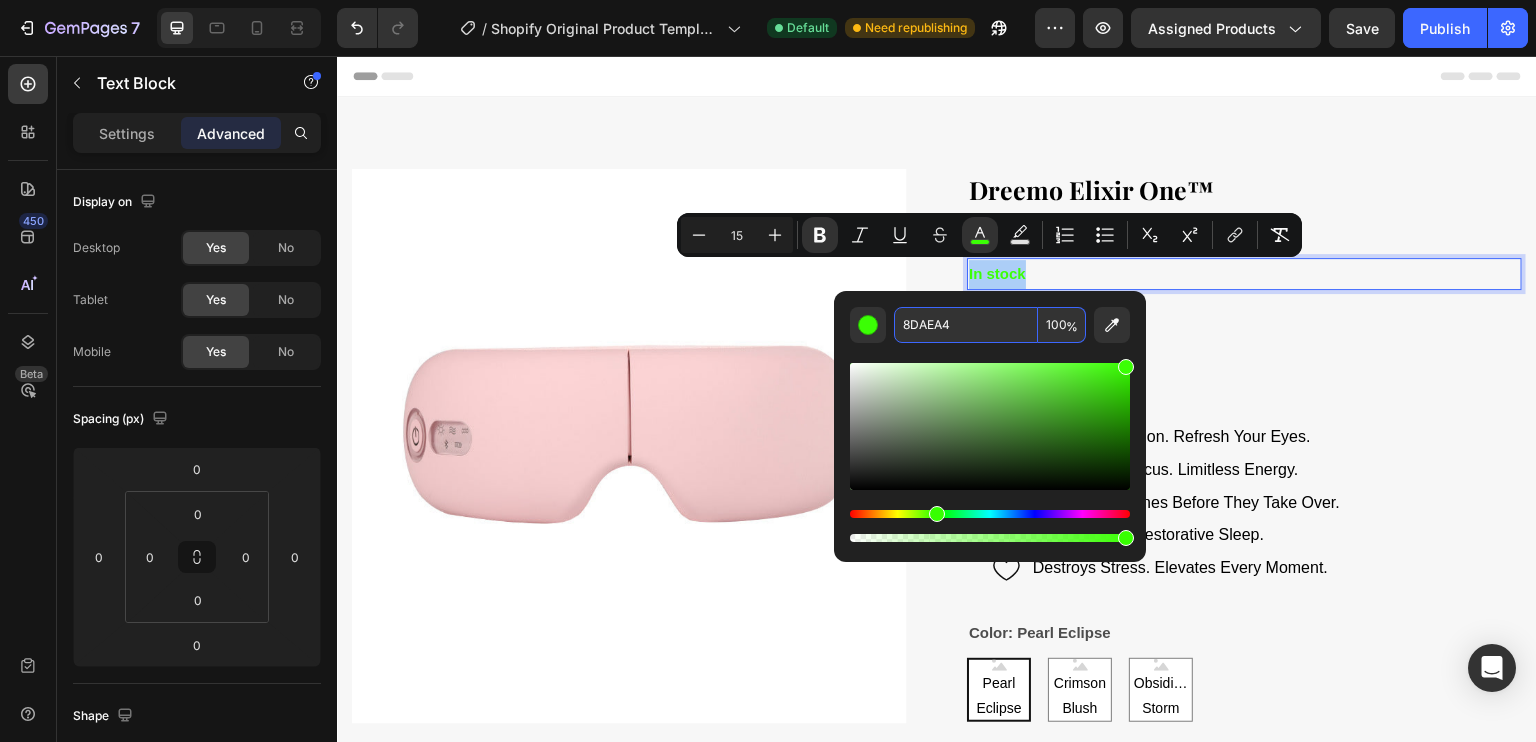 type on "8DAEA4" 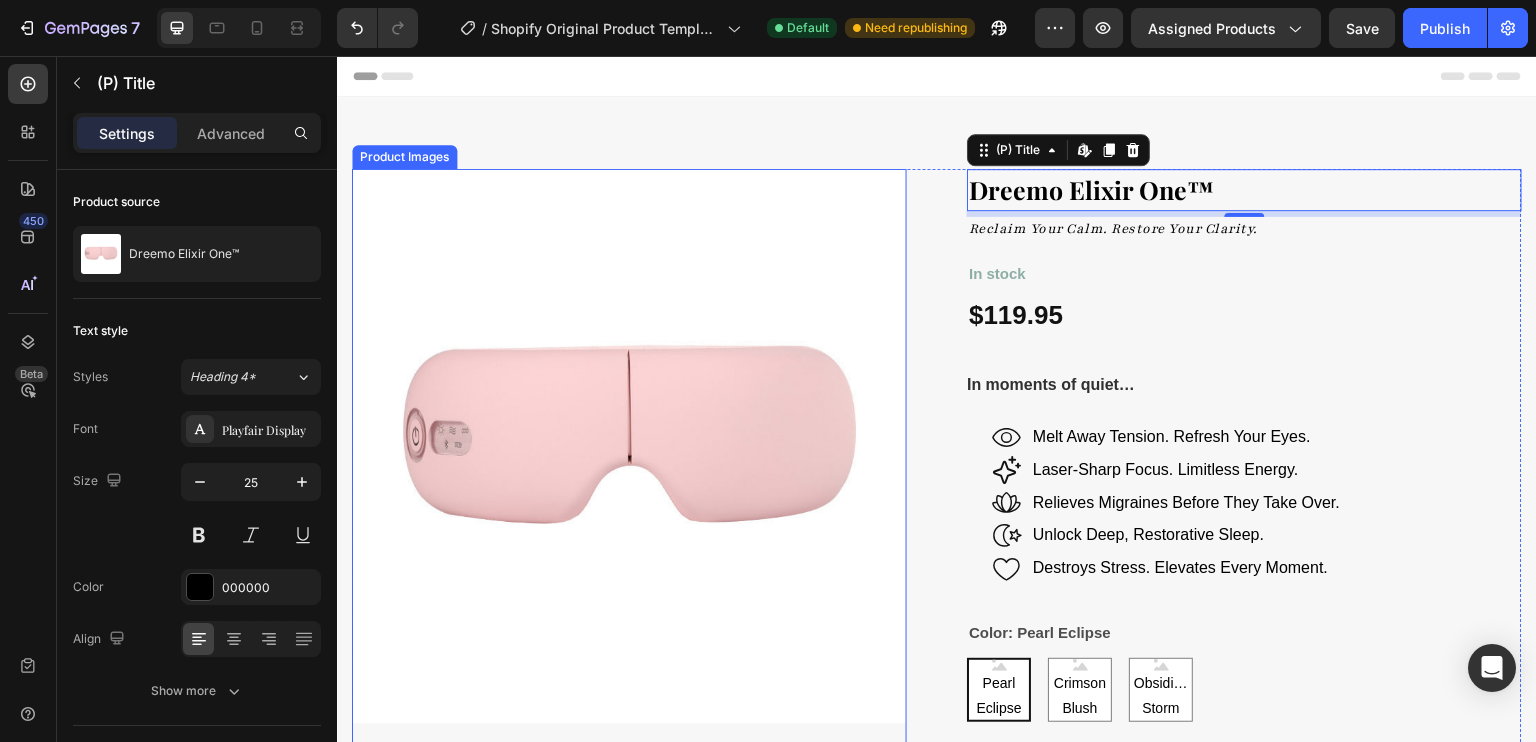 click at bounding box center (629, 446) 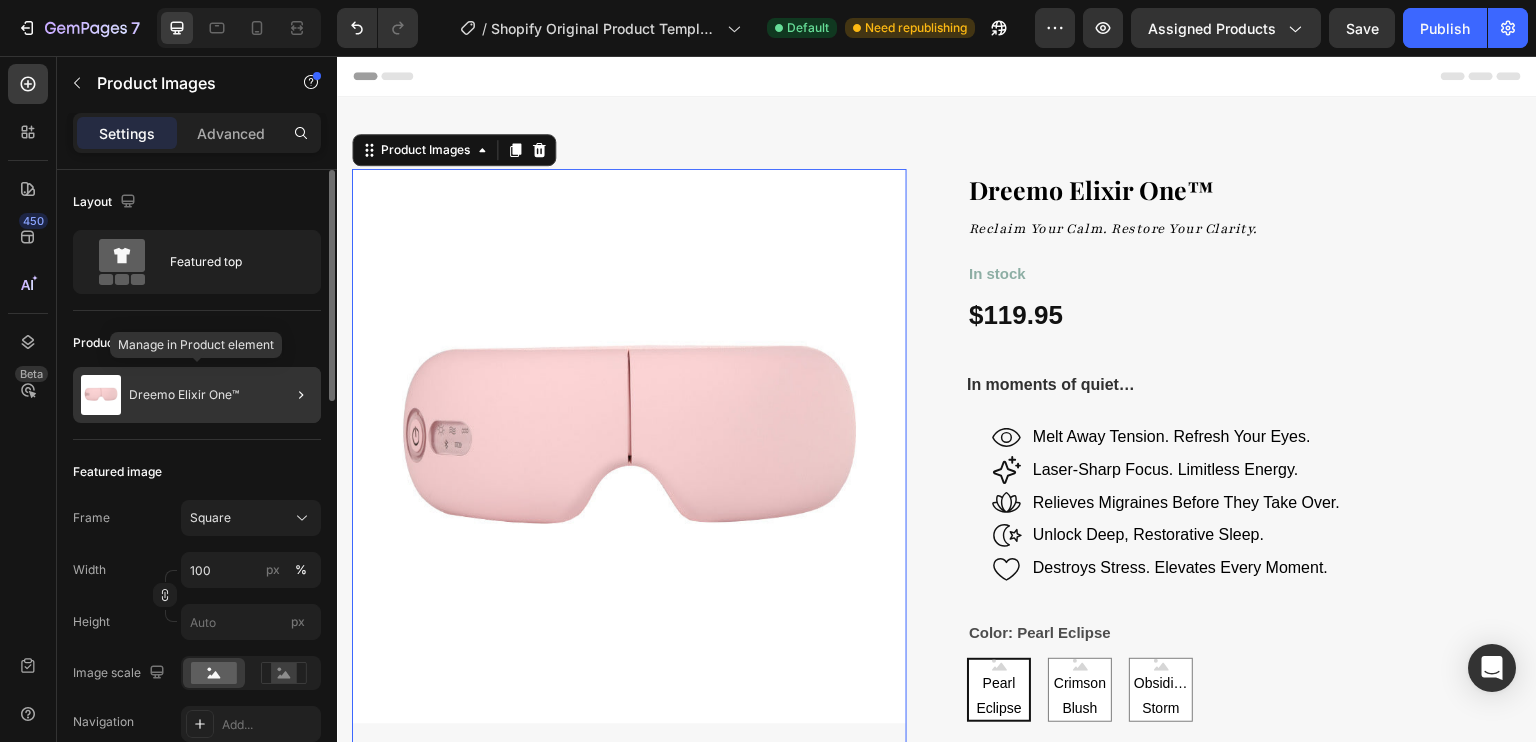 click on "Dreemo Elixir One™" 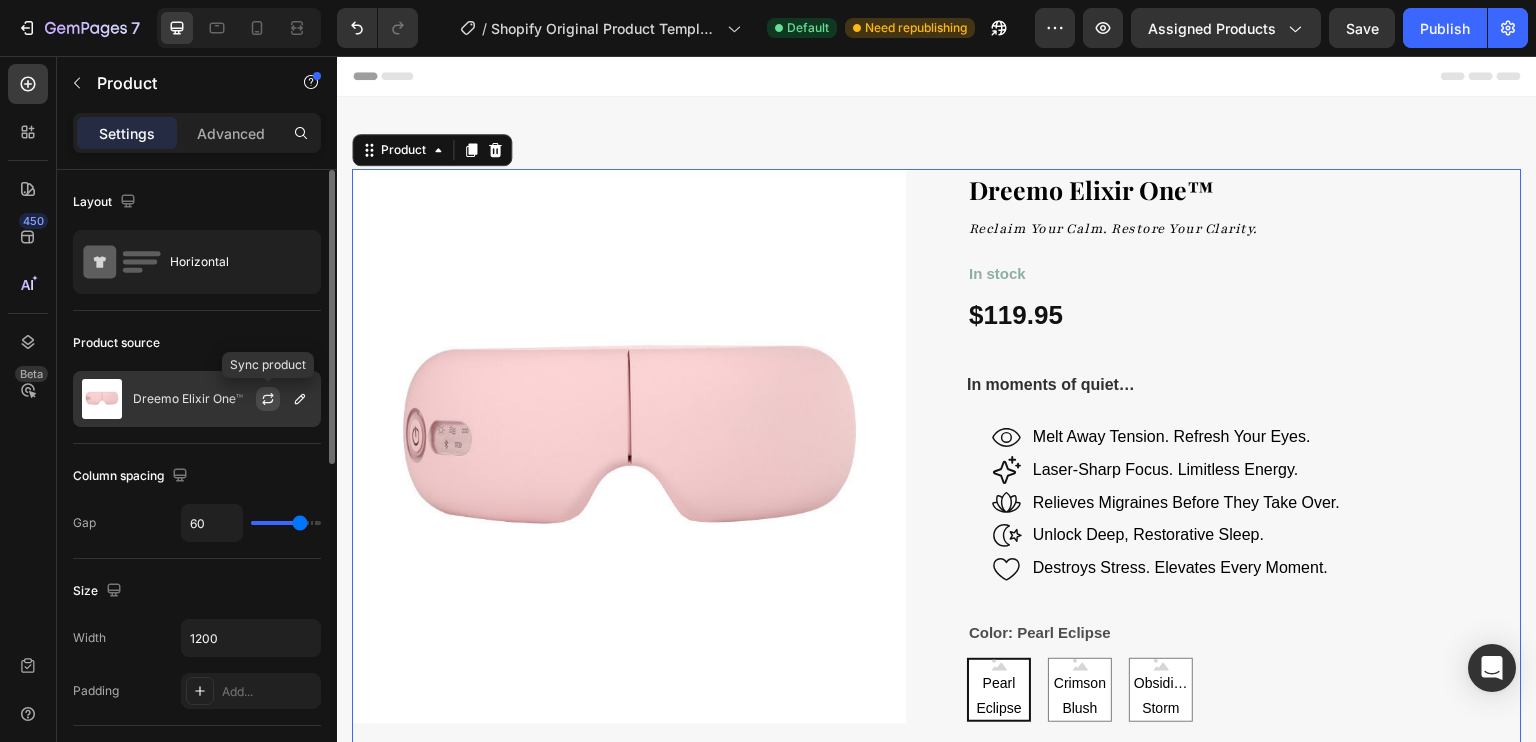 click 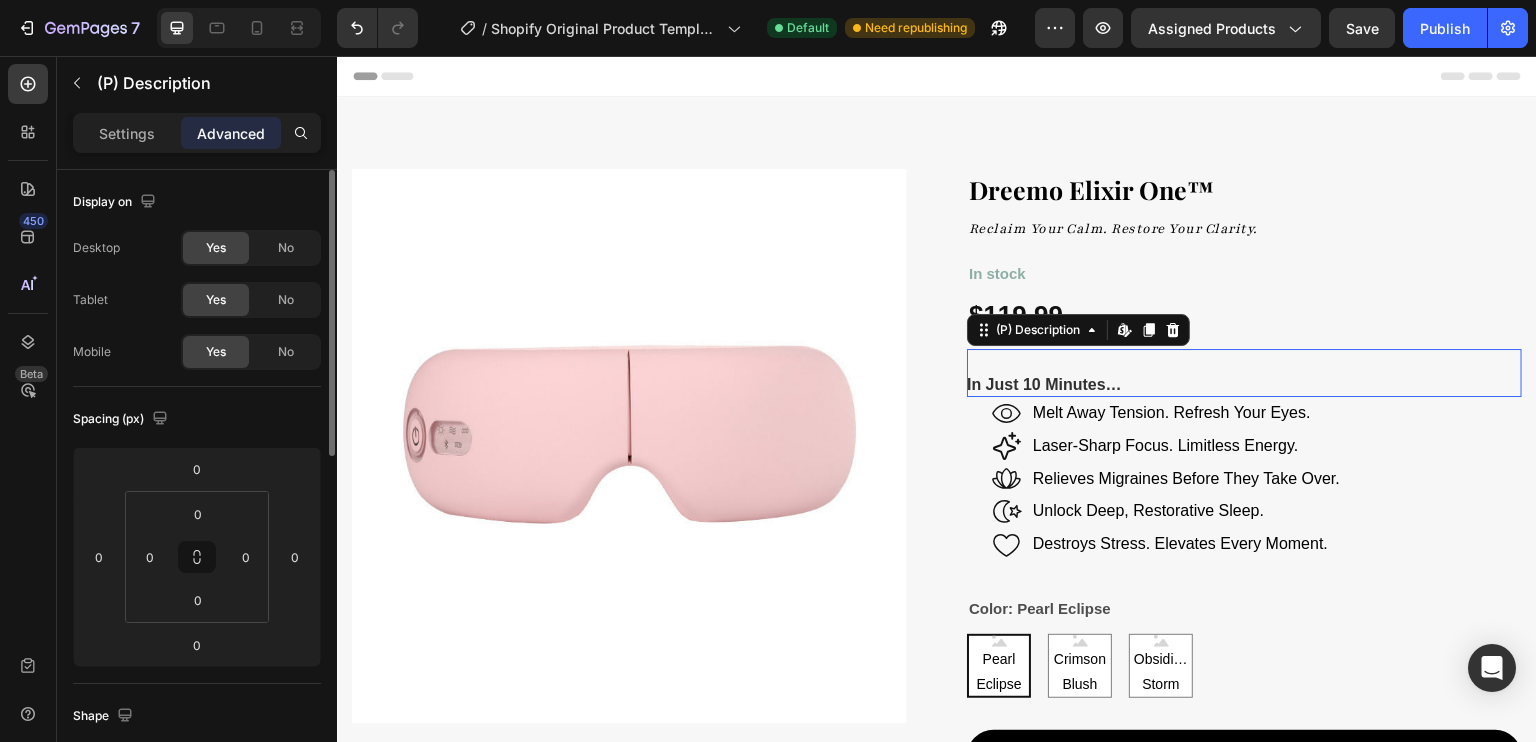 click on "In Just 10 Minutes…" at bounding box center (1244, 373) 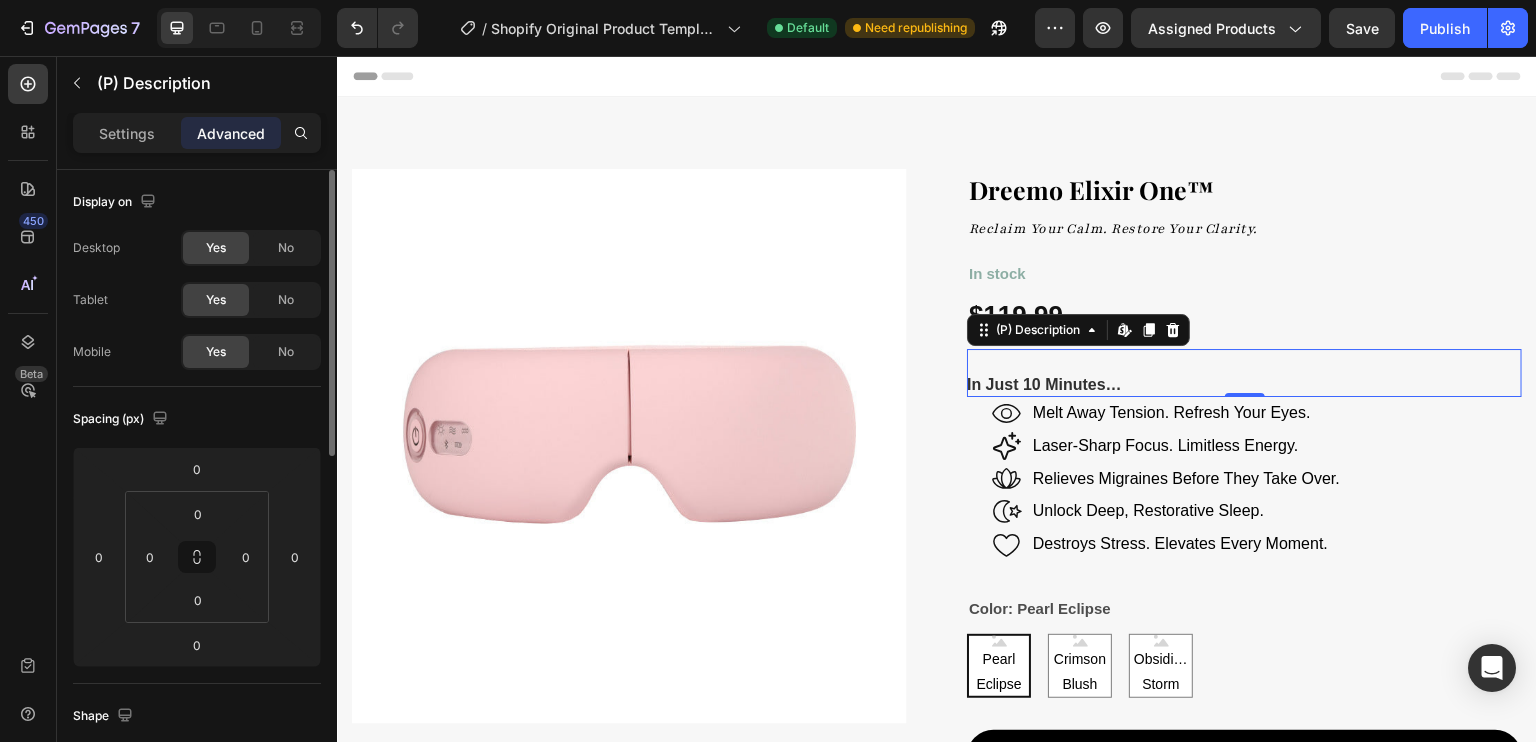 click on "In Just 10 Minutes…" at bounding box center [1244, 373] 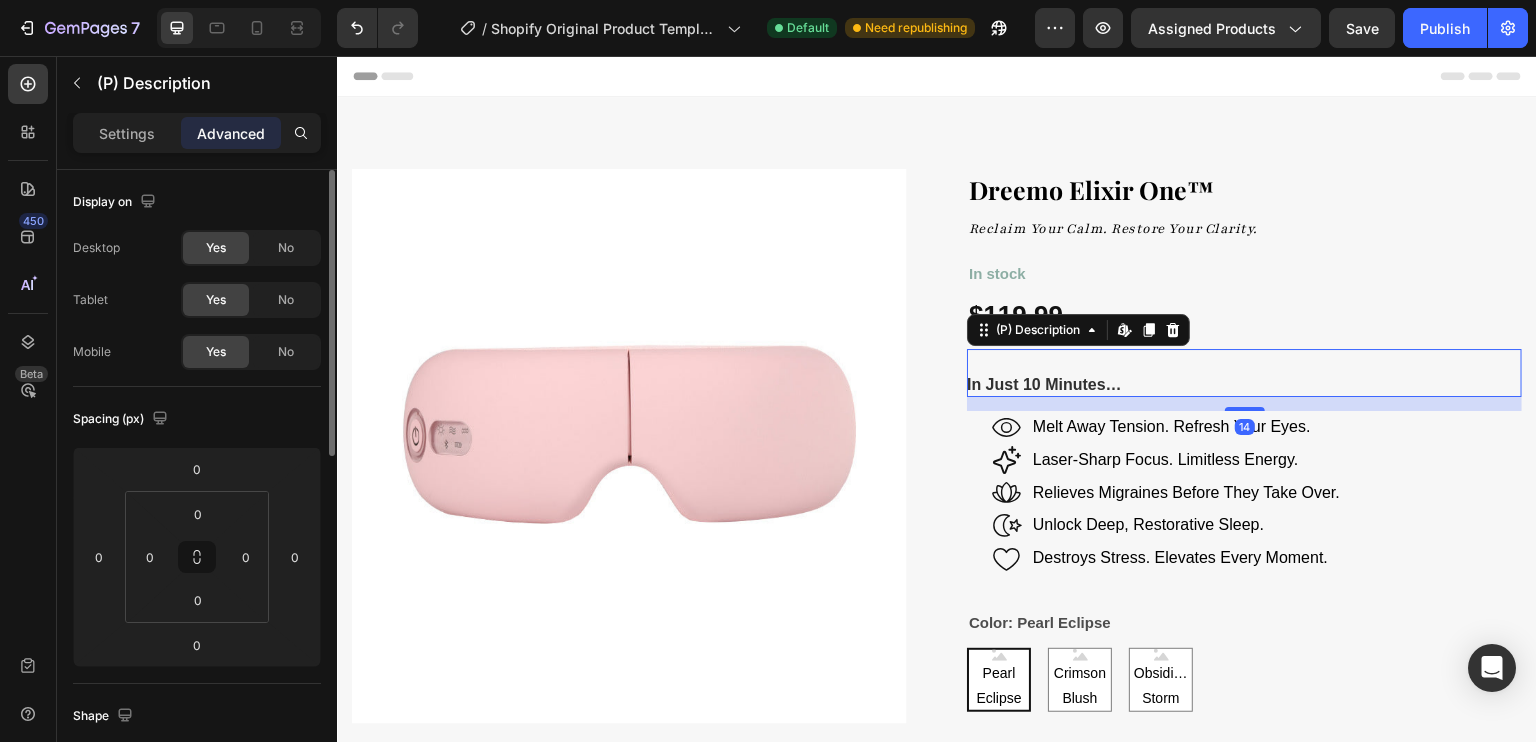 drag, startPoint x: 1231, startPoint y: 397, endPoint x: 1229, endPoint y: 412, distance: 15.132746 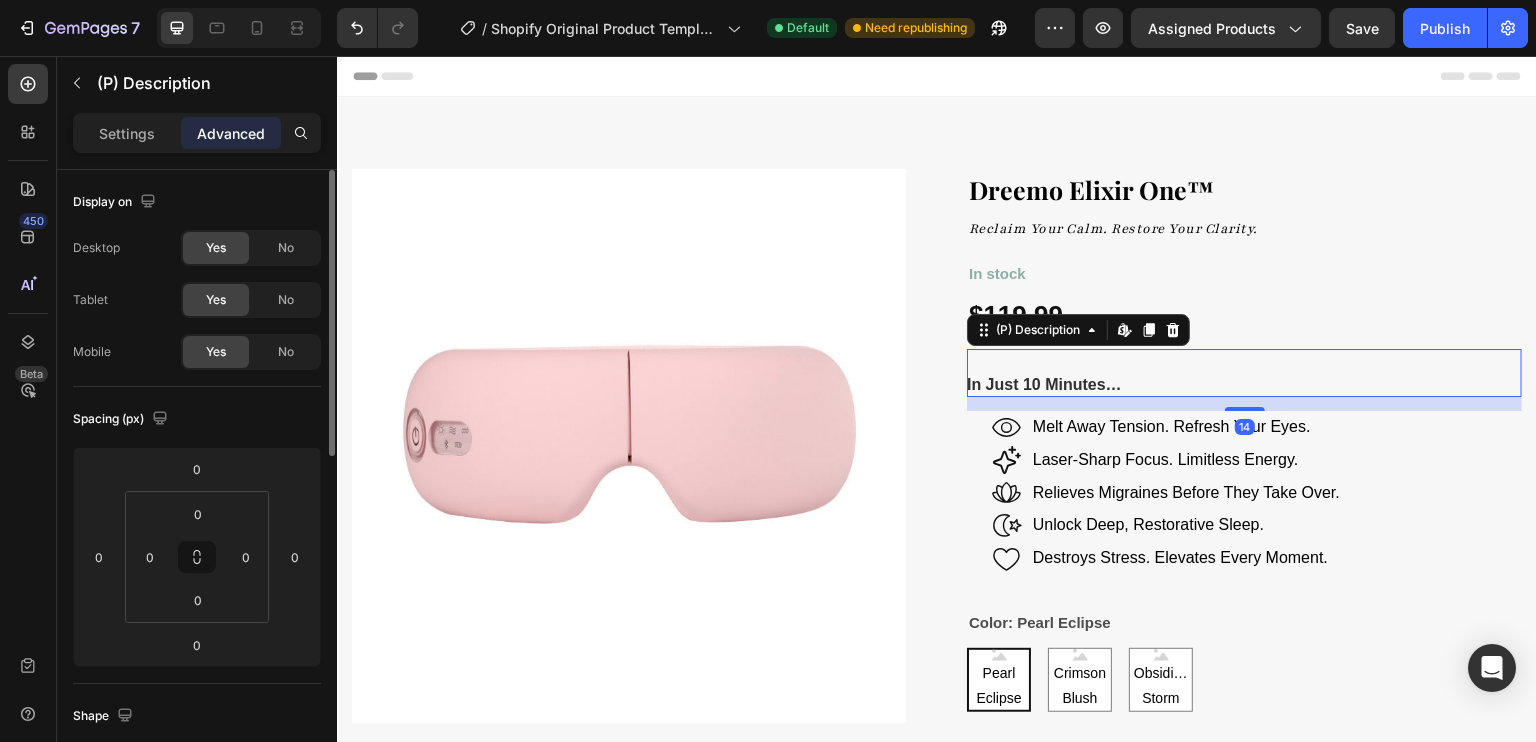 click on "Dreemo Elixir One™ (P) Title Reclaim Your Calm. Restore Your Clarity. Text block In stock Text Block $119.99 Product Price Product Price
In Just 10 Minutes…   (P) Description   Edit content in Shopify 14
Icon Melt Away Tension. Refresh Your Eyes. Text Block Row
Icon Laser-Sharp Focus. Limitless Energy. Text Block Row
Icon Relieves Migraines Before They Take Over. Text Block Row
Icon Unlock Deep, Restorative Sleep. Text Block Row
Icon Destroys Stress. Elevates Every Moment. Text Block Row Color: Pearl Eclipse Pearl Eclipse Pearl Eclipse Pearl Eclipse Crimson Blush Crimson Blush Crimson Blush Obsidian Storm Obsidian Storm Obsidian Storm Product Variants & Swatches Reserve Yours (P) Dynamic Checkout
What makes Dreemo Elite a category of its own?
Can Dreemo replace professional treatments?
How often should I use Dreemo for maximum results?
Accordion" at bounding box center (1244, 651) 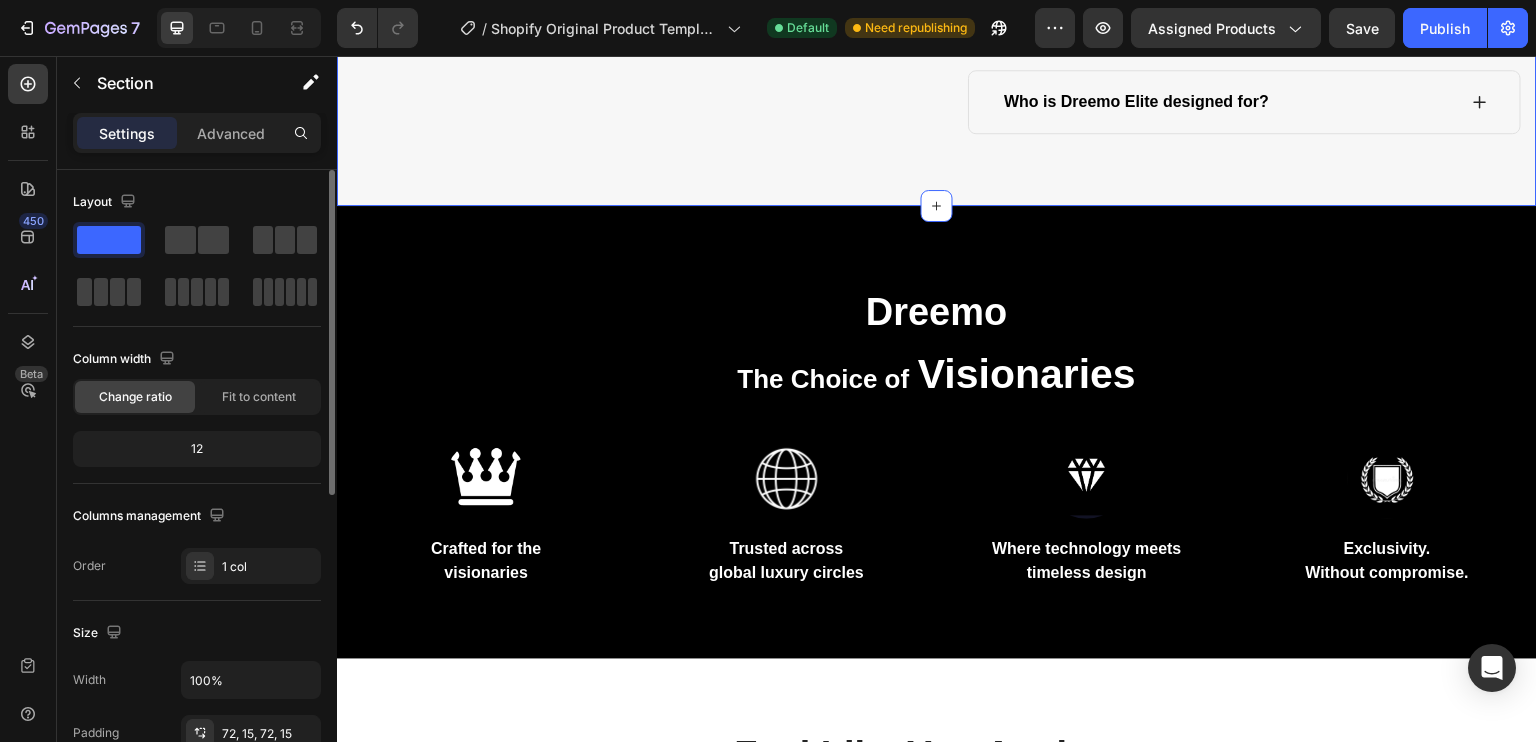 scroll, scrollTop: 1000, scrollLeft: 0, axis: vertical 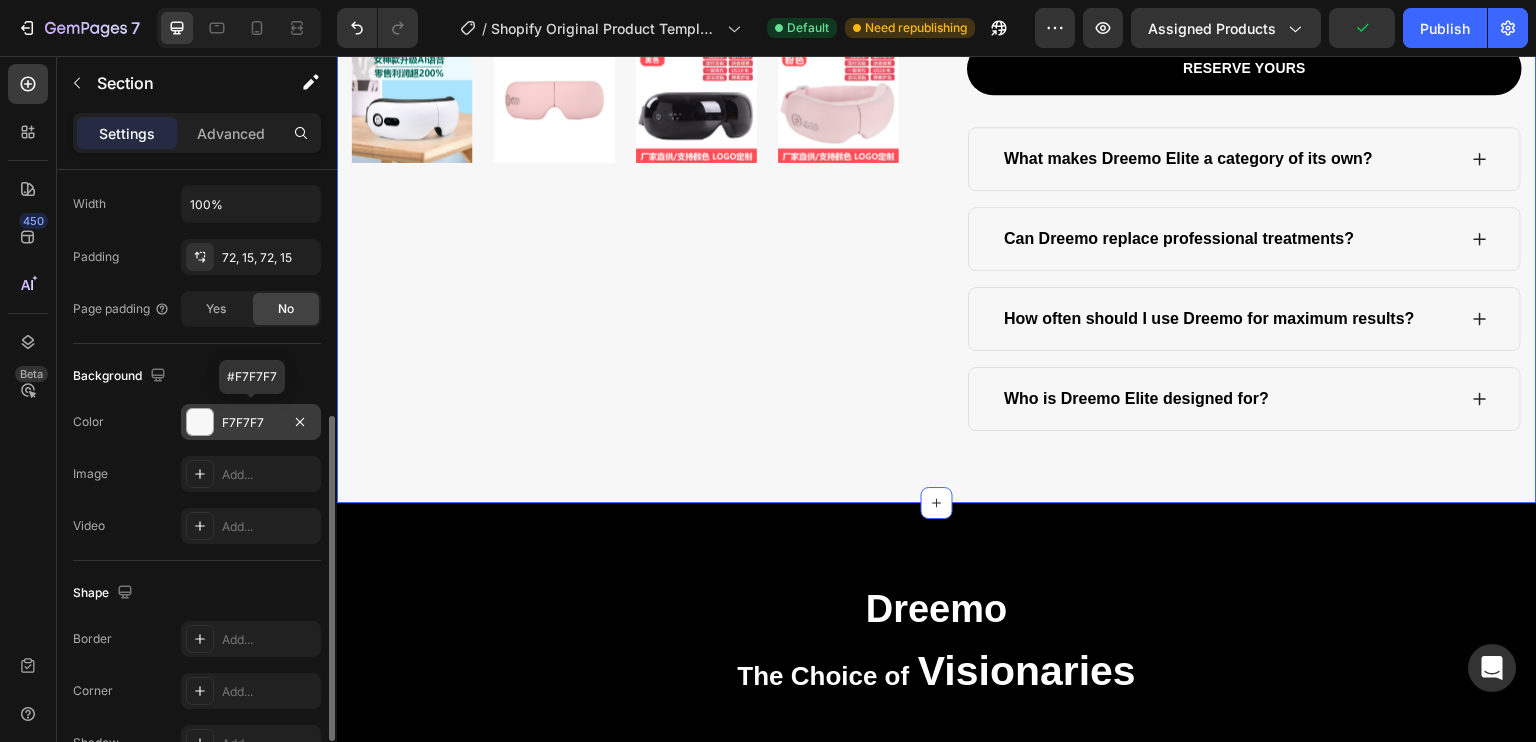 click on "F7F7F7" at bounding box center [251, 423] 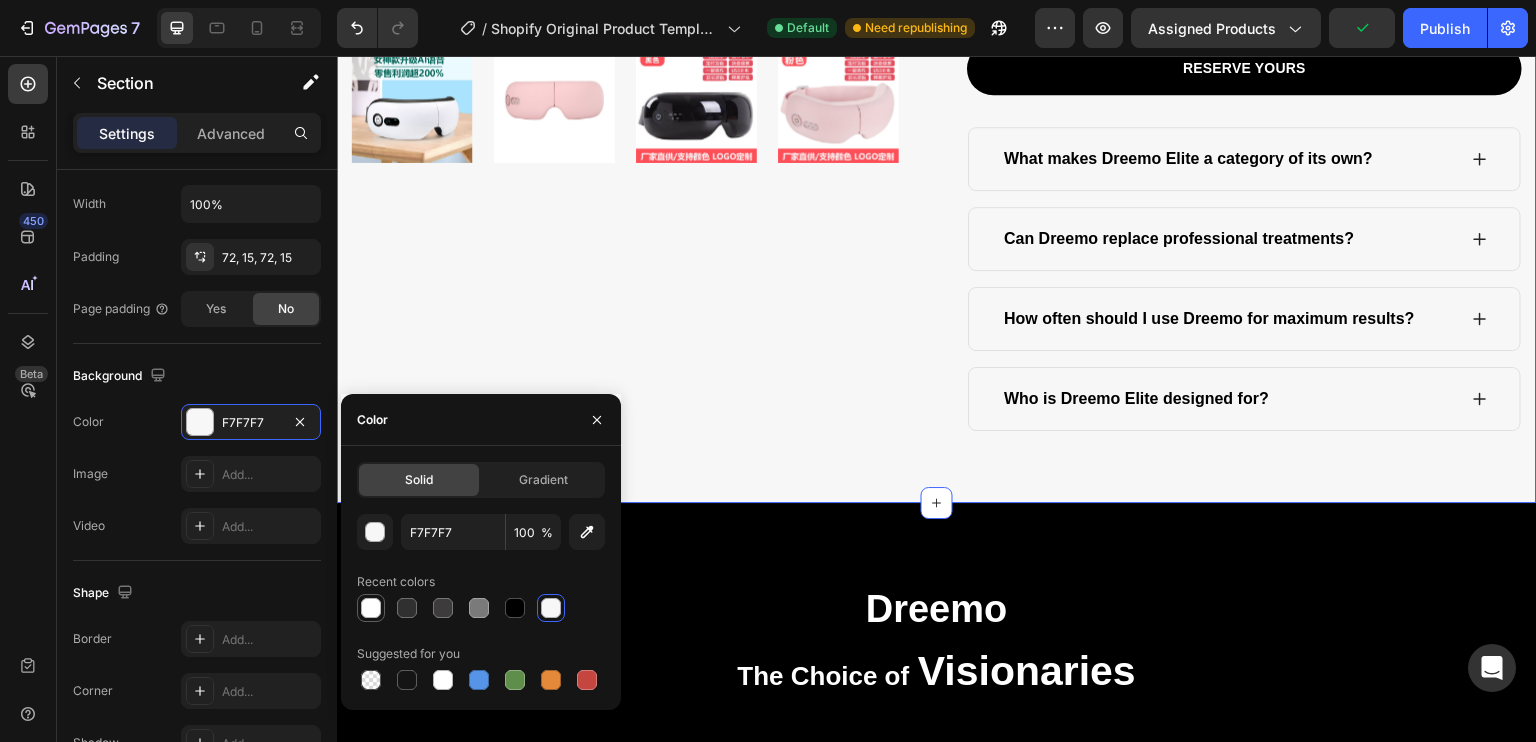 click at bounding box center (371, 608) 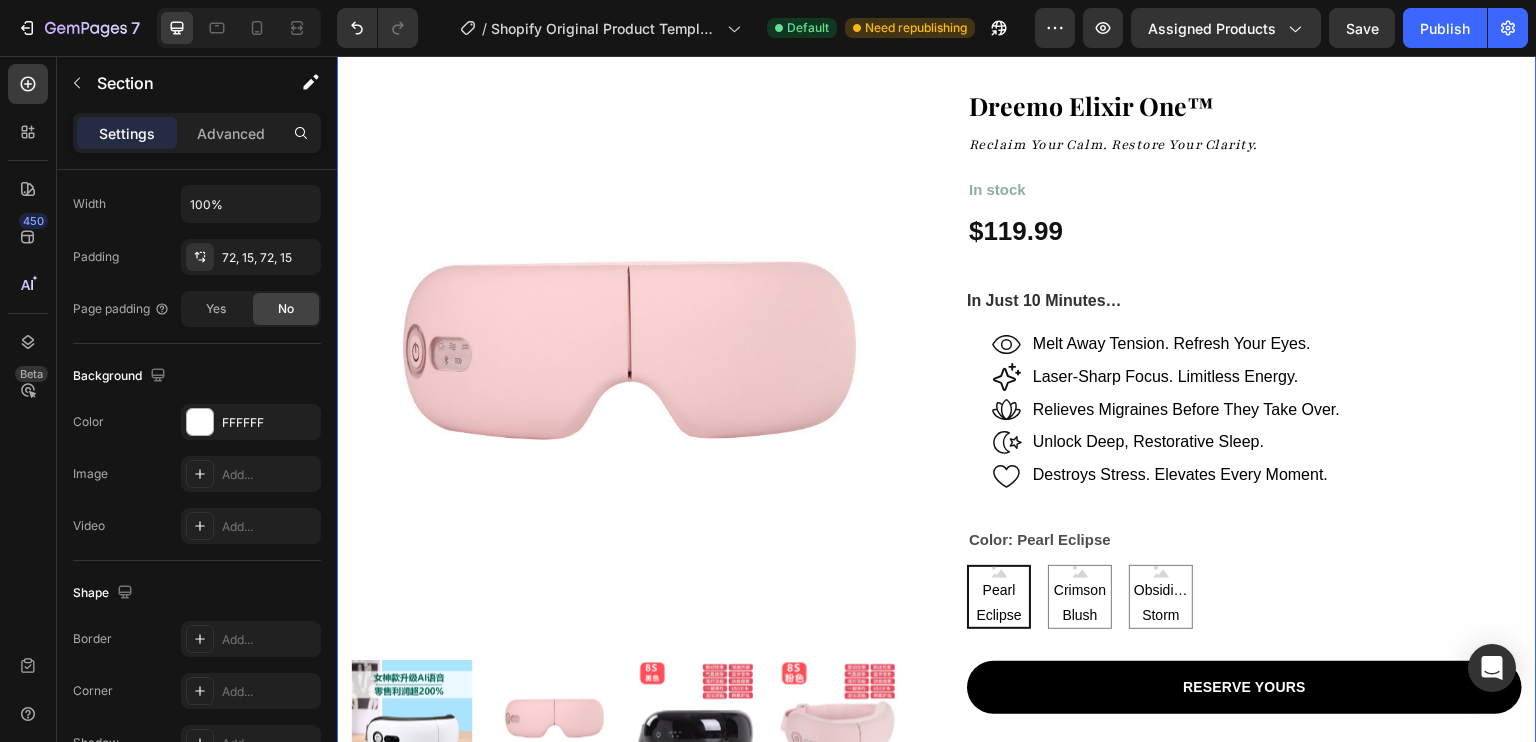 scroll, scrollTop: 0, scrollLeft: 0, axis: both 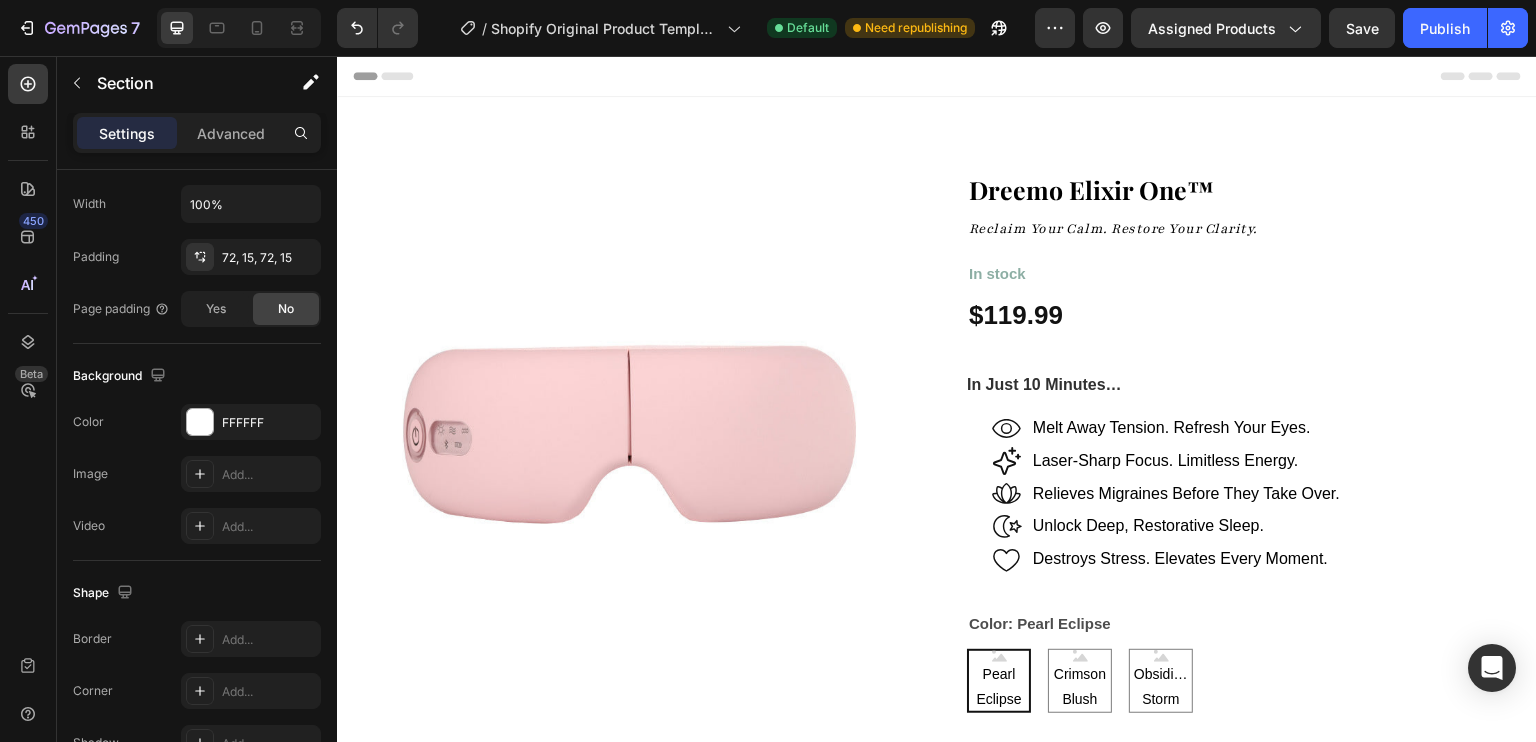 click at bounding box center [937, 76] 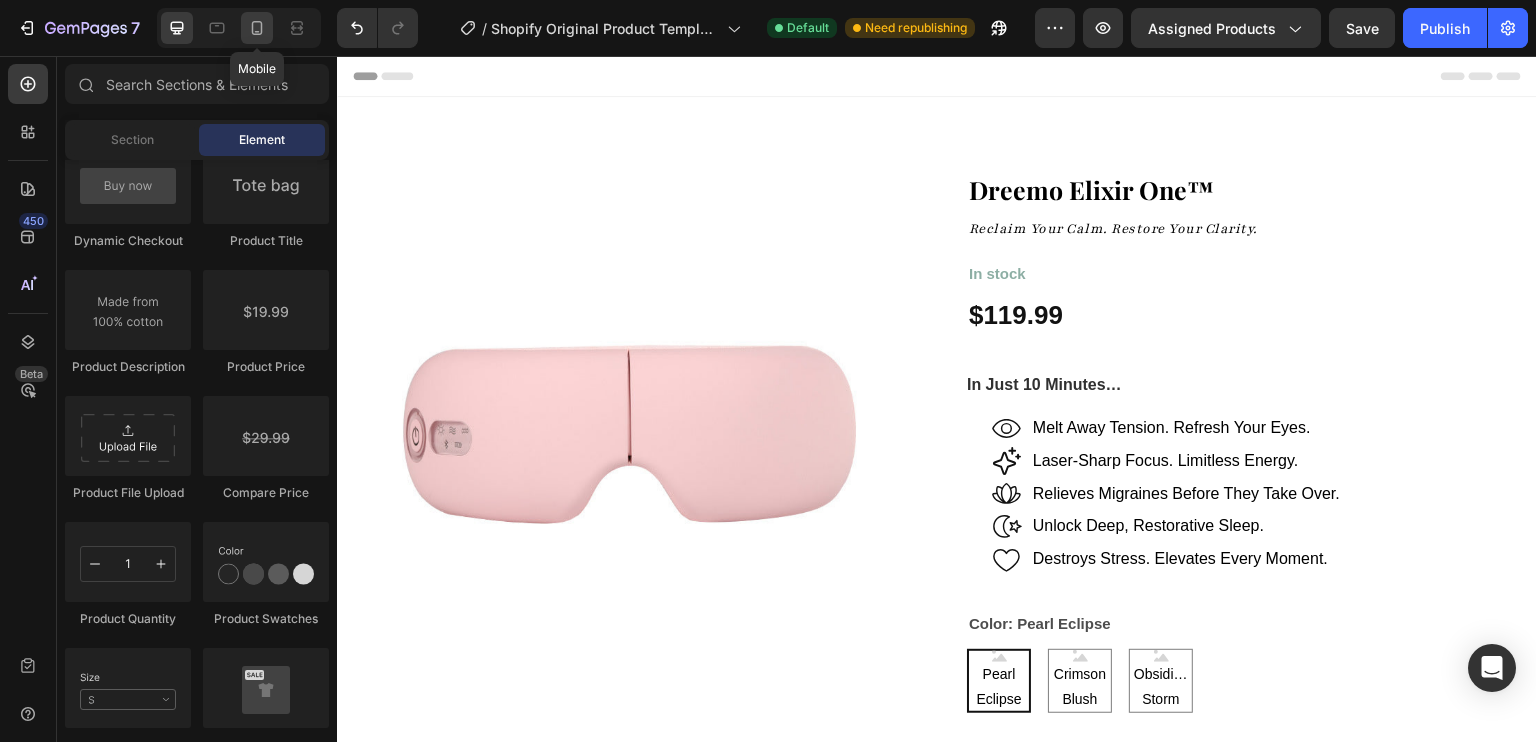 click 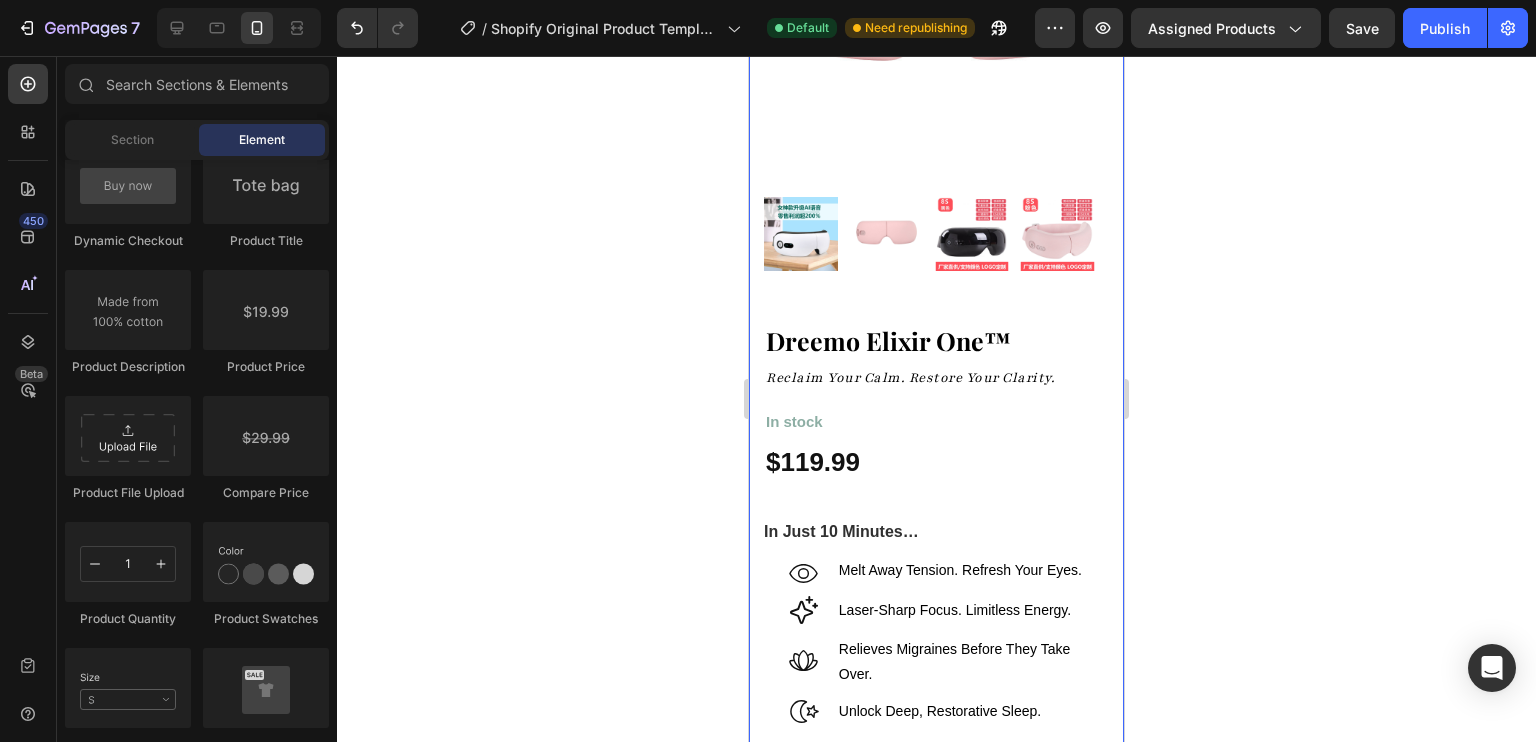 scroll, scrollTop: 487, scrollLeft: 0, axis: vertical 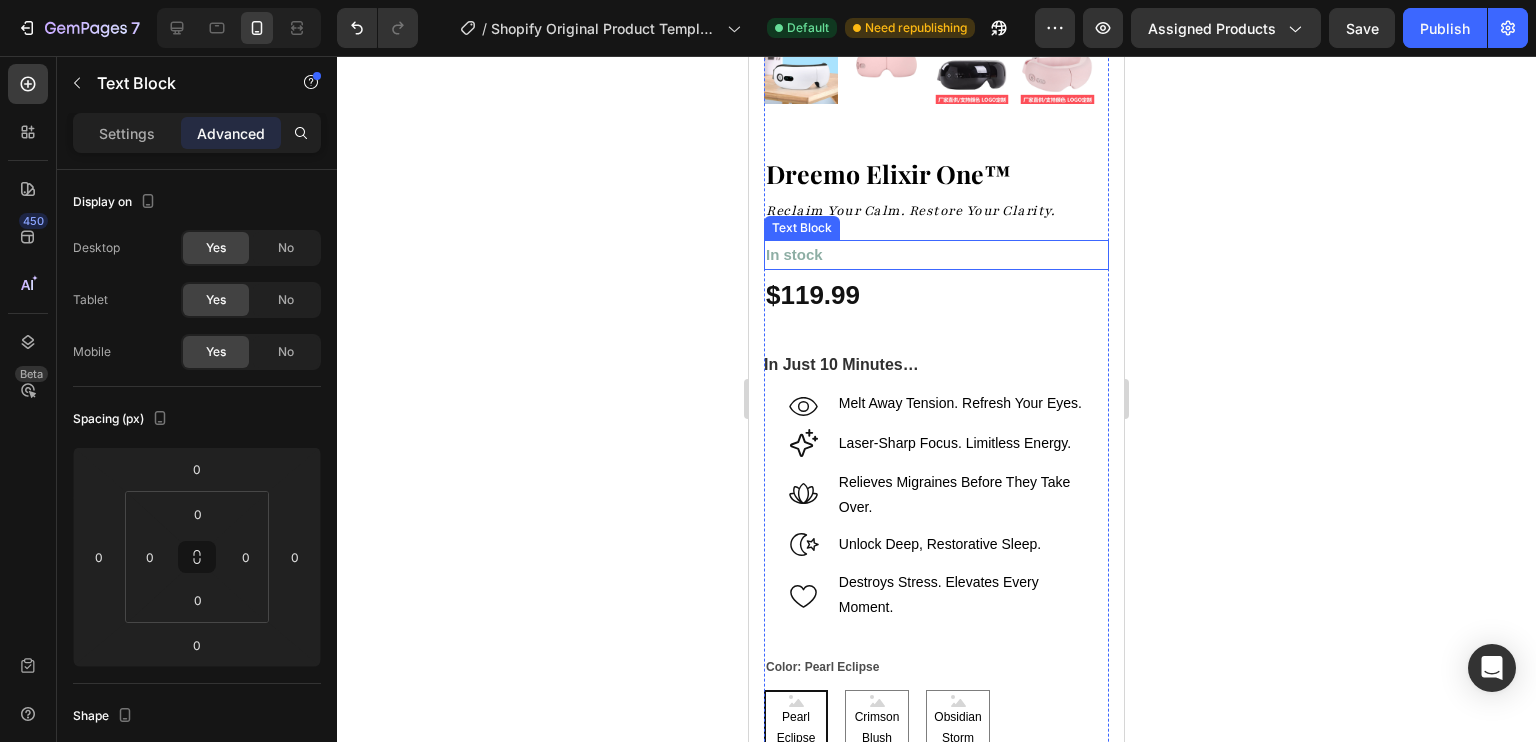 click on "In stock" at bounding box center [794, 254] 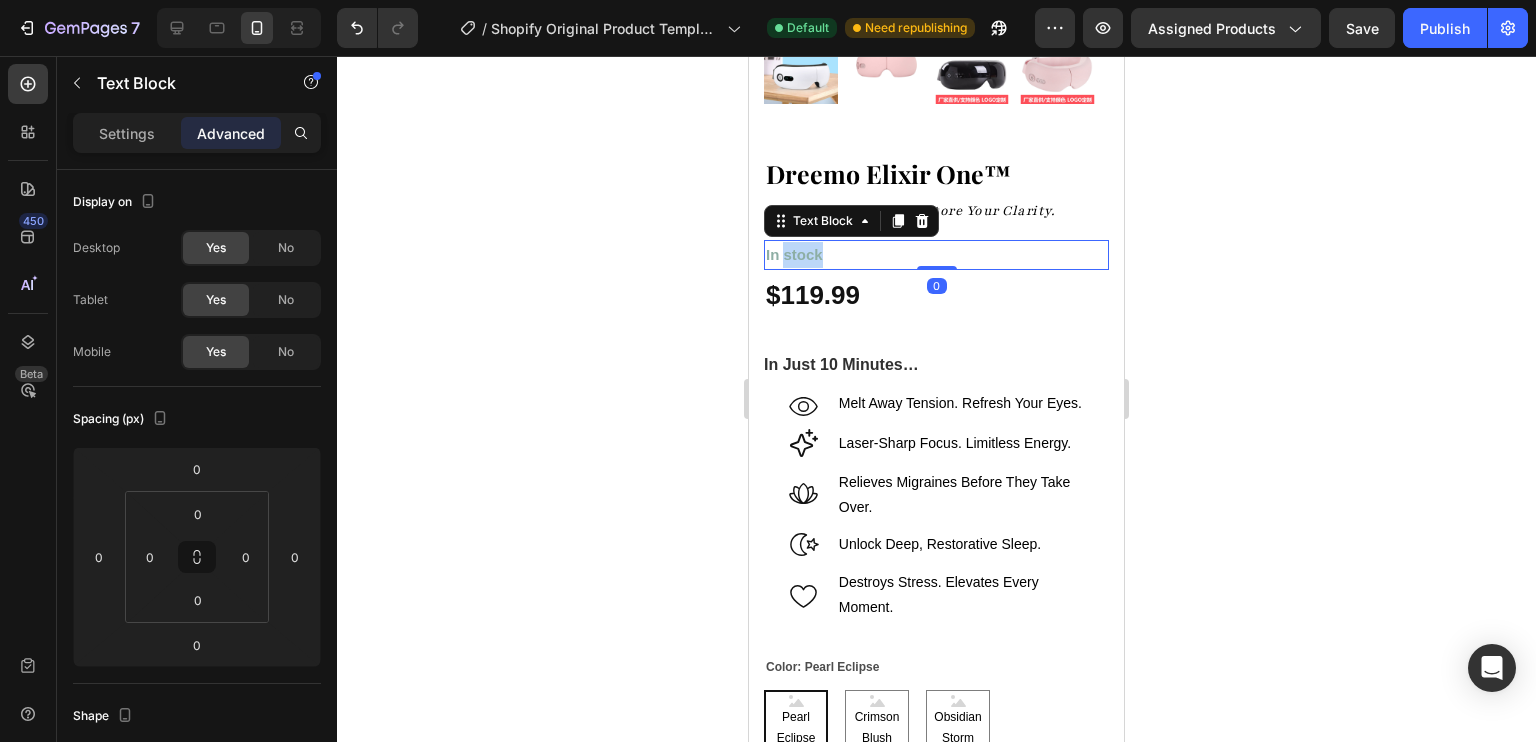 click on "In stock" at bounding box center [794, 254] 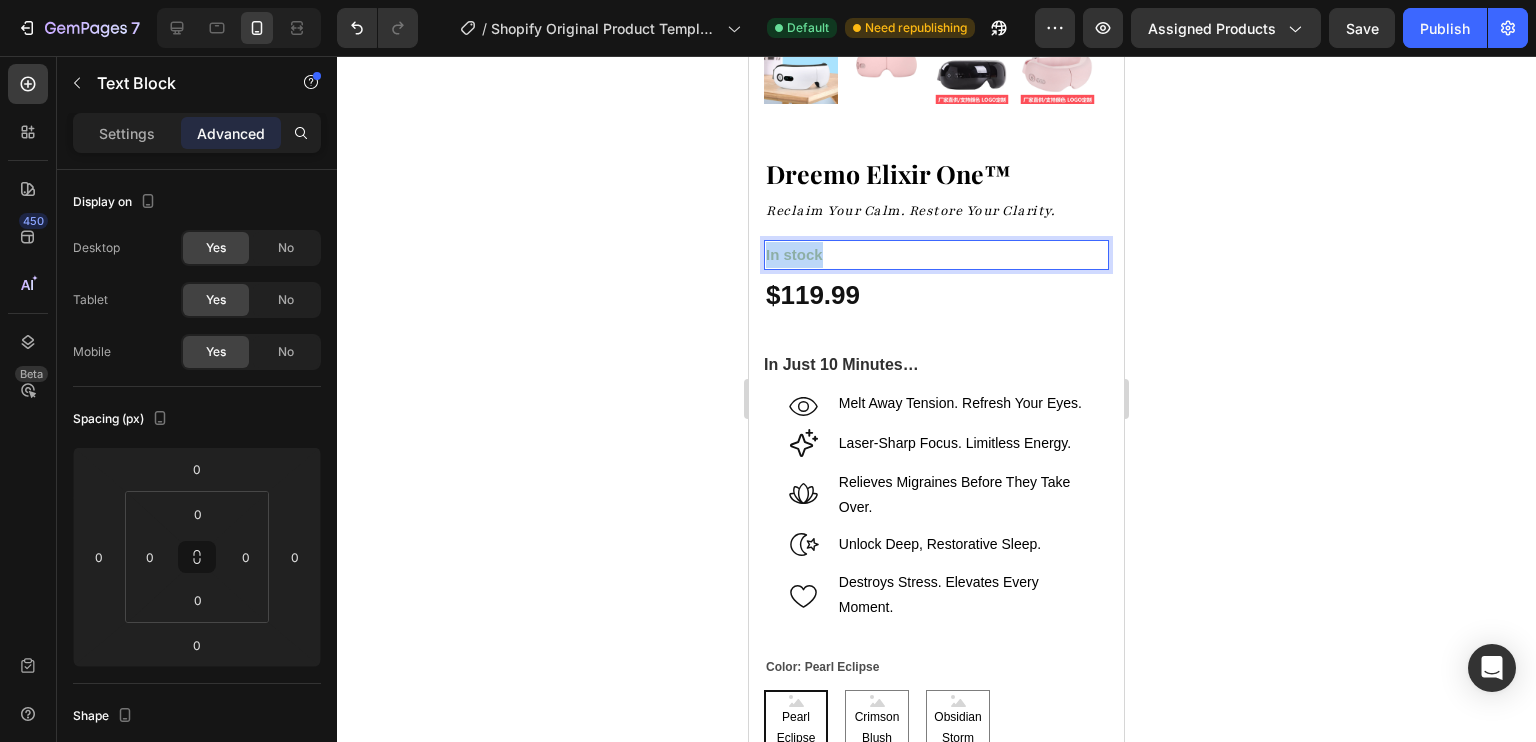 click on "In stock" at bounding box center (794, 254) 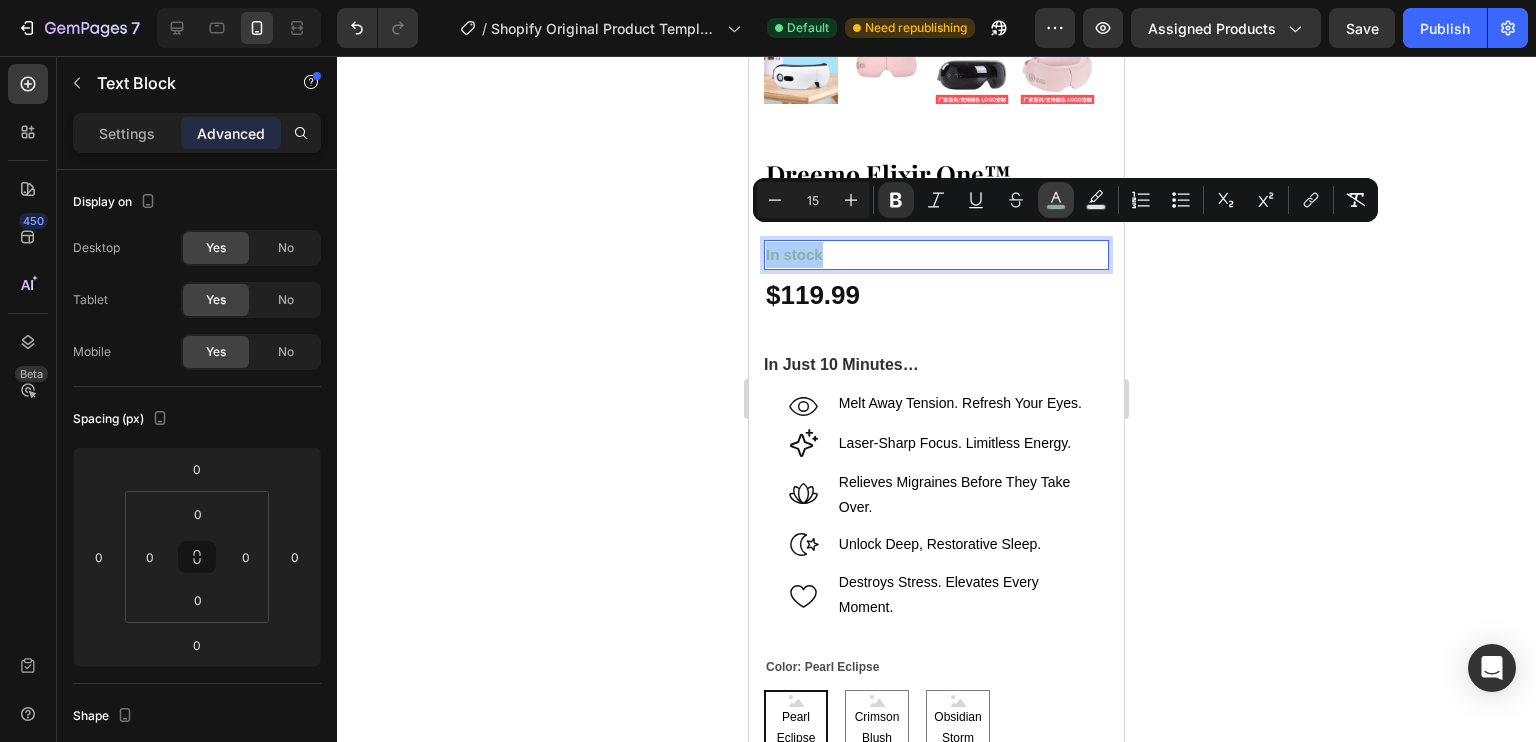 click 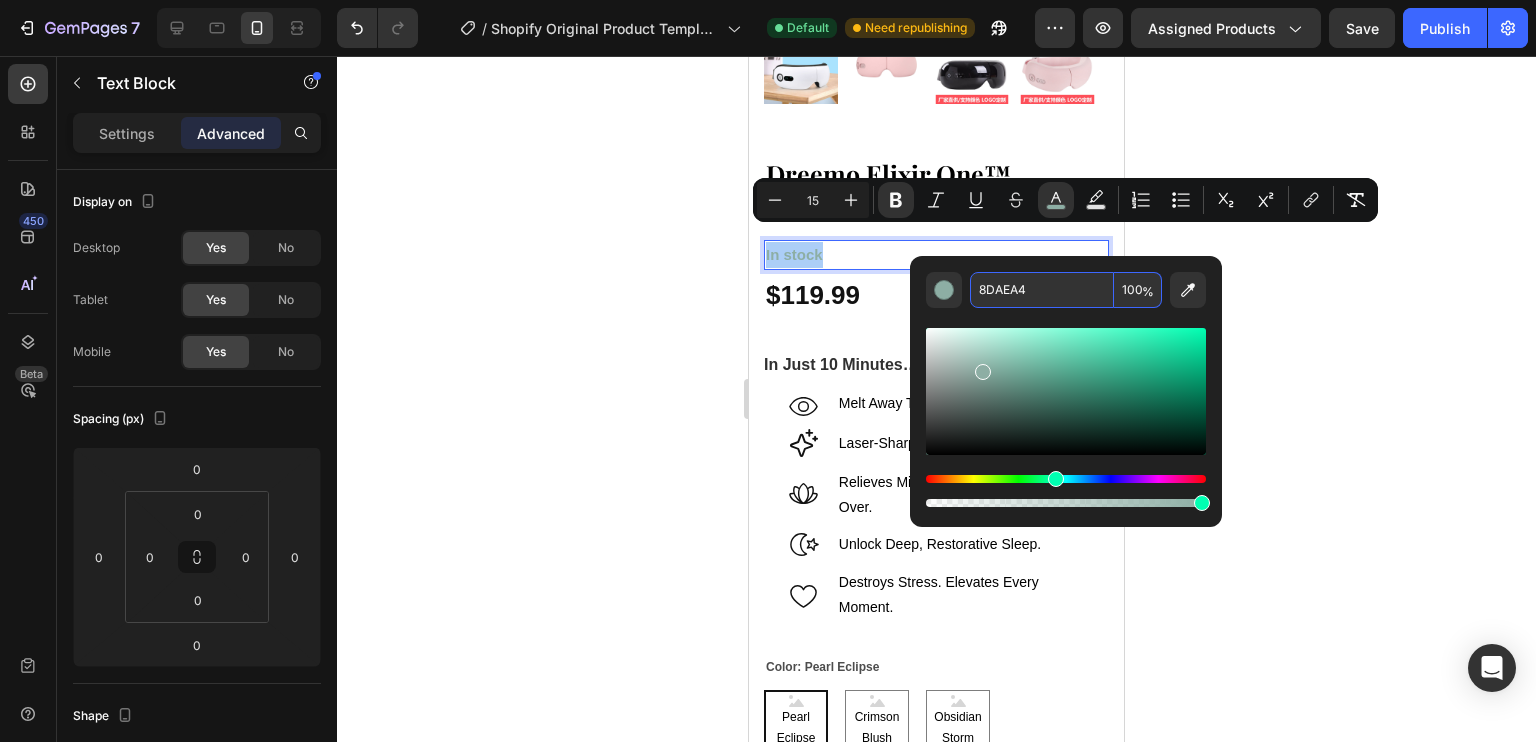 click on "8DAEA4" at bounding box center (1042, 290) 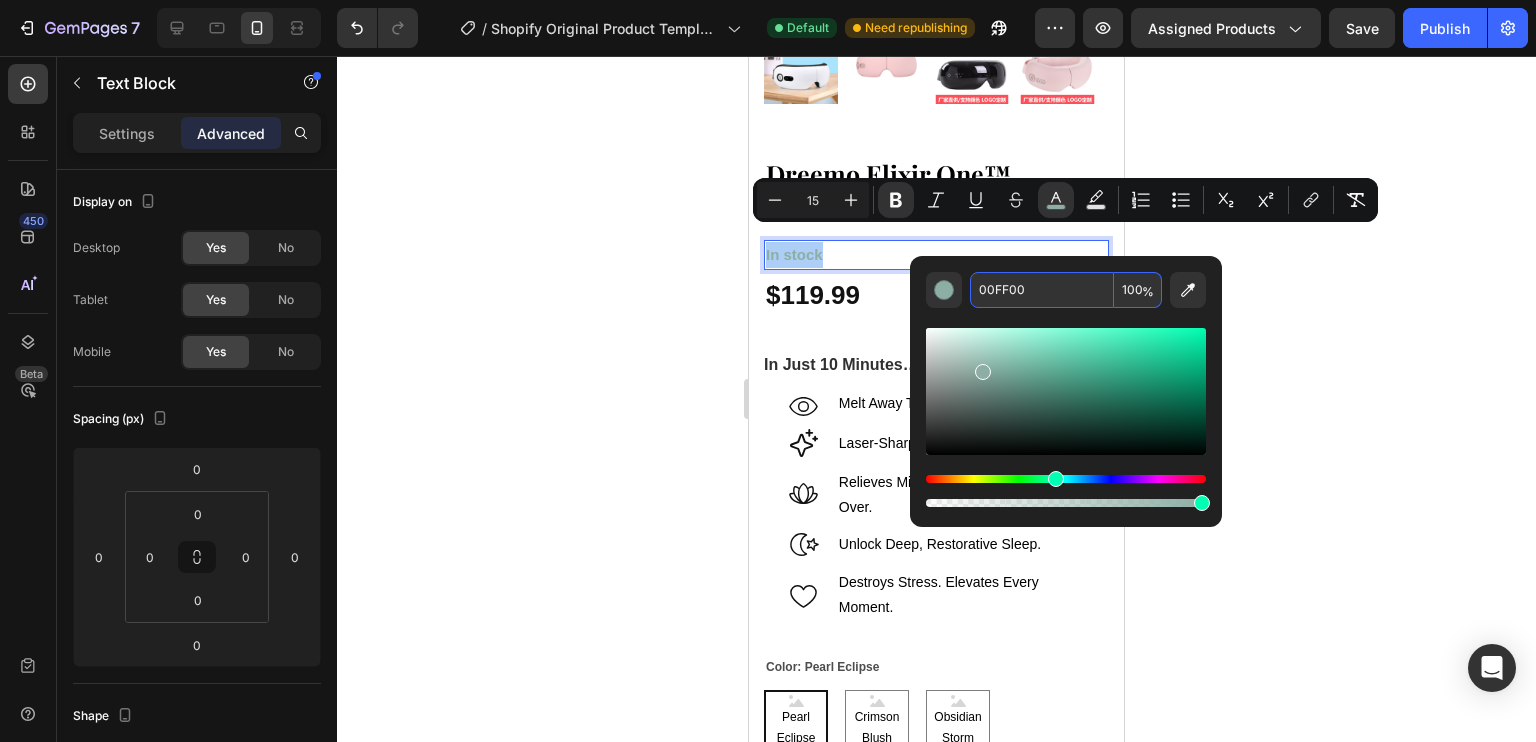 type on "00FF00" 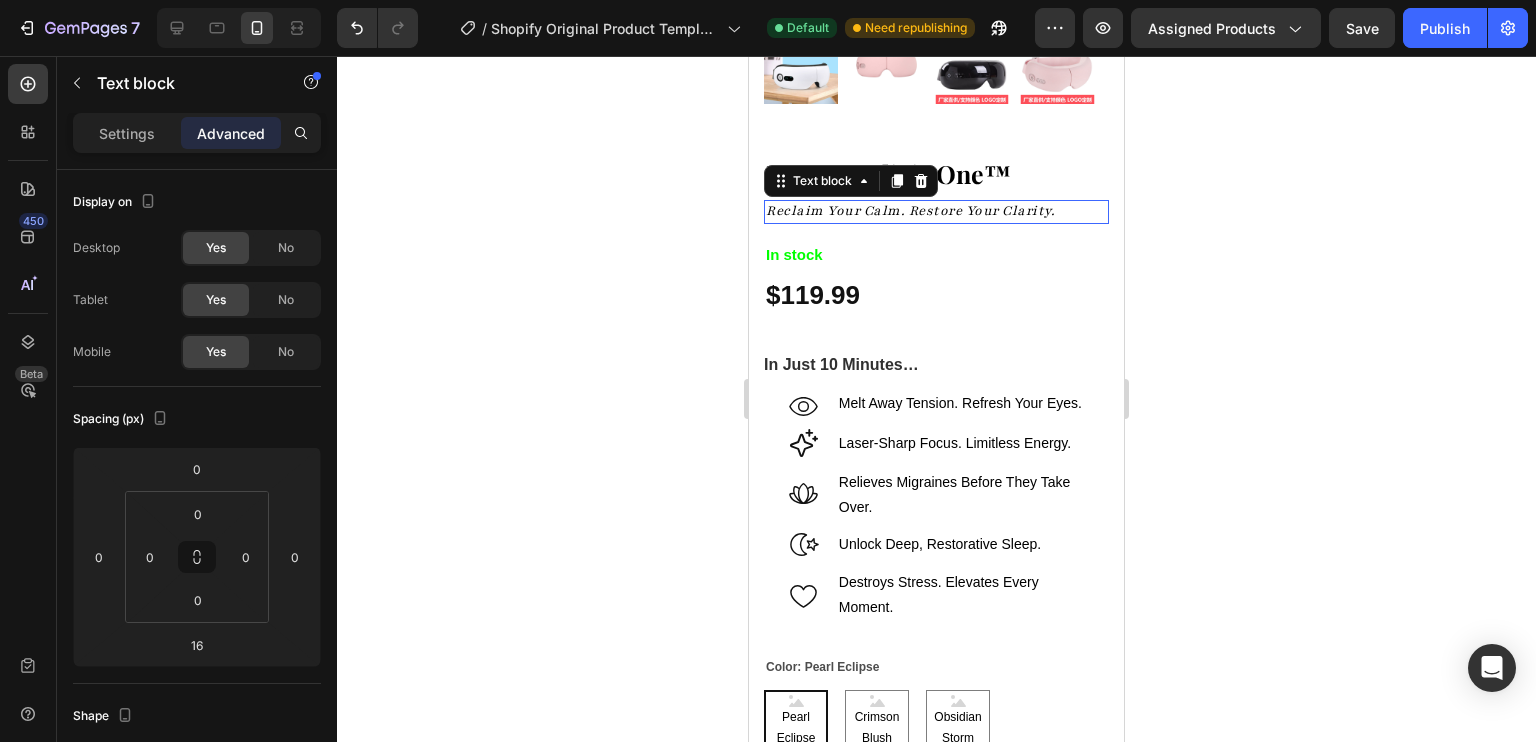 click on "Reclaim Your Calm. Restore Your Clarity." at bounding box center [910, 211] 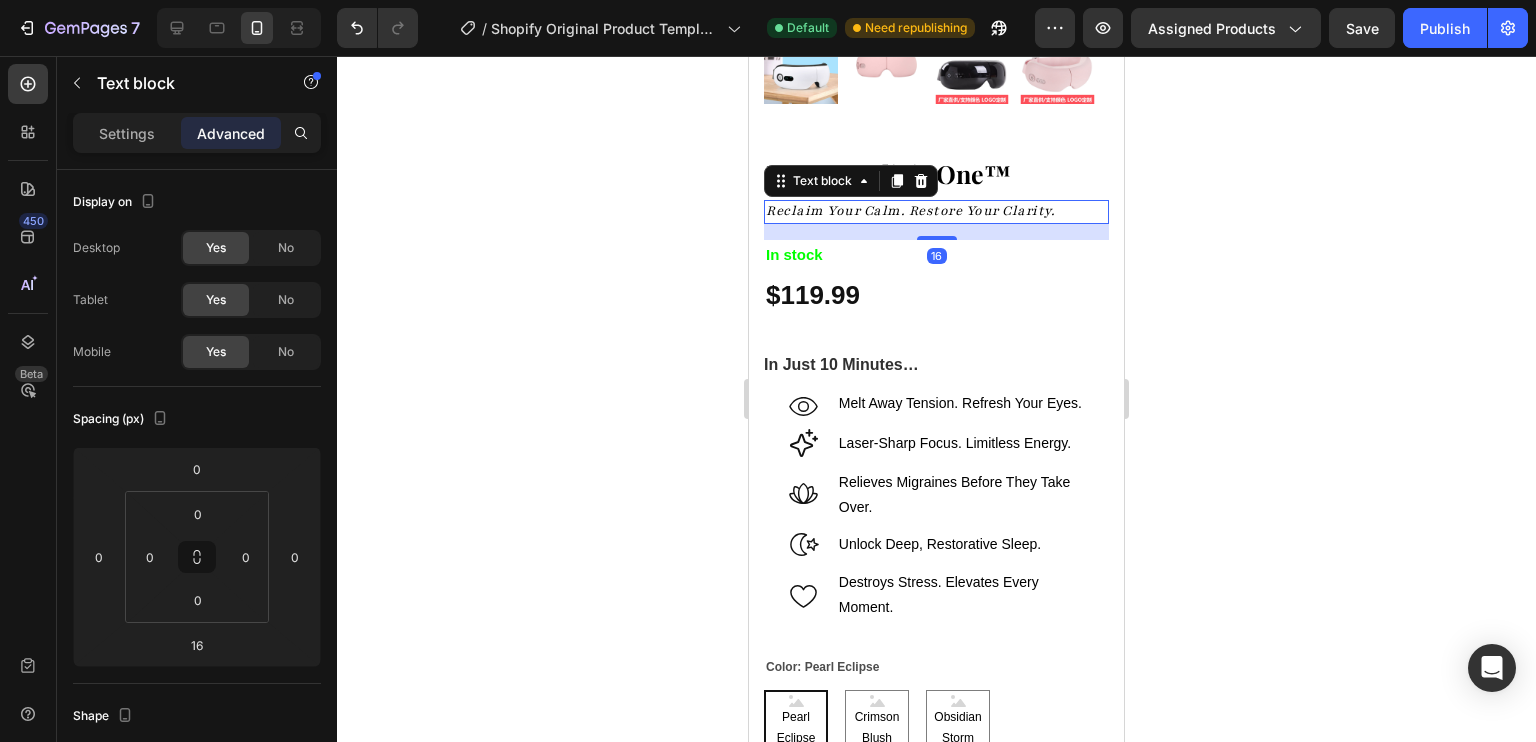 scroll, scrollTop: 476, scrollLeft: 0, axis: vertical 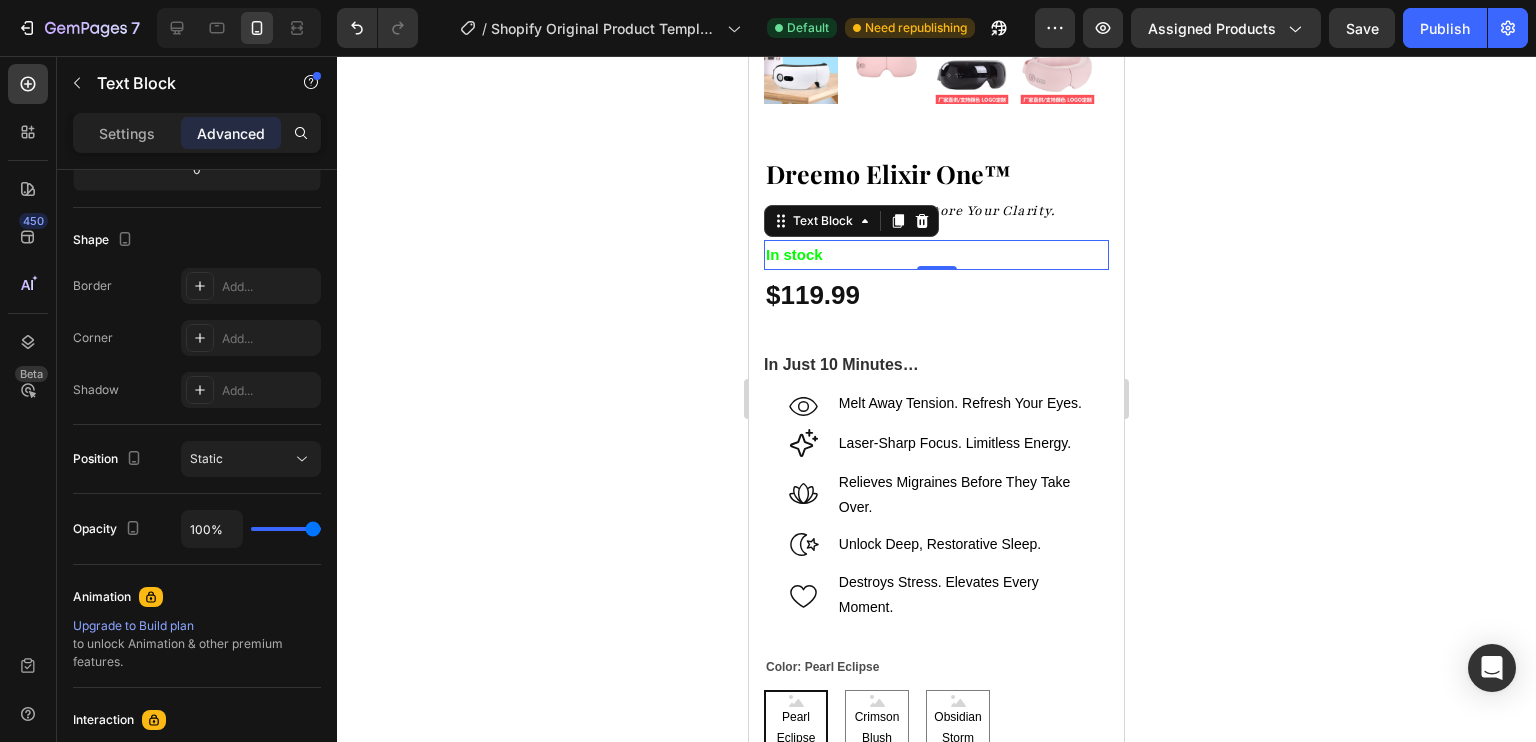 click on "In stock" at bounding box center [794, 254] 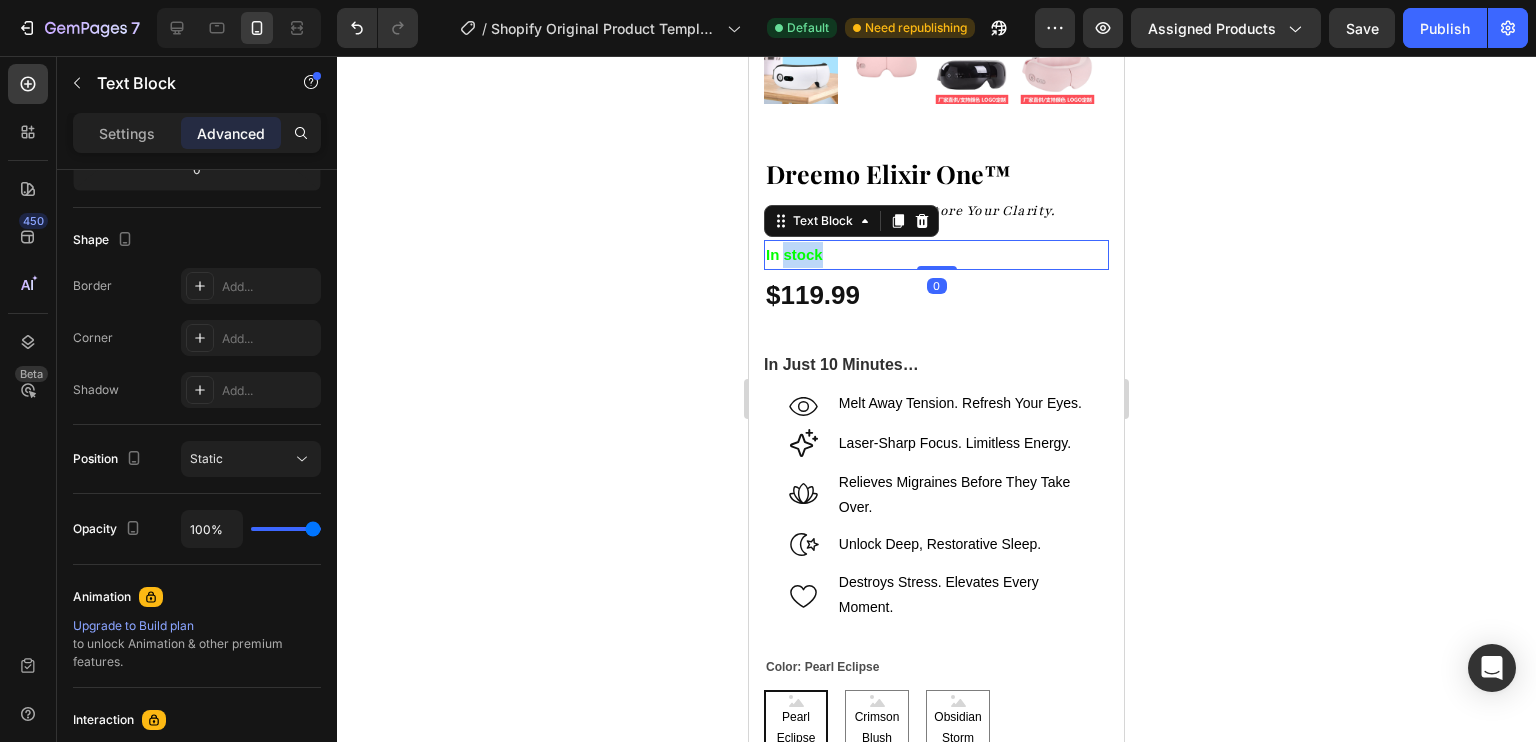 click on "In stock" at bounding box center [794, 254] 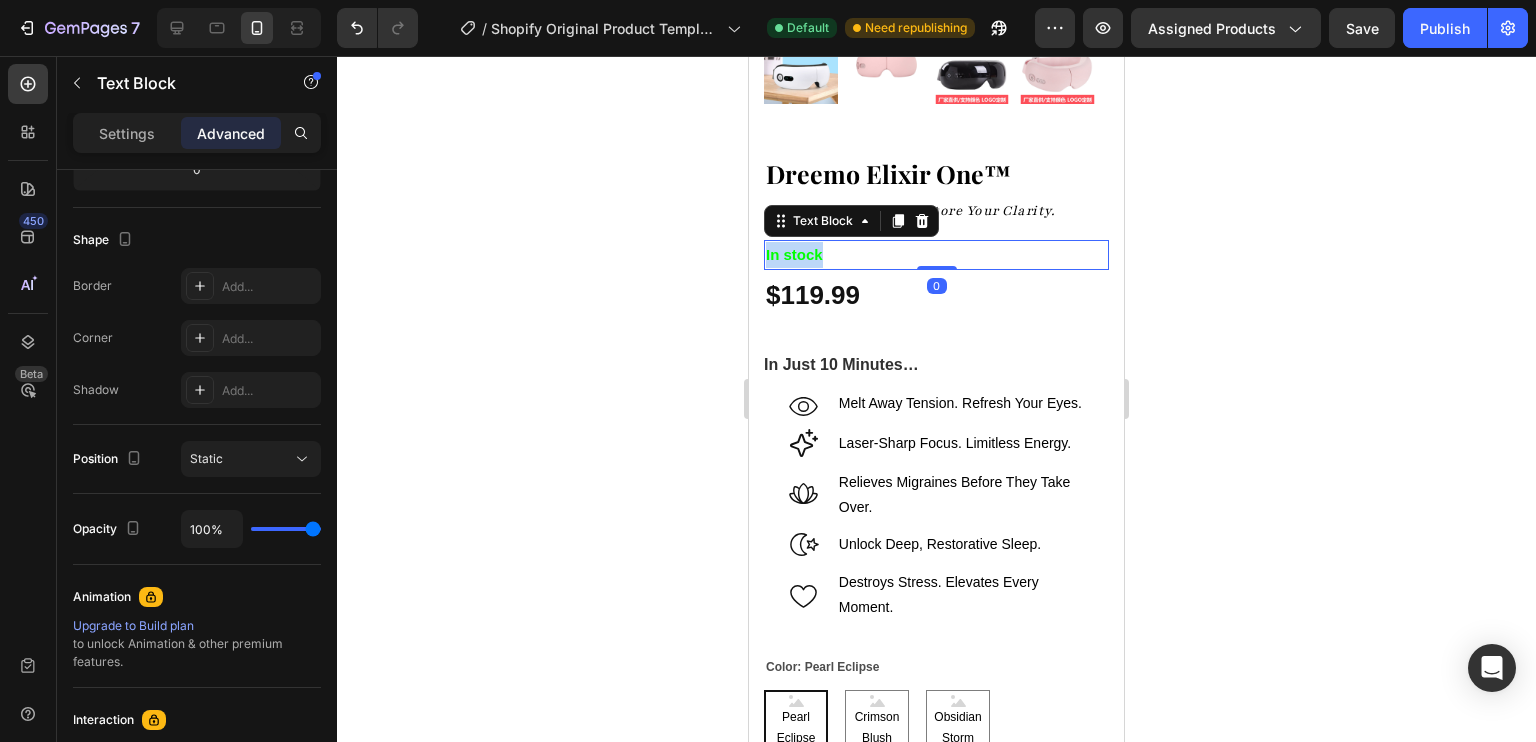 click on "In stock" at bounding box center [794, 254] 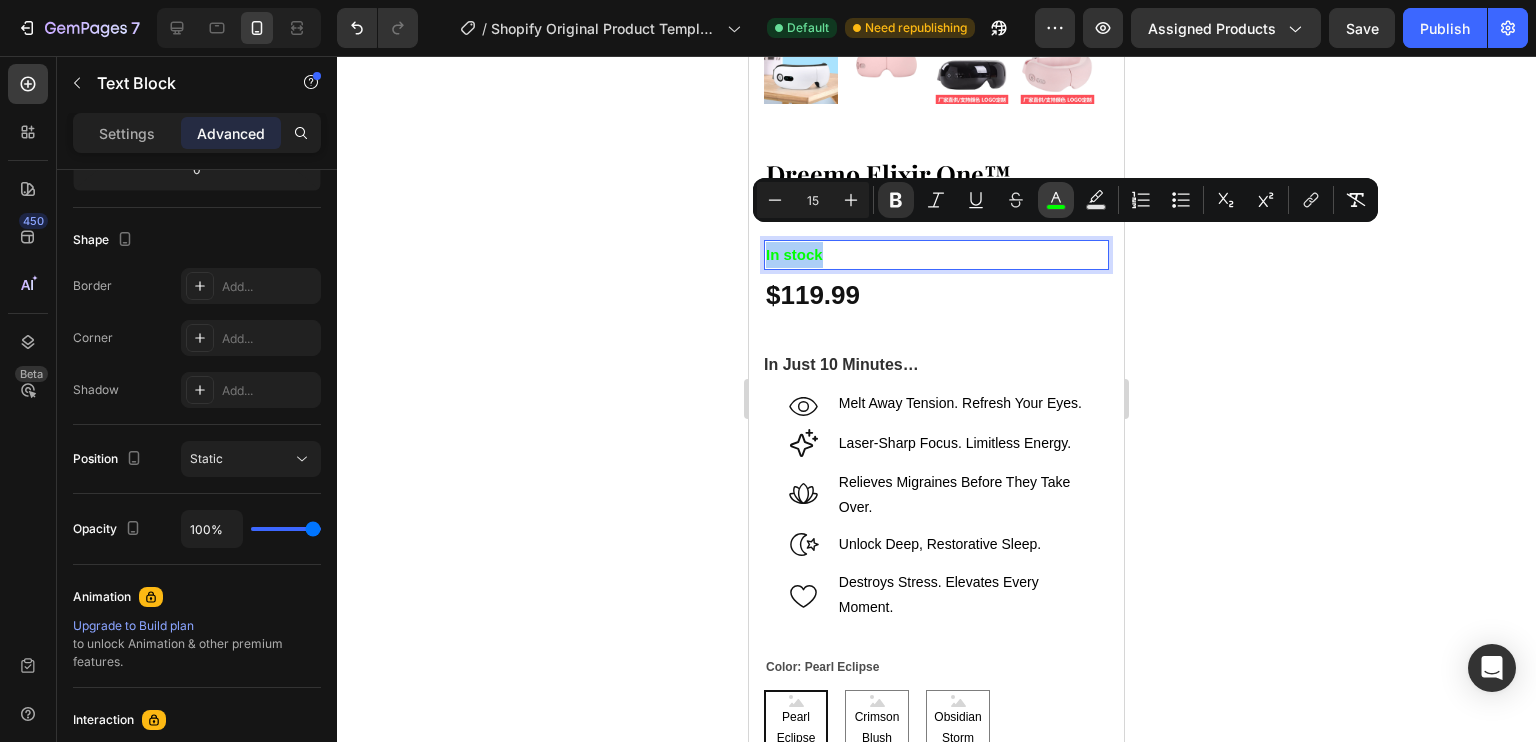 click 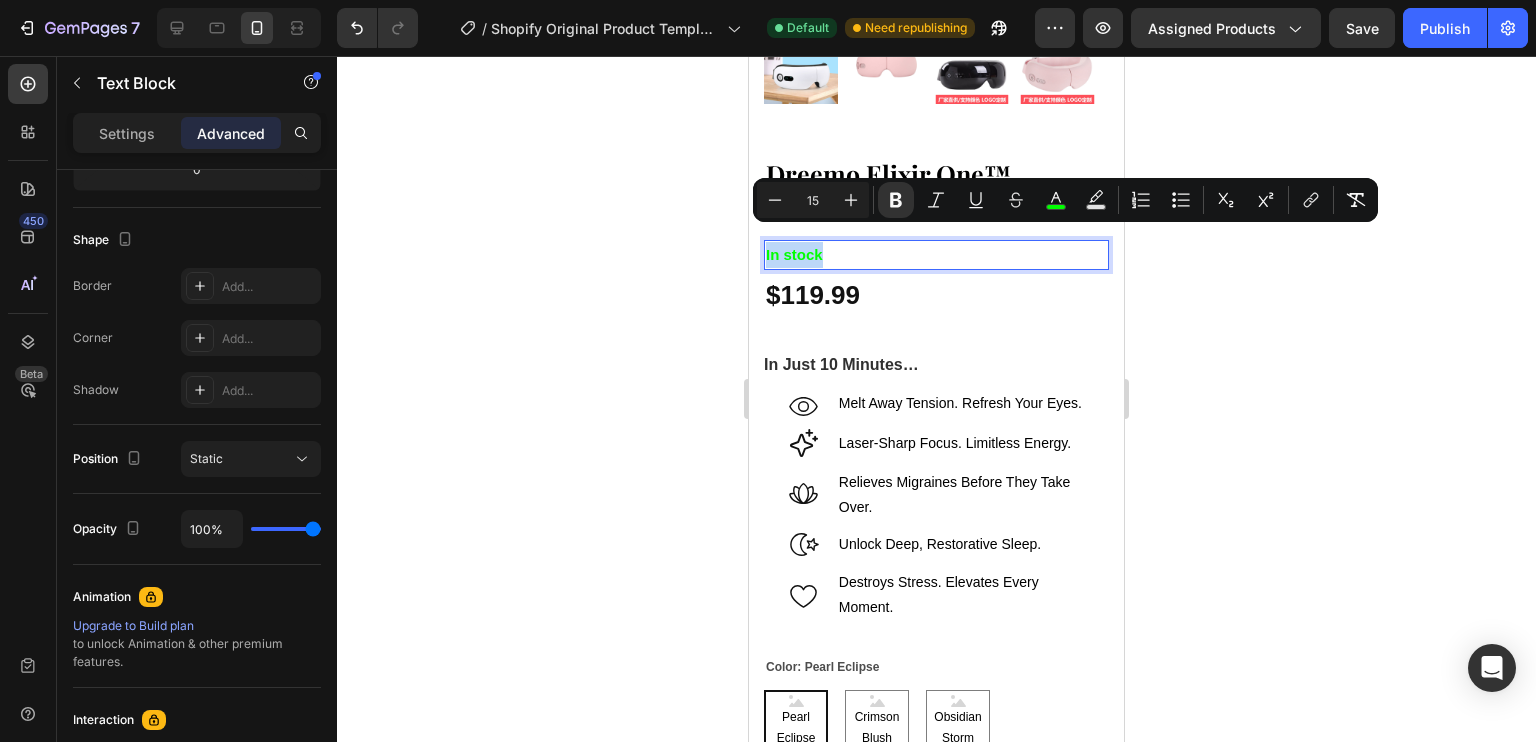 click on "In stock" at bounding box center (936, 255) 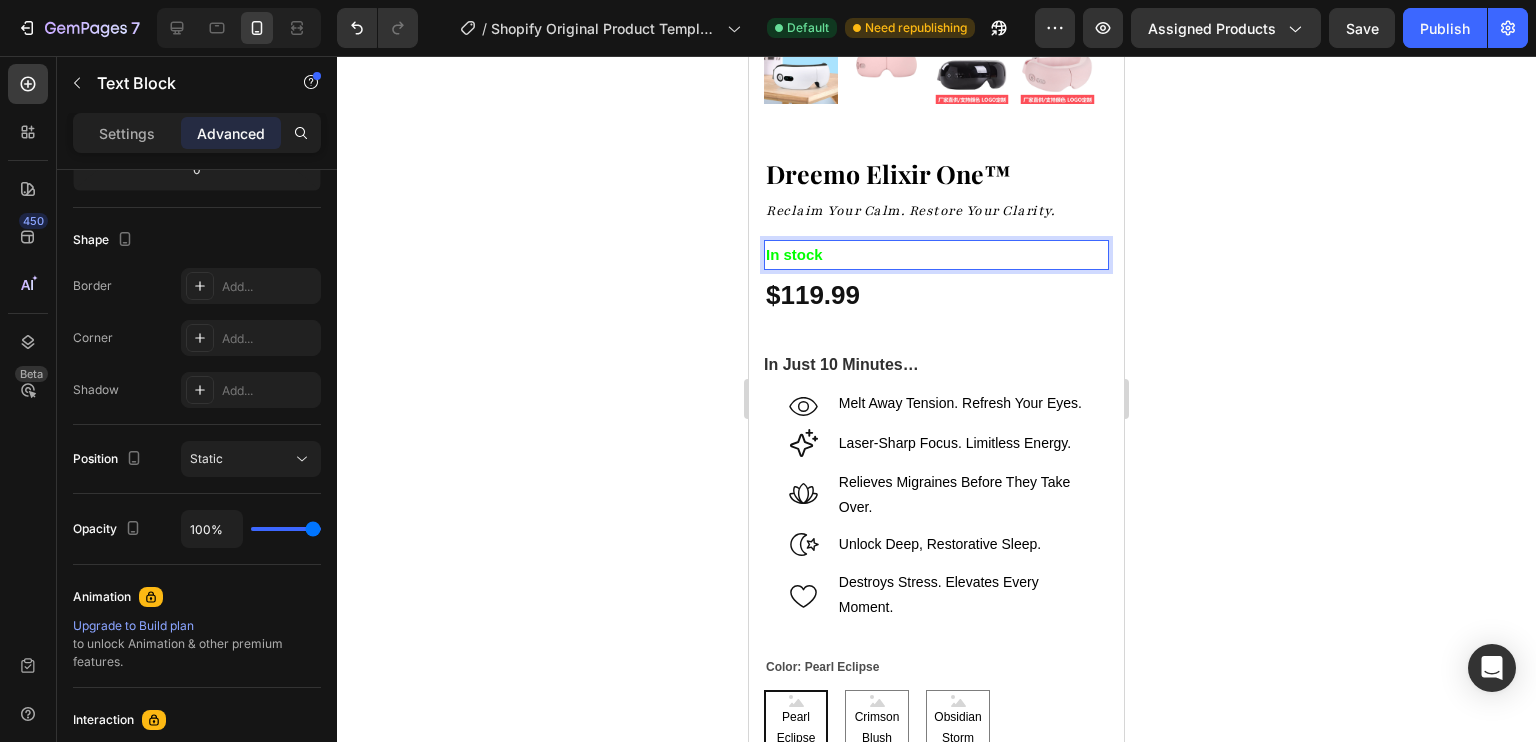 click on "In stock" at bounding box center (936, 255) 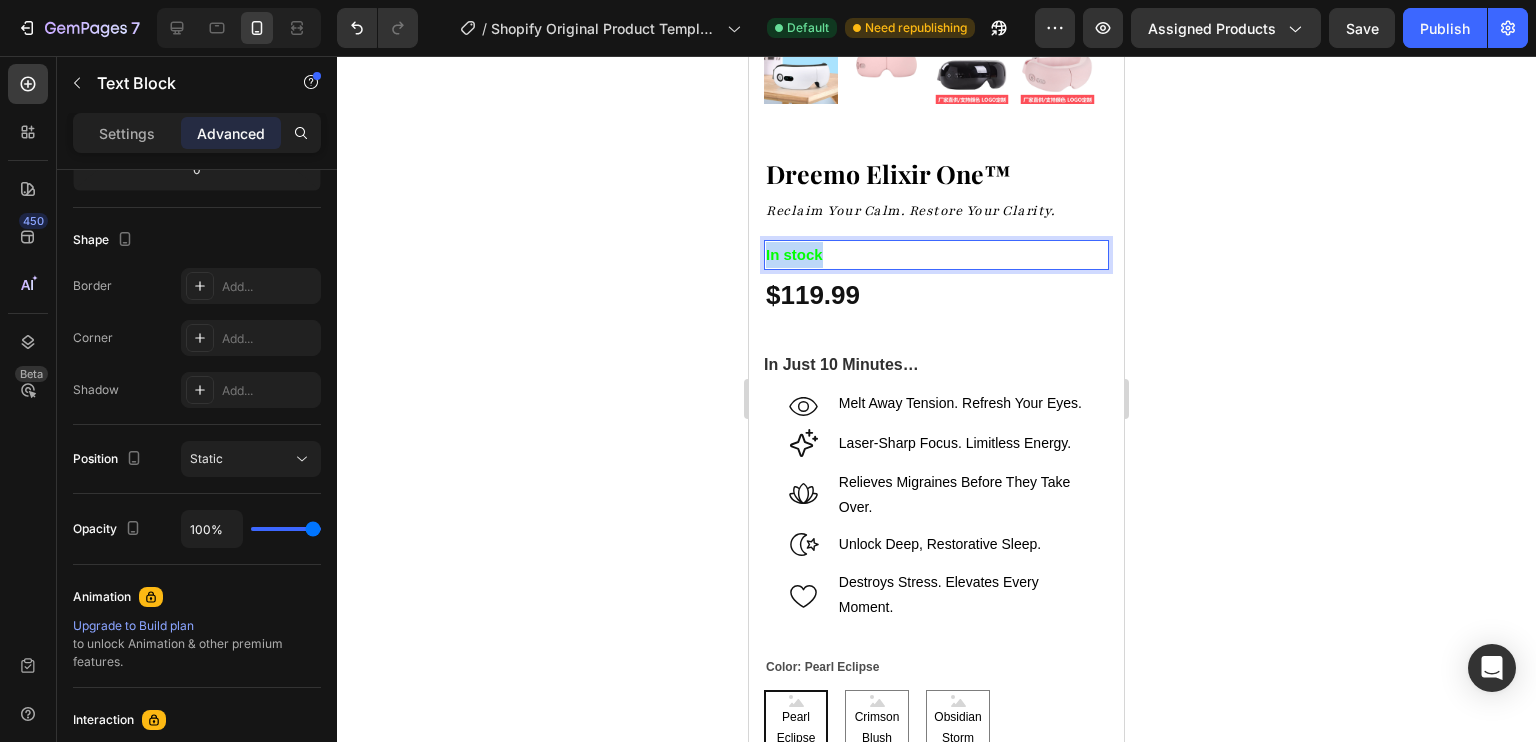 click on "In stock" at bounding box center [936, 255] 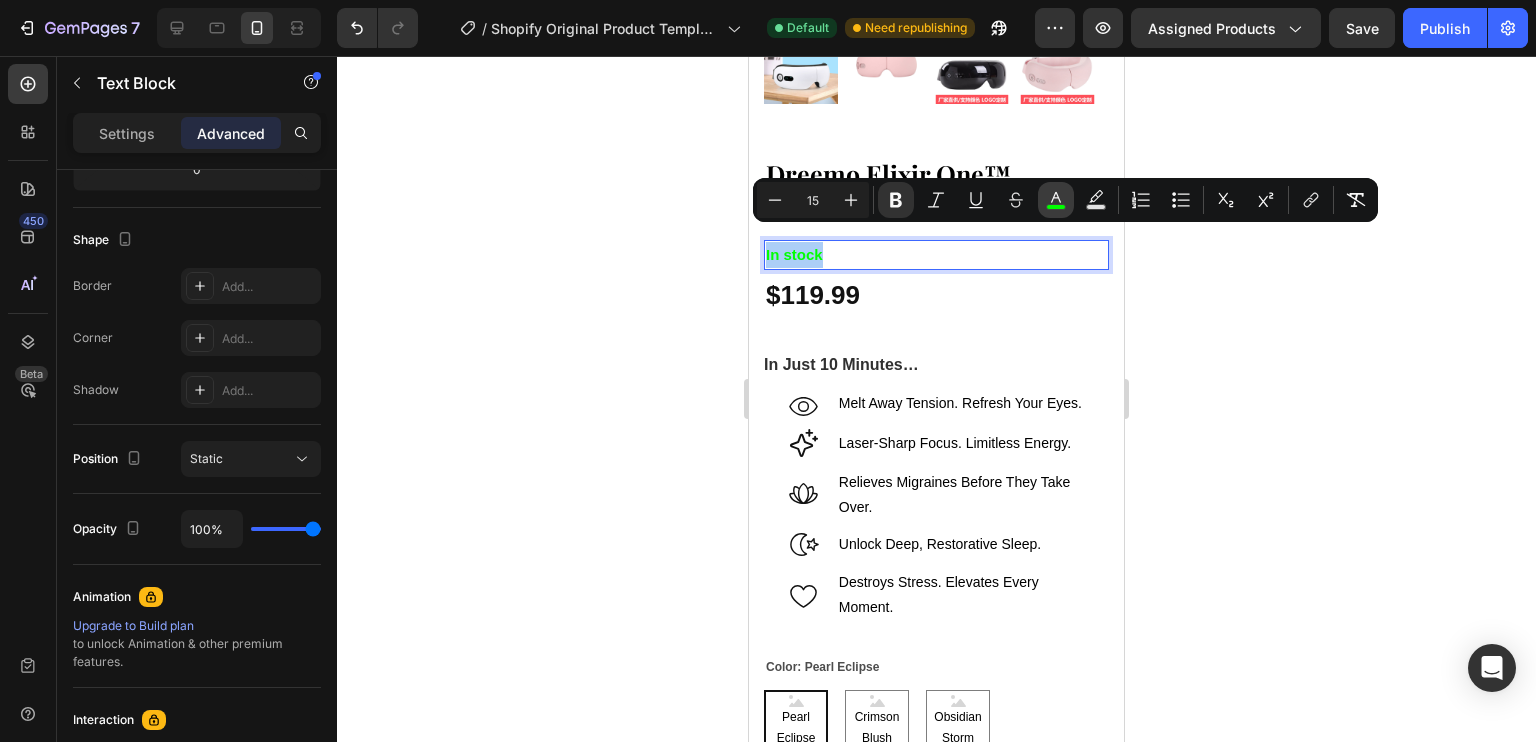 click 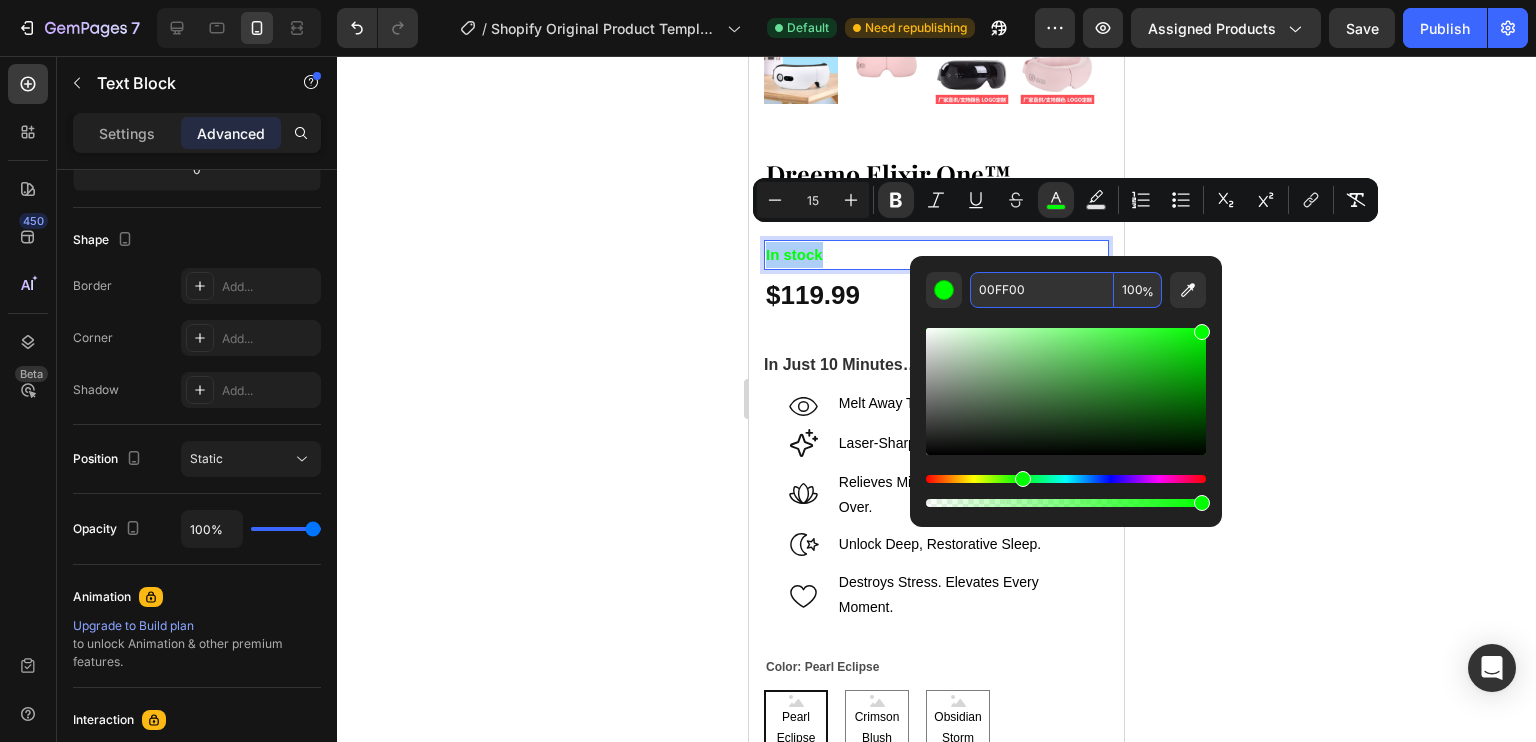 click on "100" at bounding box center [1138, 290] 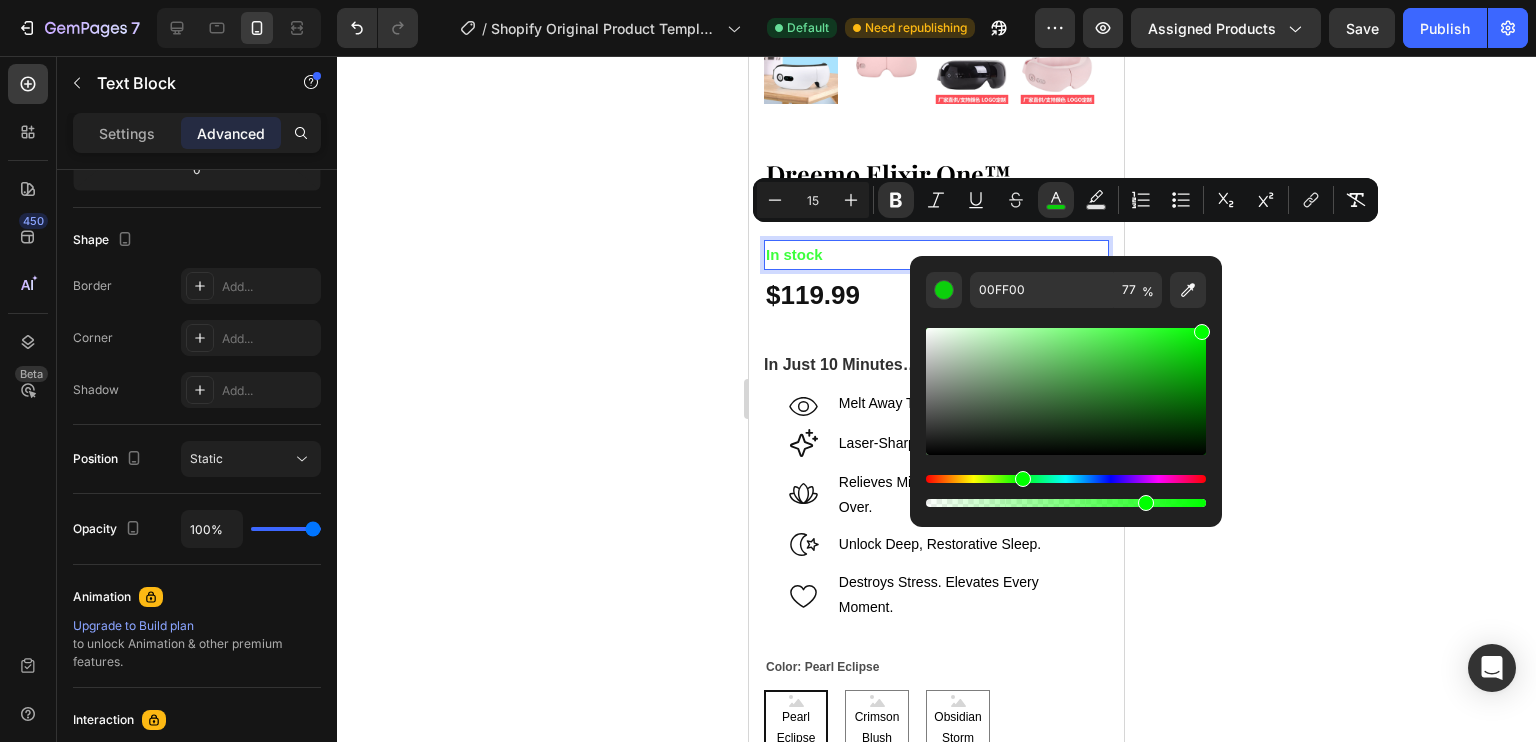 drag, startPoint x: 1169, startPoint y: 505, endPoint x: 1142, endPoint y: 505, distance: 27 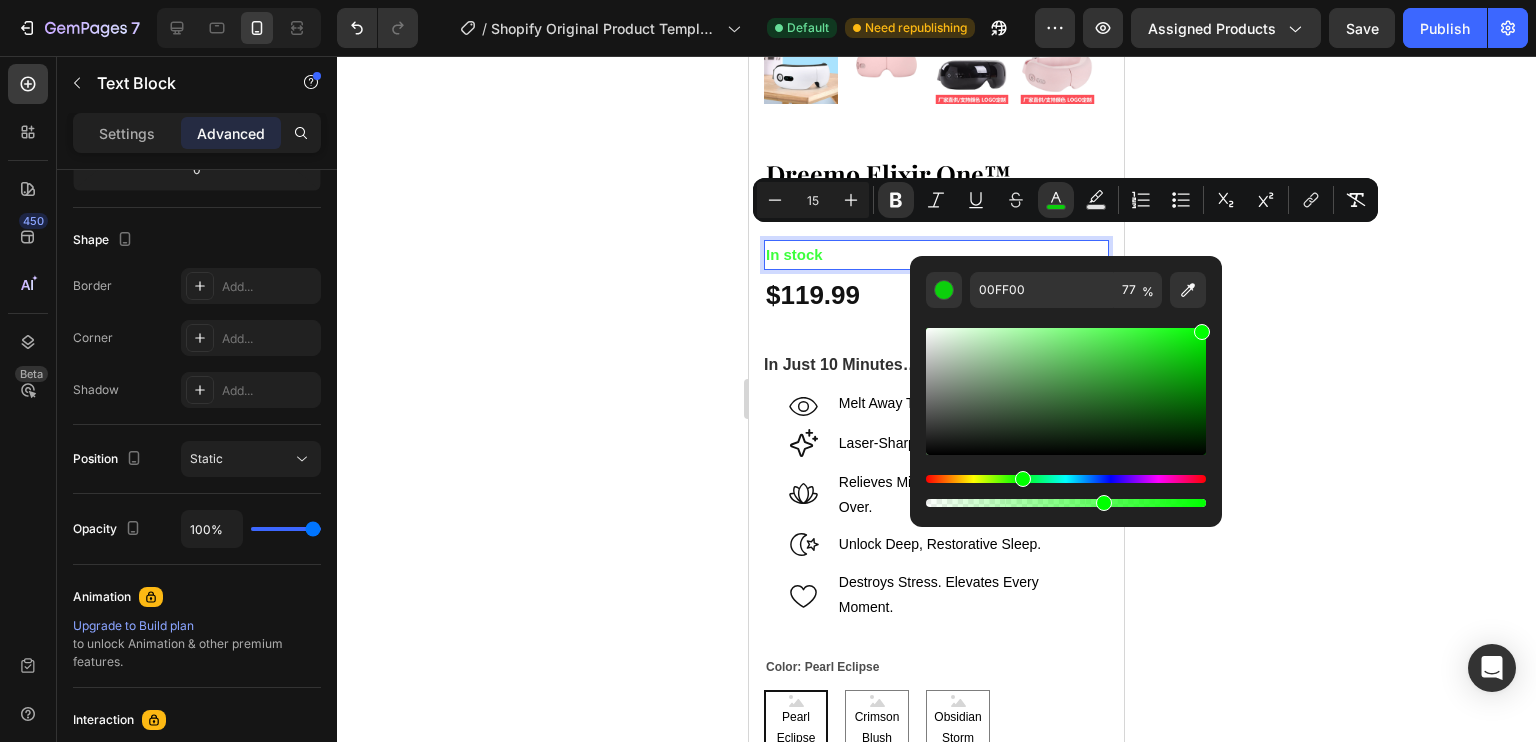 drag, startPoint x: 1142, startPoint y: 505, endPoint x: 1100, endPoint y: 504, distance: 42.0119 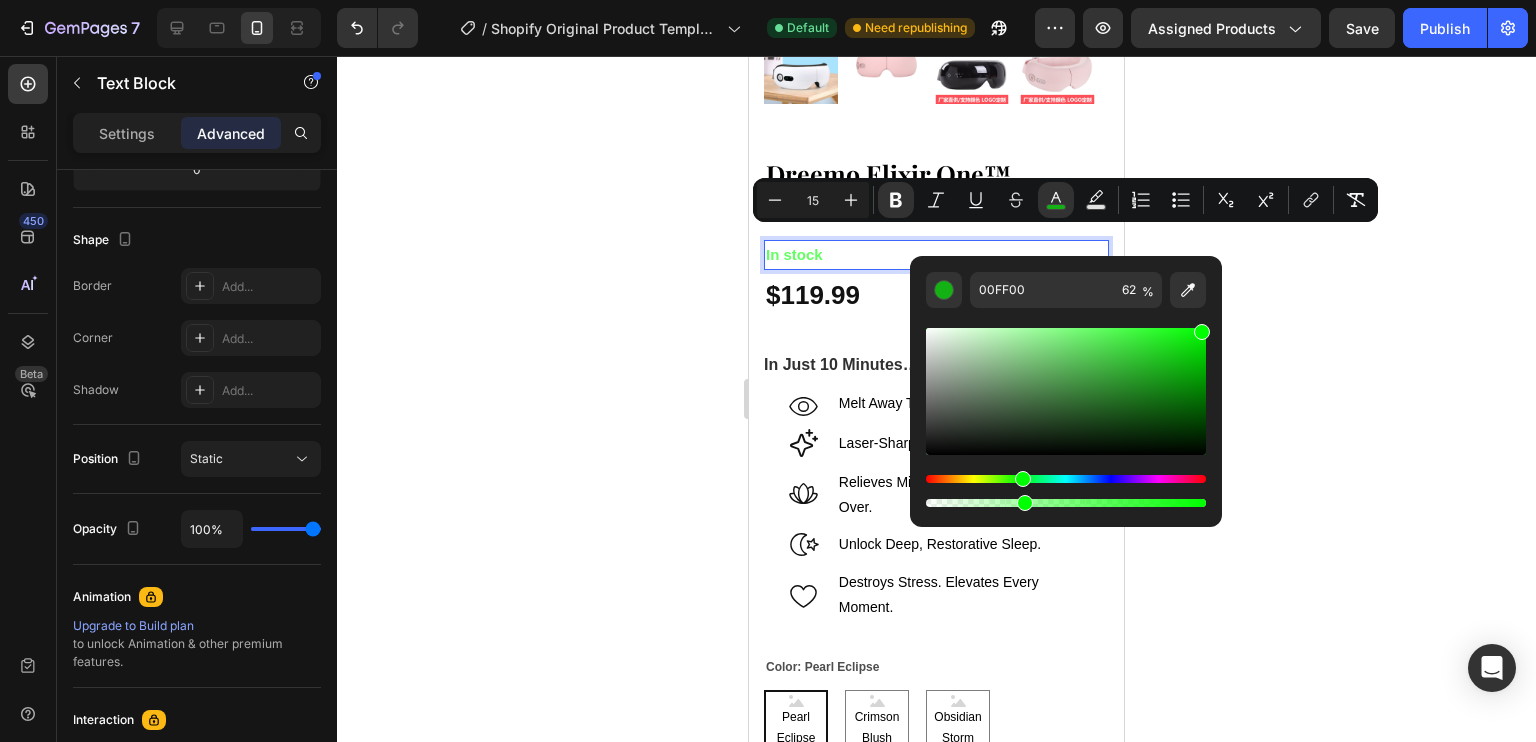 drag, startPoint x: 1100, startPoint y: 504, endPoint x: 1016, endPoint y: 507, distance: 84.05355 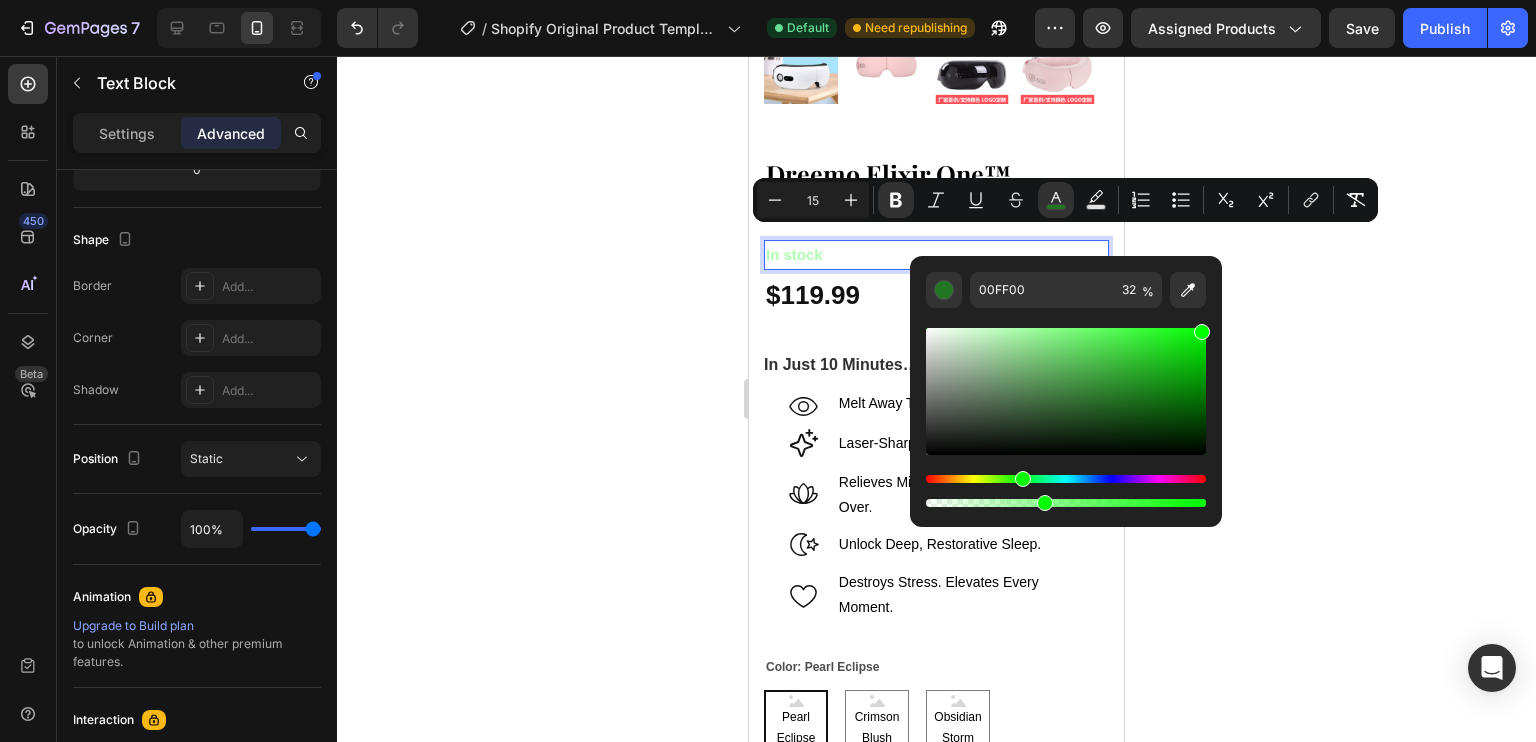 drag, startPoint x: 1016, startPoint y: 507, endPoint x: 1050, endPoint y: 510, distance: 34.132095 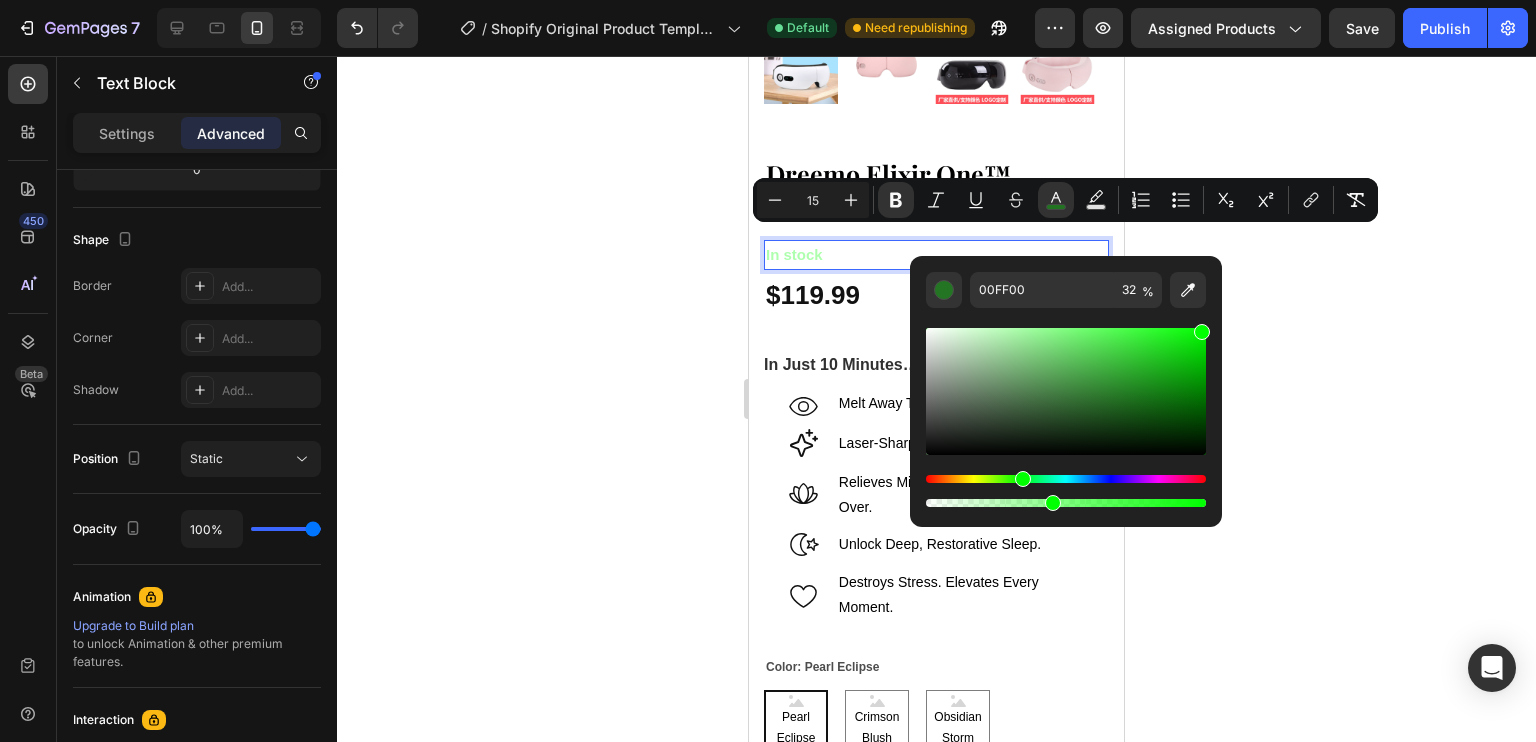 type on "44" 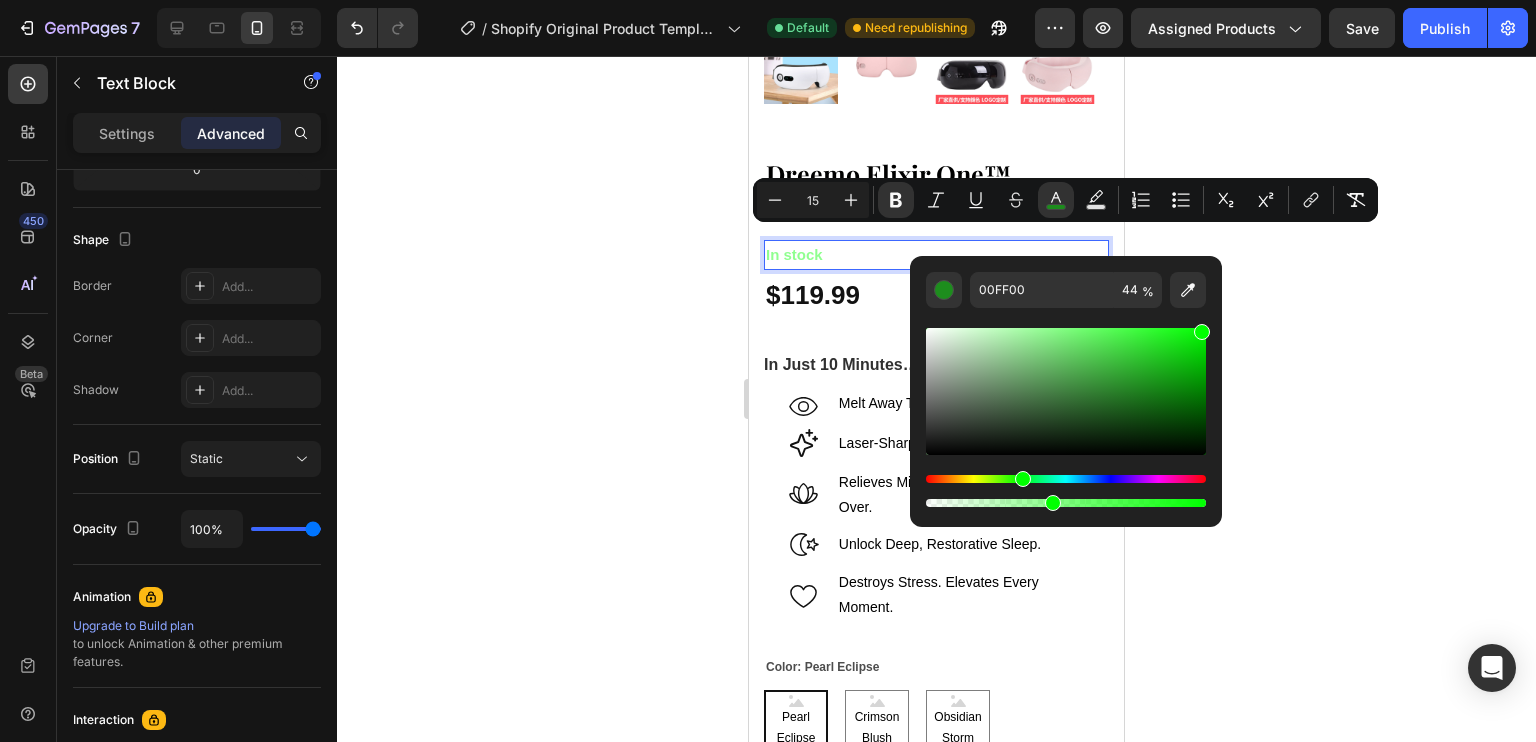 click 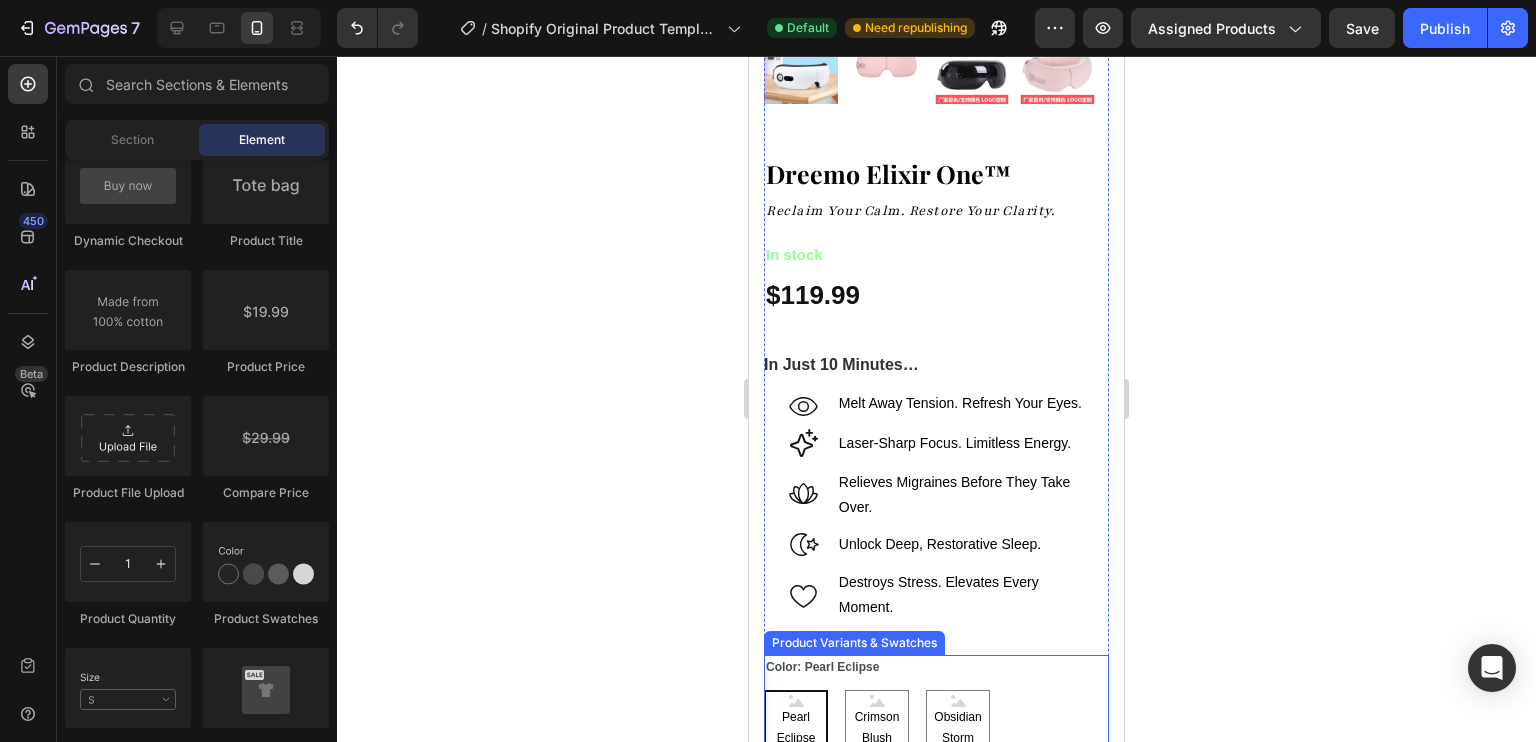 click on "Color: Pearl Eclipse Pearl Eclipse Pearl Eclipse Pearl Eclipse Crimson Blush Crimson Blush Crimson Blush Obsidian Storm Obsidian Storm Obsidian Storm" at bounding box center (936, 705) 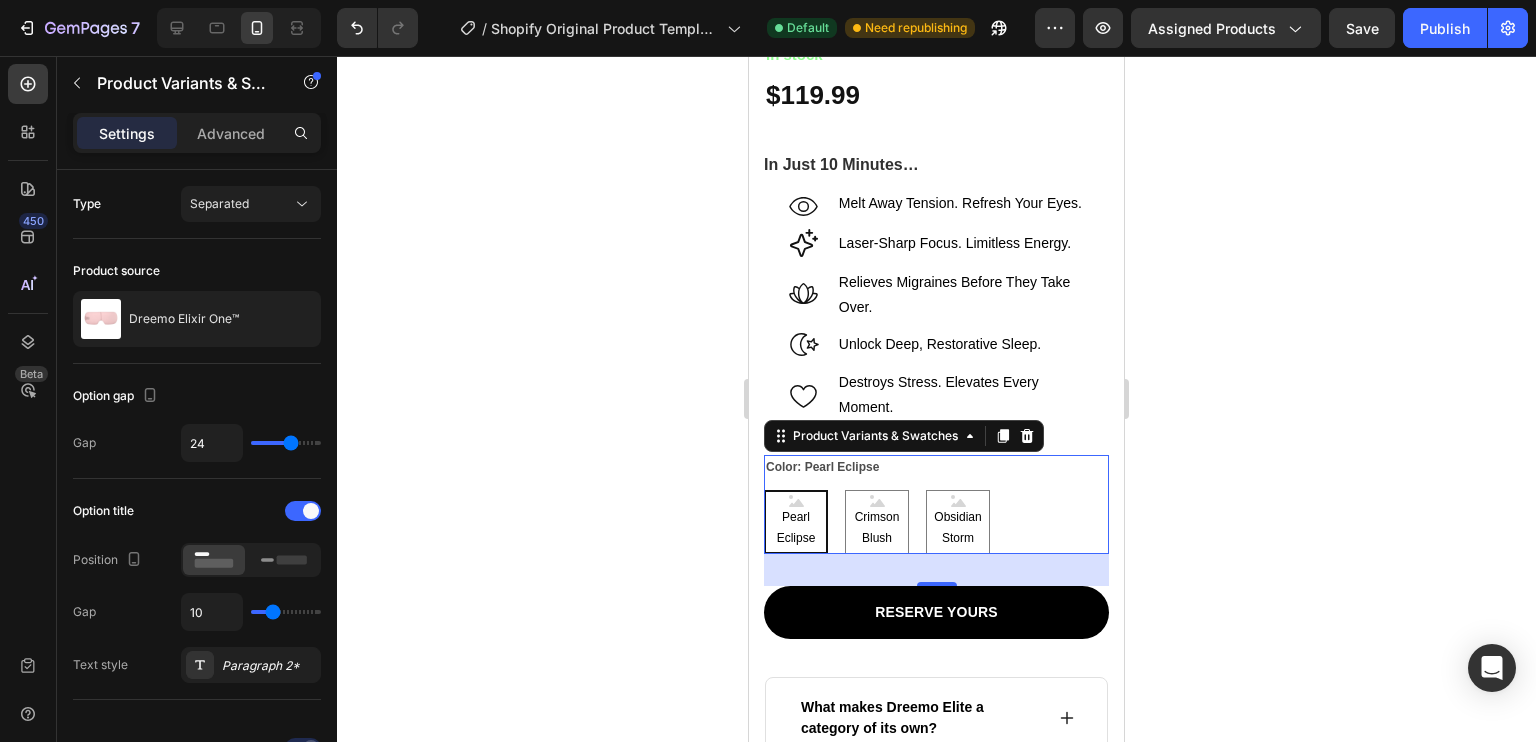 scroll, scrollTop: 587, scrollLeft: 0, axis: vertical 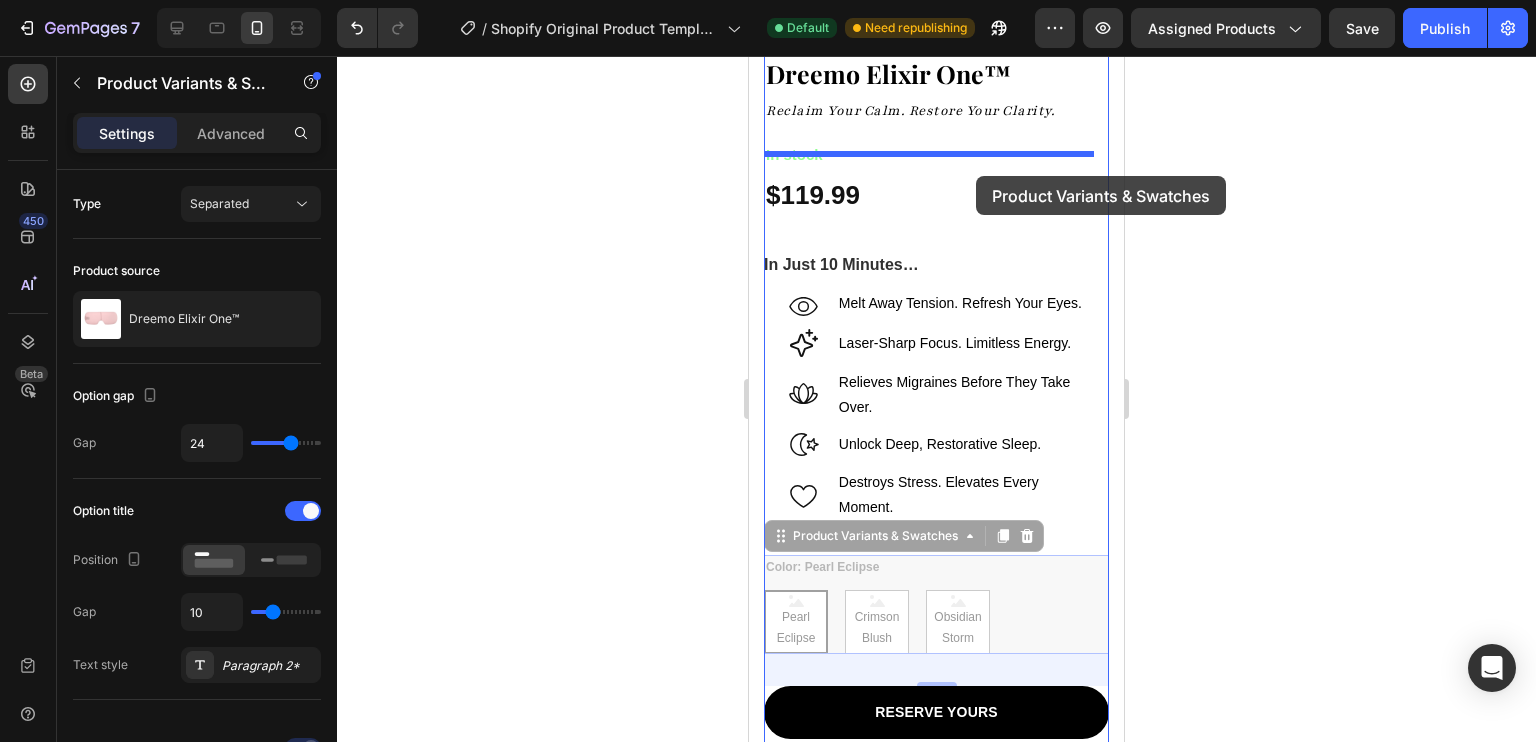 drag, startPoint x: 1031, startPoint y: 607, endPoint x: 976, endPoint y: 176, distance: 434.49512 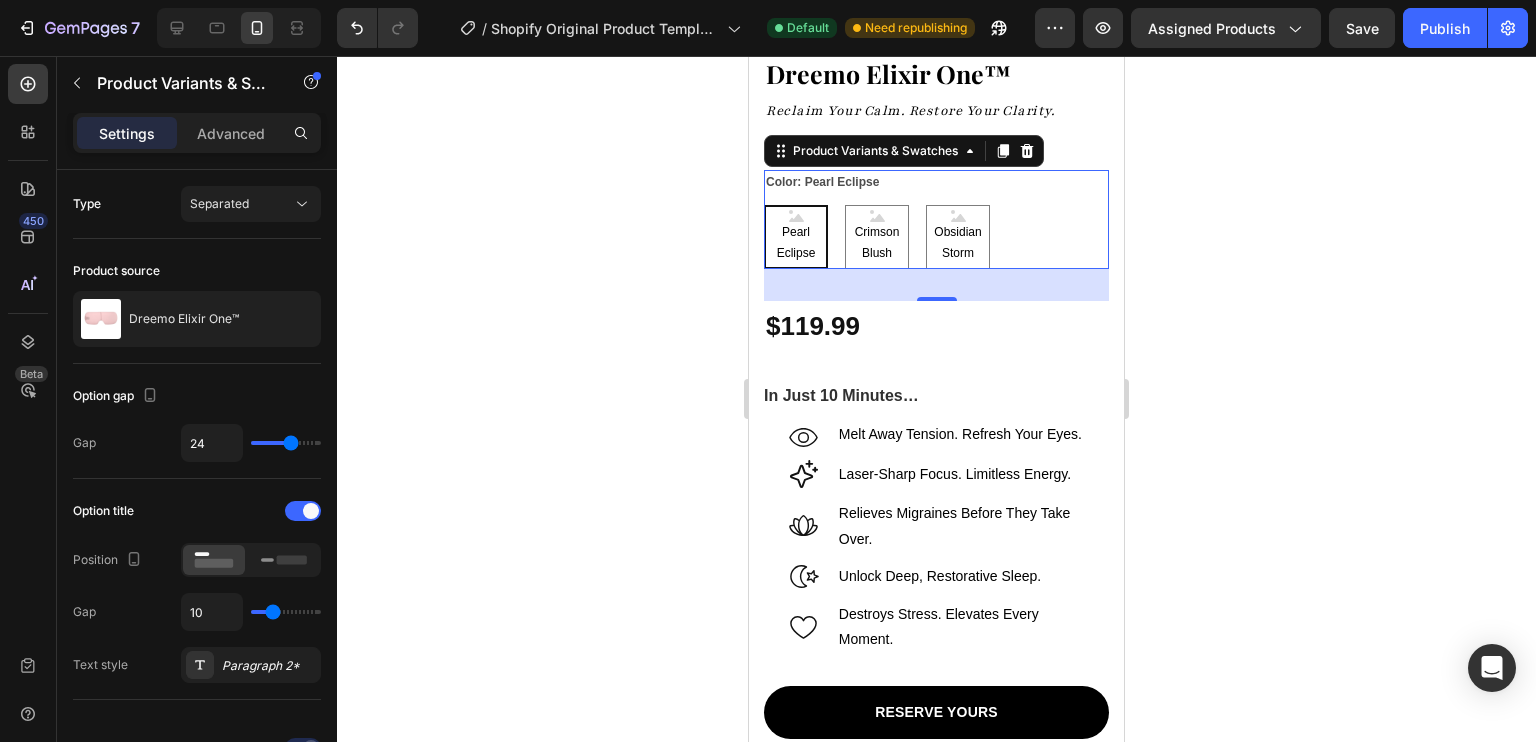 click 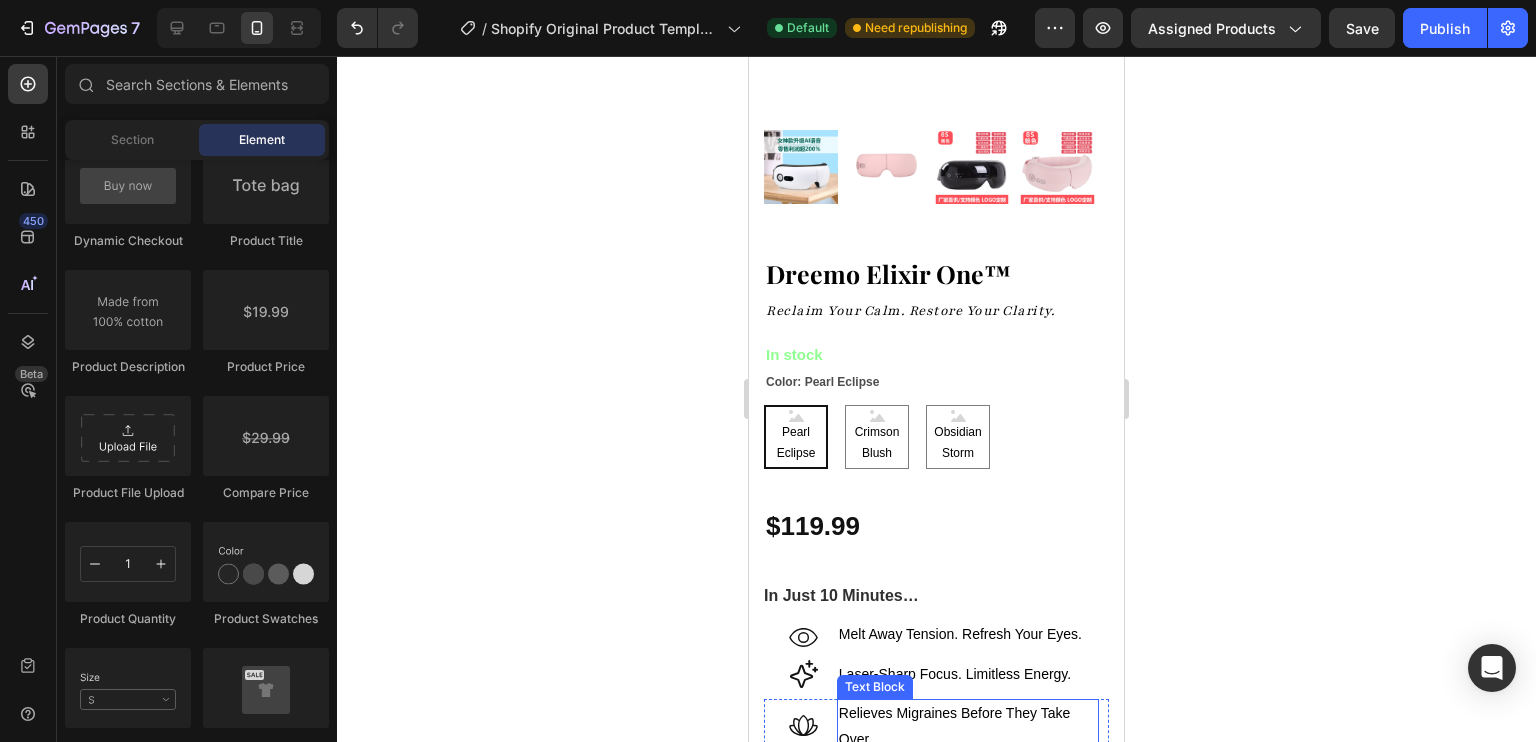 scroll, scrollTop: 287, scrollLeft: 0, axis: vertical 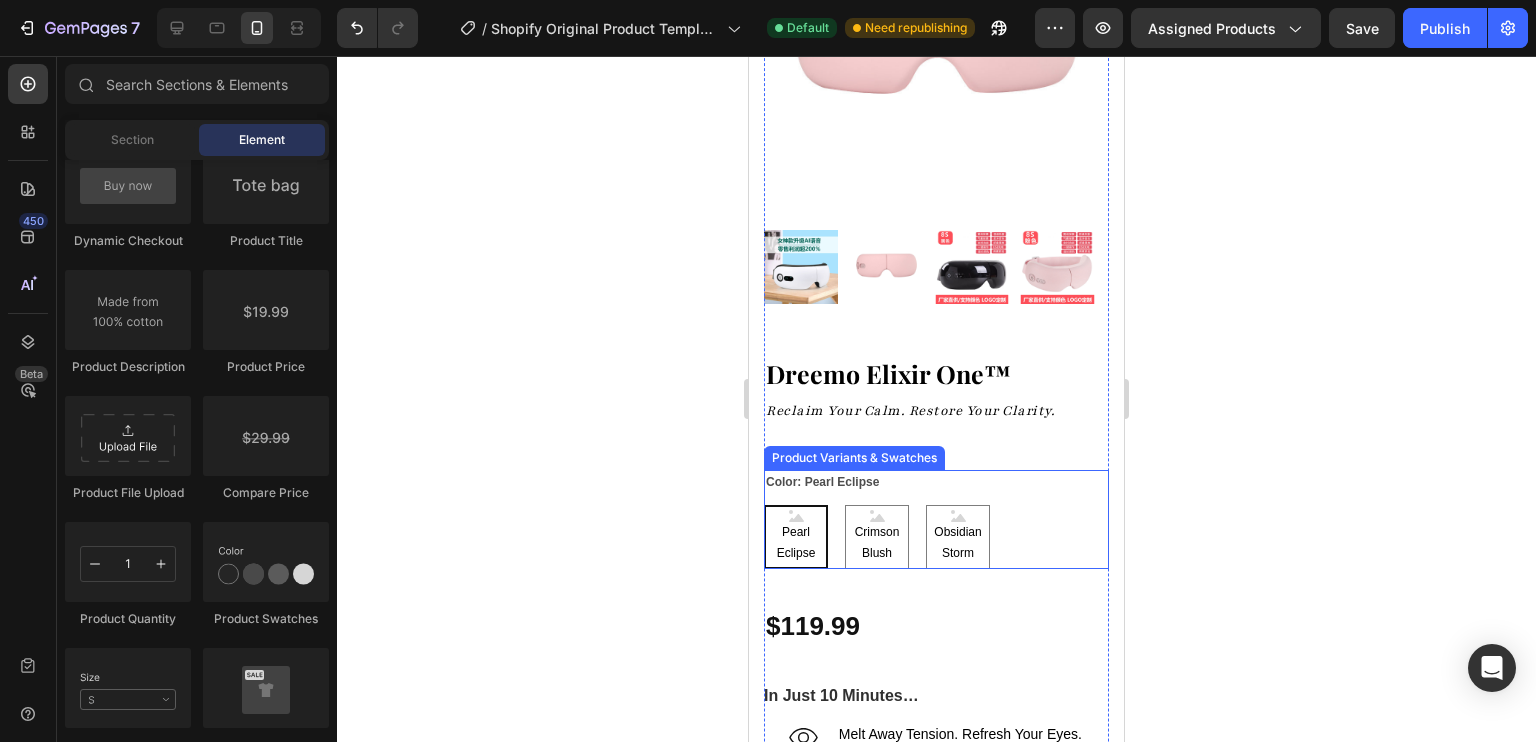 click on "Pearl Eclipse Pearl Eclipse Pearl Eclipse Crimson Blush Crimson Blush Crimson Blush Obsidian Storm Obsidian Storm Obsidian Storm" at bounding box center [936, 537] 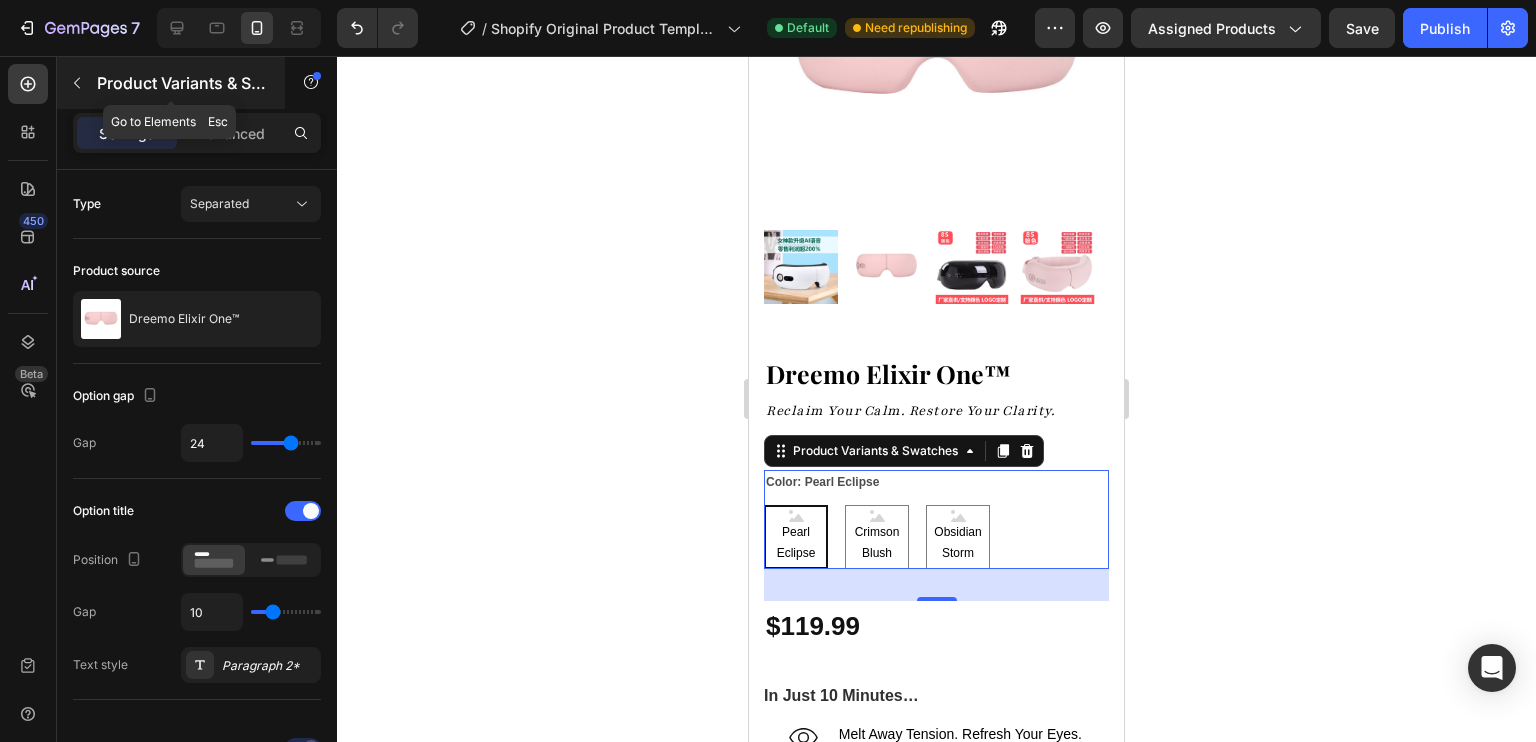 click 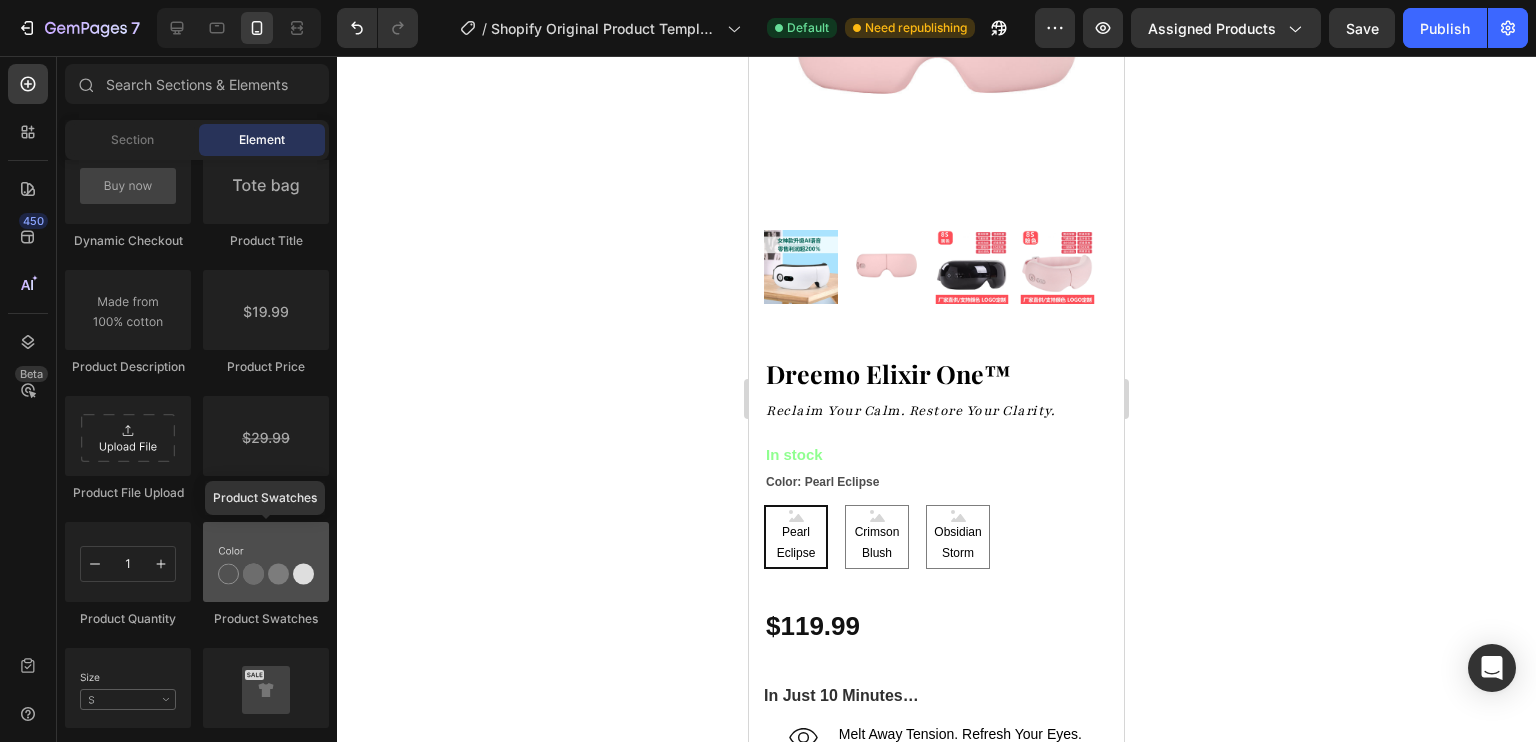 click at bounding box center [266, 562] 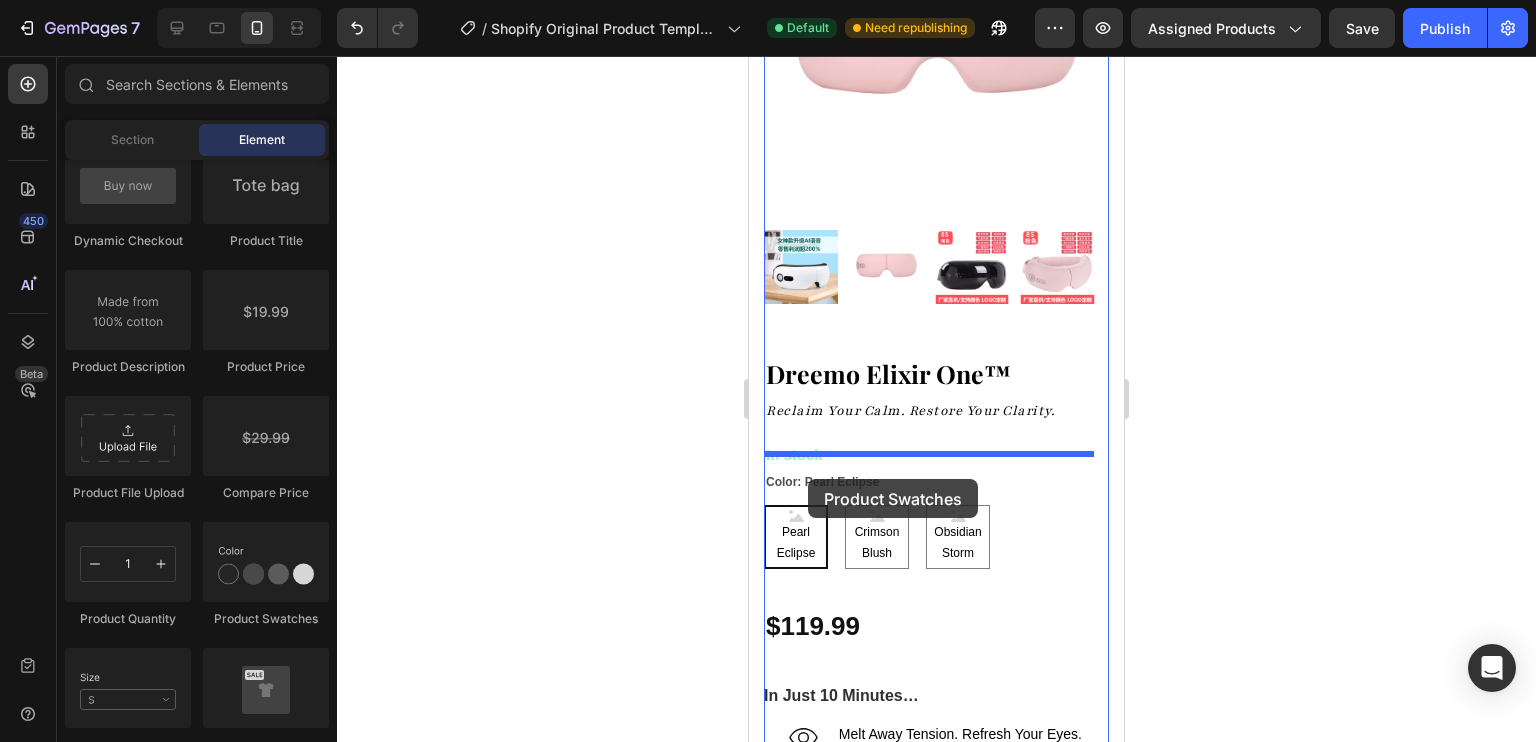 drag, startPoint x: 1013, startPoint y: 636, endPoint x: 808, endPoint y: 479, distance: 258.2131 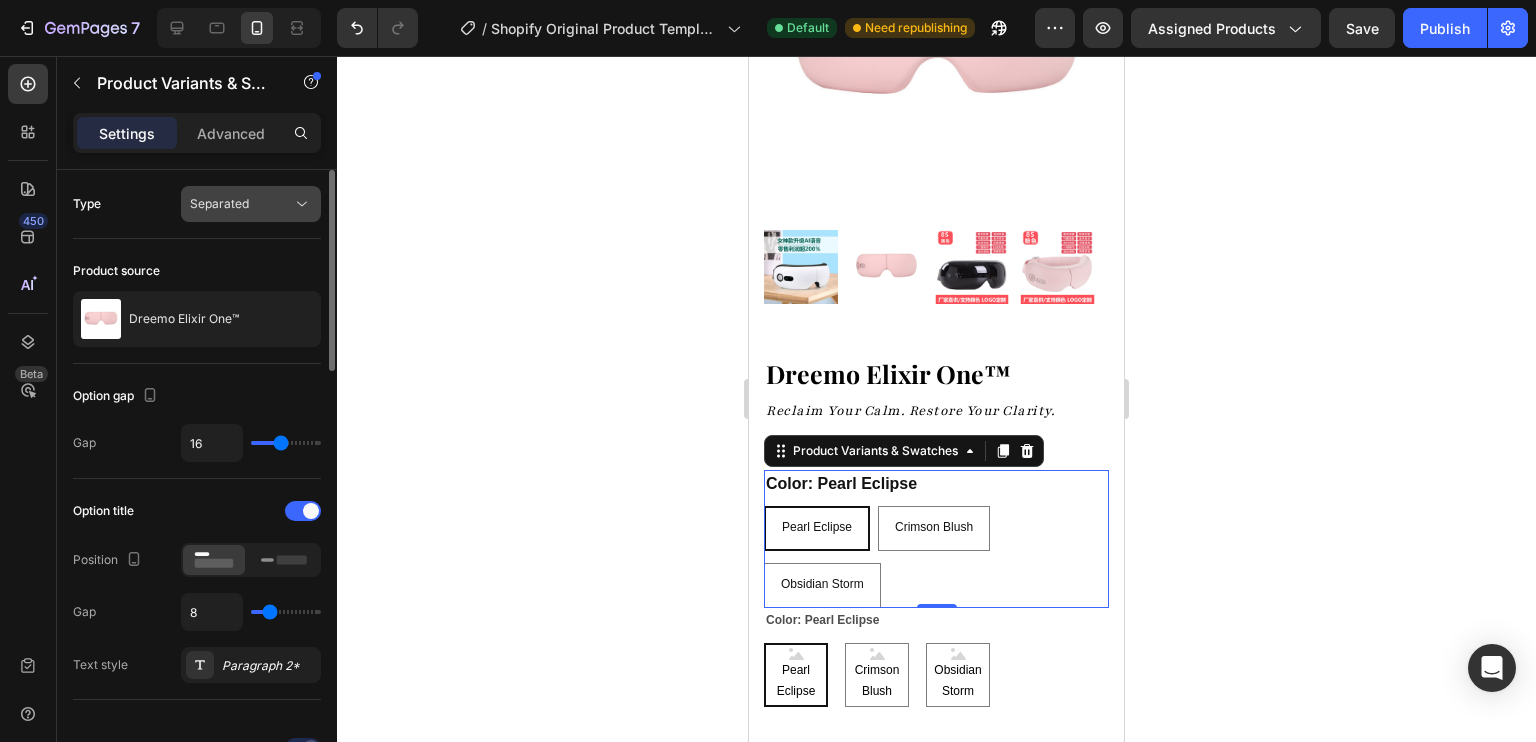 click on "Separated" at bounding box center (241, 204) 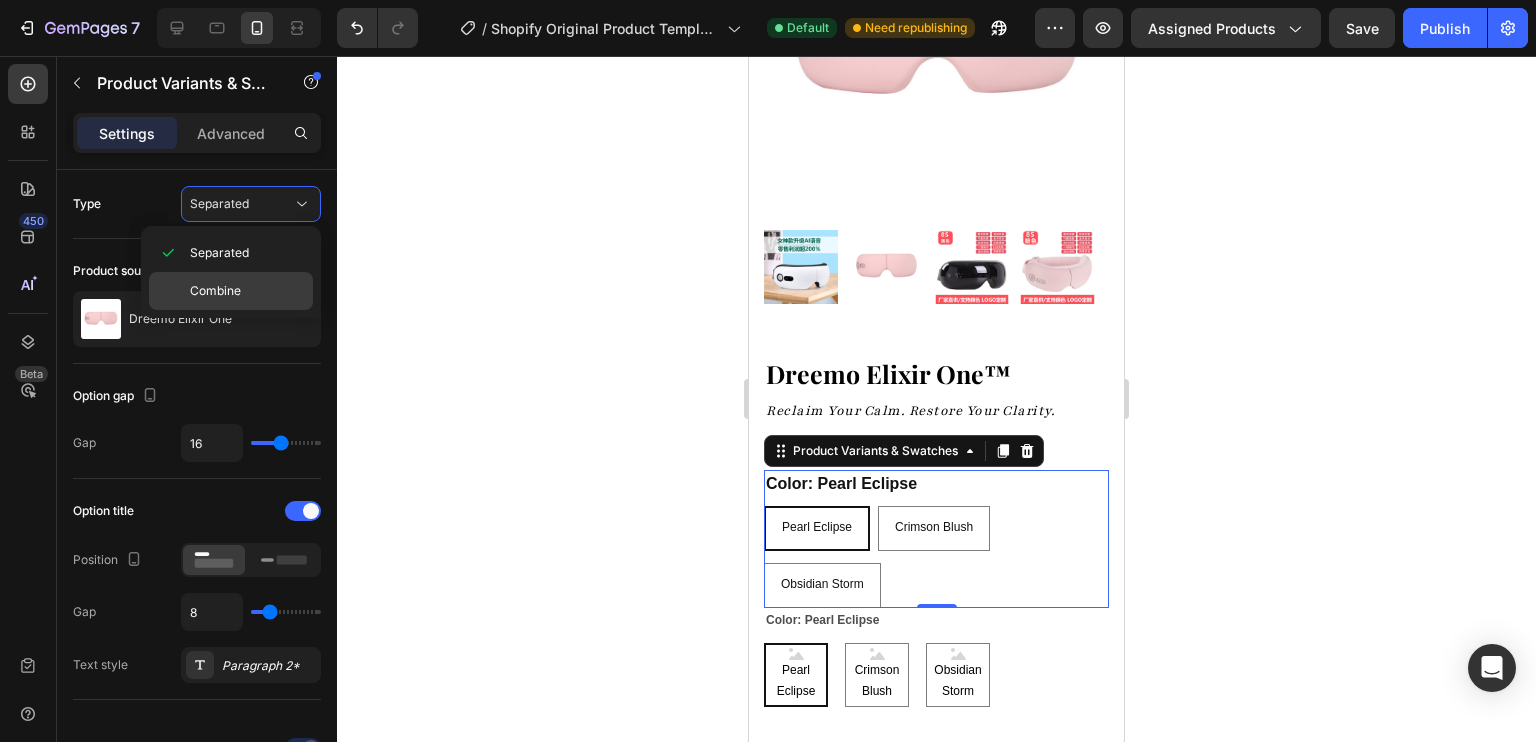 click on "Combine" at bounding box center [247, 291] 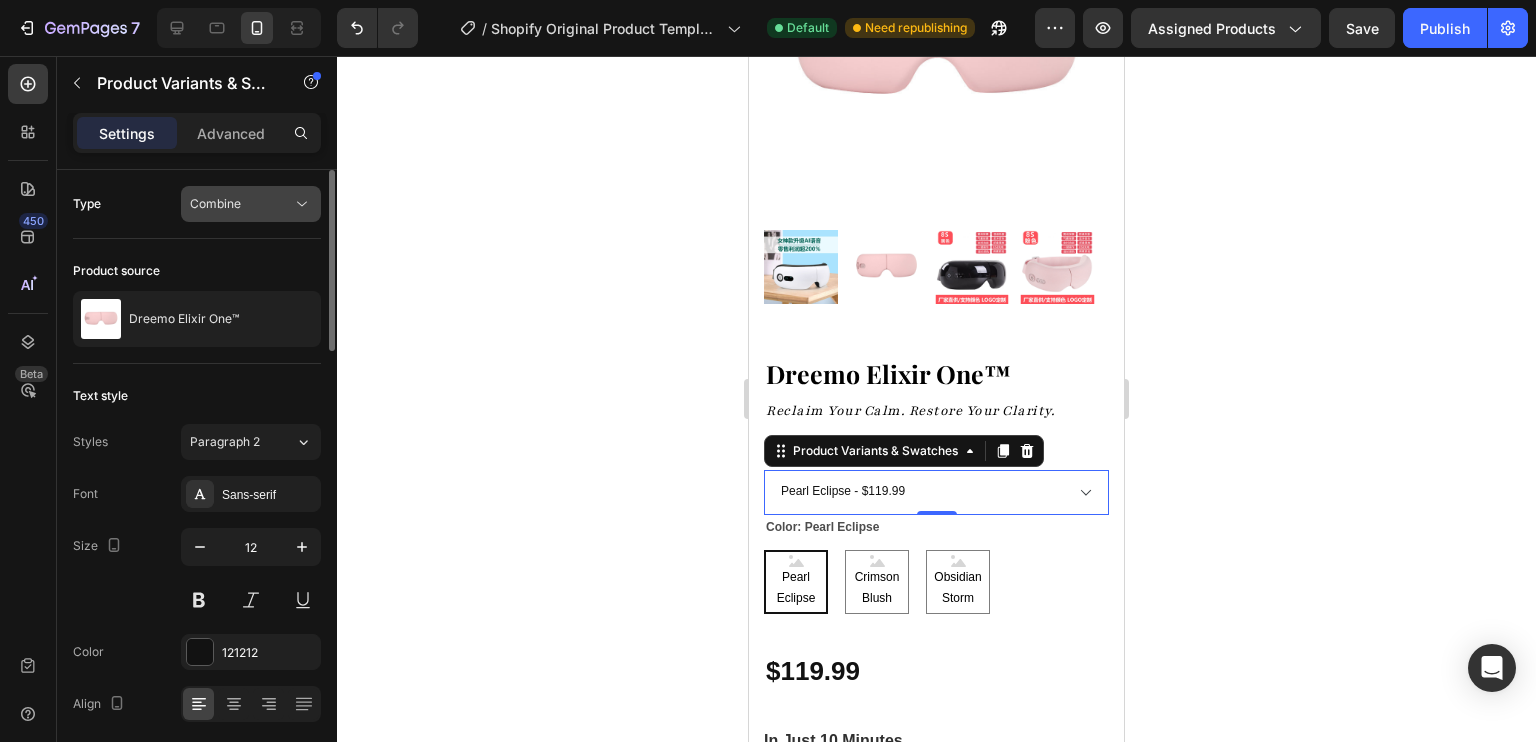 click on "Combine" 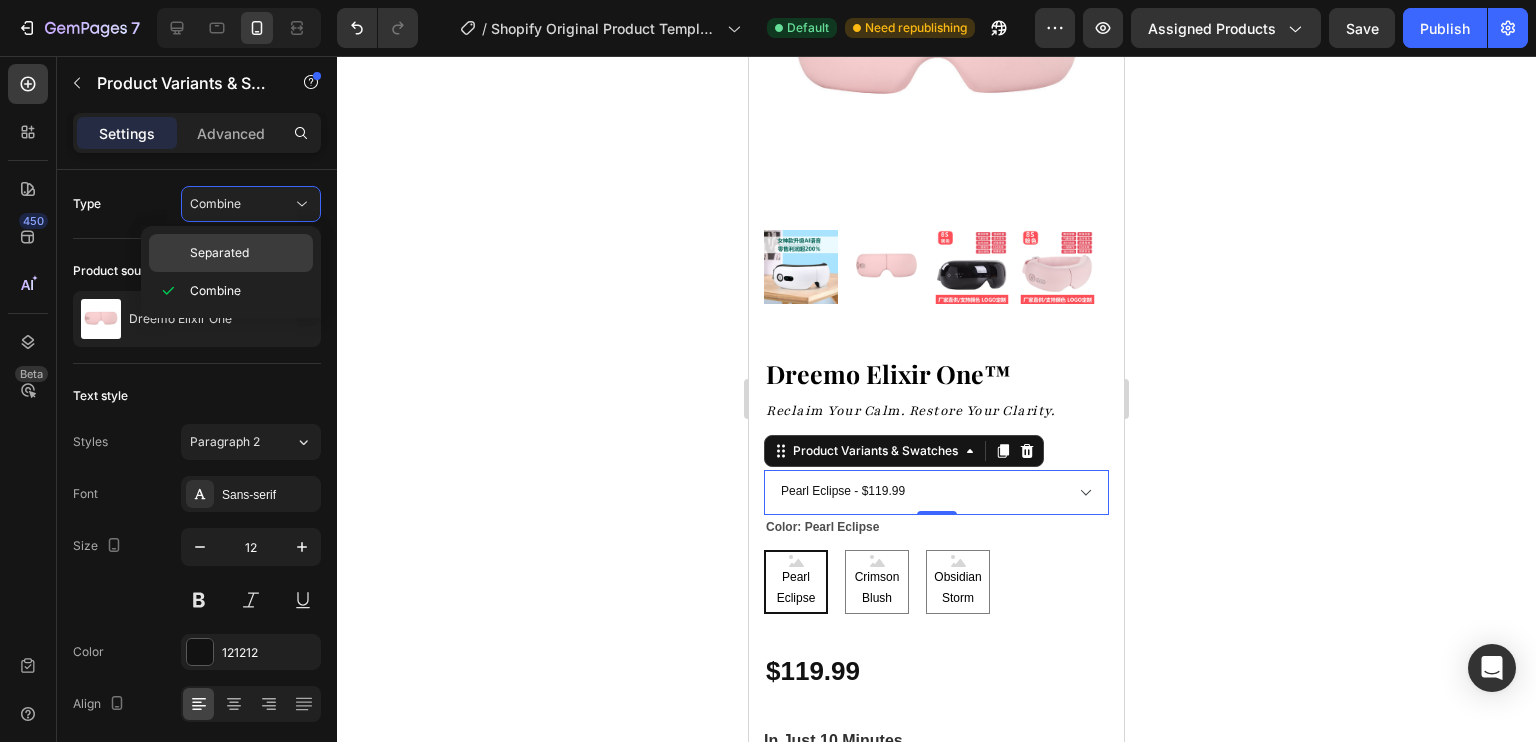 click on "Separated" at bounding box center [247, 253] 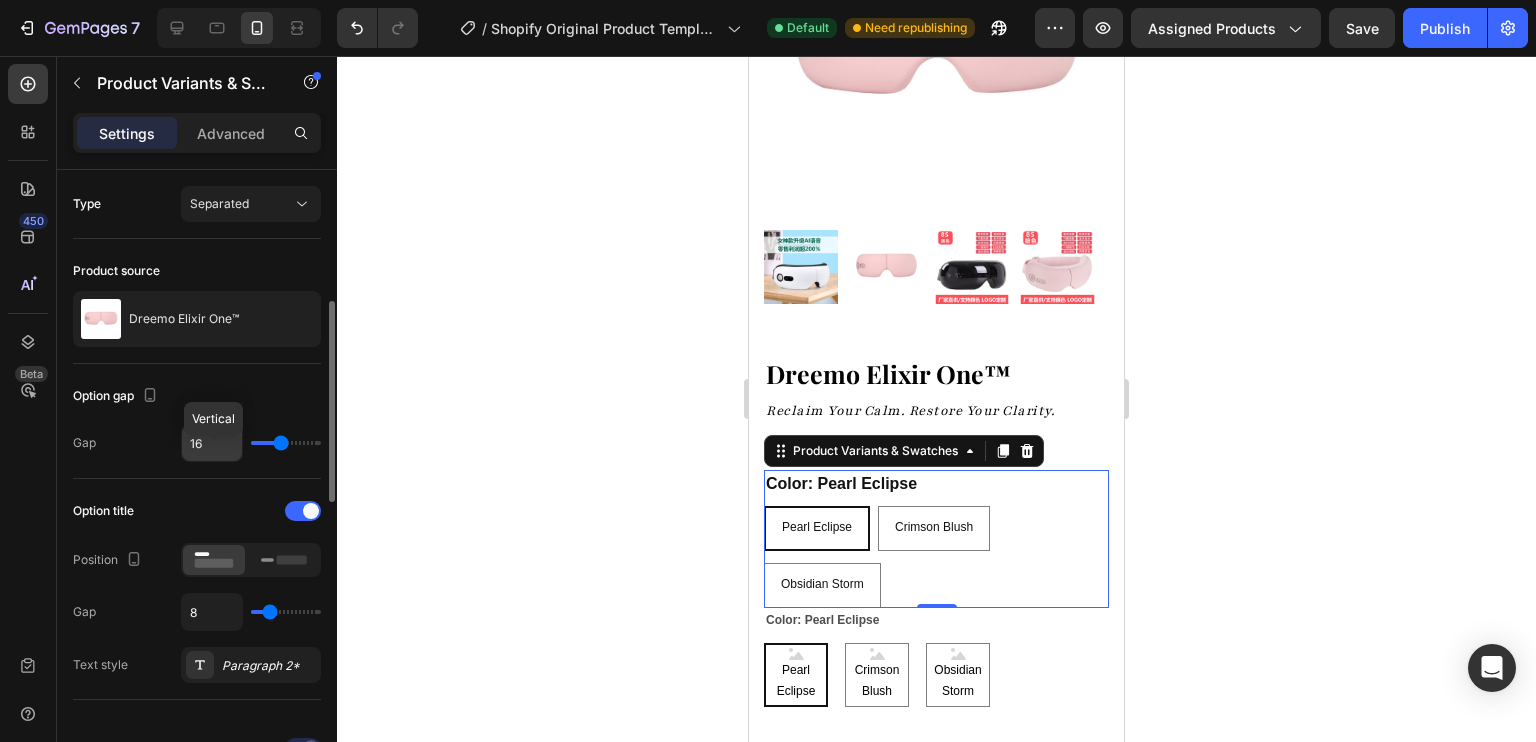 scroll, scrollTop: 200, scrollLeft: 0, axis: vertical 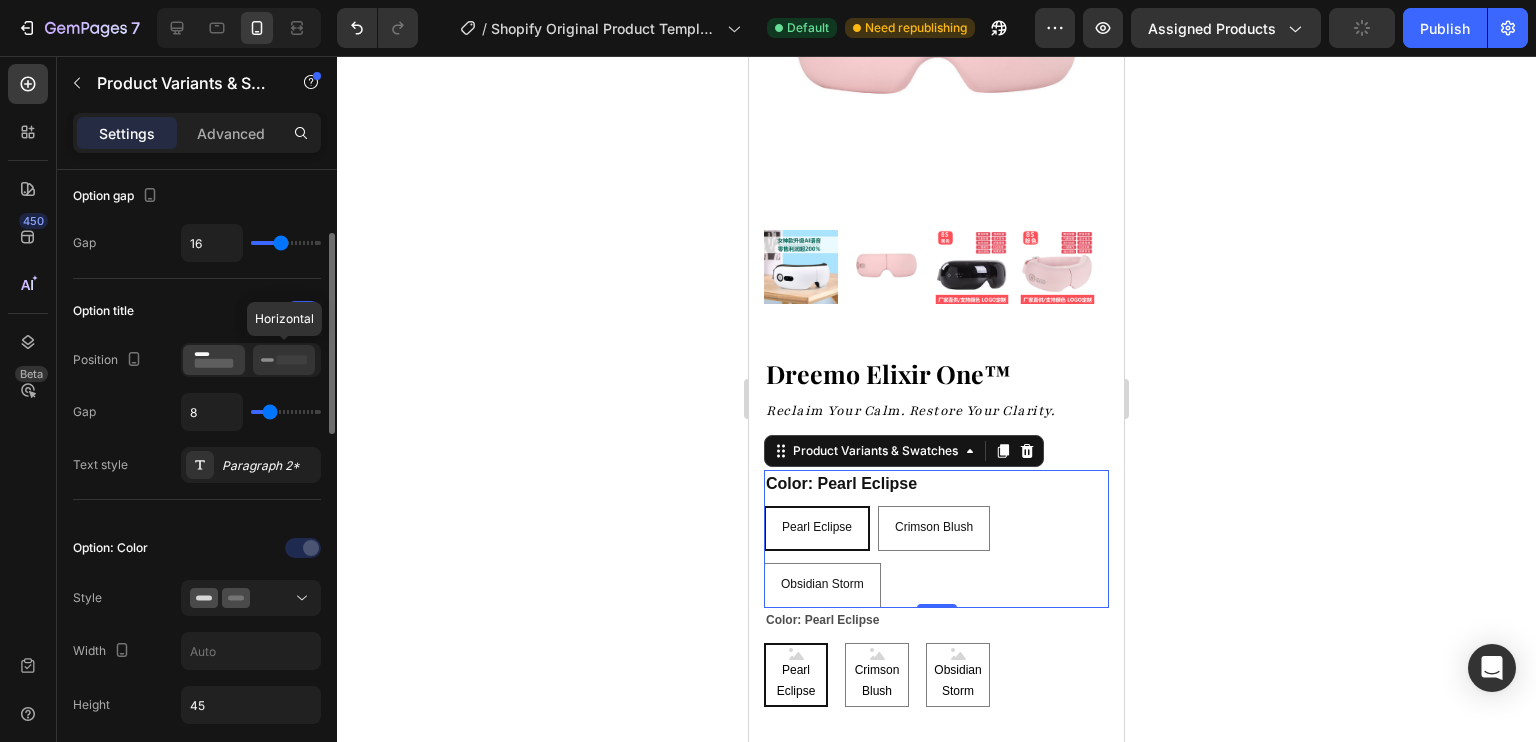 click 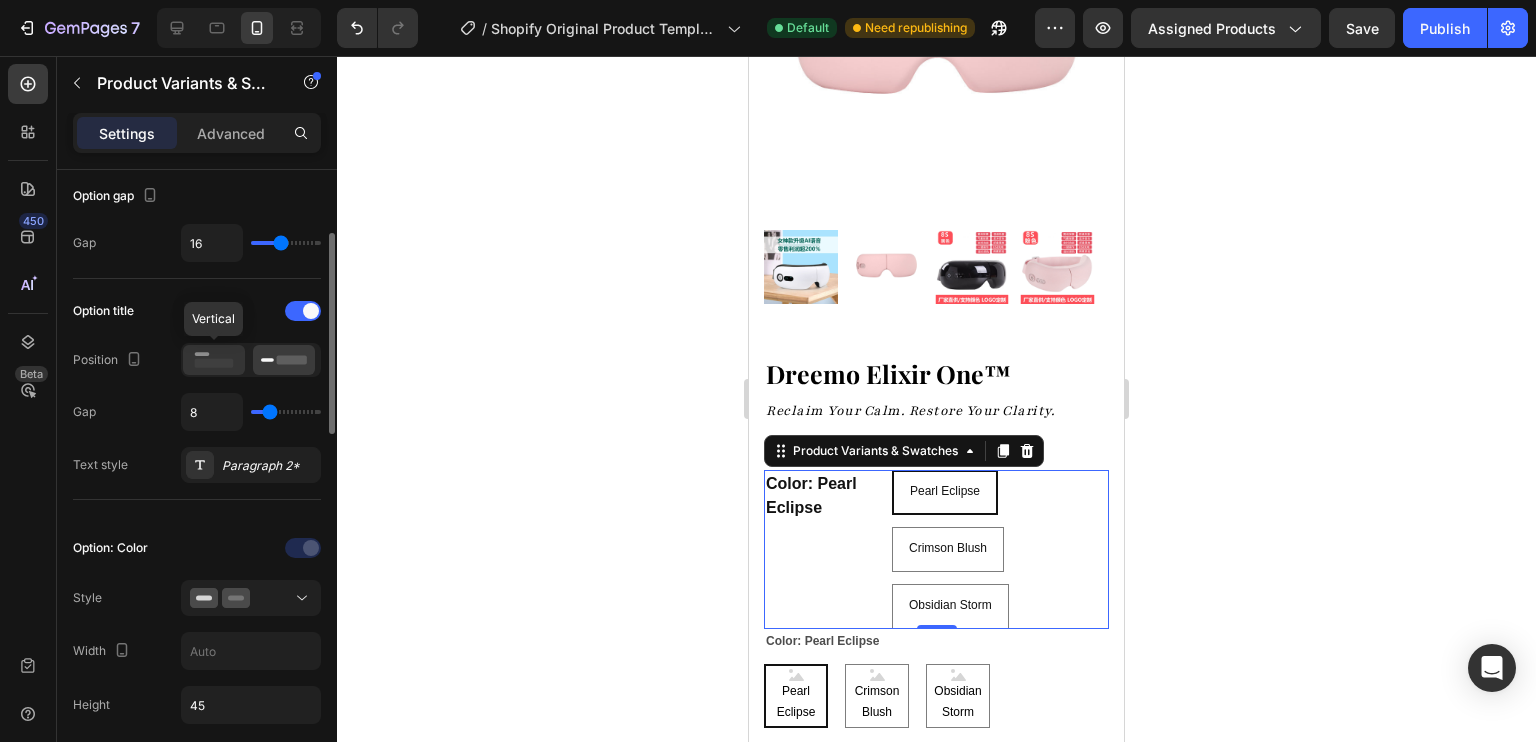 click 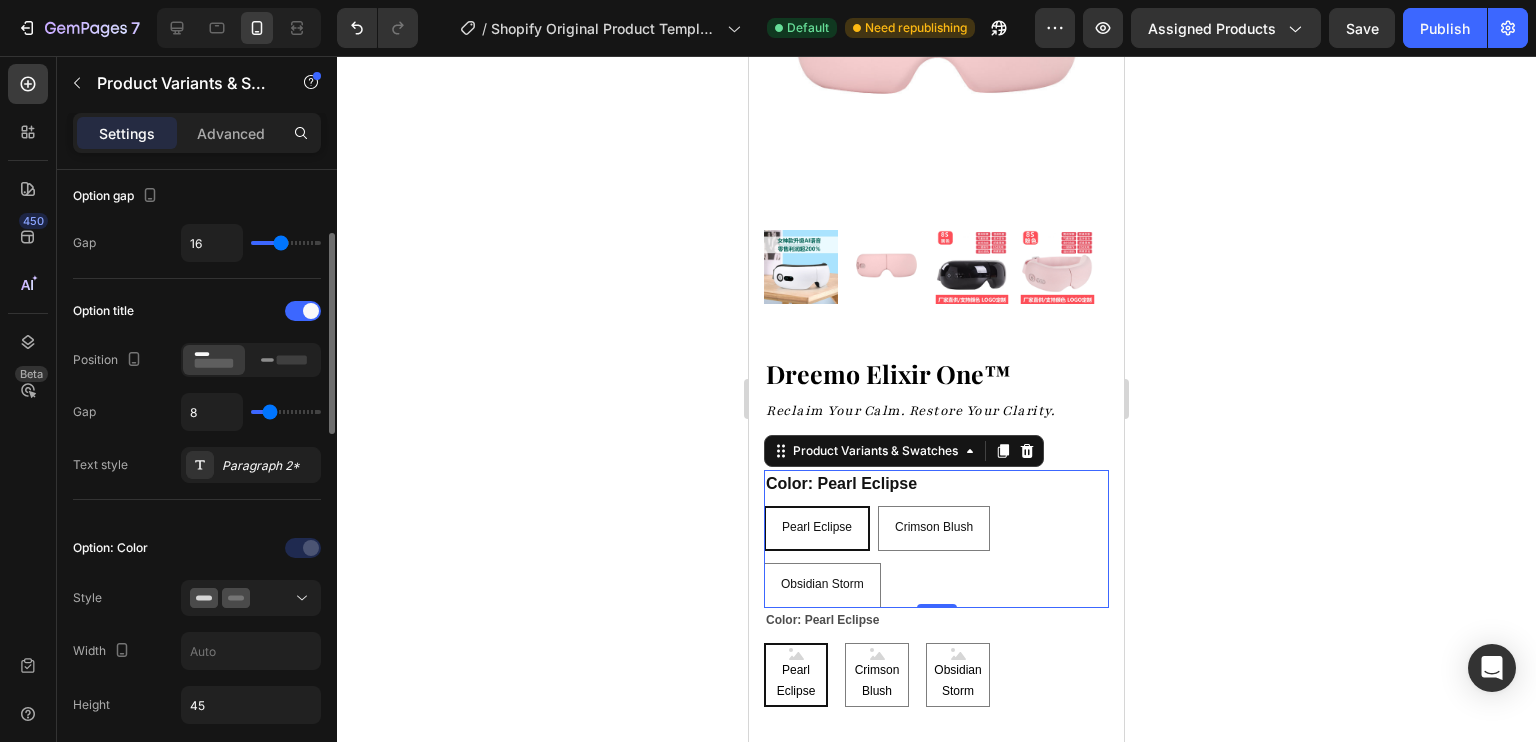 scroll, scrollTop: 300, scrollLeft: 0, axis: vertical 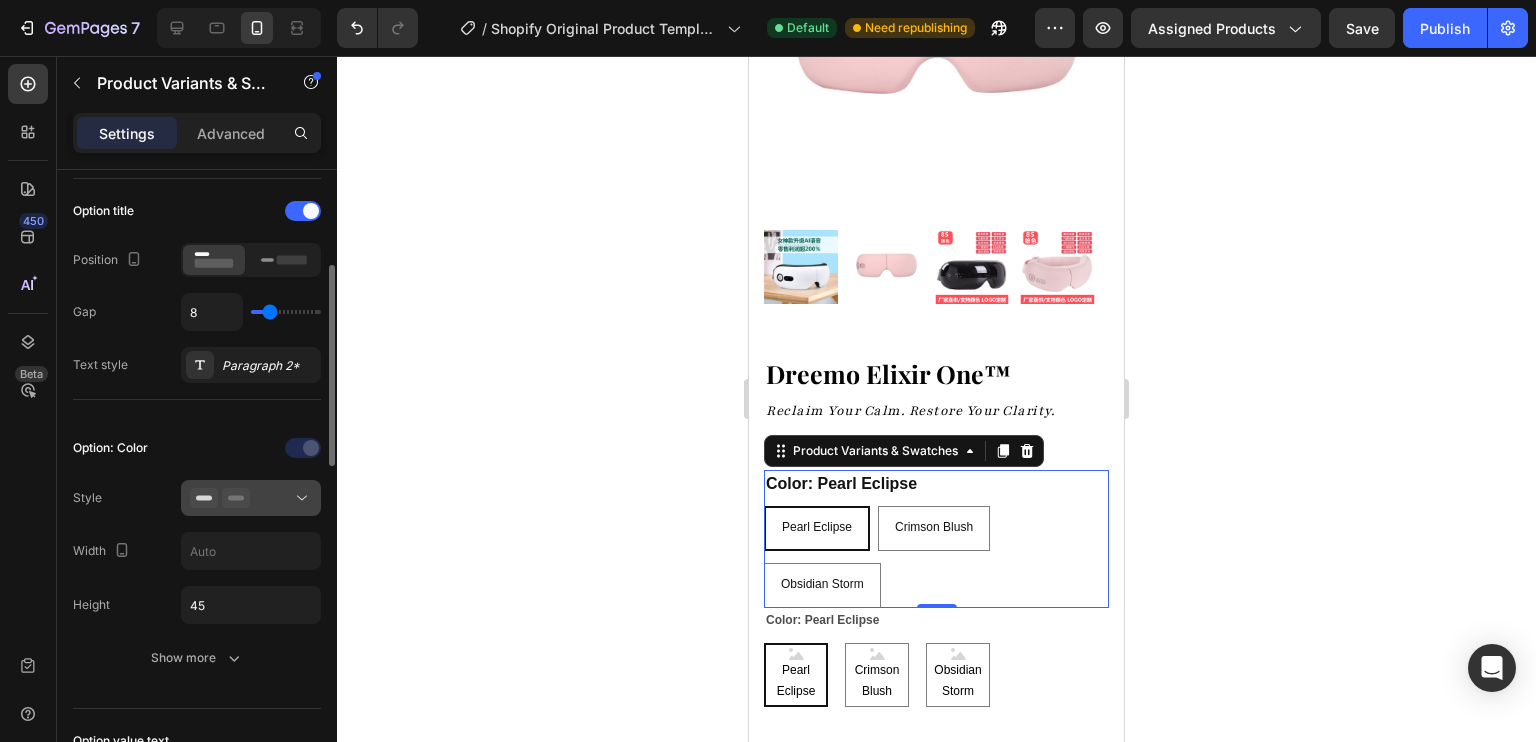 click 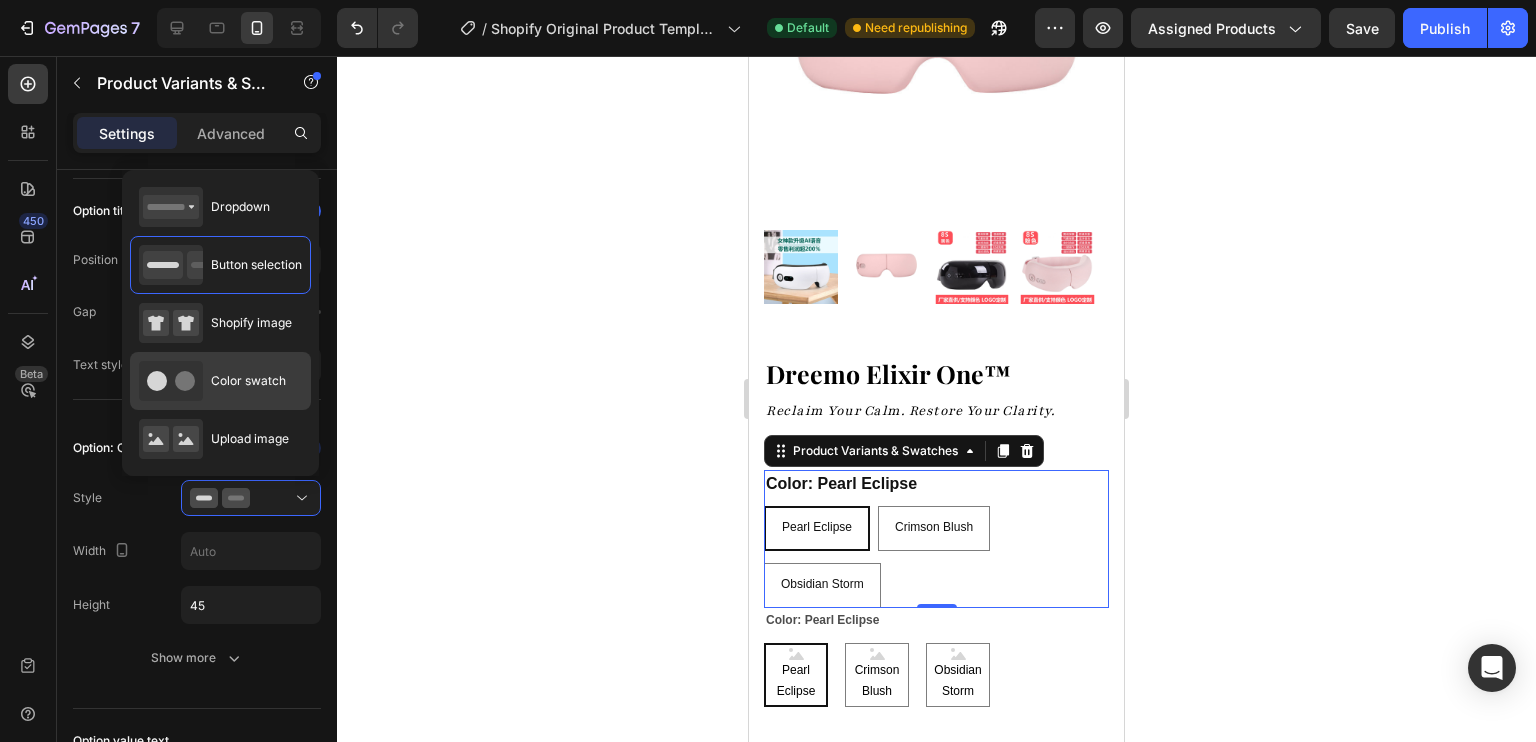 click on "Color swatch" at bounding box center (212, 381) 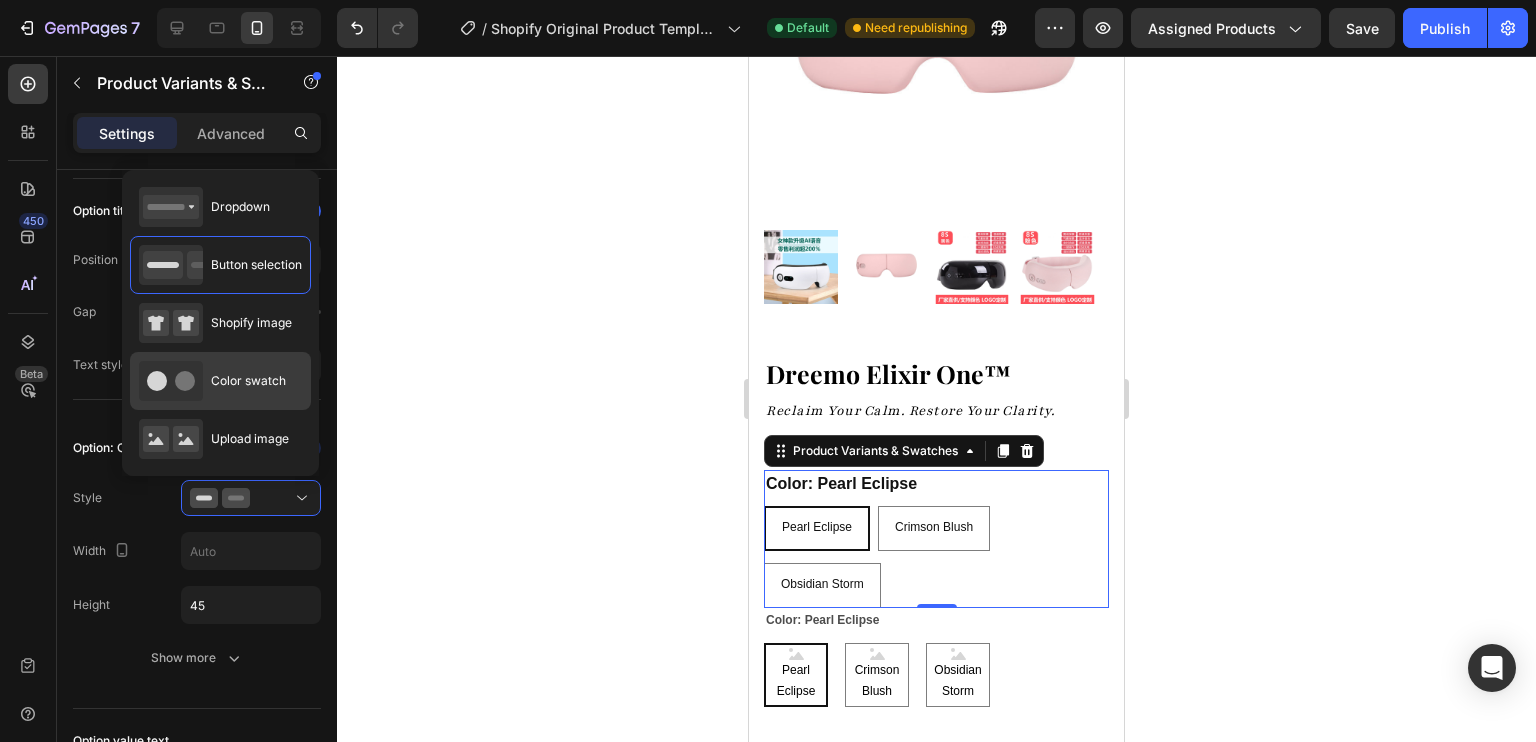 type on "45" 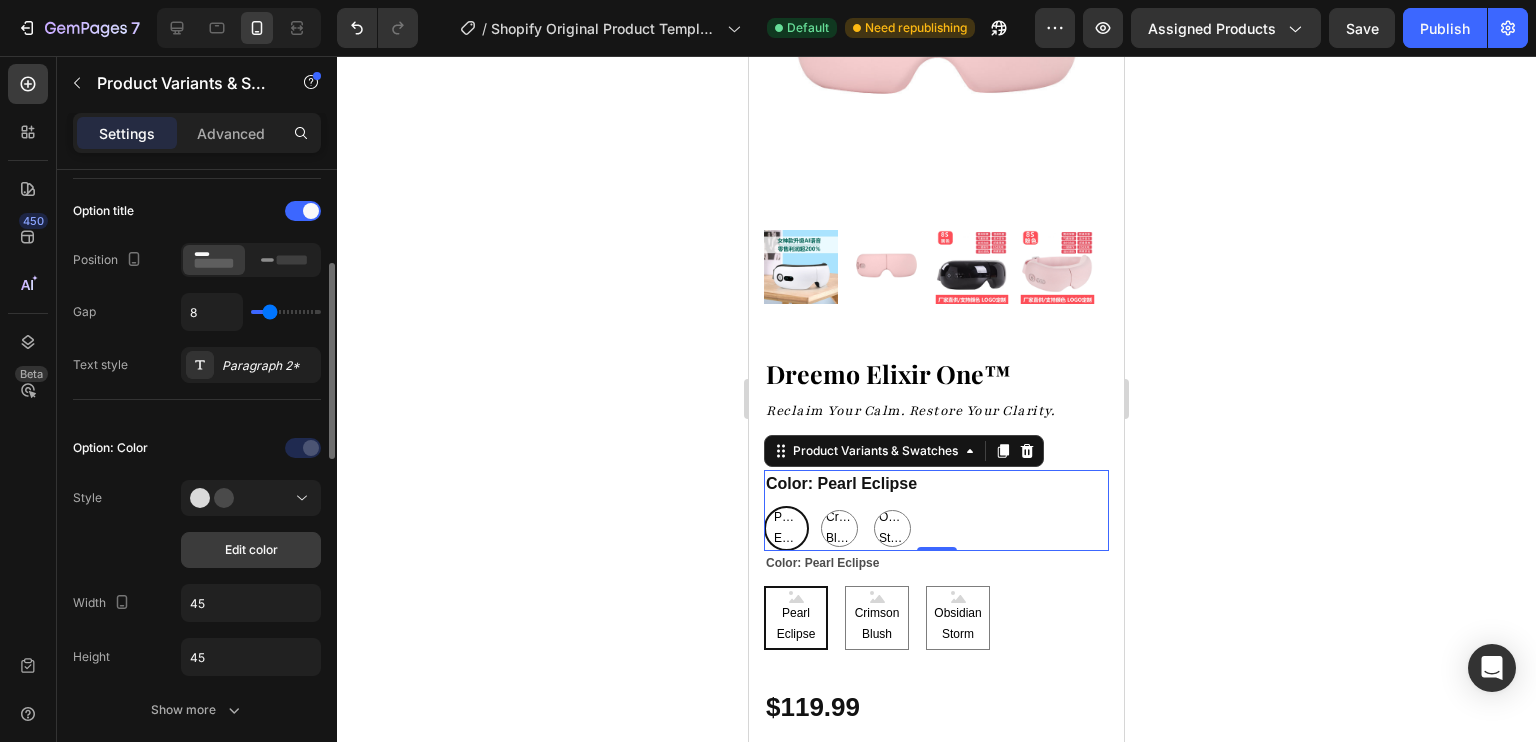 click on "Edit color" 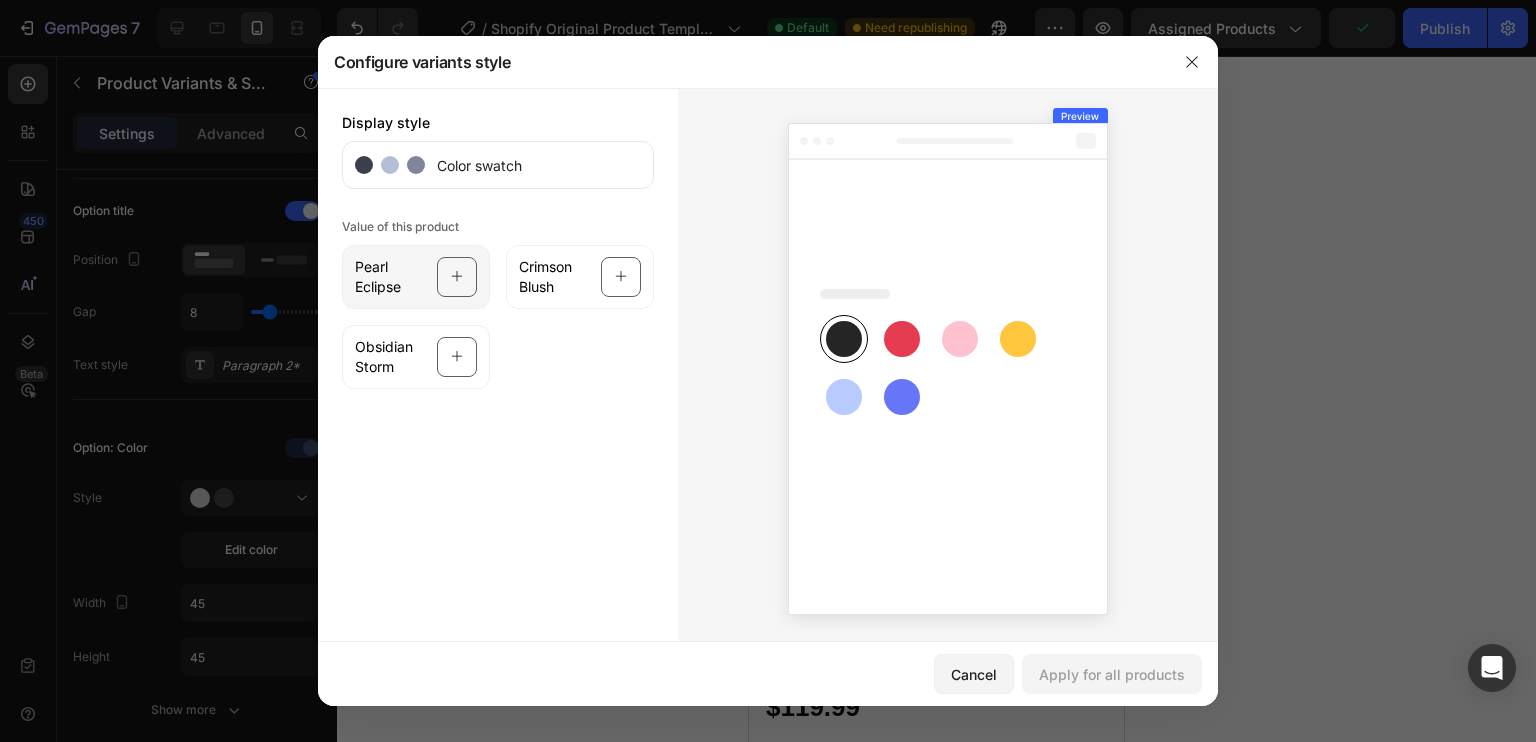 click at bounding box center [457, 277] 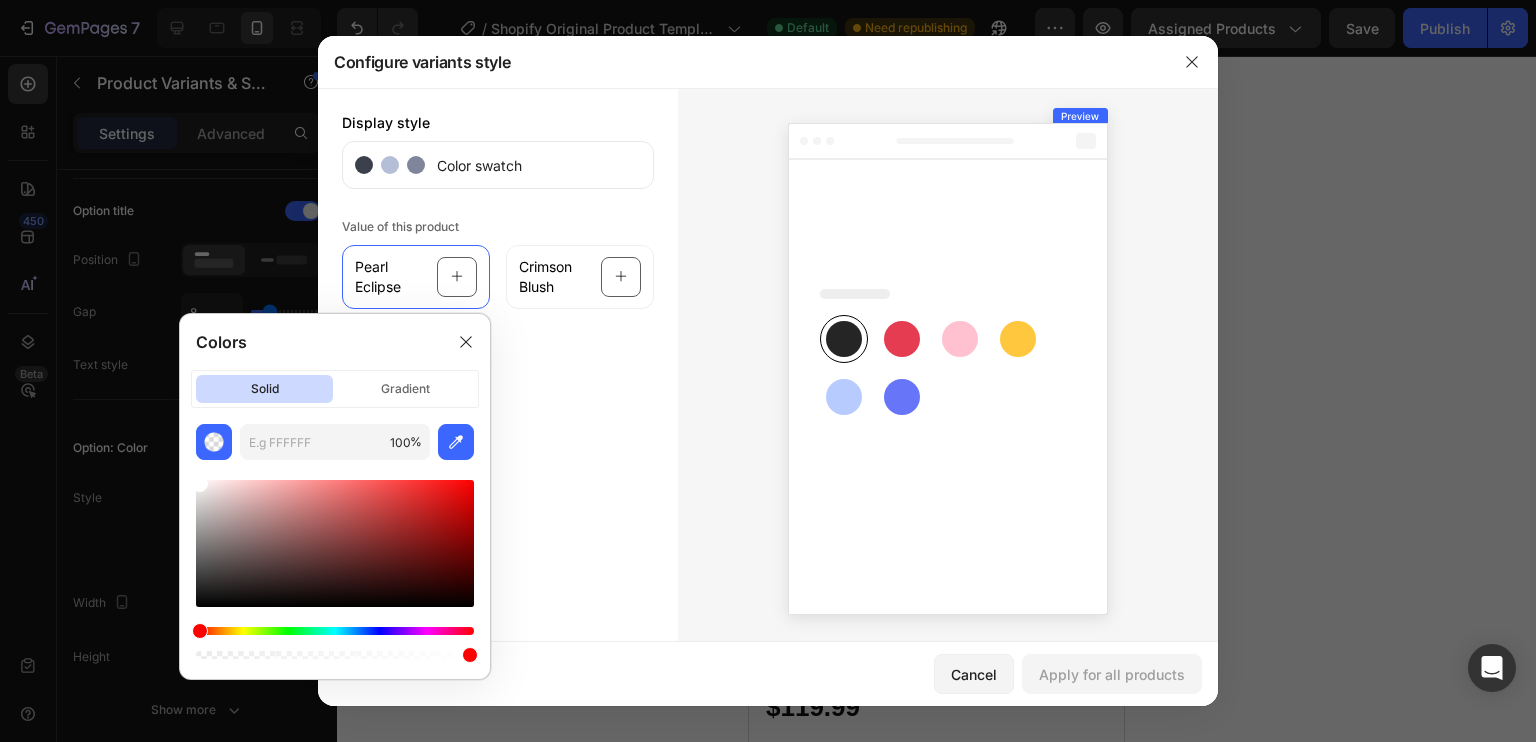 type on "FFFFFF" 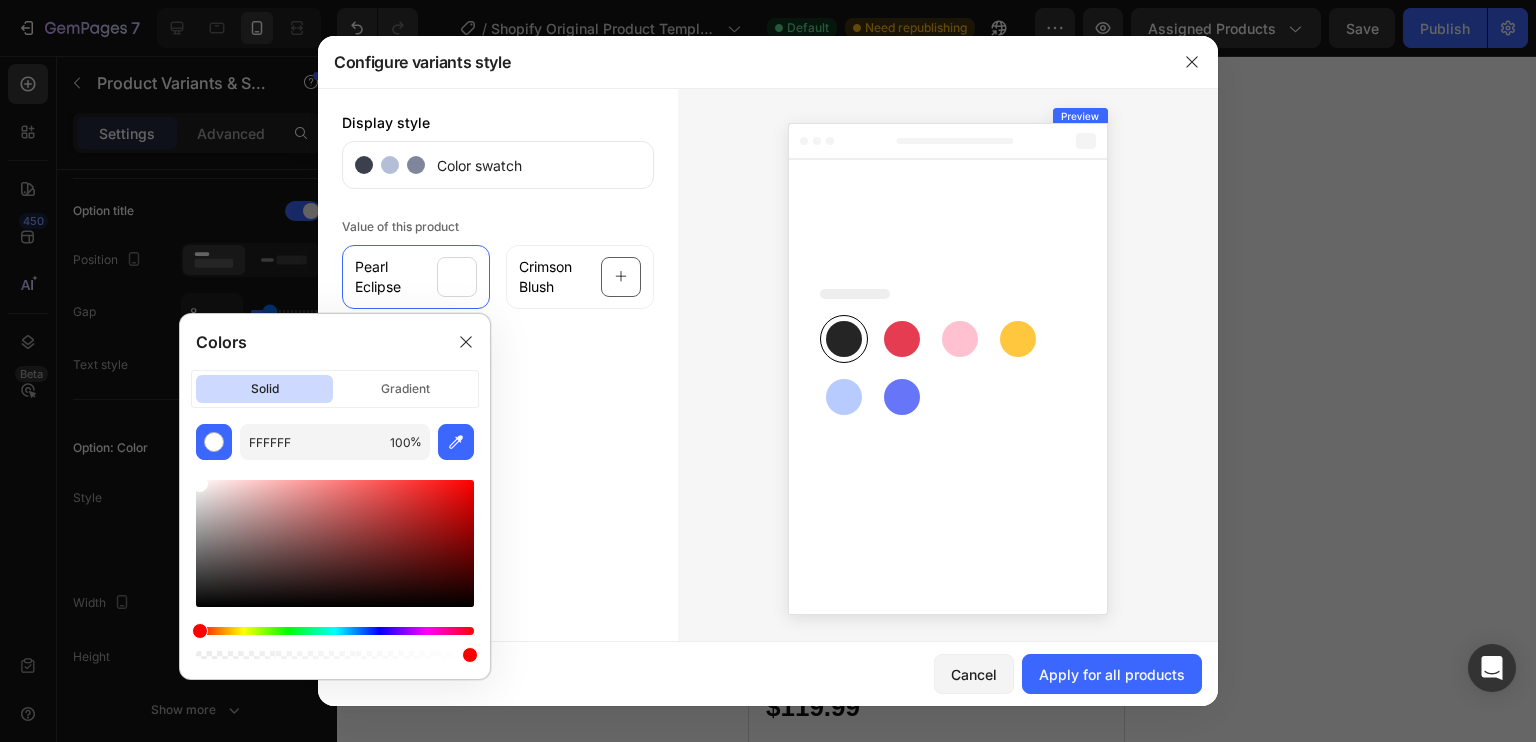 drag, startPoint x: 229, startPoint y: 535, endPoint x: 177, endPoint y: 466, distance: 86.40023 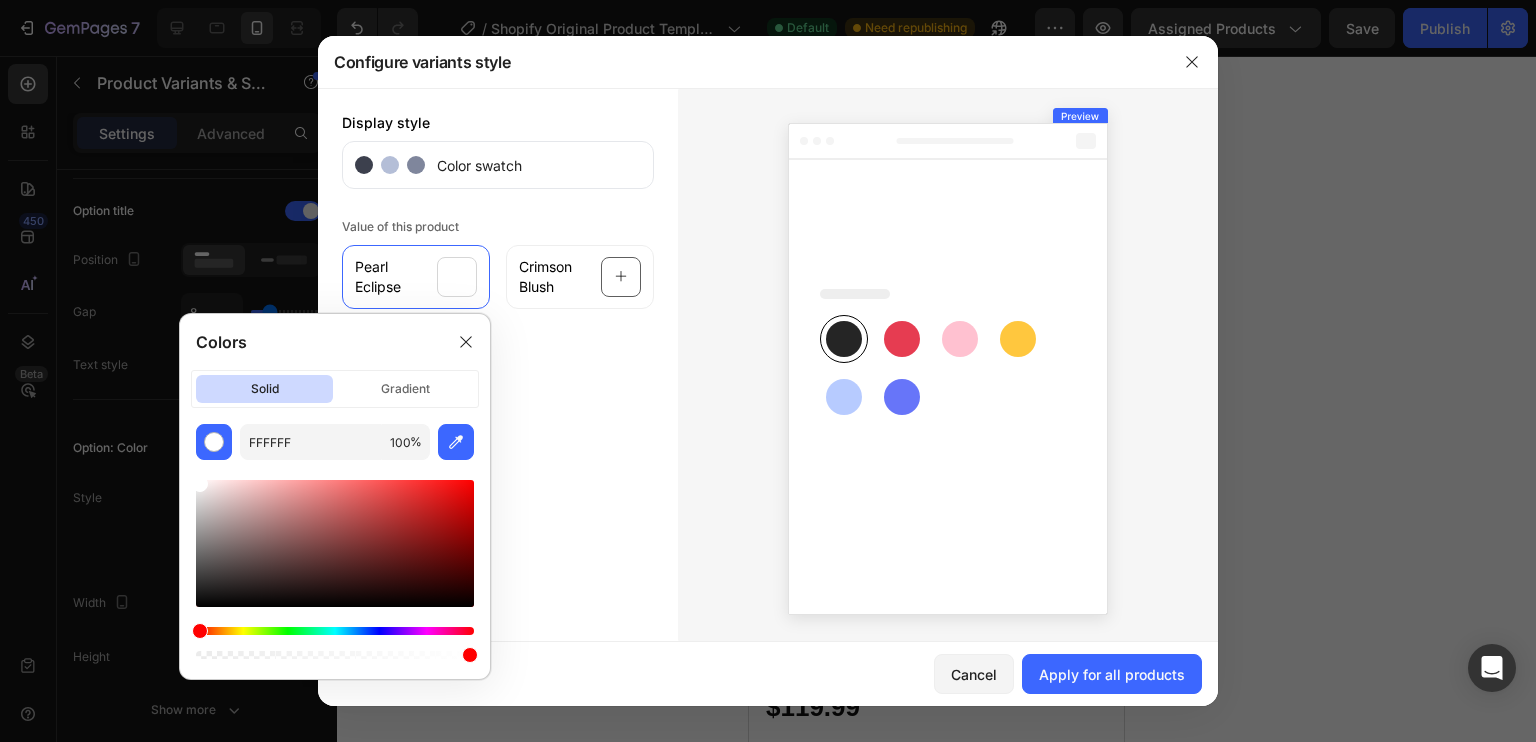 click on "Colors solid gradient FFFFFF 100 %" at bounding box center (335, 496) 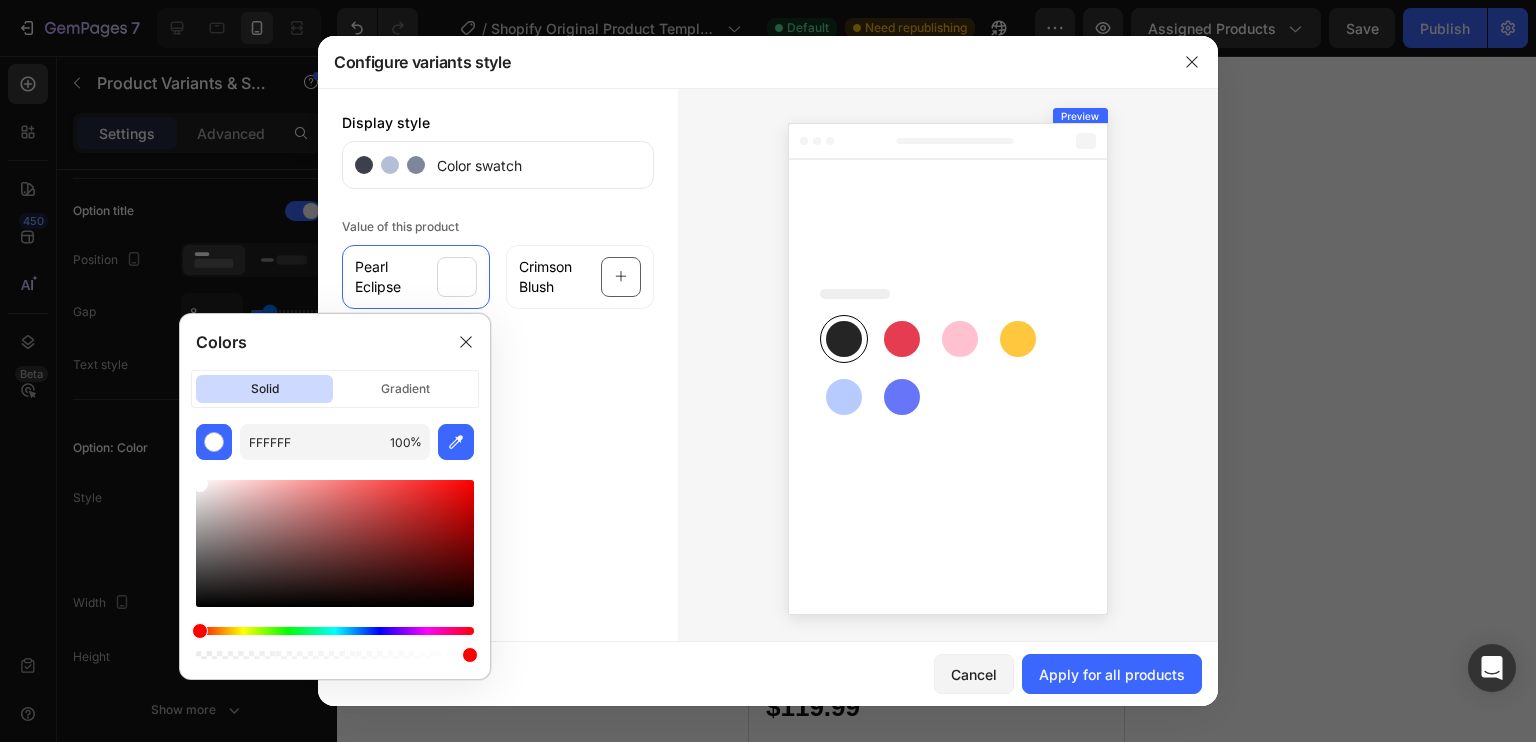 click on "Display style Color swatch Value of this product Pearl Eclipse Crimson Blush Obsidian Storm" at bounding box center [498, 365] 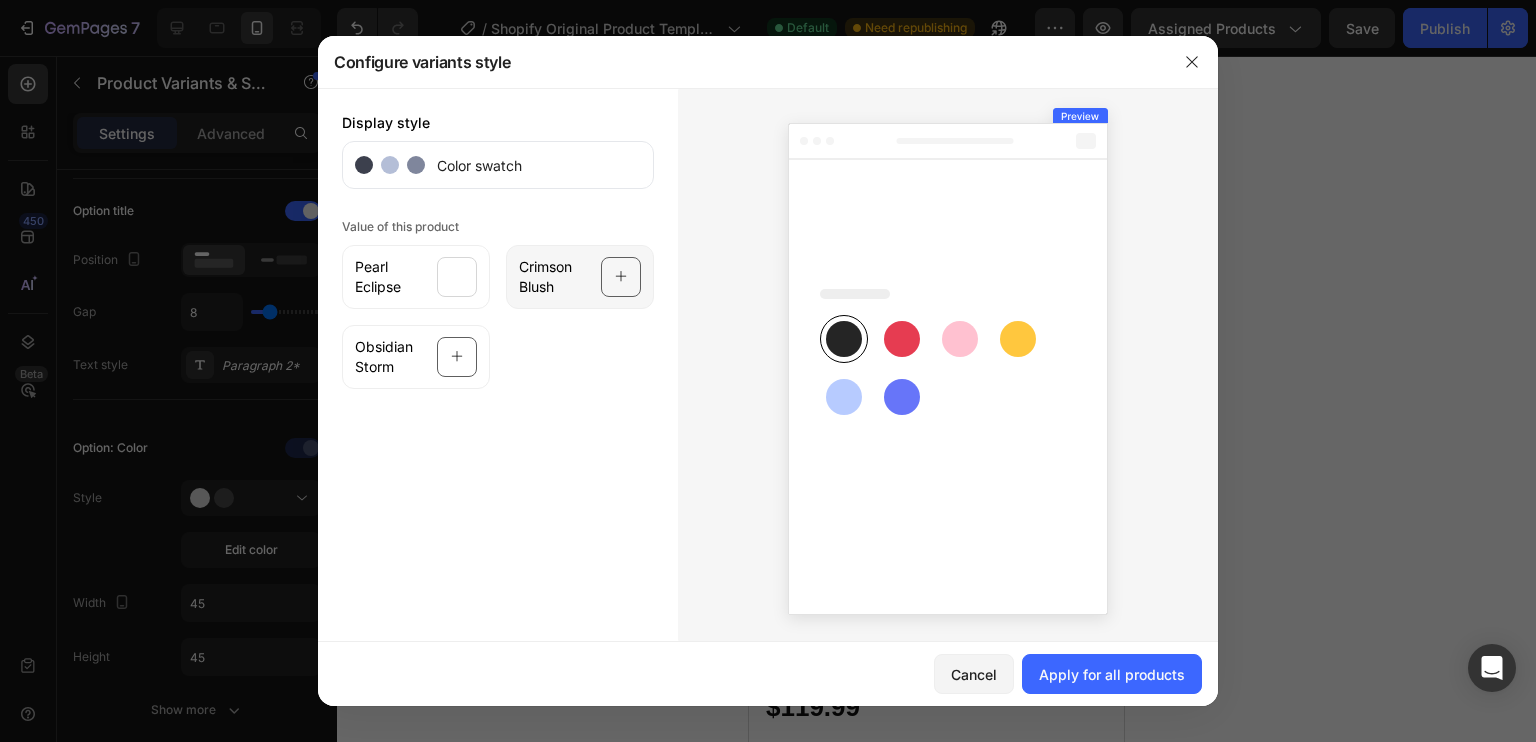 click at bounding box center (621, 277) 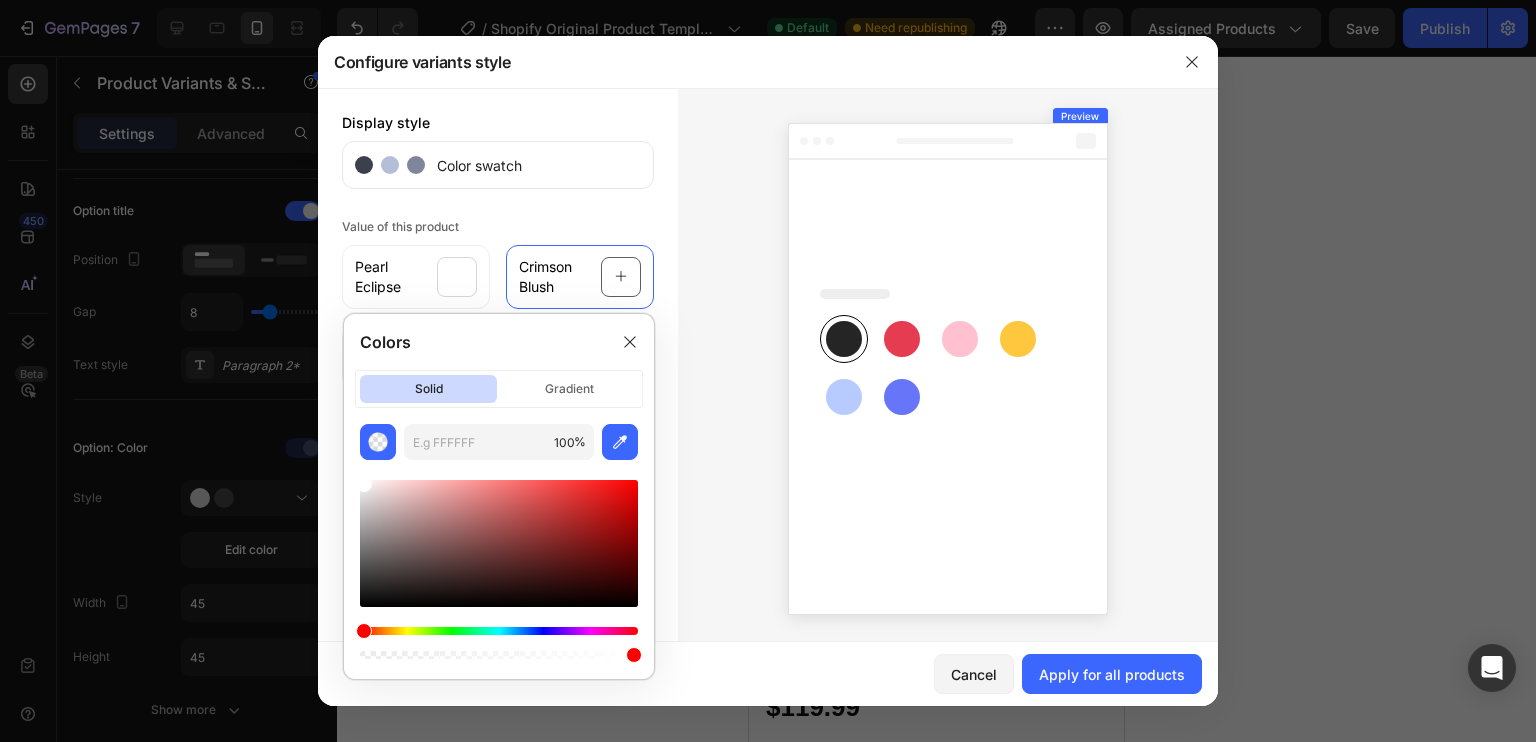 click on "Value of this product Pearl Eclipse Crimson Blush Obsidian Storm" at bounding box center [498, 301] 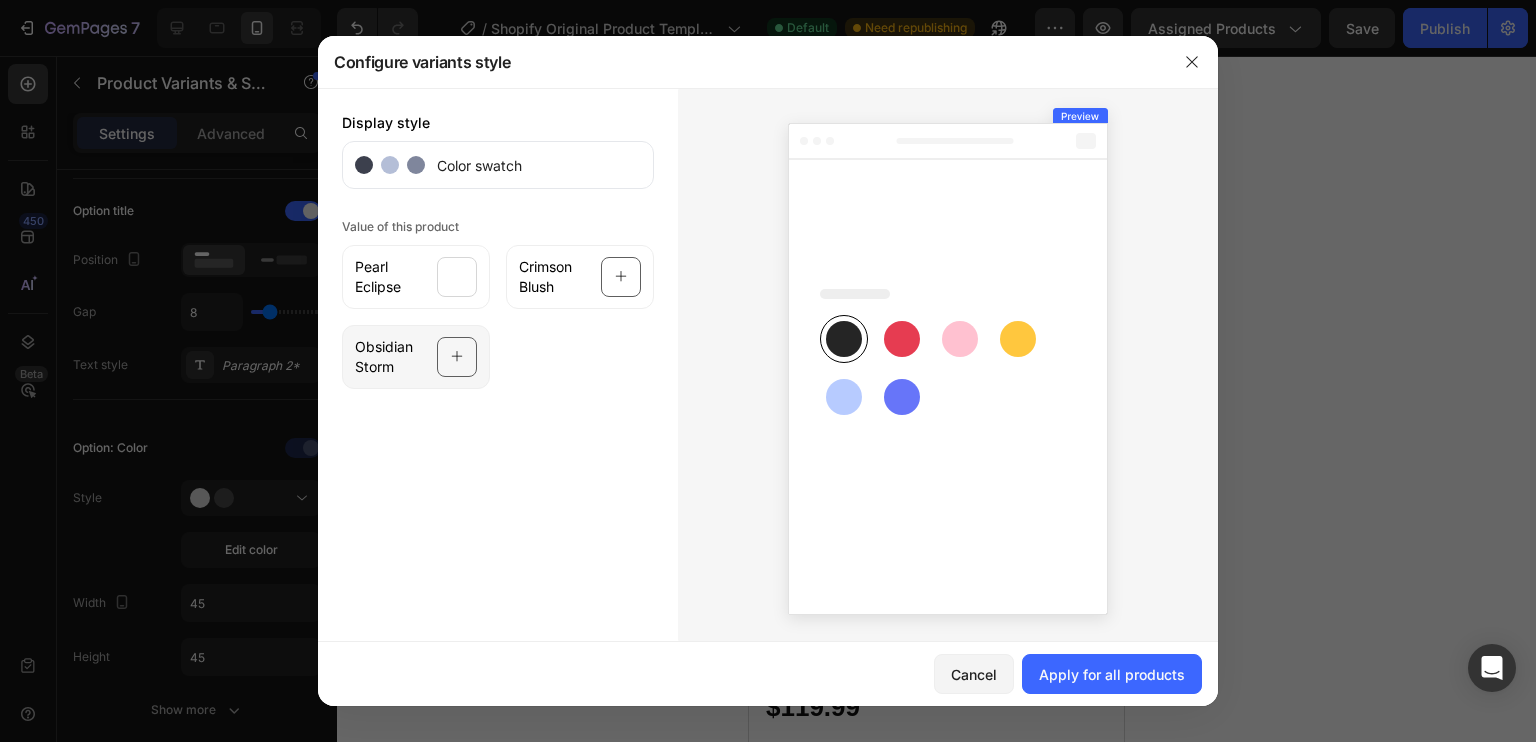 click on "Obsidian Storm" 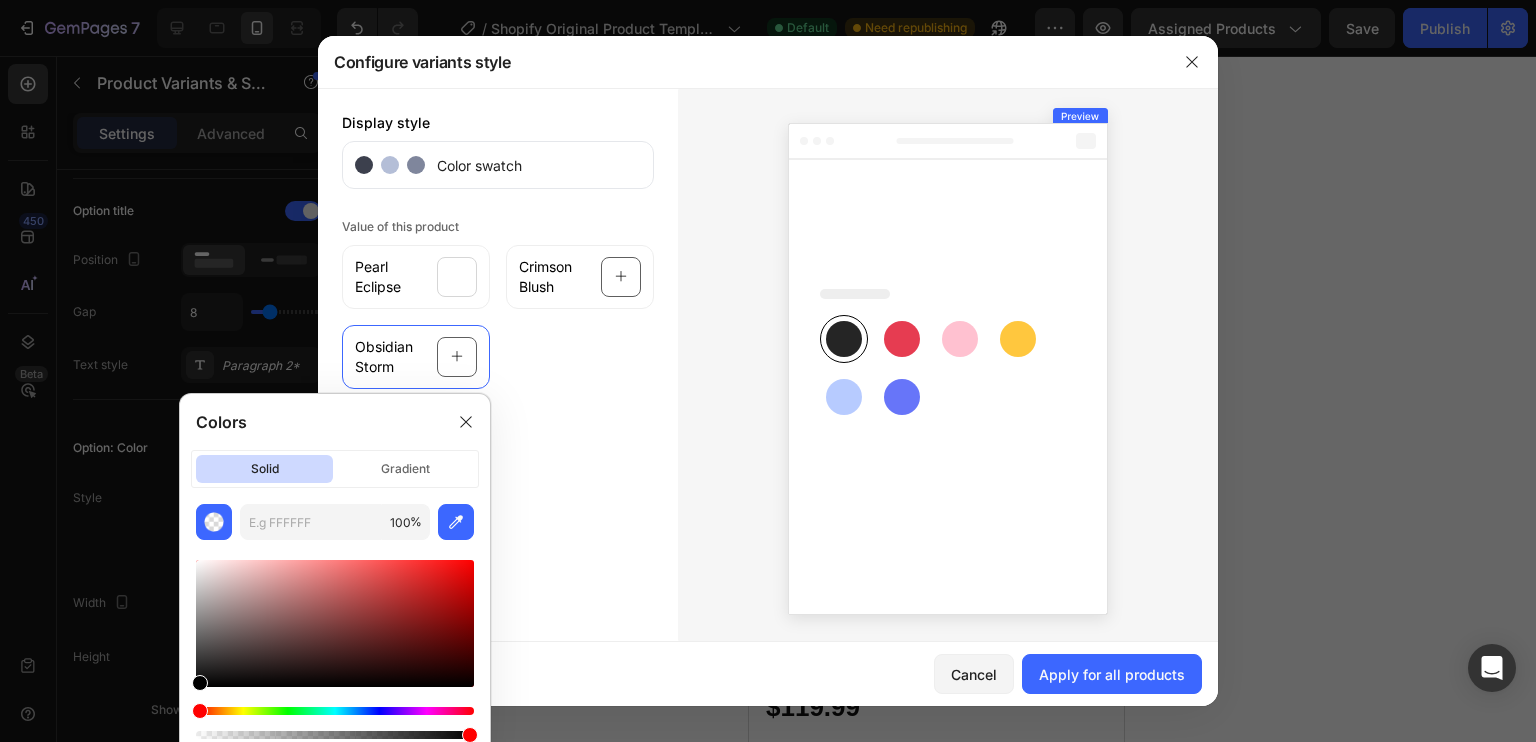 drag, startPoint x: 292, startPoint y: 608, endPoint x: 162, endPoint y: 695, distance: 156.4257 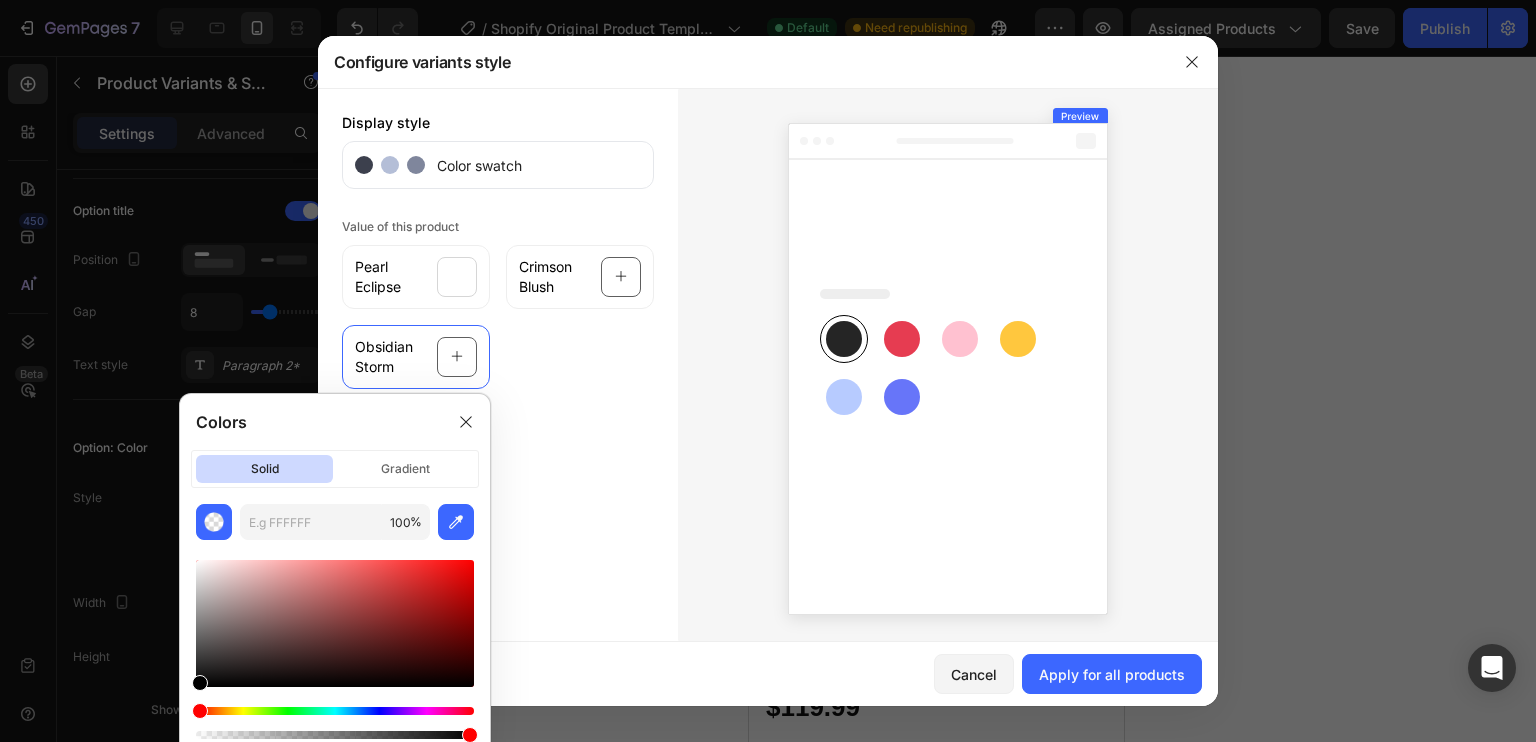 click on "7   /  Shopify Original Product Template Default Need republishing Preview Assigned Products  Save   Publish  450 Beta Sections(18) Elements(84) Section Element Hero Section Product Detail Brands Trusted Badges Guarantee Product Breakdown How to use Testimonials Compare Bundle FAQs Social Proof Brand Story Product List Collection Blog List Contact Sticky Add to Cart Custom Footer Browse Library 450 Layout
Row
Row
Row
Row Text
Heading
Text Block Button
Button
Button Media
Image
Image" at bounding box center (768, 0) 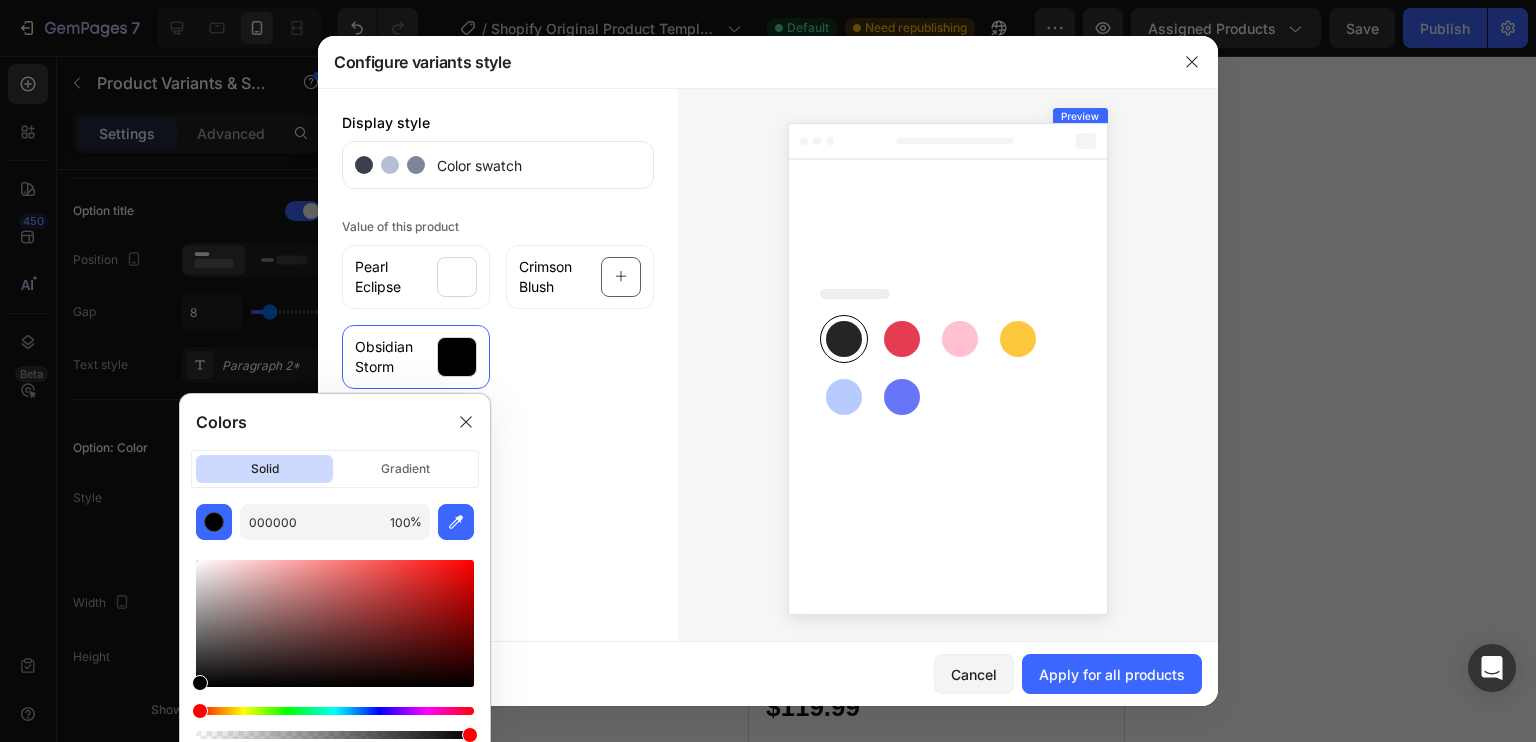 click on "Display style Color swatch Value of this product Pearl Eclipse Crimson Blush Obsidian Storm" at bounding box center [498, 365] 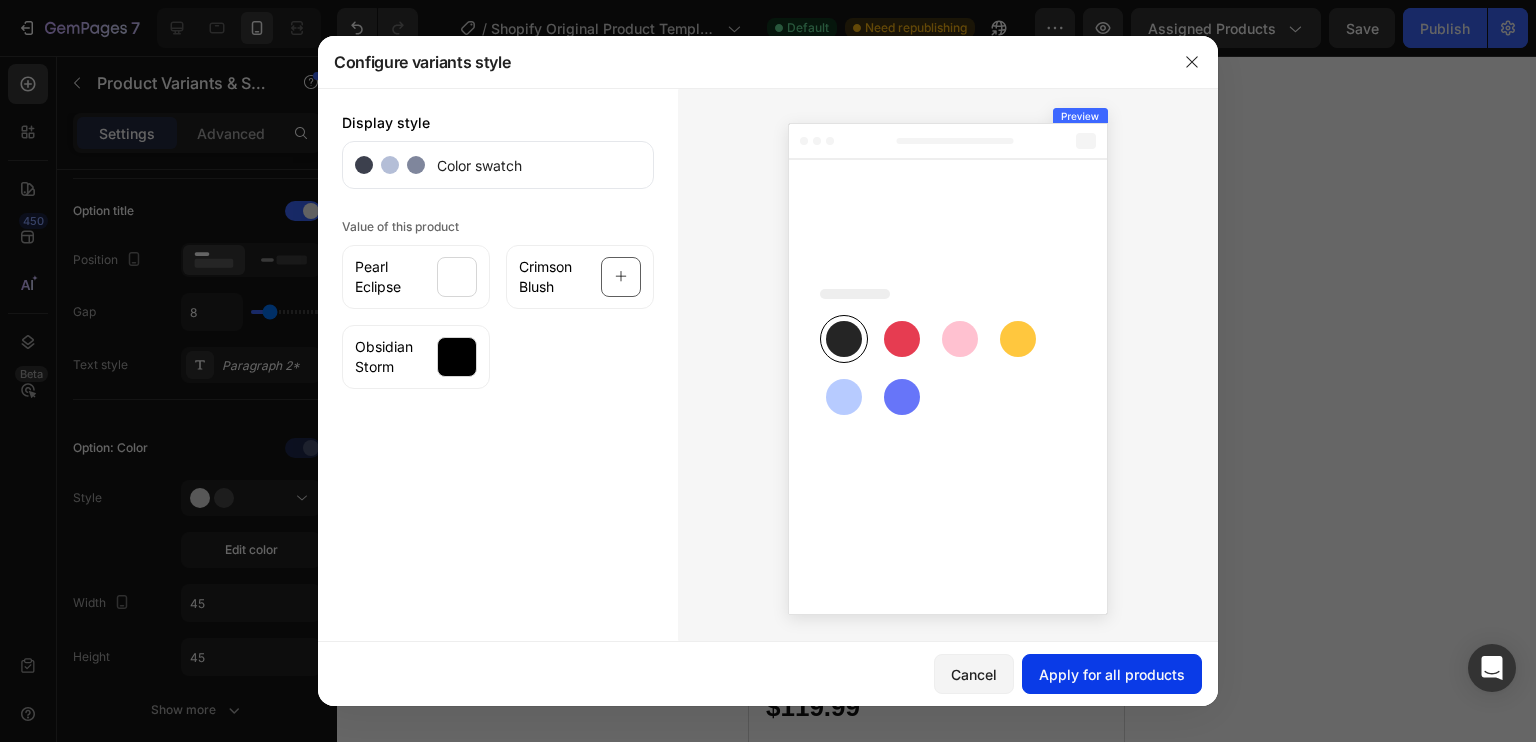 click on "Apply for all products" at bounding box center [1112, 674] 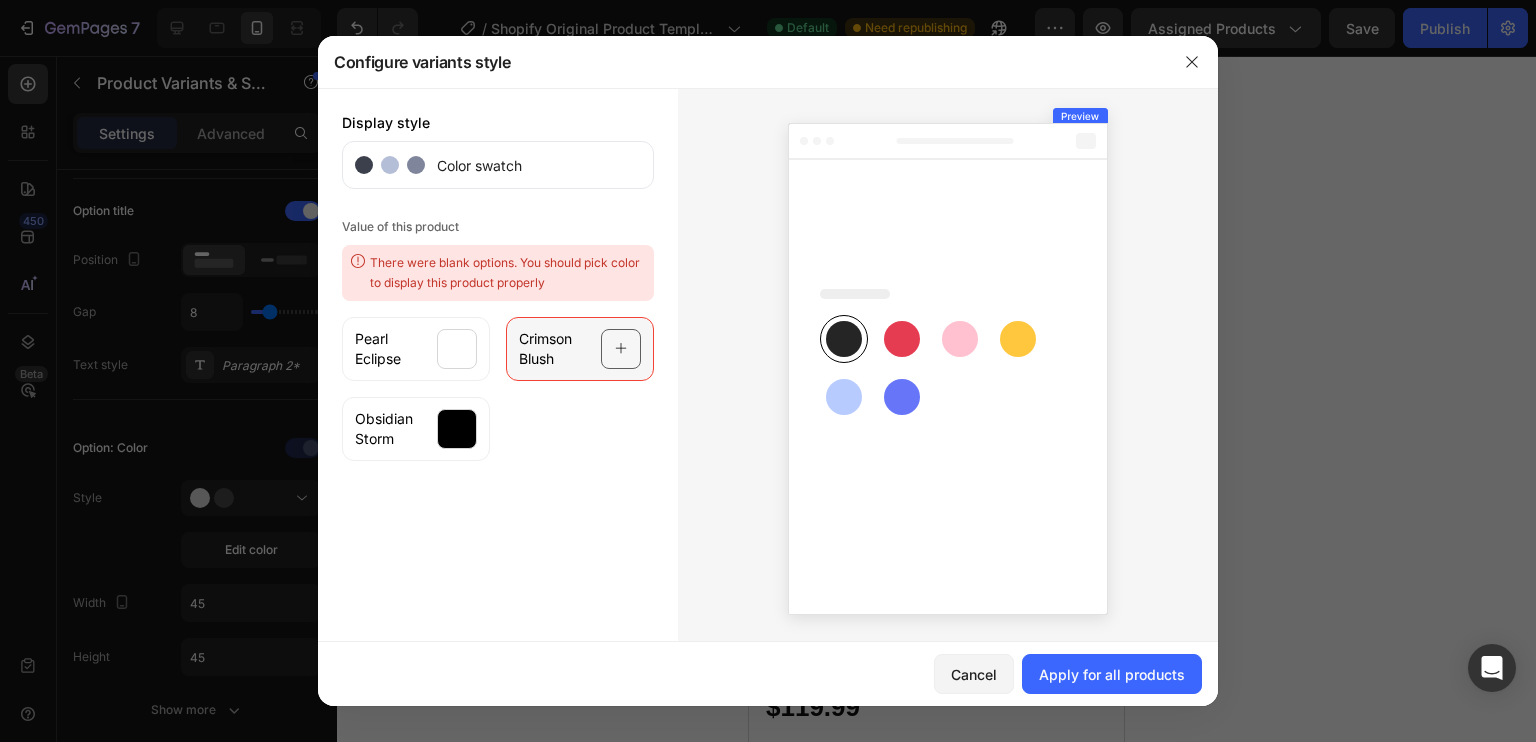 click at bounding box center (621, 349) 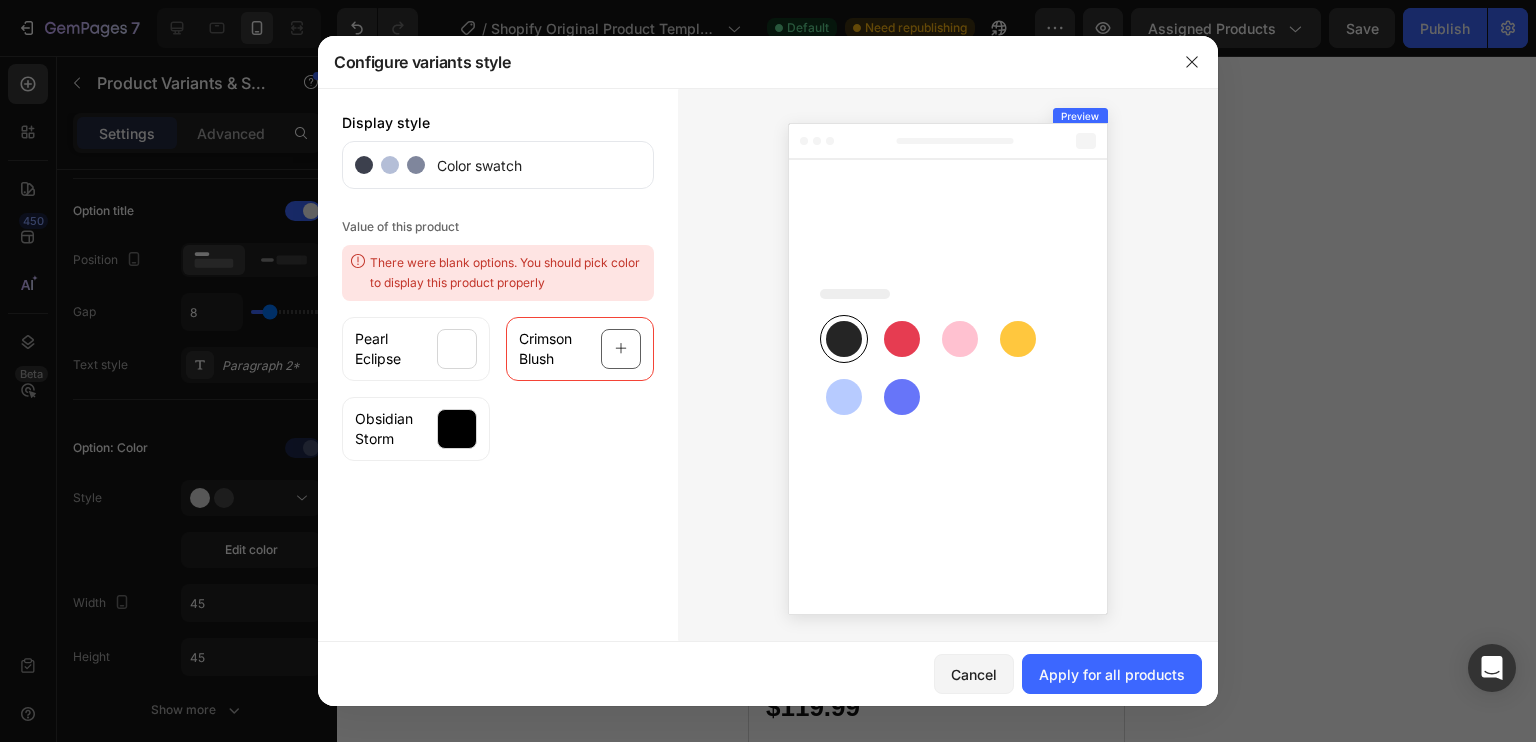 click 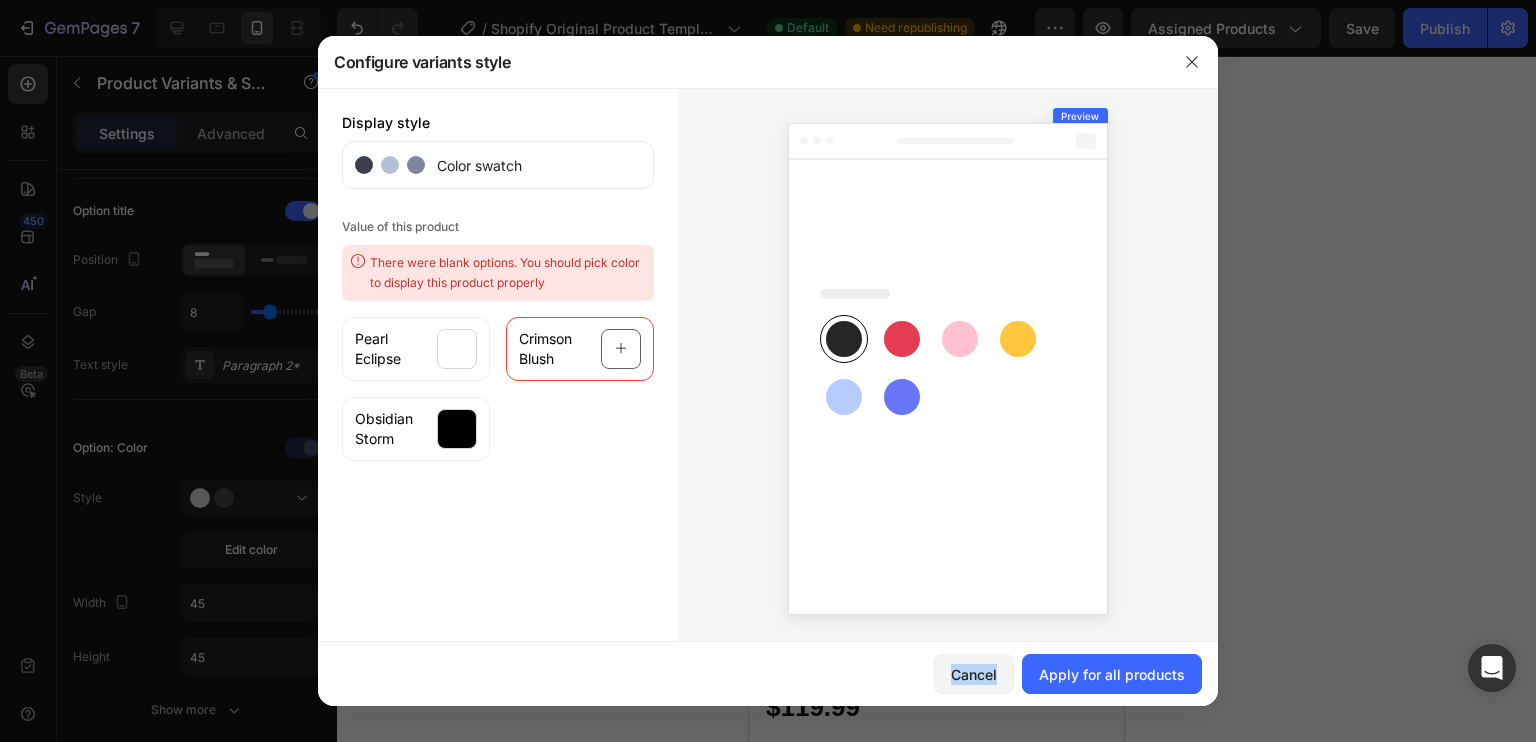 click 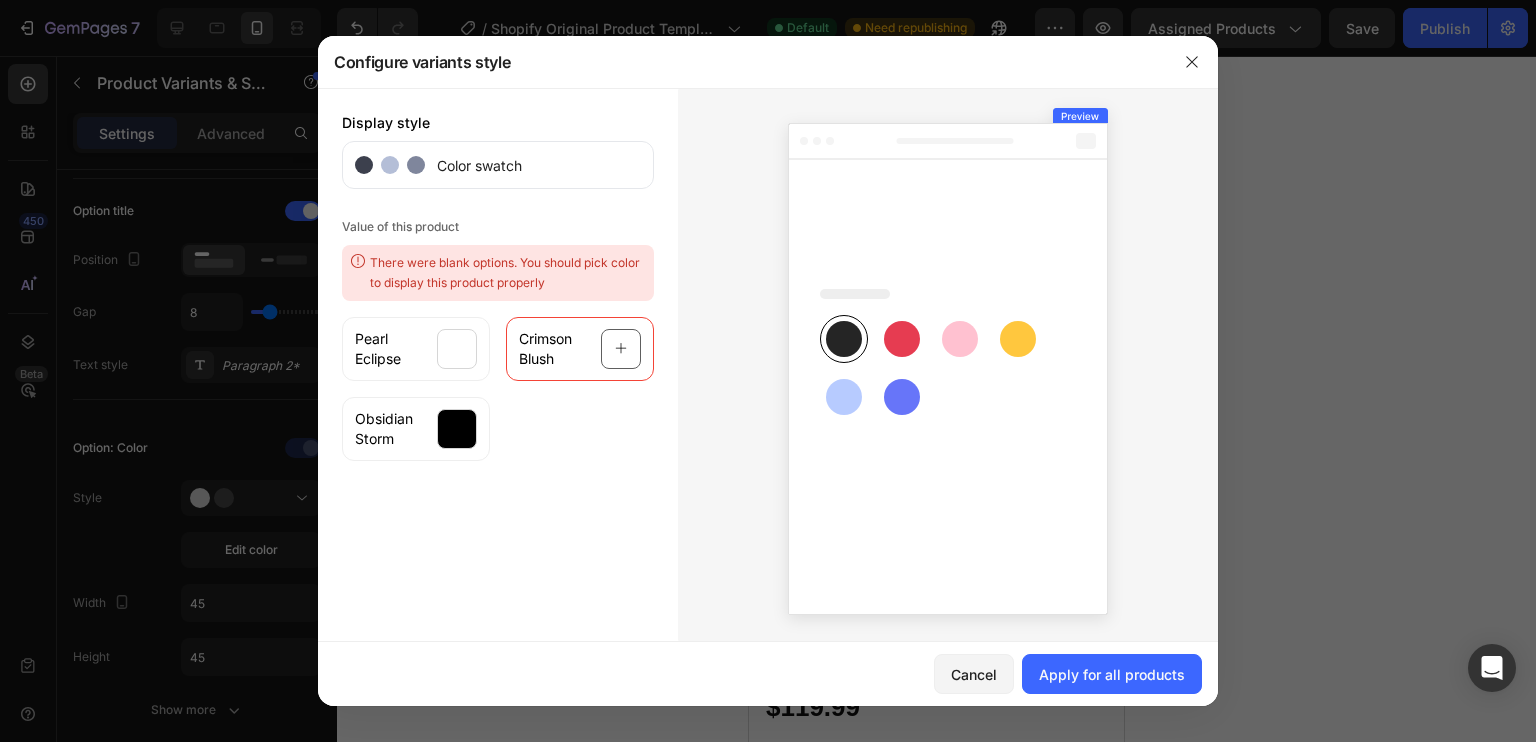 click 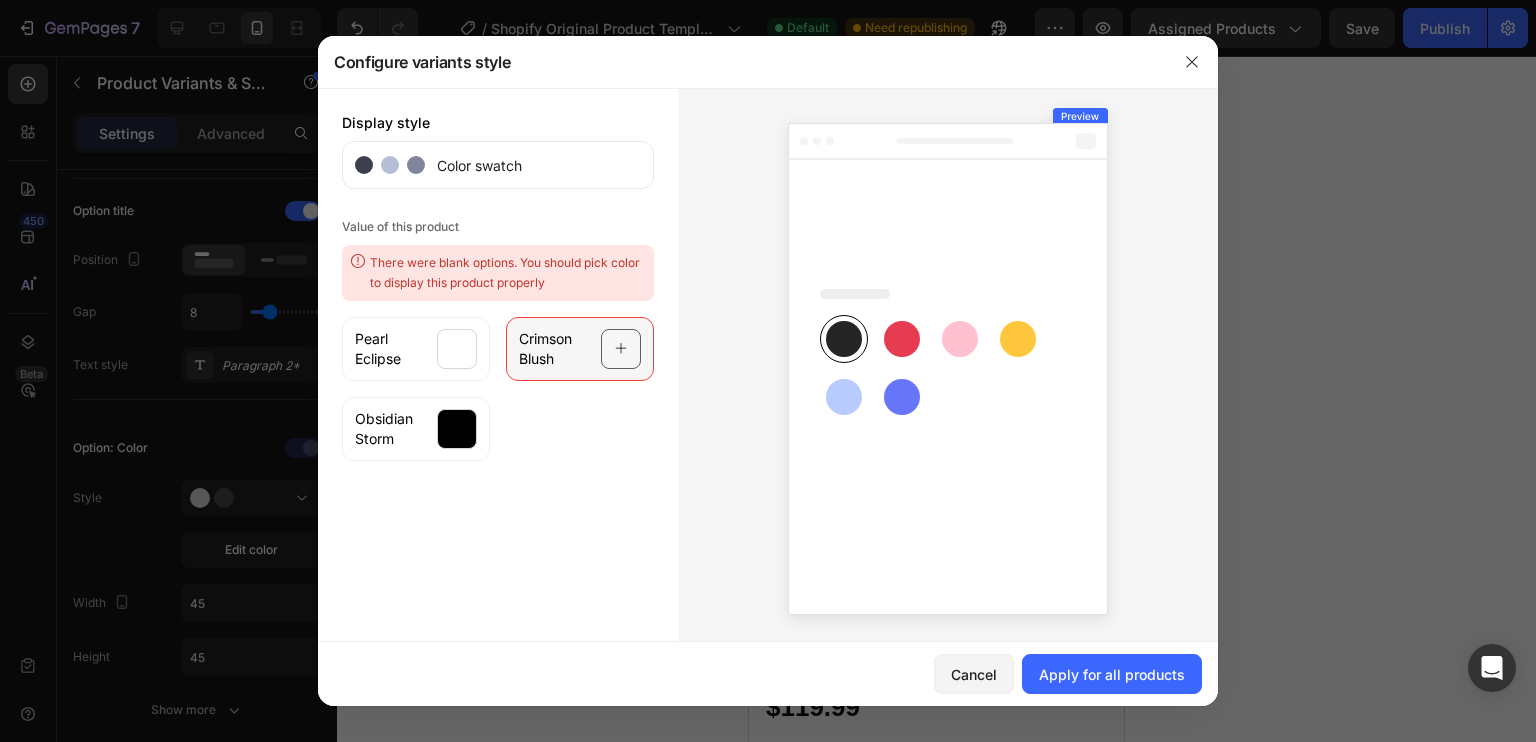 click at bounding box center [621, 349] 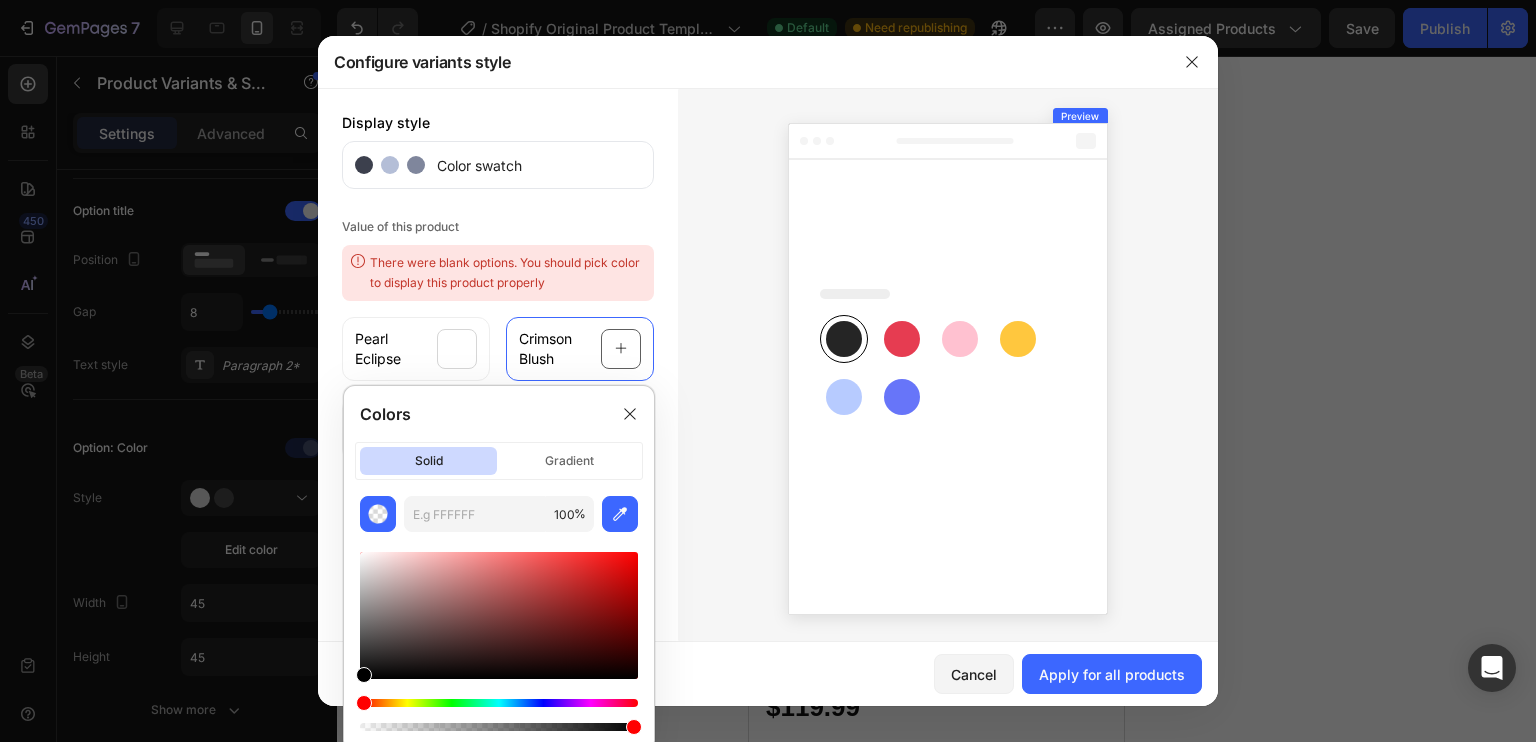 click at bounding box center [499, 703] 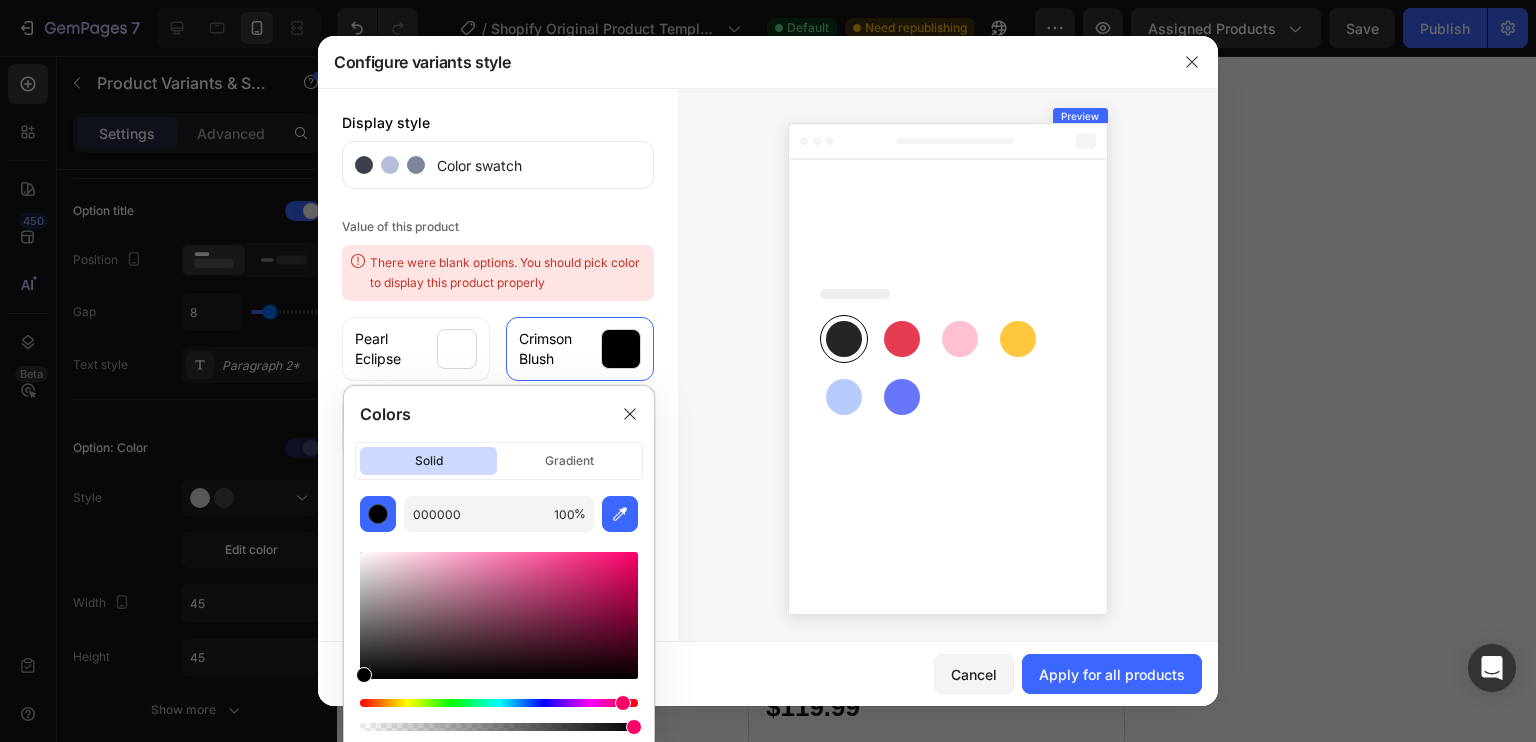 drag, startPoint x: 596, startPoint y: 699, endPoint x: 620, endPoint y: 700, distance: 24.020824 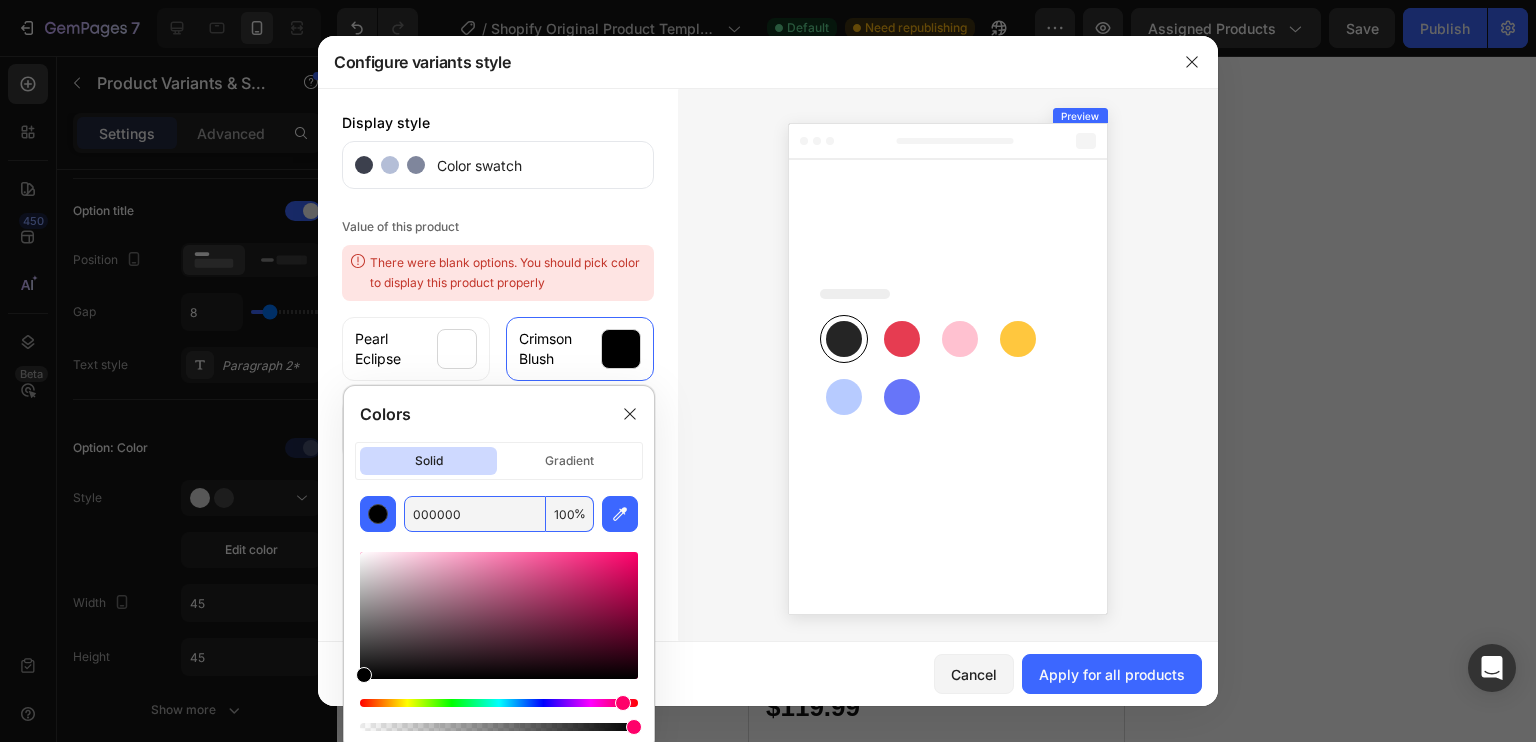 click on "000000" at bounding box center [475, 514] 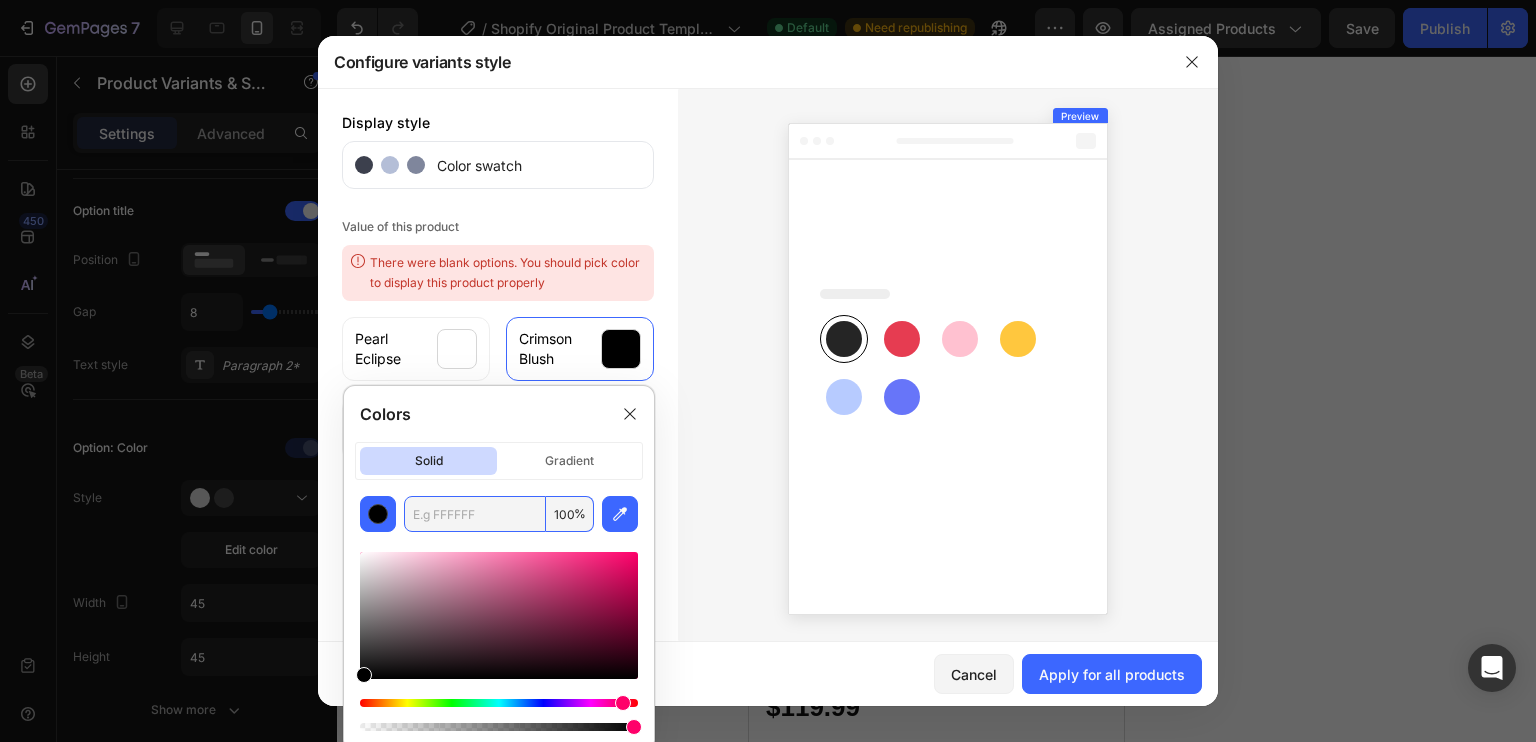 scroll, scrollTop: 0, scrollLeft: 0, axis: both 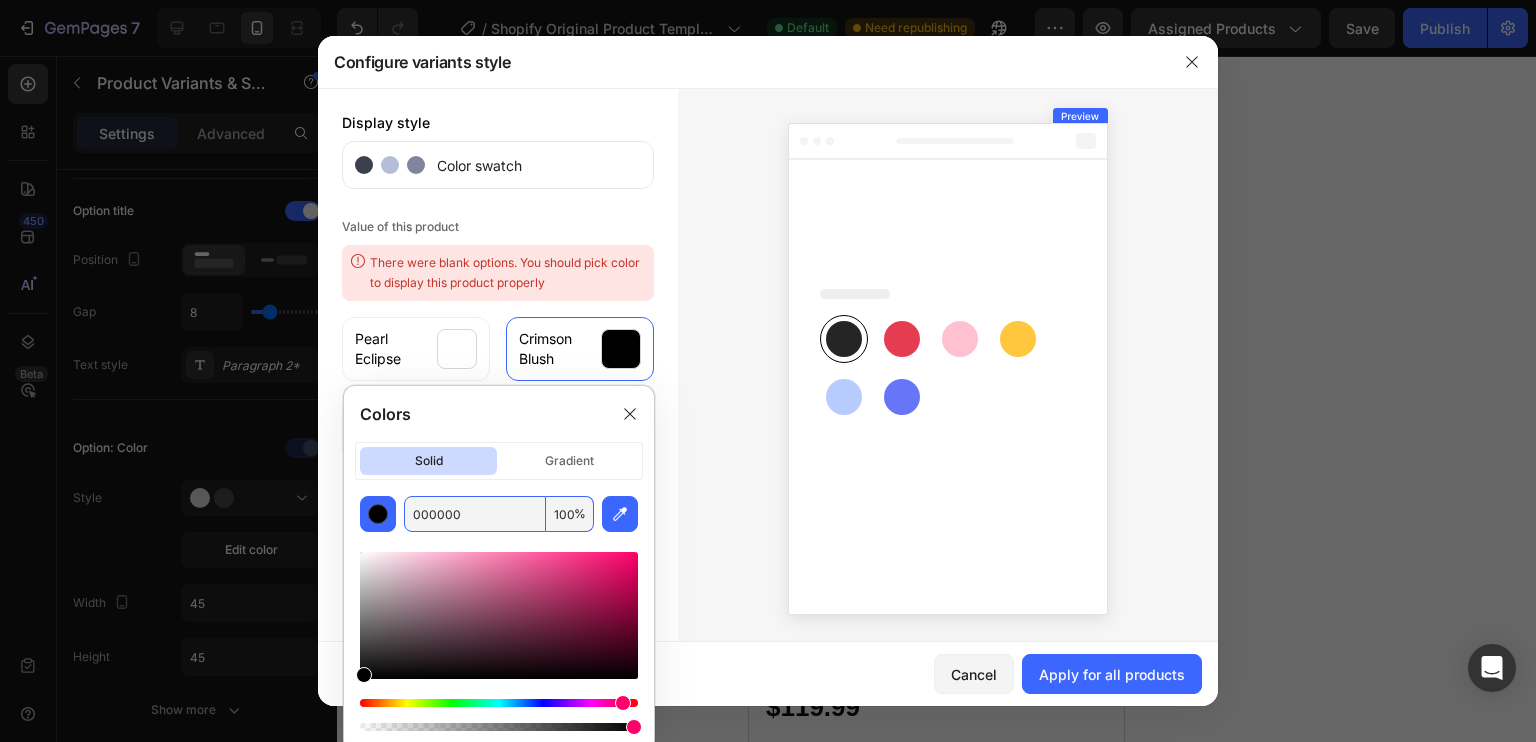 paste on "#FFC0CB" 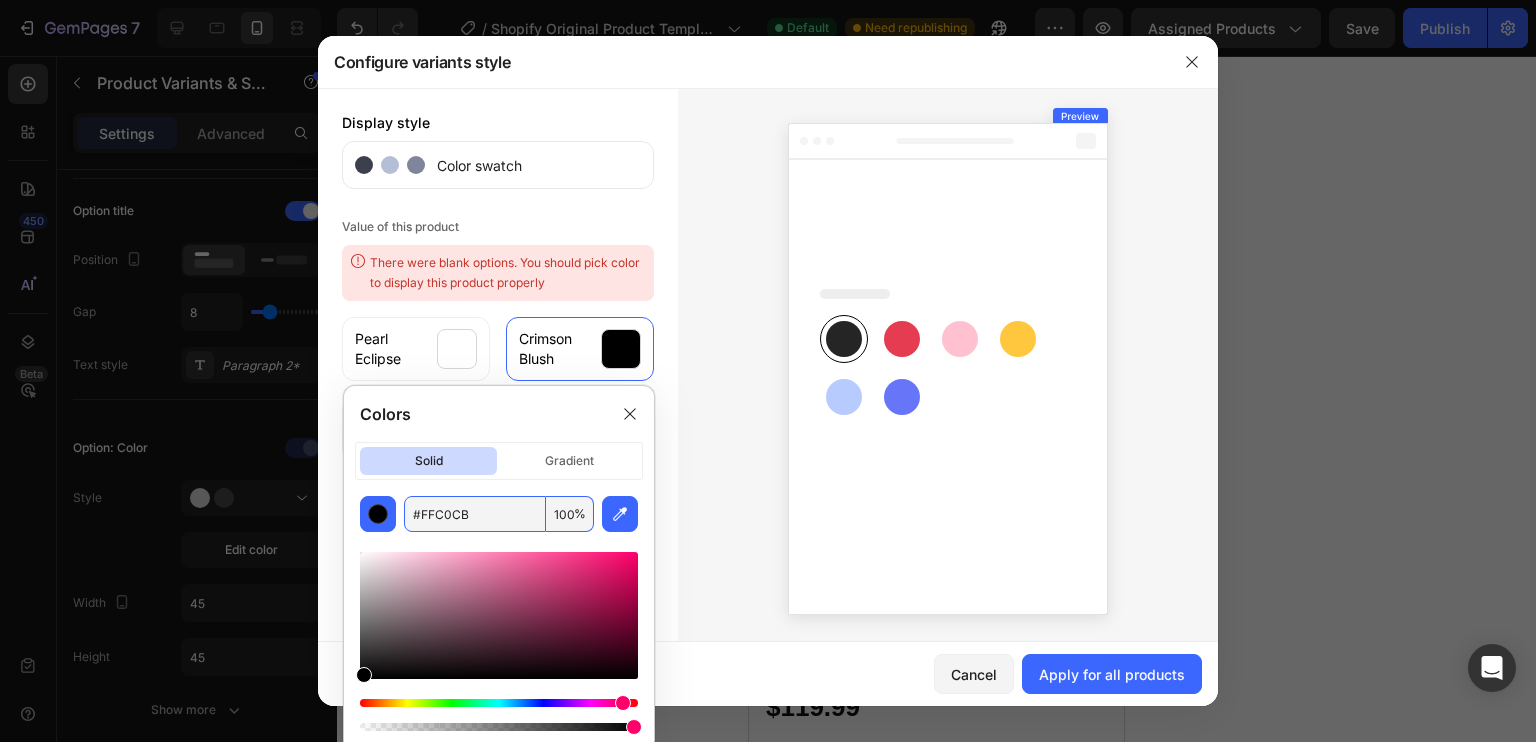 type on "FFC0CB" 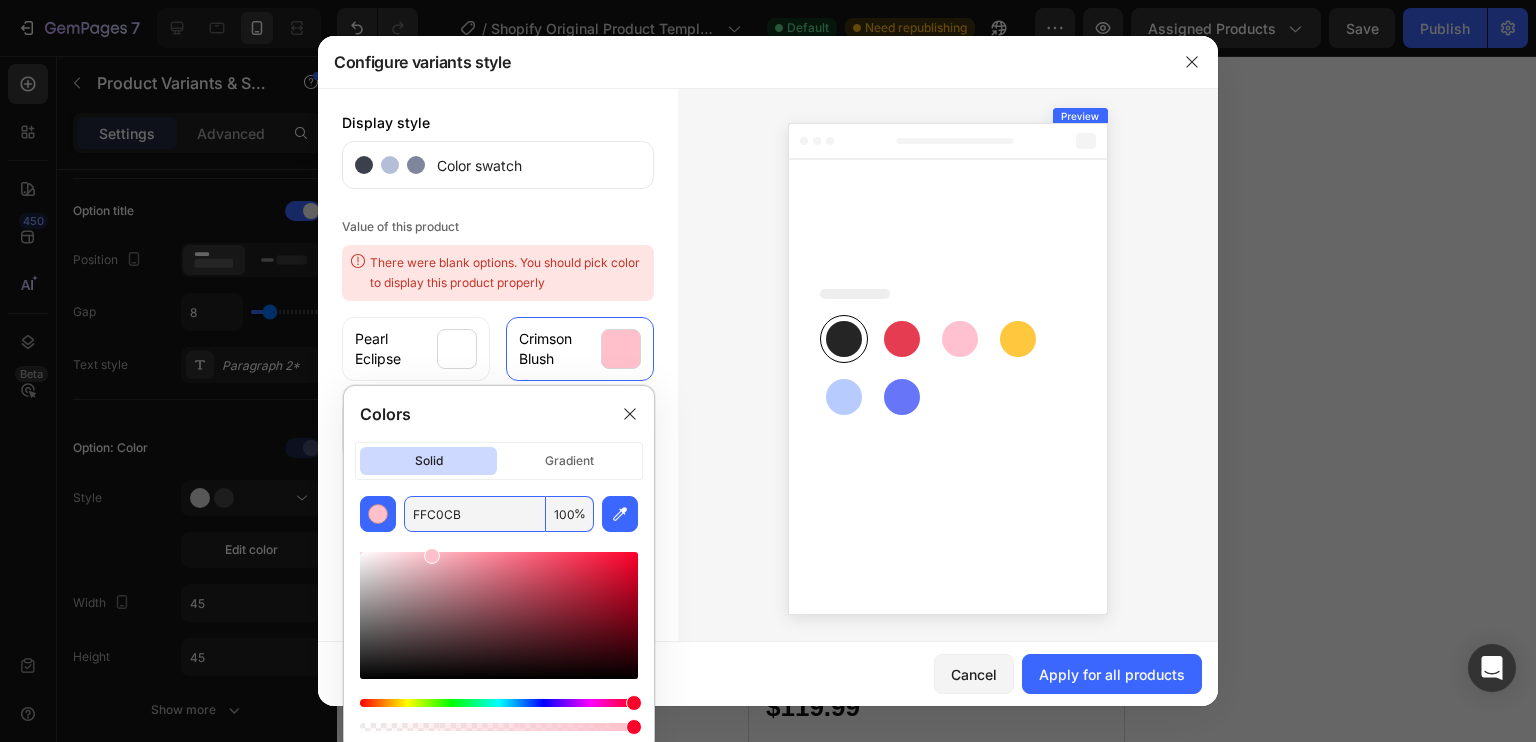 click 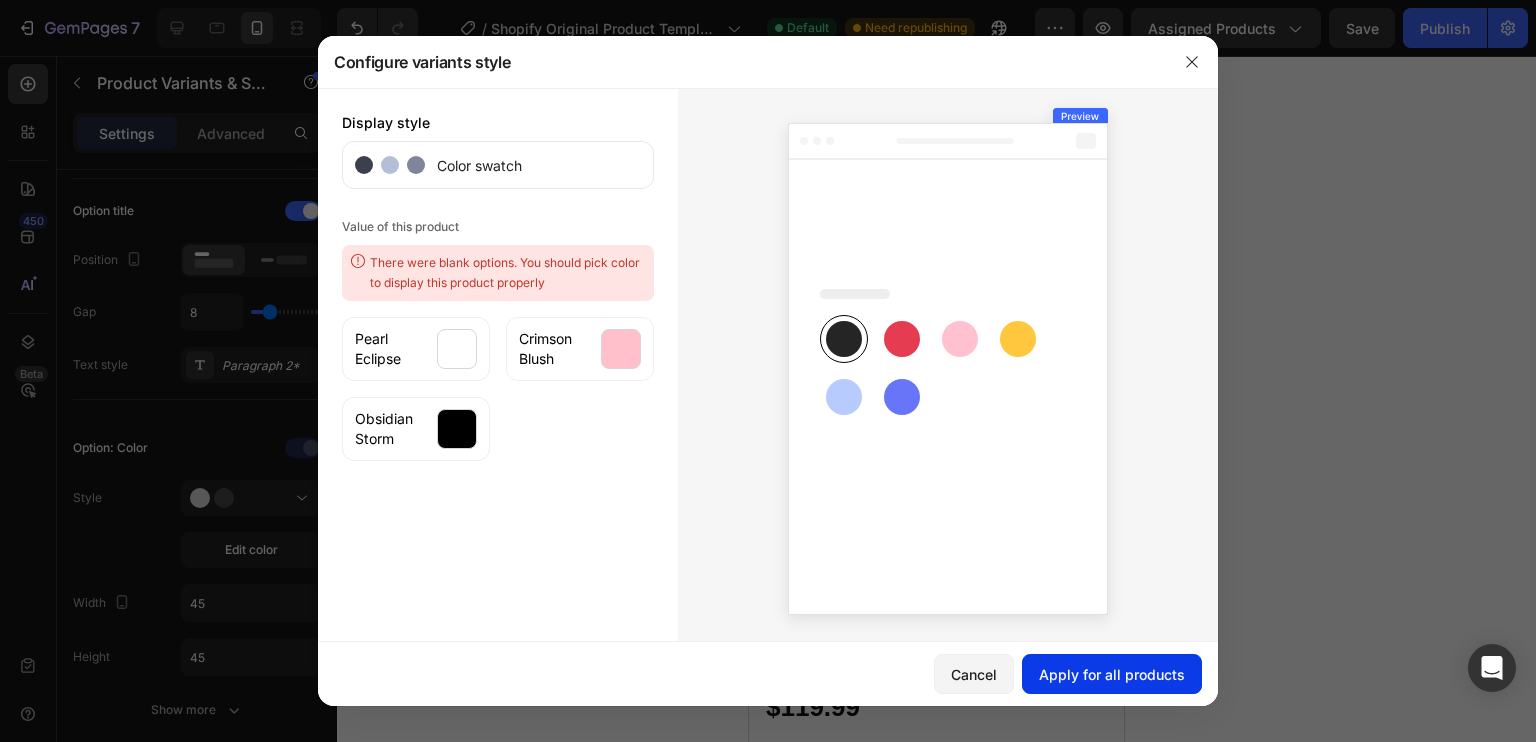 click on "Apply for all products" at bounding box center (1112, 674) 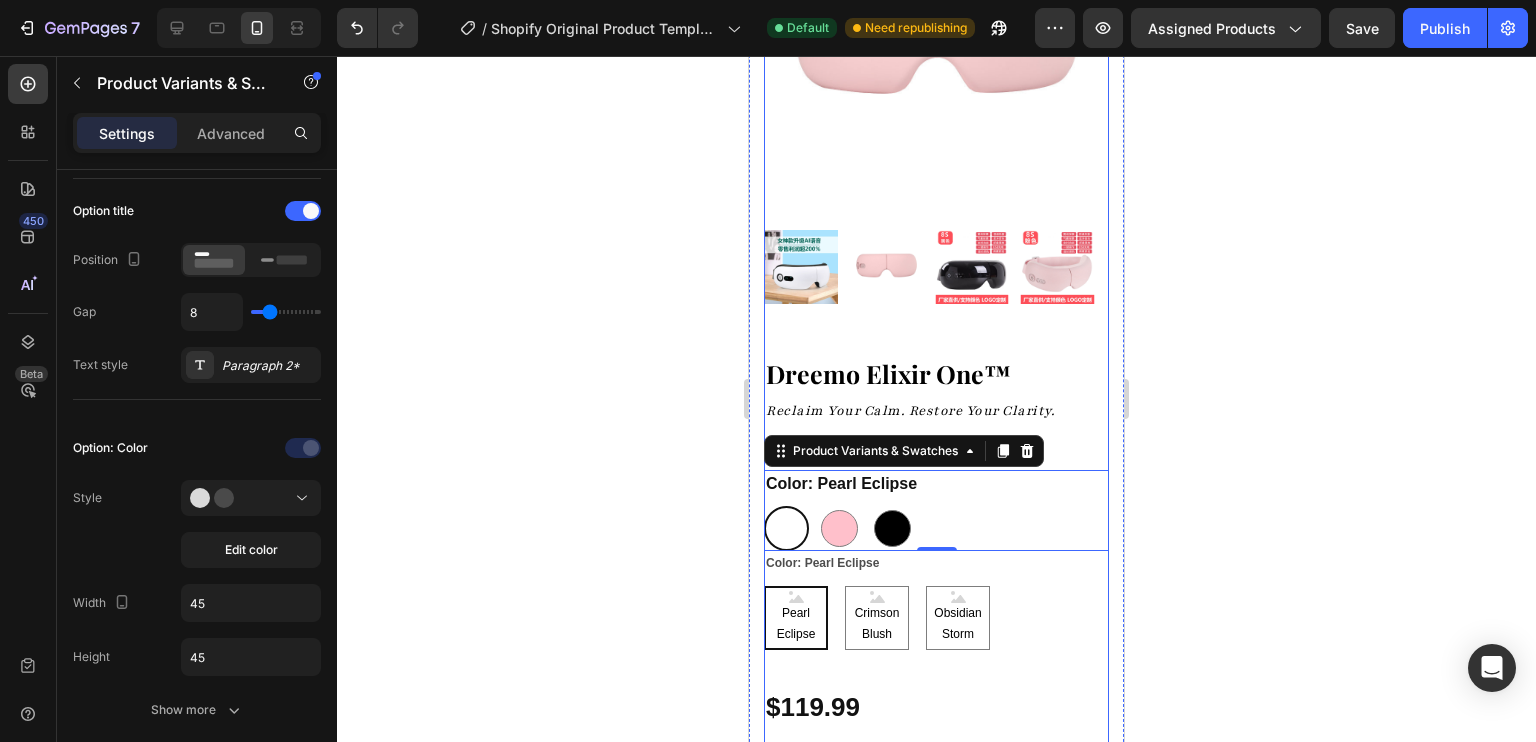 click on "Product Images" at bounding box center [936, 113] 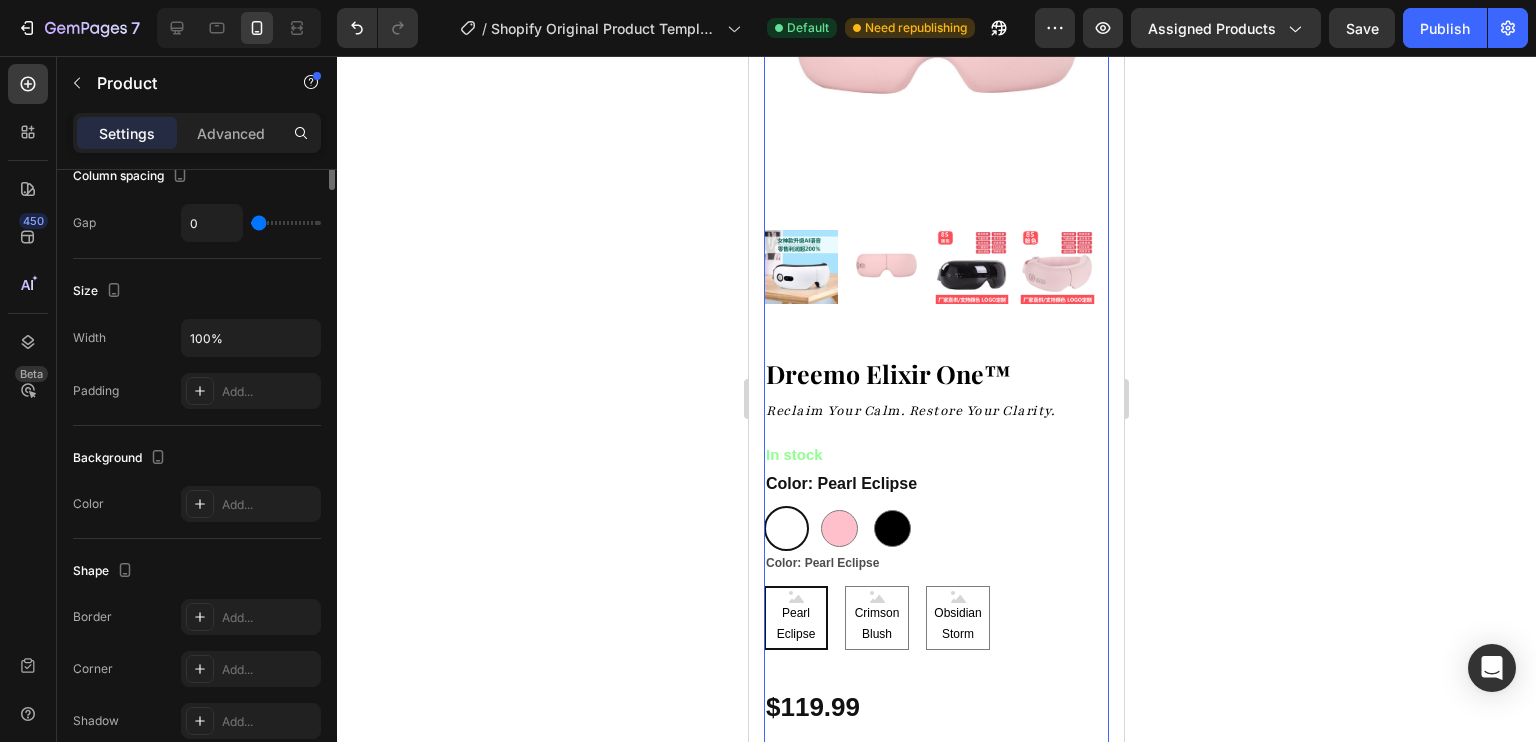 scroll, scrollTop: 0, scrollLeft: 0, axis: both 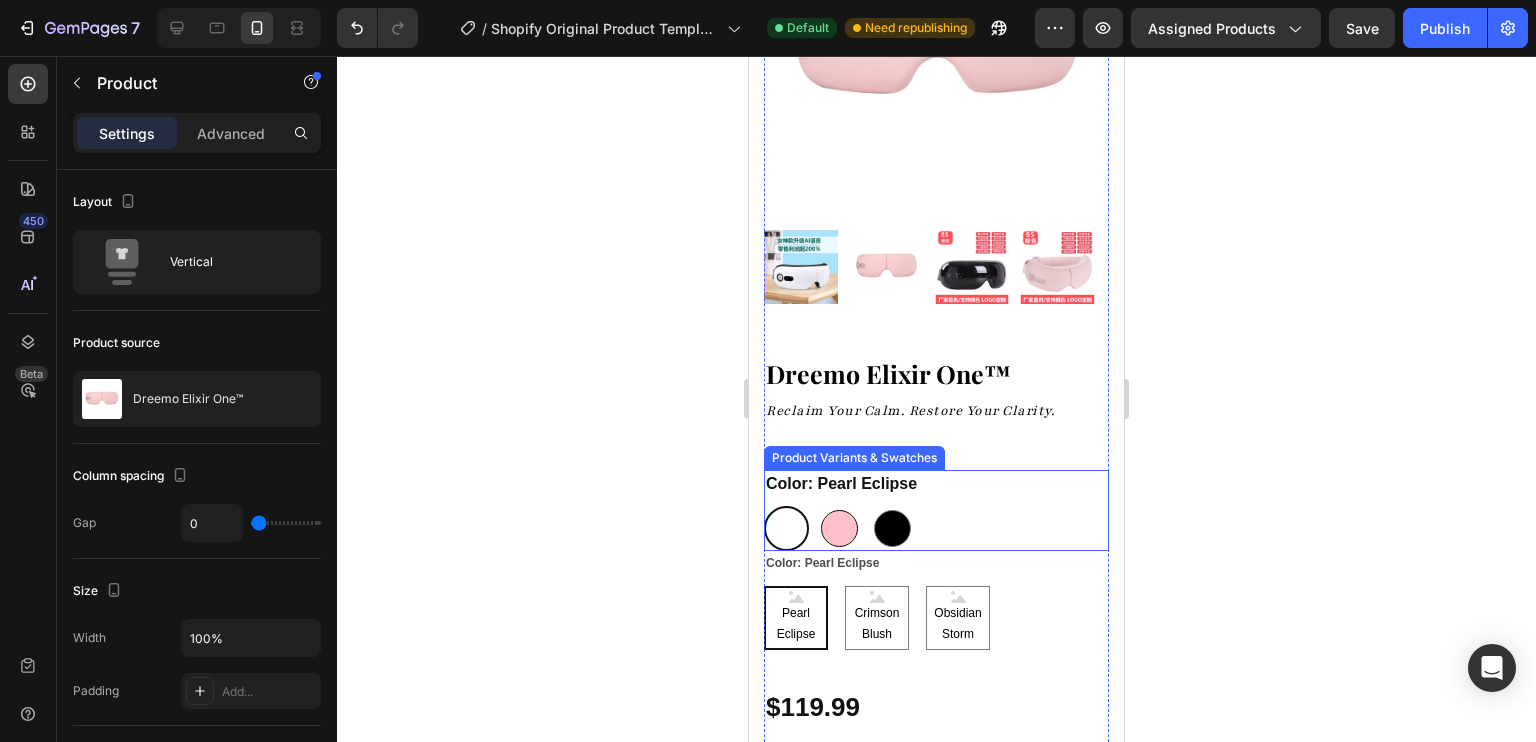 click at bounding box center [839, 528] 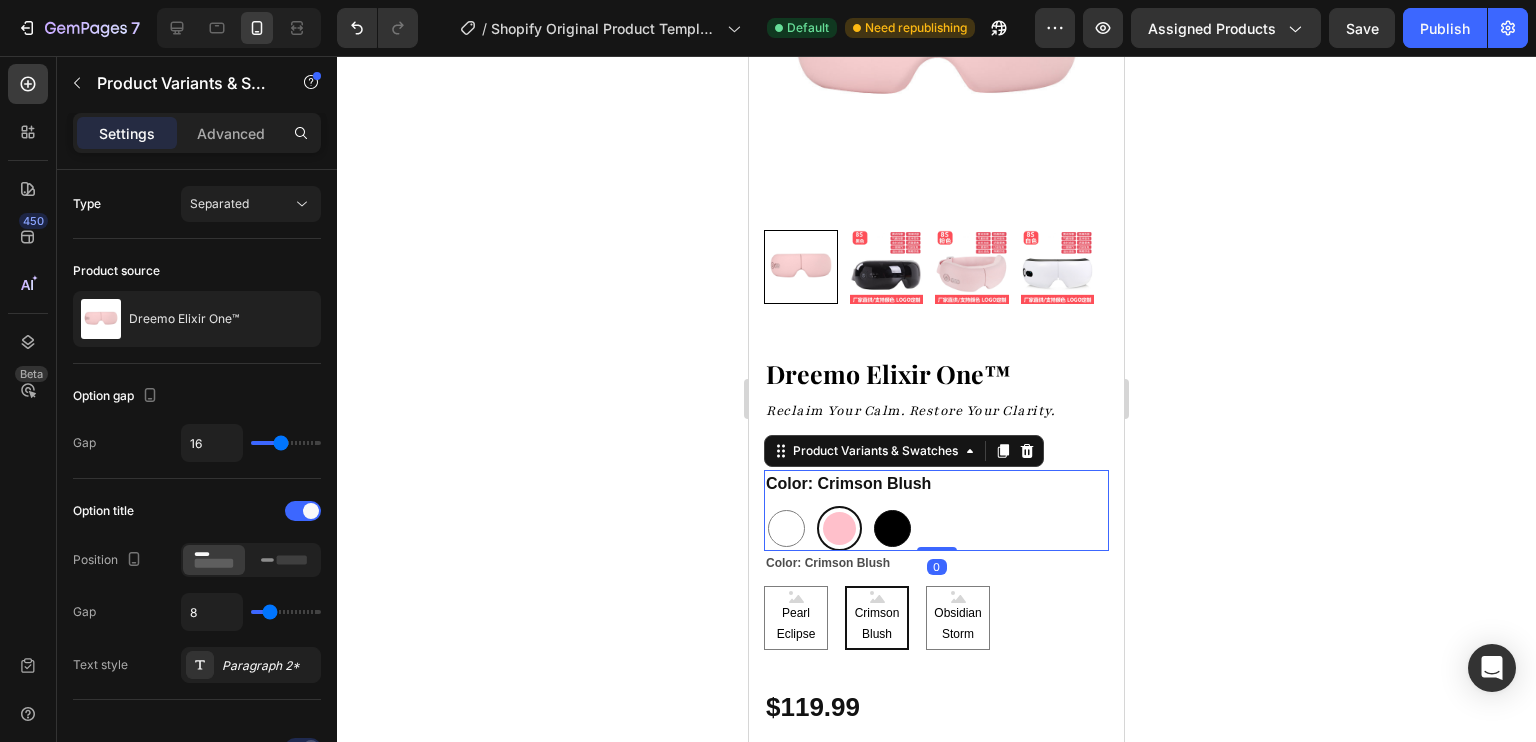 click at bounding box center [892, 528] 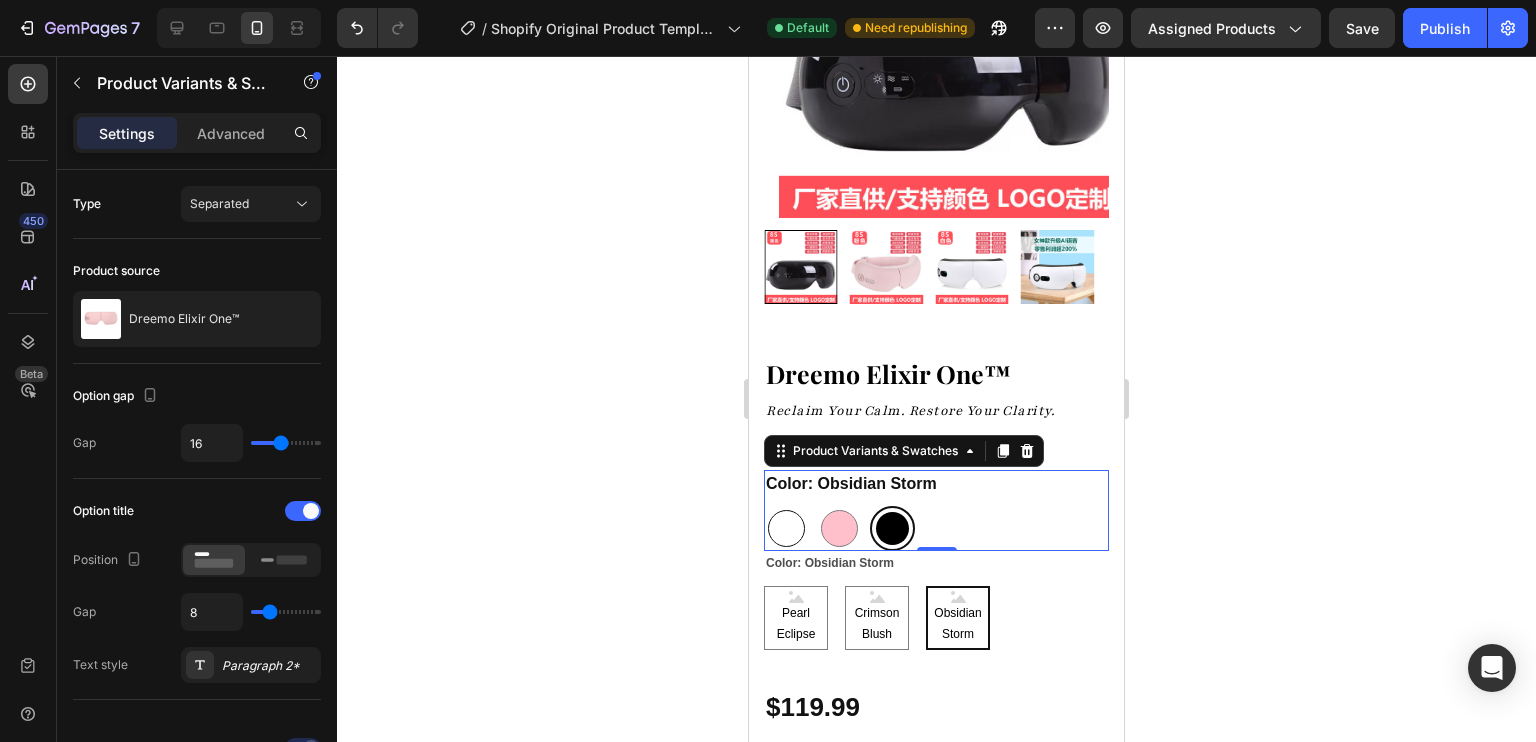 click at bounding box center [786, 528] 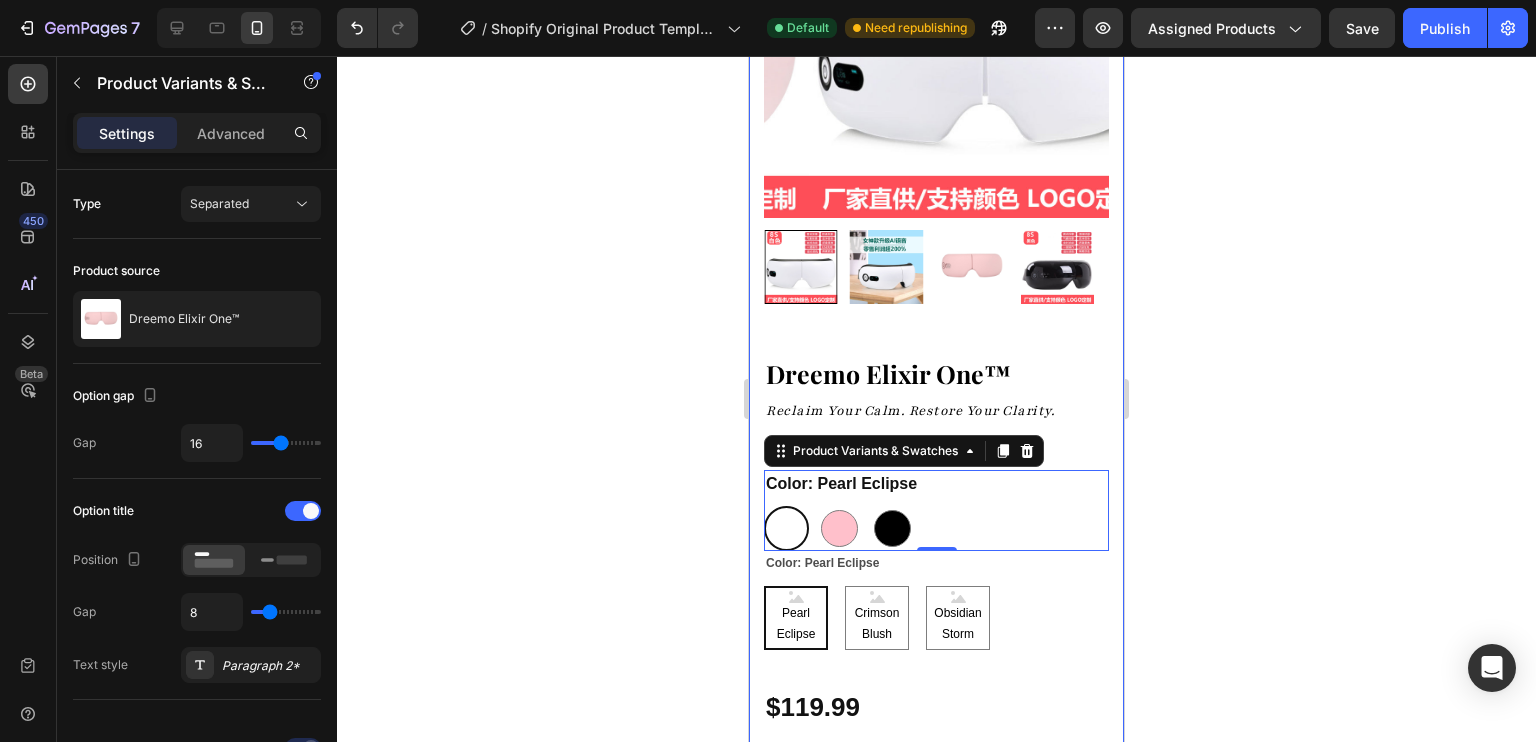 click on "Product Images Dreemo Elixir One™ (P) Title Reclaim Your Calm. Restore Your Clarity. Text block In stock Text Block Color: Pearl Eclipse Pearl Eclipse Pearl Eclipse Crimson Blush Crimson Blush Obsidian Storm Obsidian Storm Product Variants & Swatches   0 Color: Pearl Eclipse Pearl Eclipse Pearl Eclipse Pearl Eclipse Crimson Blush Crimson Blush Crimson Blush Obsidian Storm Obsidian Storm Obsidian Storm Product Variants & Swatches $119.99 Product Price Product Price
In Just 10 Minutes…   (P) Description
Icon Melt Away Tension. Refresh Your Eyes. Text Block Row
Icon Laser-Sharp Focus. Limitless Energy. Text Block Row
Icon Relieves Migraines Before They Take Over. Text Block Row
Icon Unlock Deep, Restorative Sleep. Text Block Row
Icon Destroys Stress. Elevates Every Moment. Text Block Row Reserve Yours (P) Dynamic Checkout
What makes Dreemo Elite a category of its own?
Accordion" at bounding box center (936, 693) 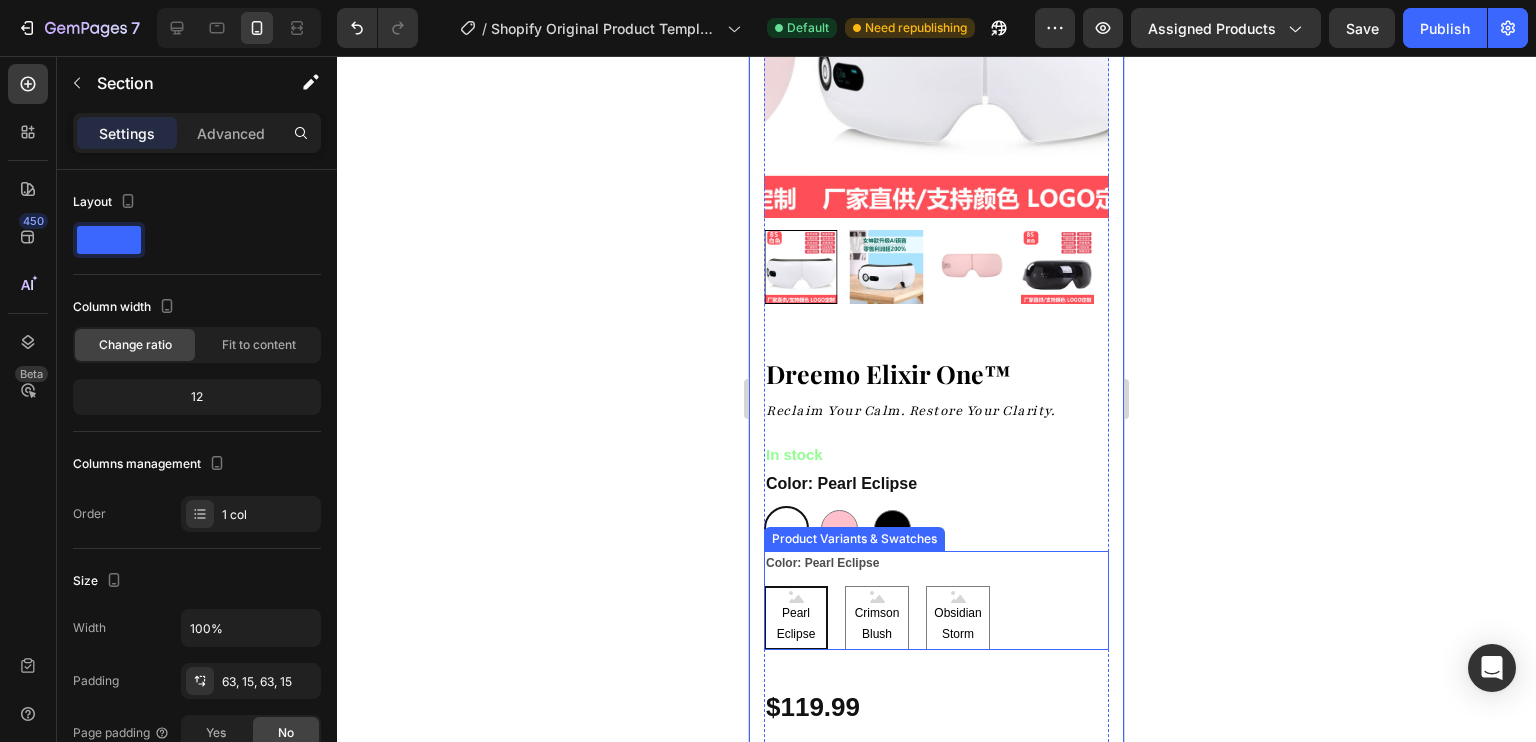 click on "Pearl Eclipse" at bounding box center (796, 624) 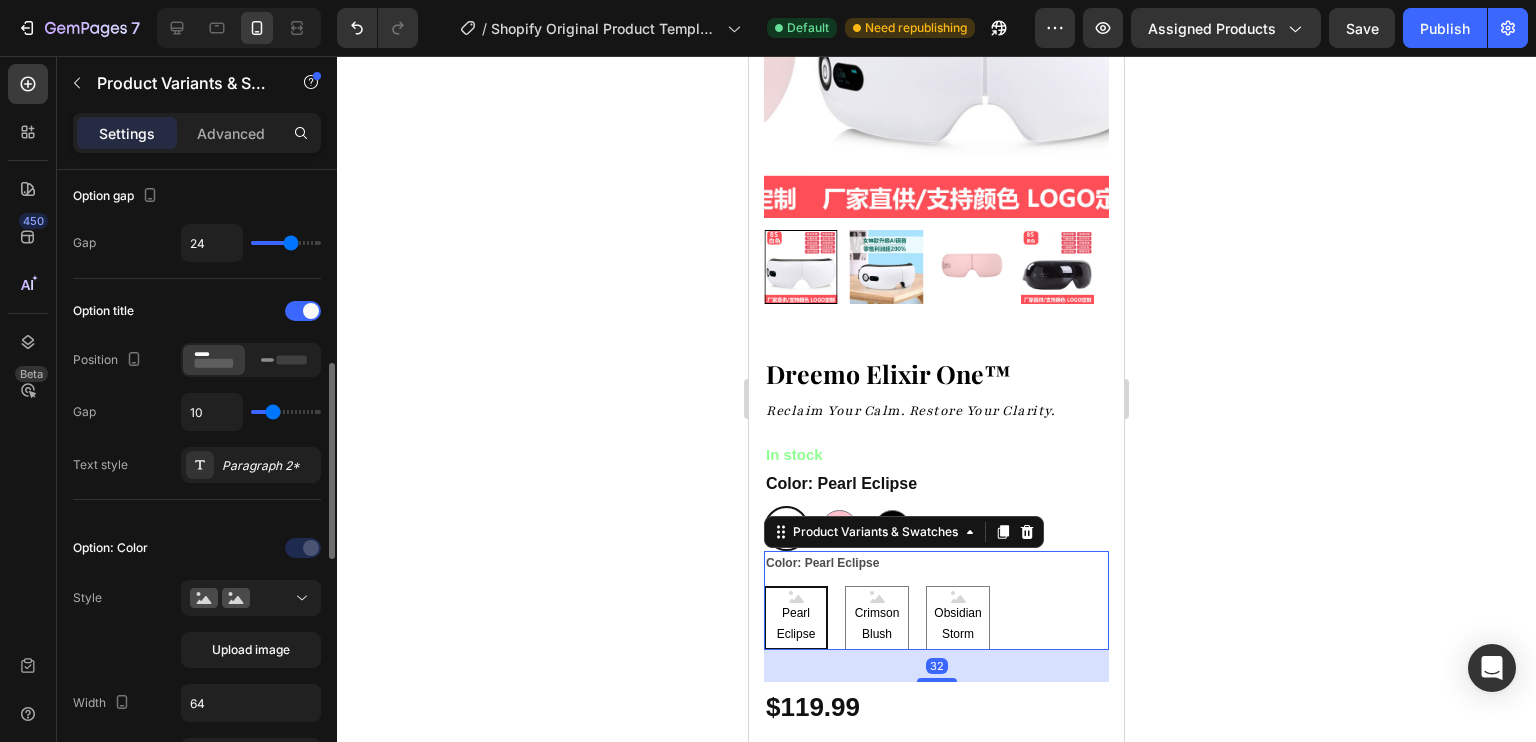 scroll, scrollTop: 400, scrollLeft: 0, axis: vertical 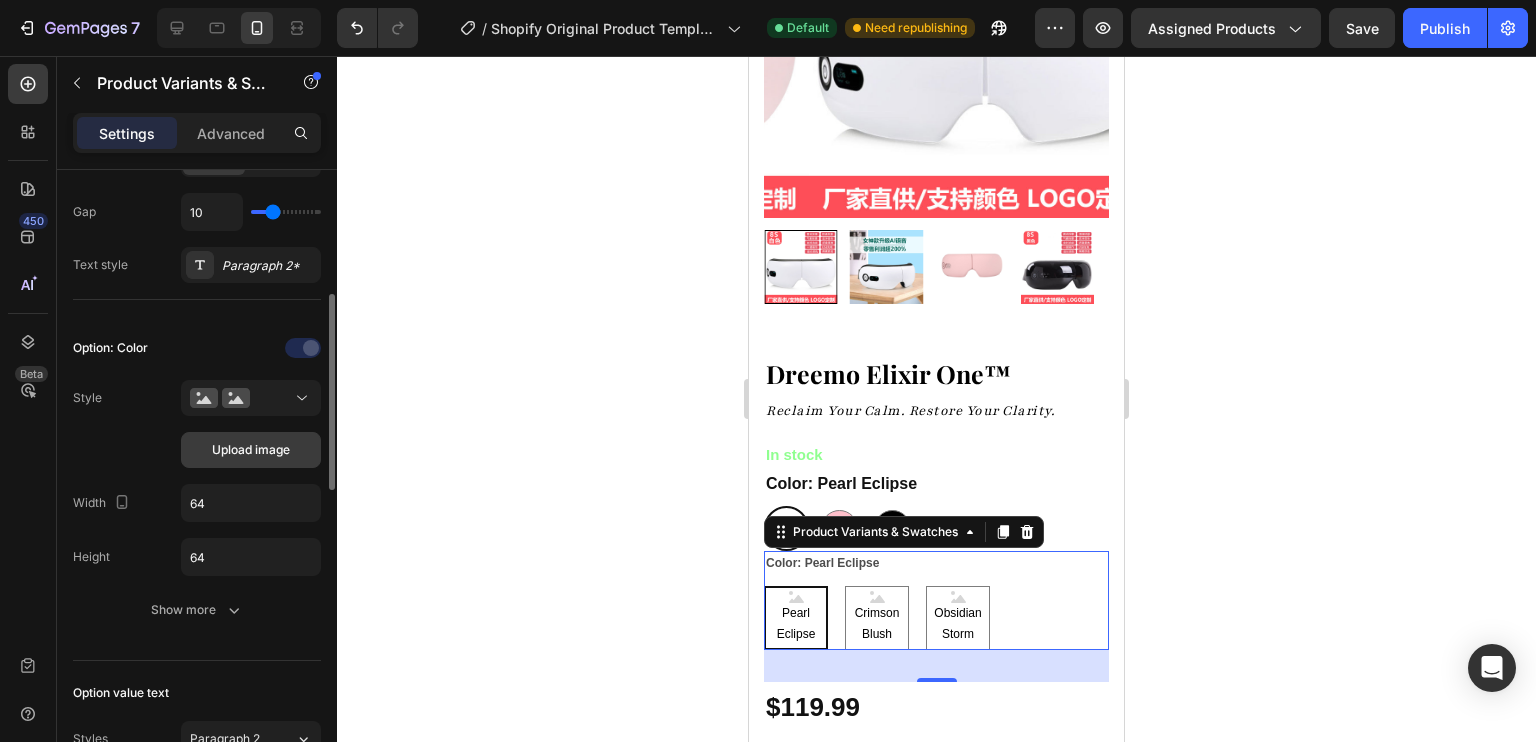 click on "Upload image" 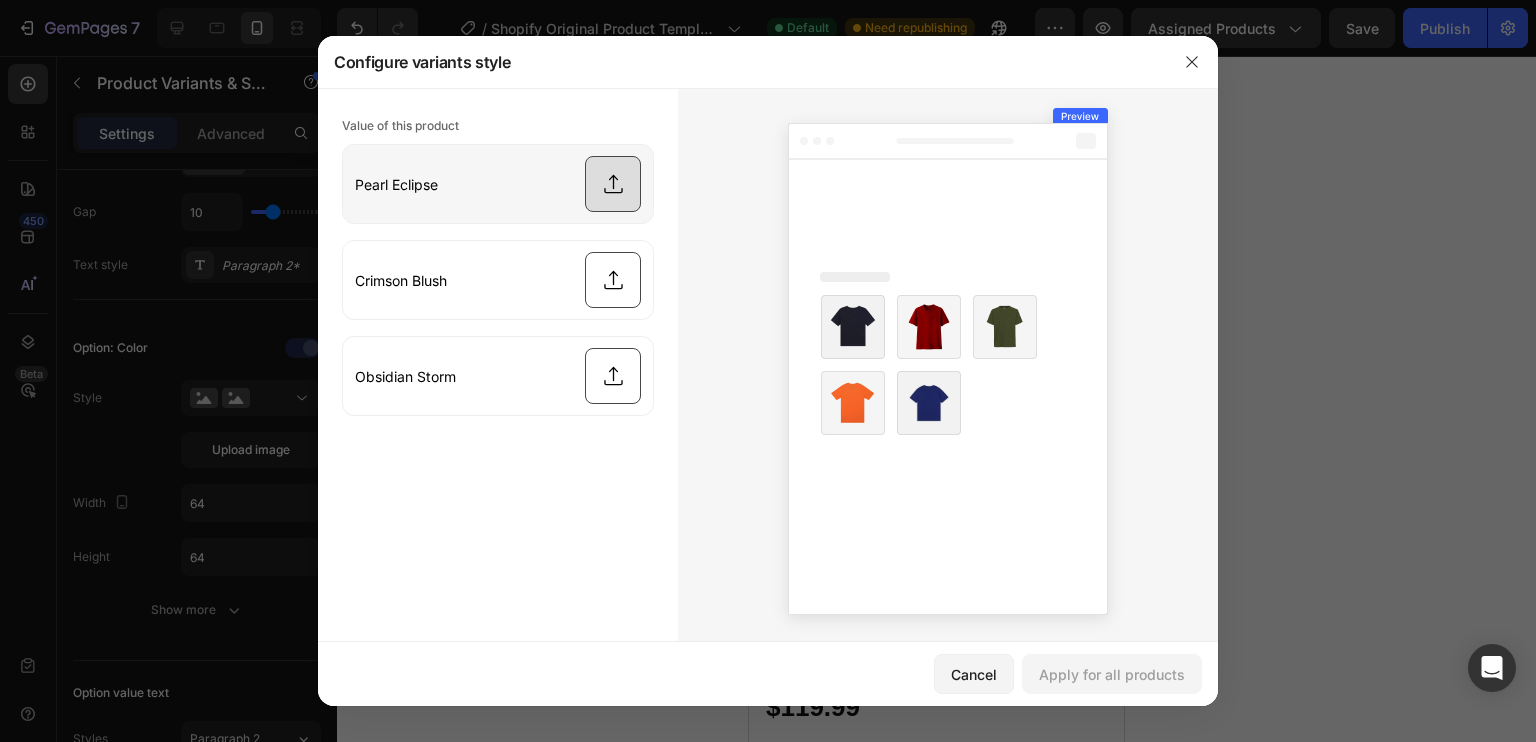 click at bounding box center [498, 184] 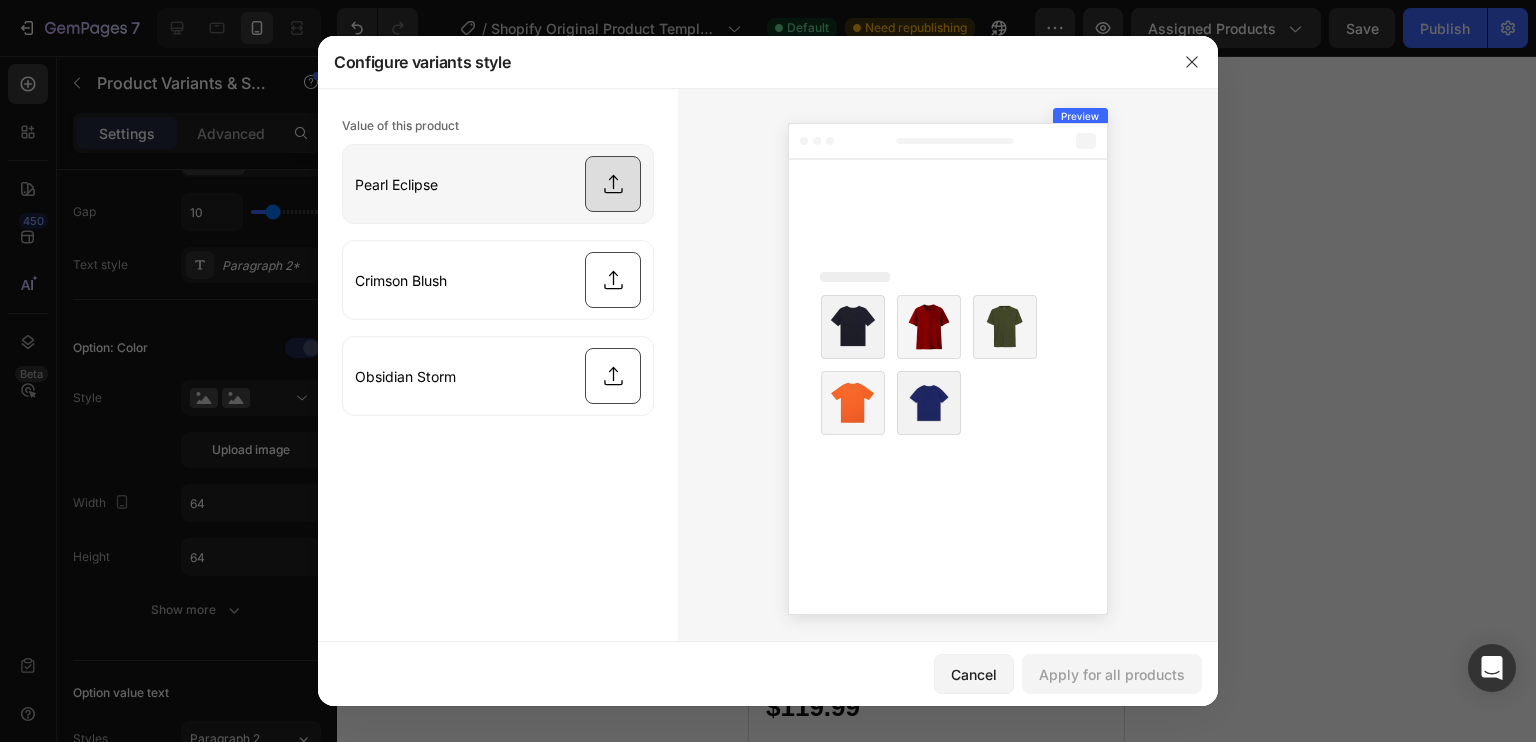 type on "C:\fakepath\productshowcase 3.png" 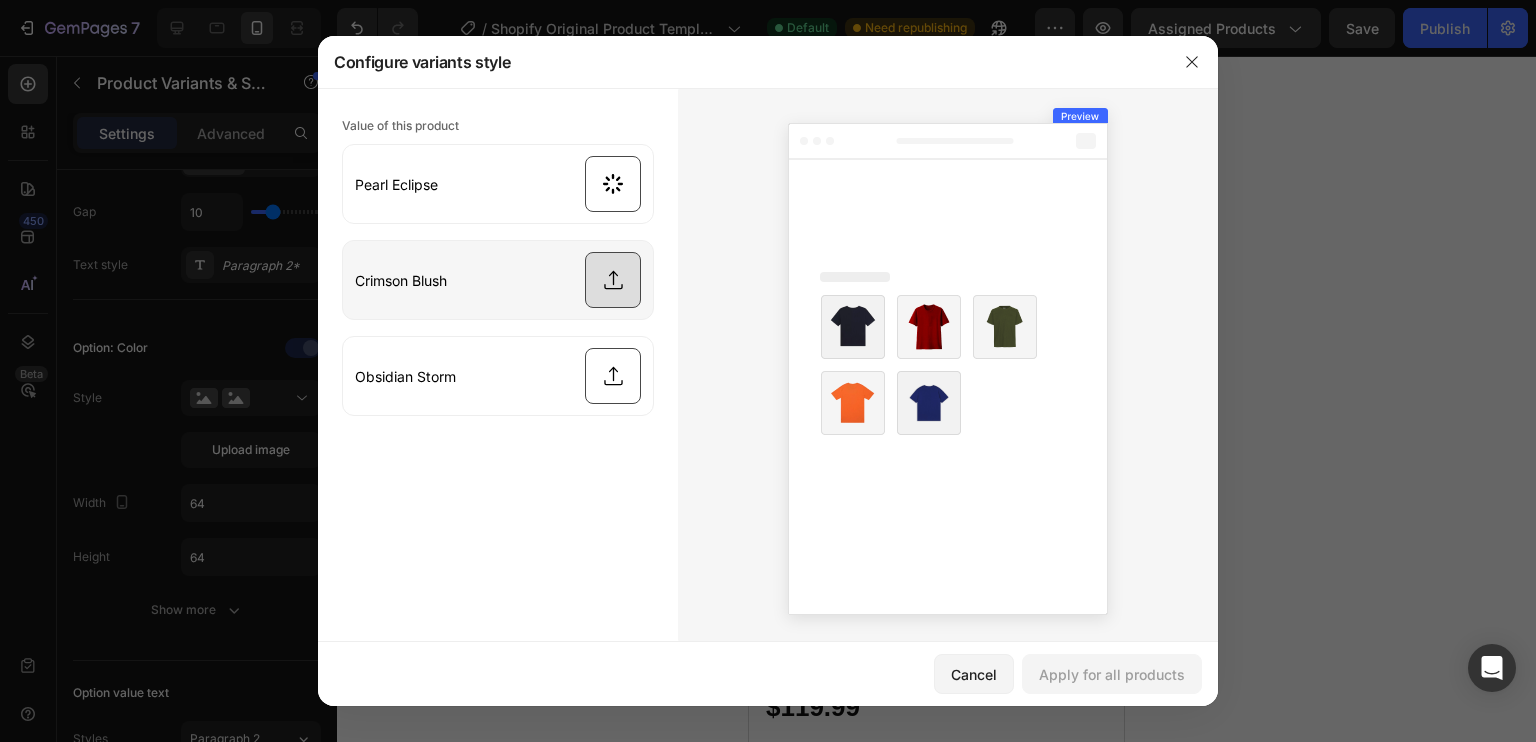 click at bounding box center [498, 280] 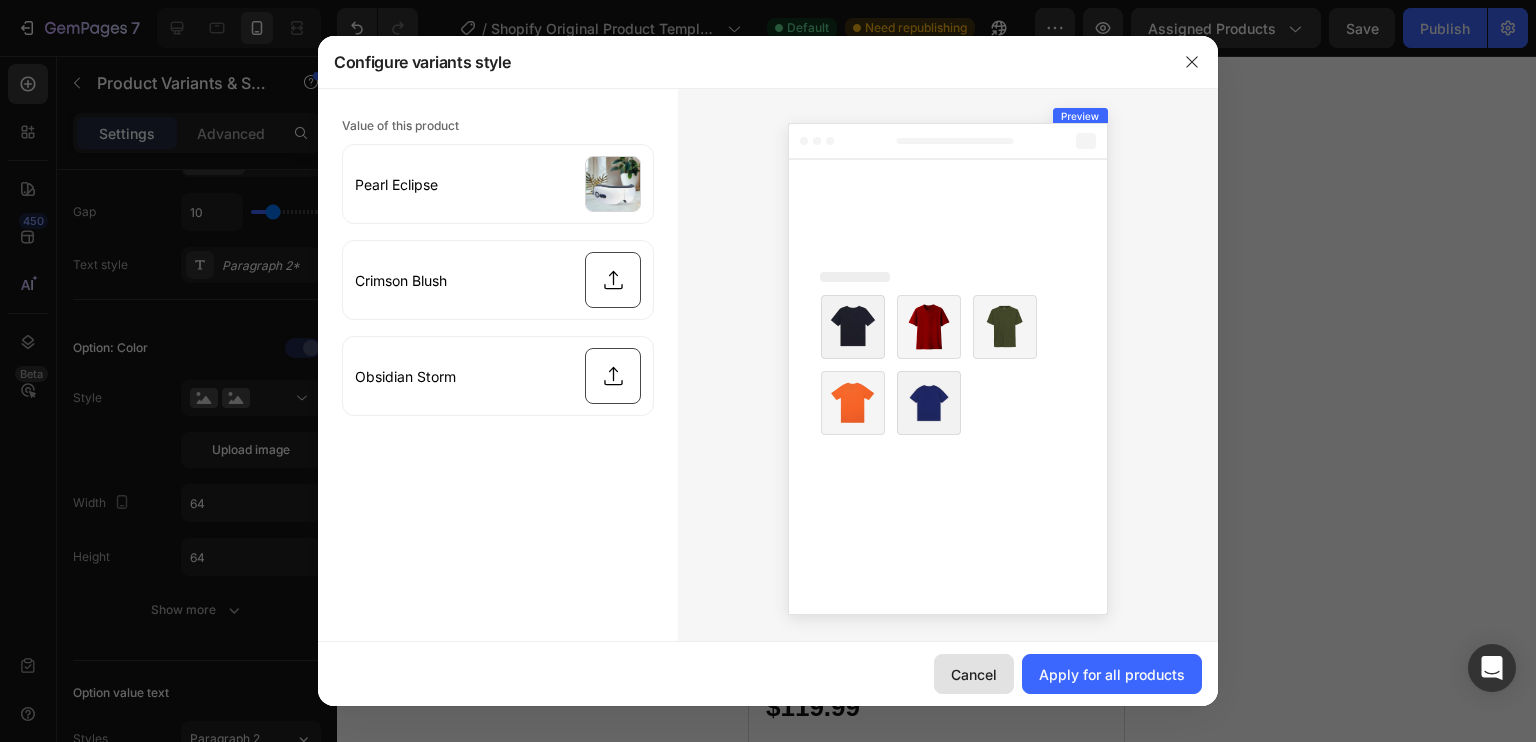 click on "Cancel" at bounding box center [974, 674] 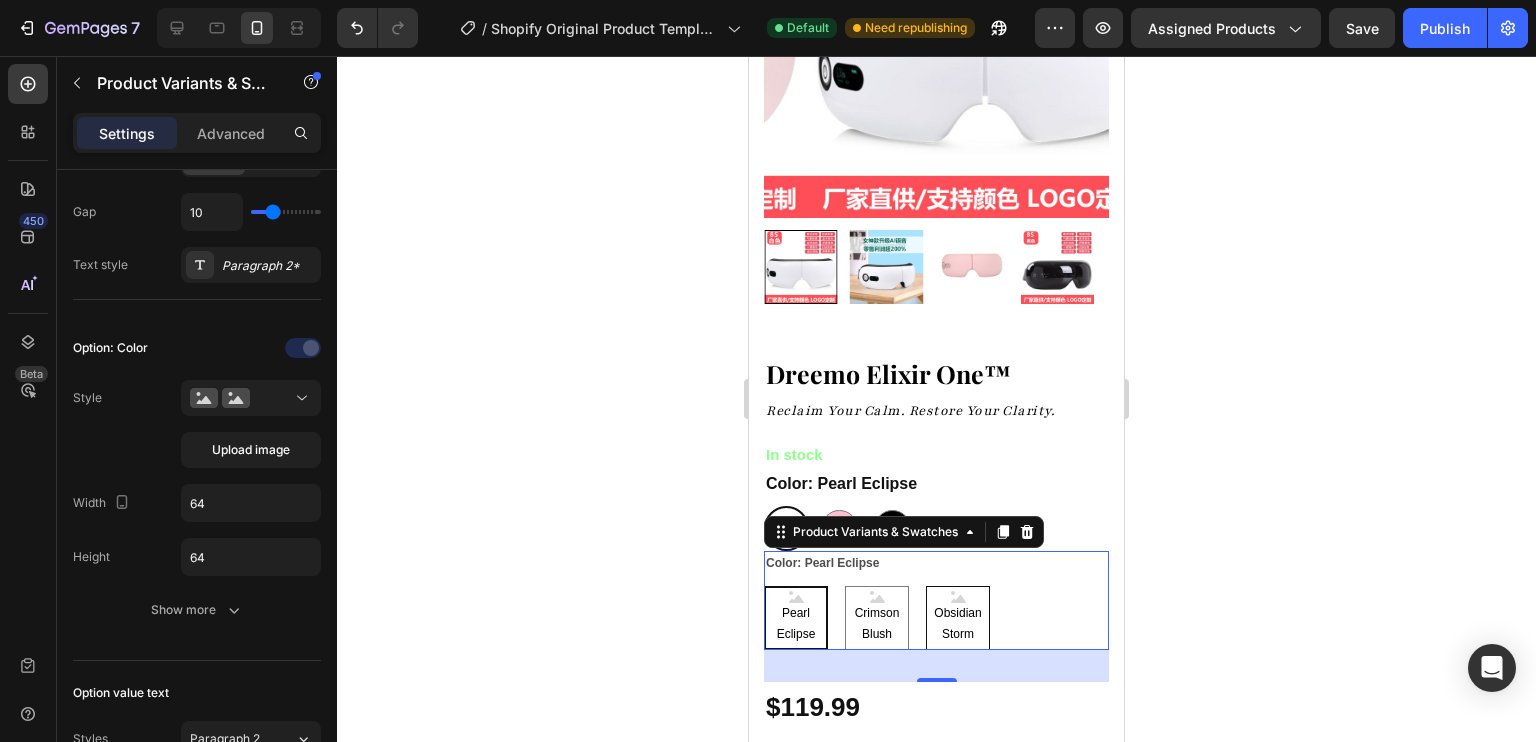 scroll, scrollTop: 387, scrollLeft: 0, axis: vertical 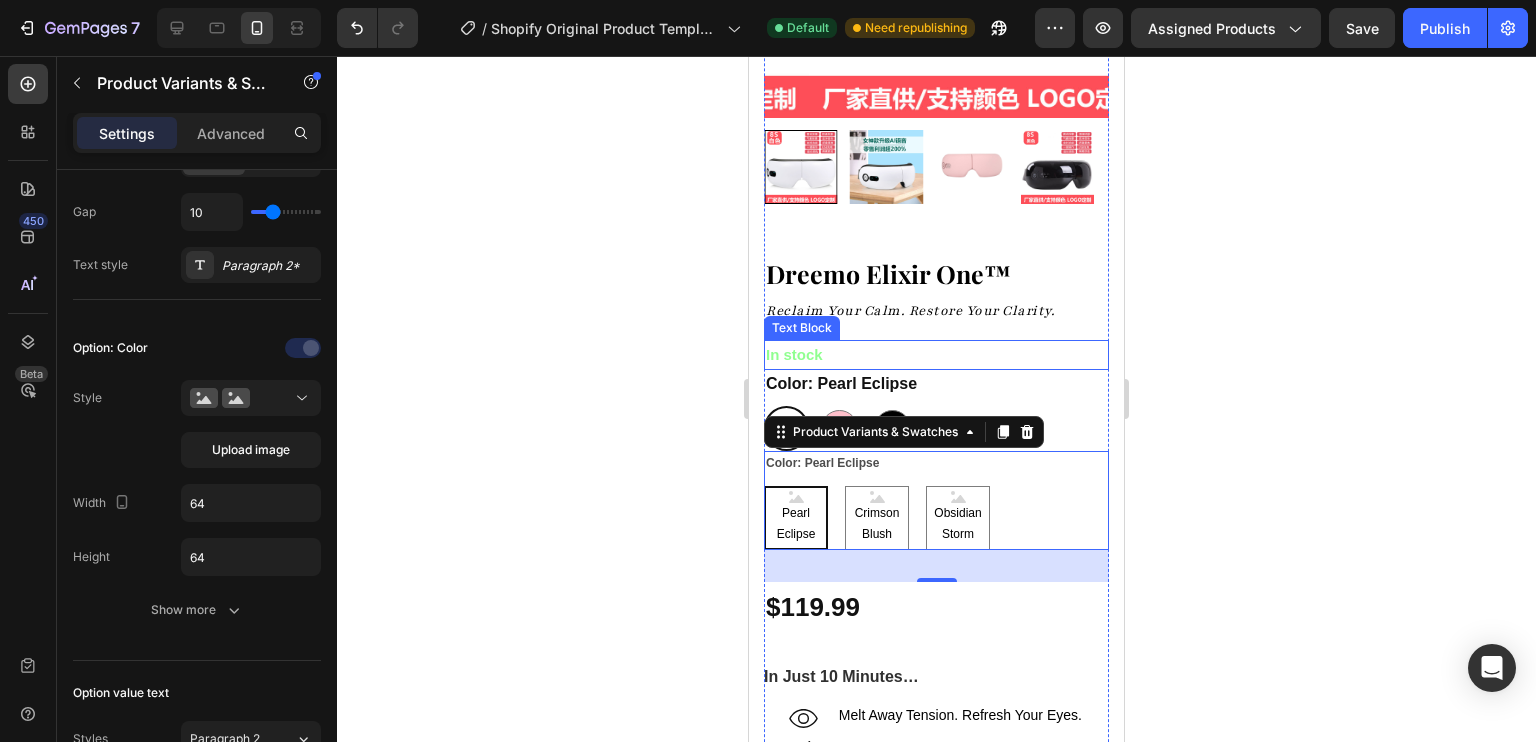 click on "In stock" at bounding box center (936, 355) 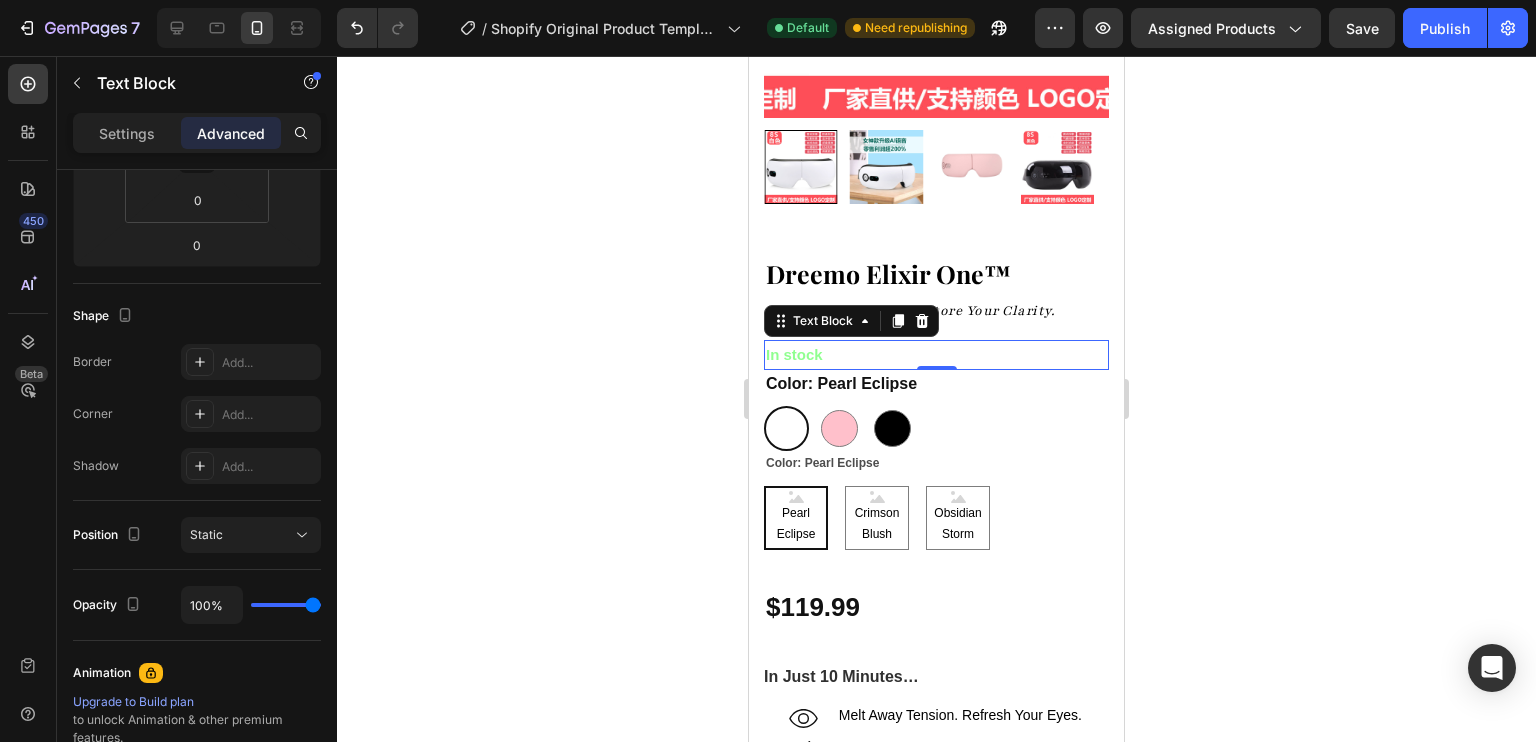 scroll, scrollTop: 0, scrollLeft: 0, axis: both 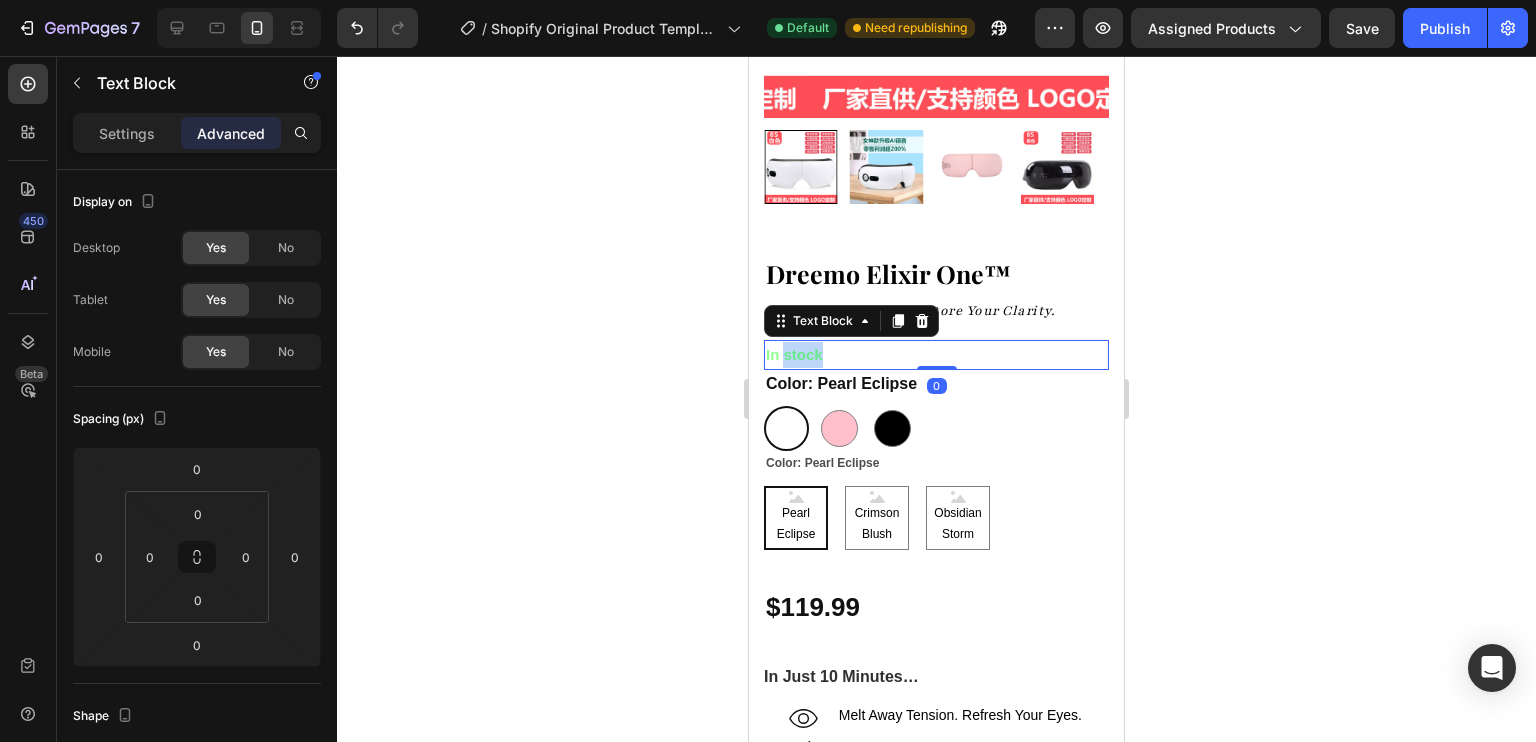 click on "In stock" at bounding box center (794, 354) 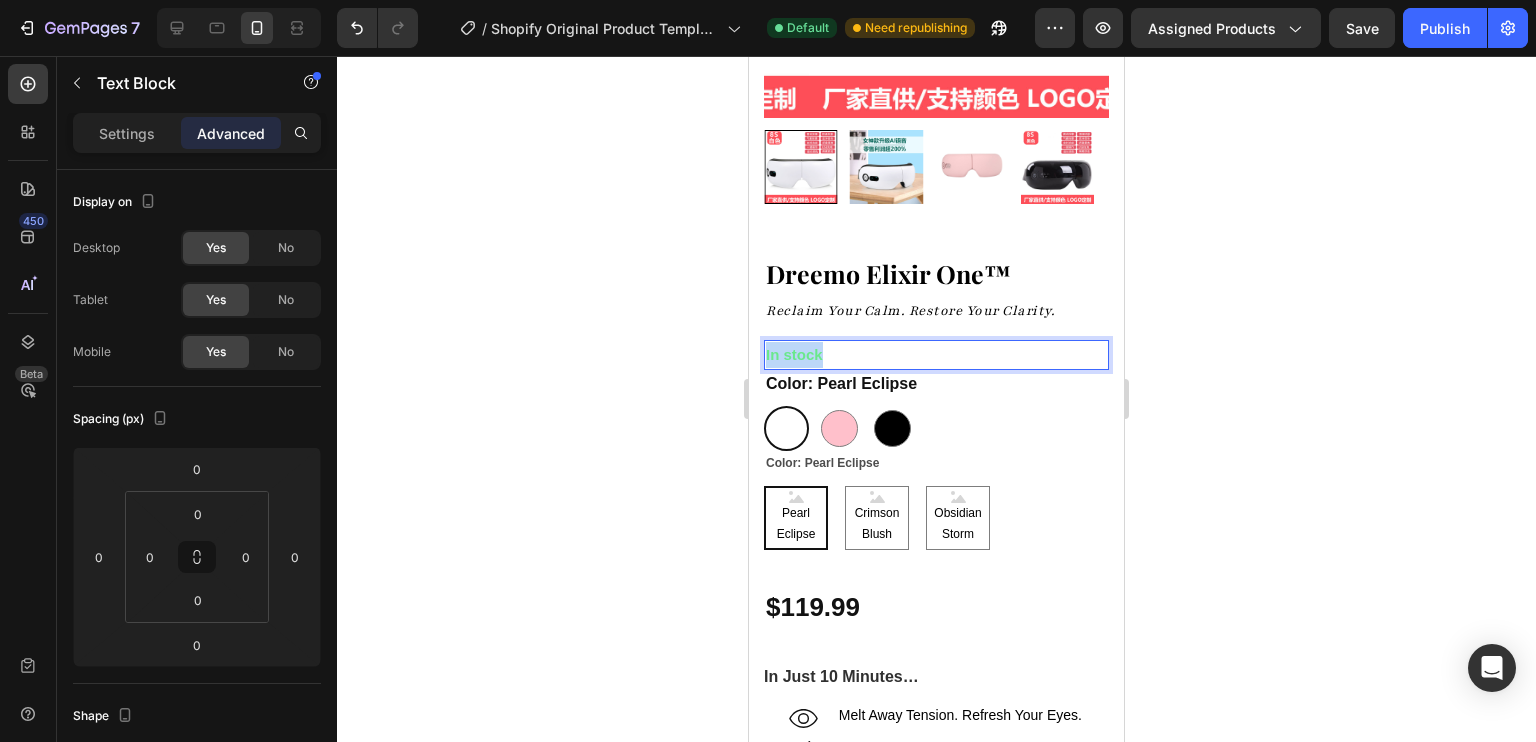 click on "In stock" at bounding box center (794, 354) 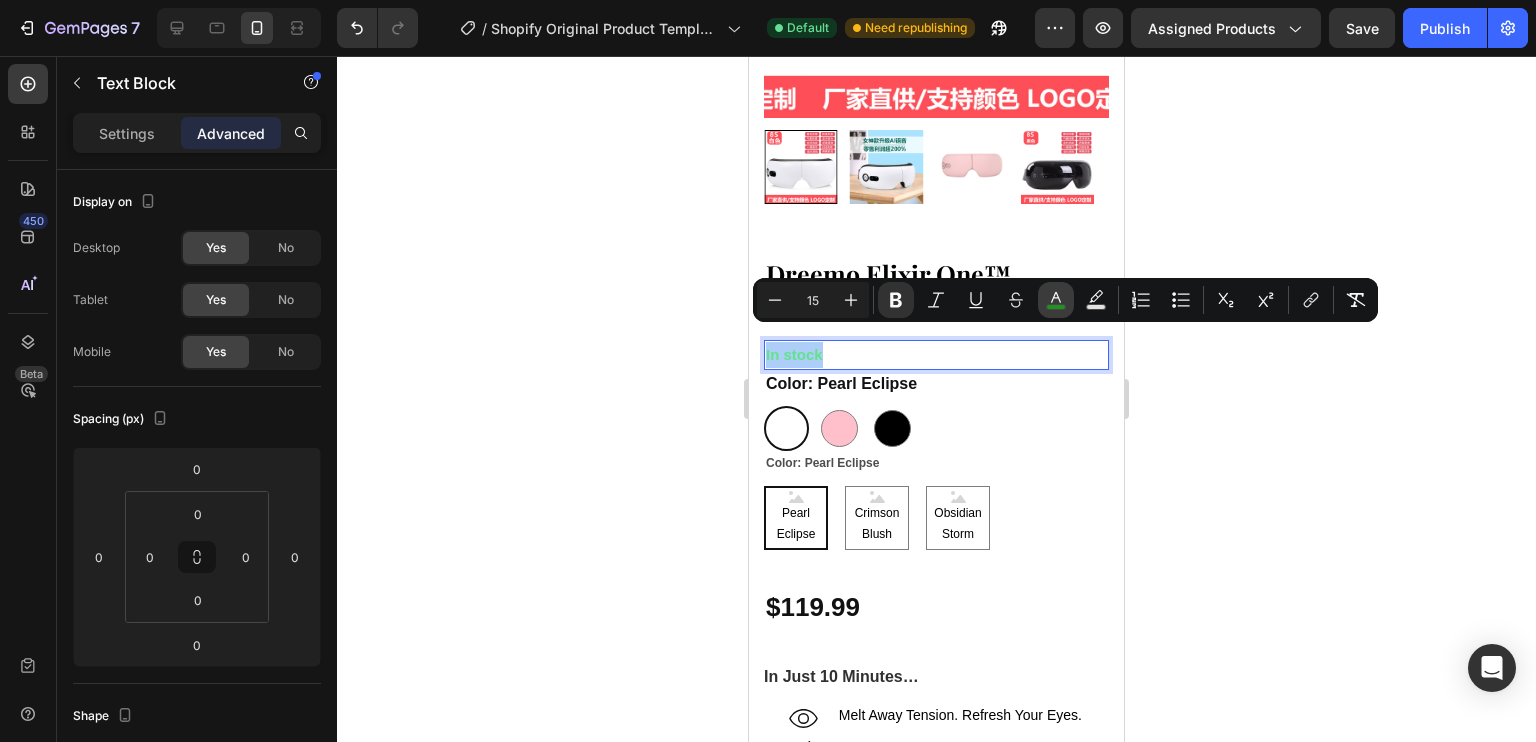 click 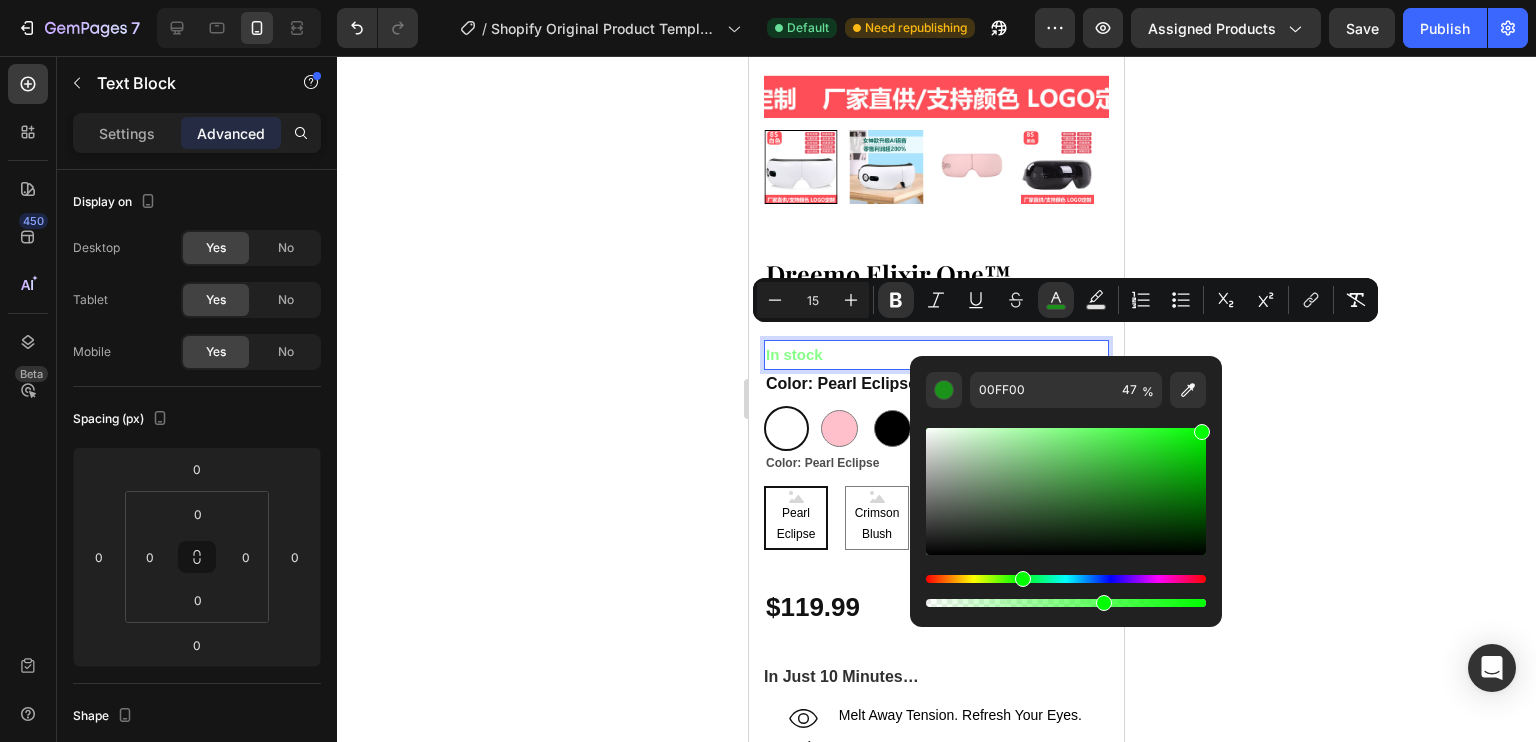 drag, startPoint x: 1056, startPoint y: 601, endPoint x: 1100, endPoint y: 607, distance: 44.407207 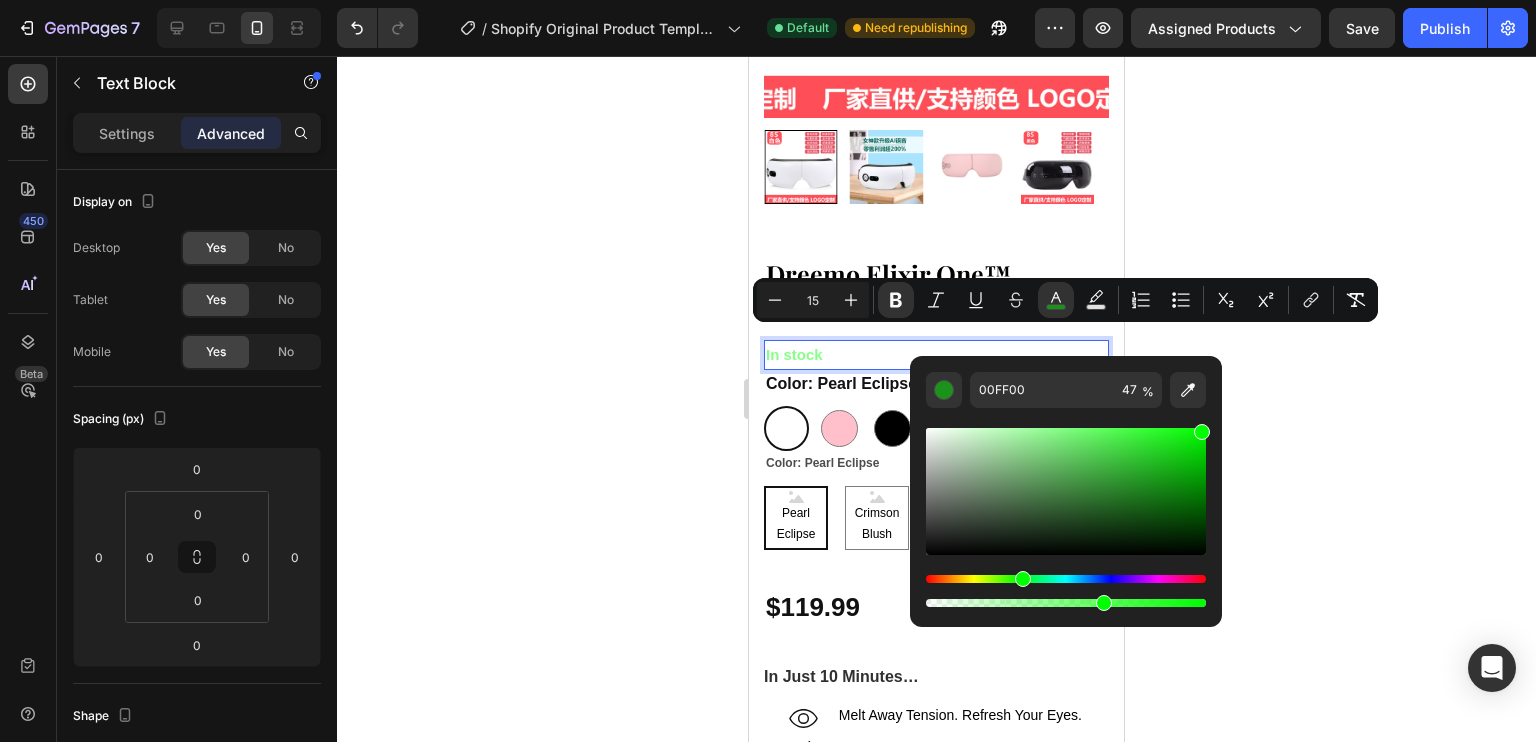 click at bounding box center [1104, 603] 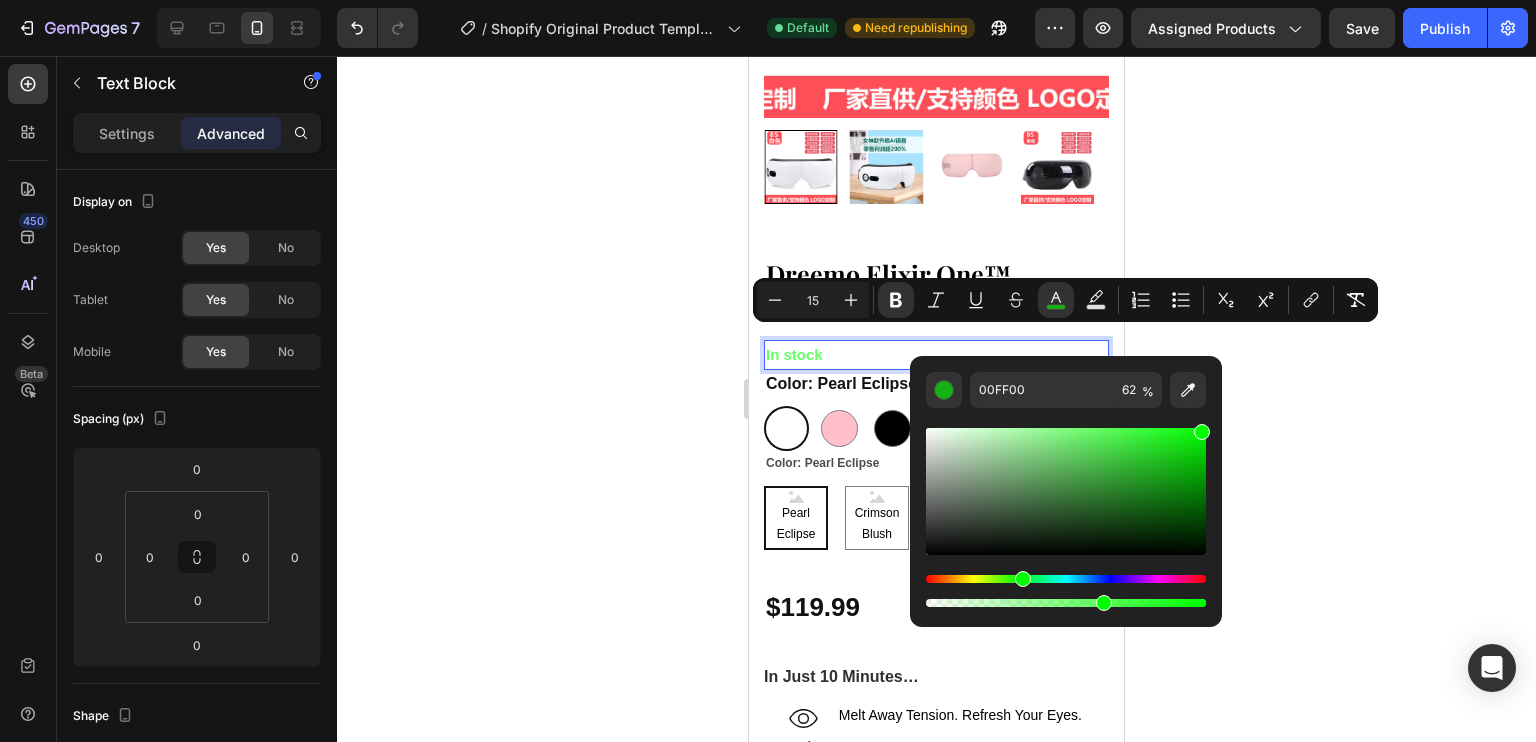click 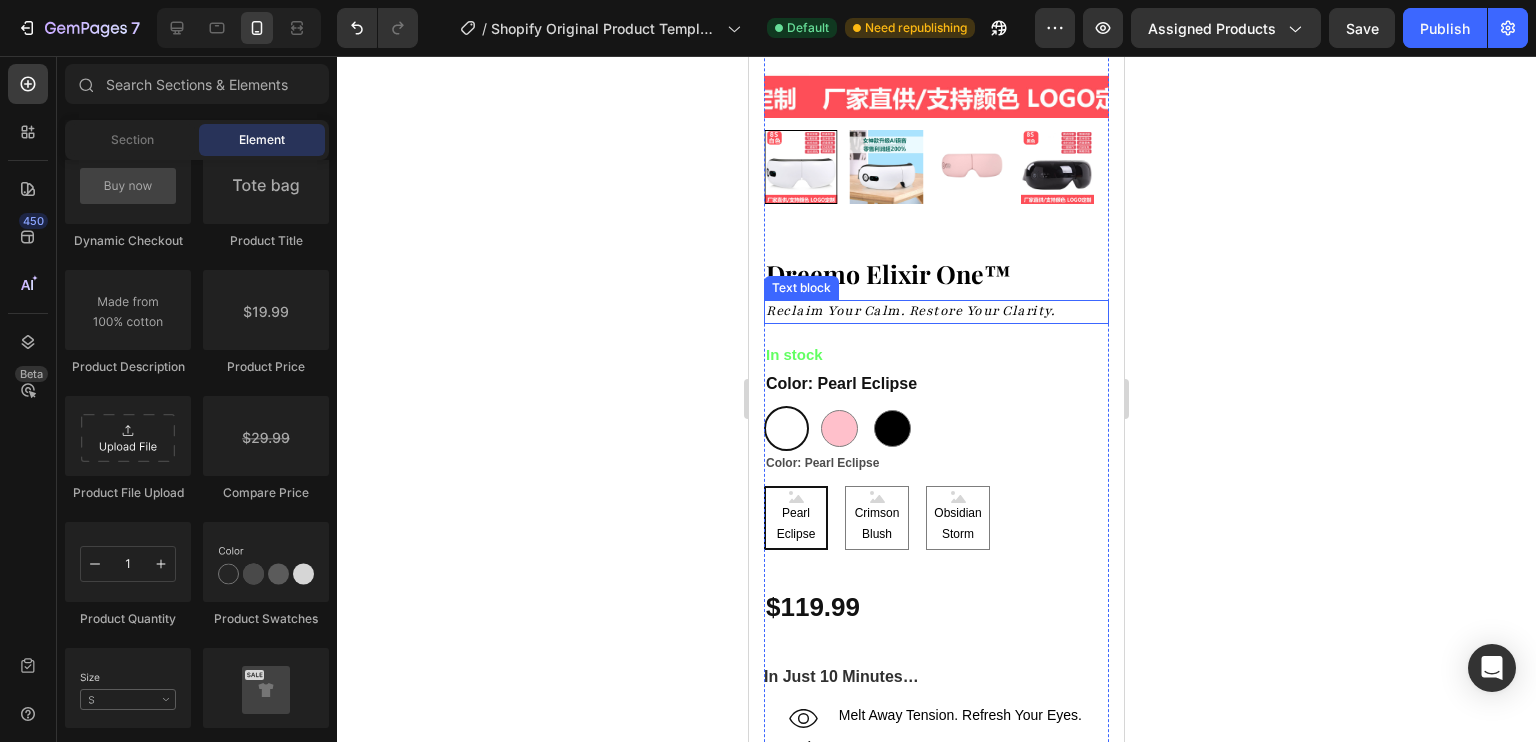 click on "Reclaim Your Calm. Restore Your Clarity." at bounding box center [910, 311] 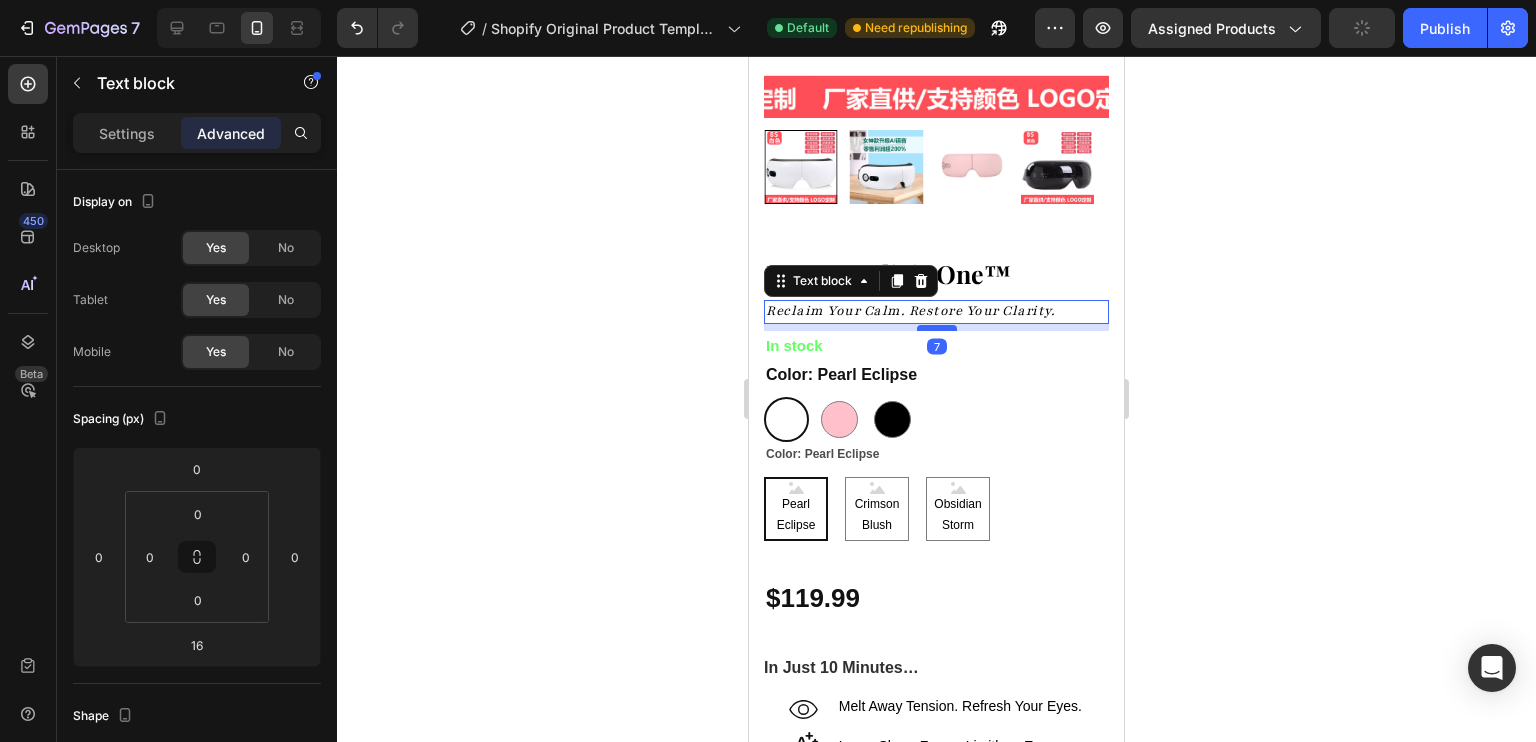 click at bounding box center [937, 328] 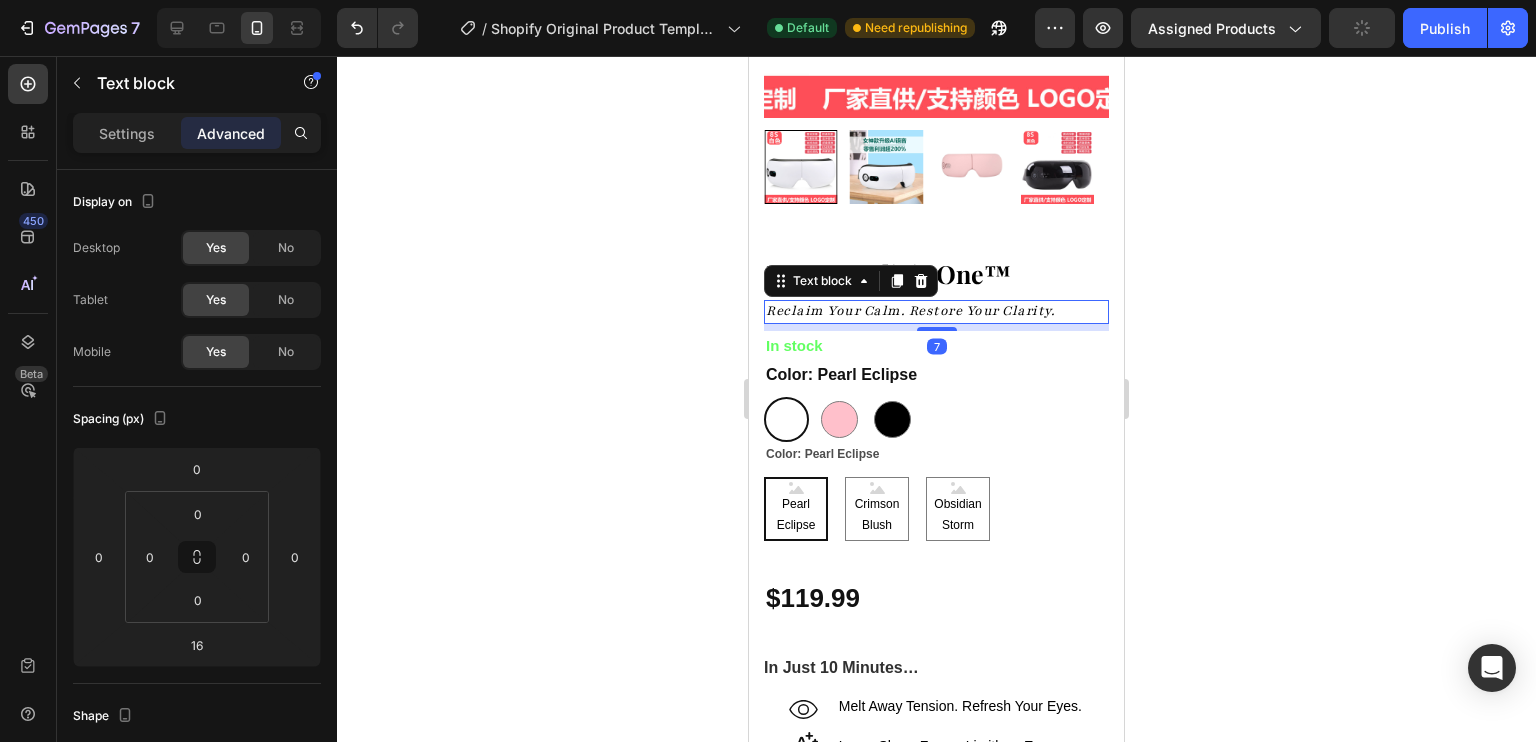 type on "7" 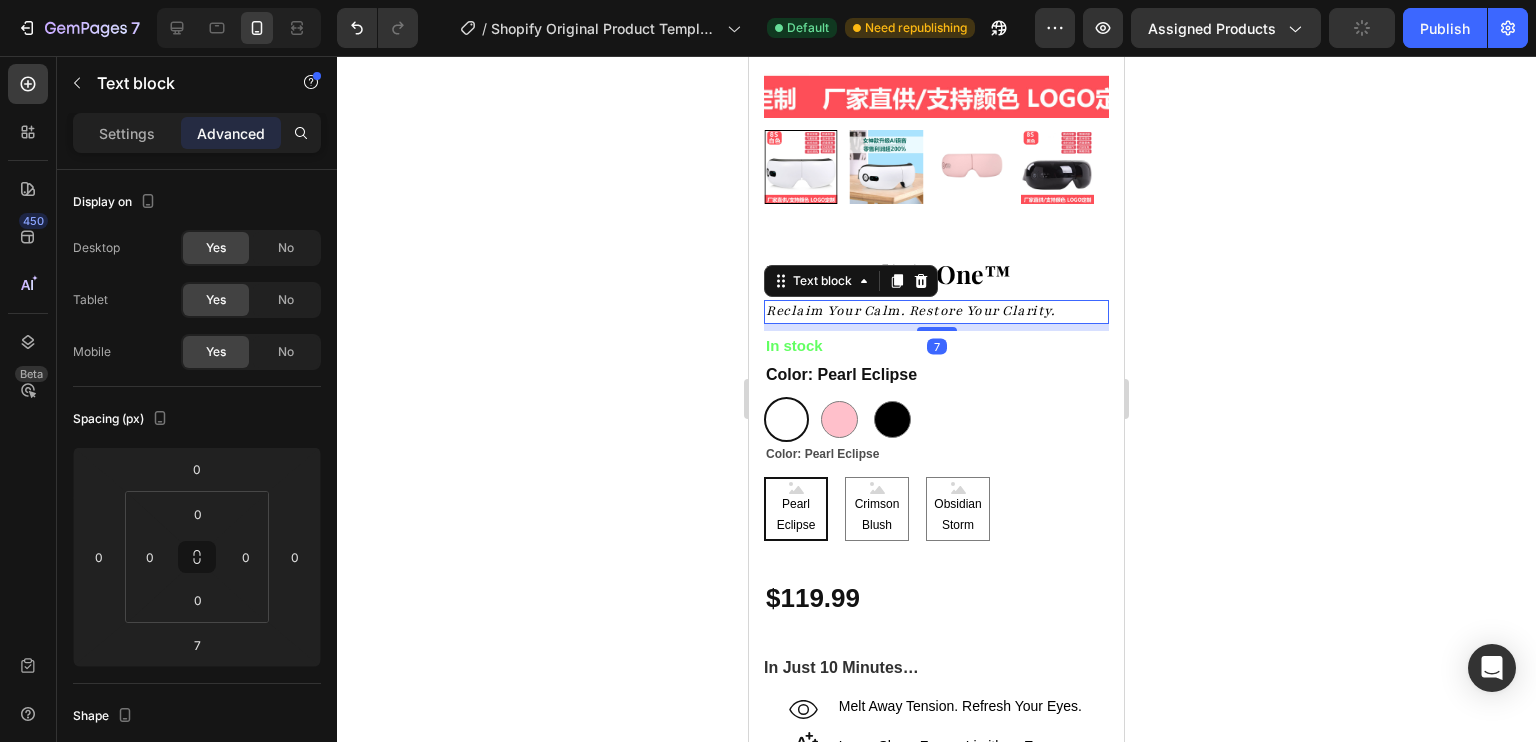 click 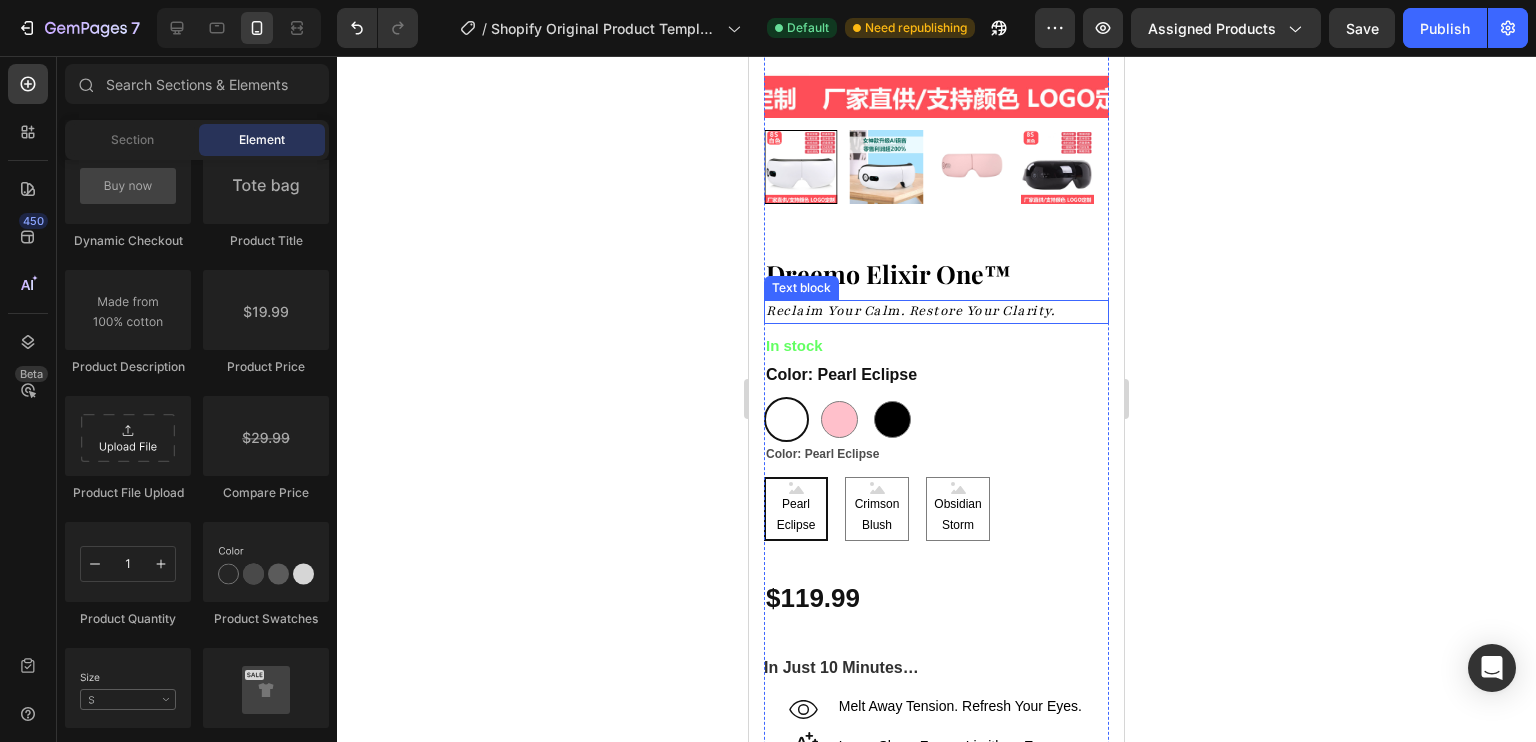 click on "Reclaim Your Calm. Restore Your Clarity." at bounding box center (910, 311) 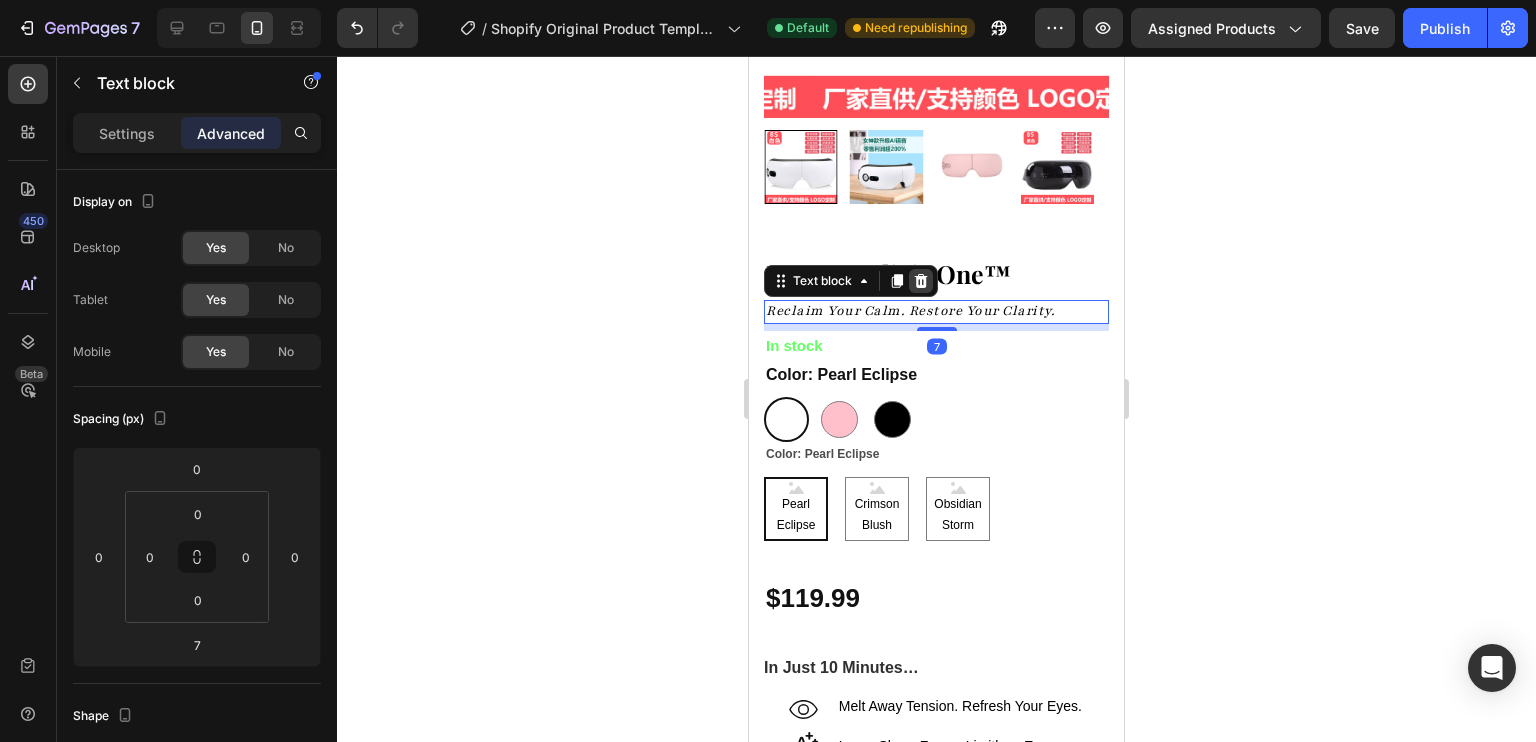 click 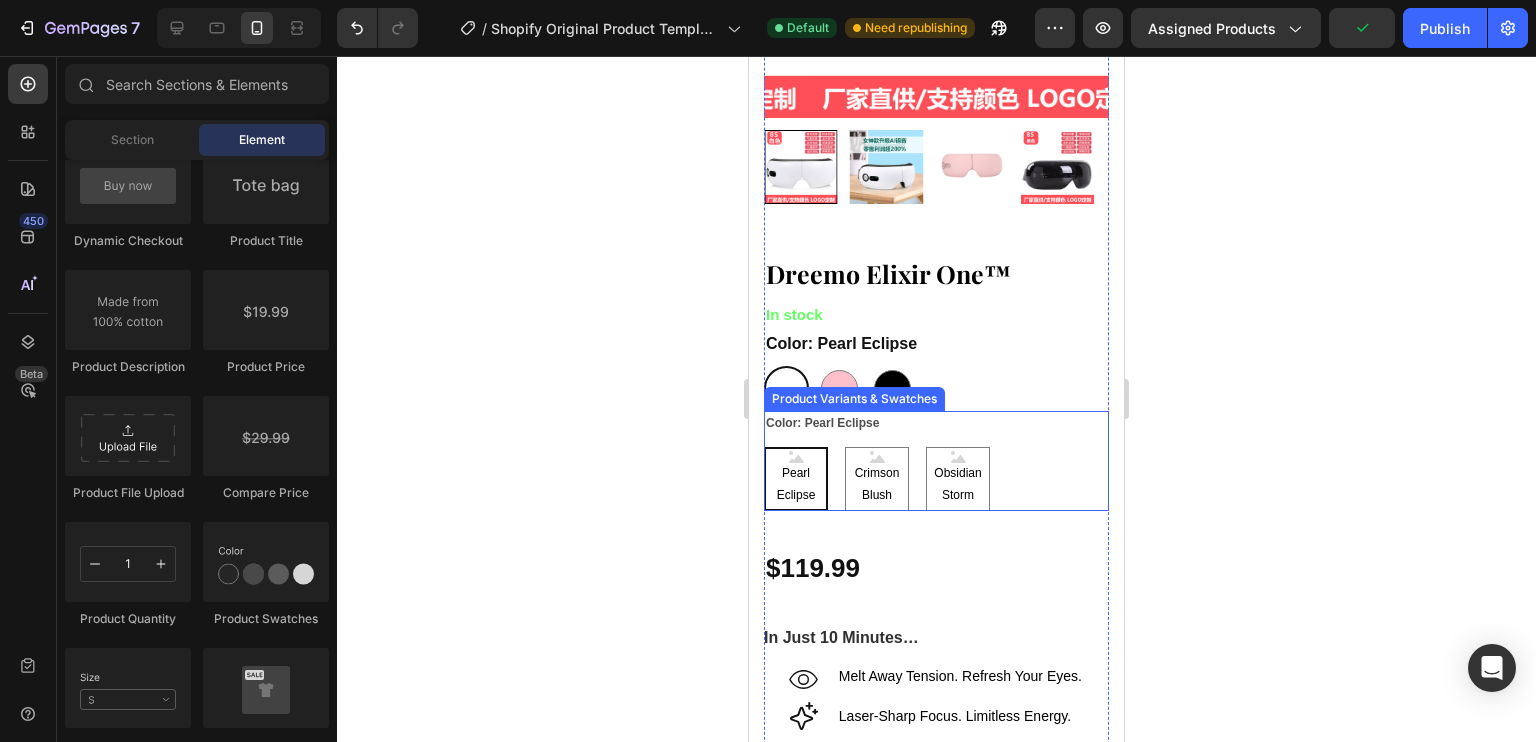 click on "Pearl Eclipse Pearl Eclipse Pearl Eclipse Crimson Blush Crimson Blush Crimson Blush Obsidian Storm Obsidian Storm Obsidian Storm" at bounding box center (936, 479) 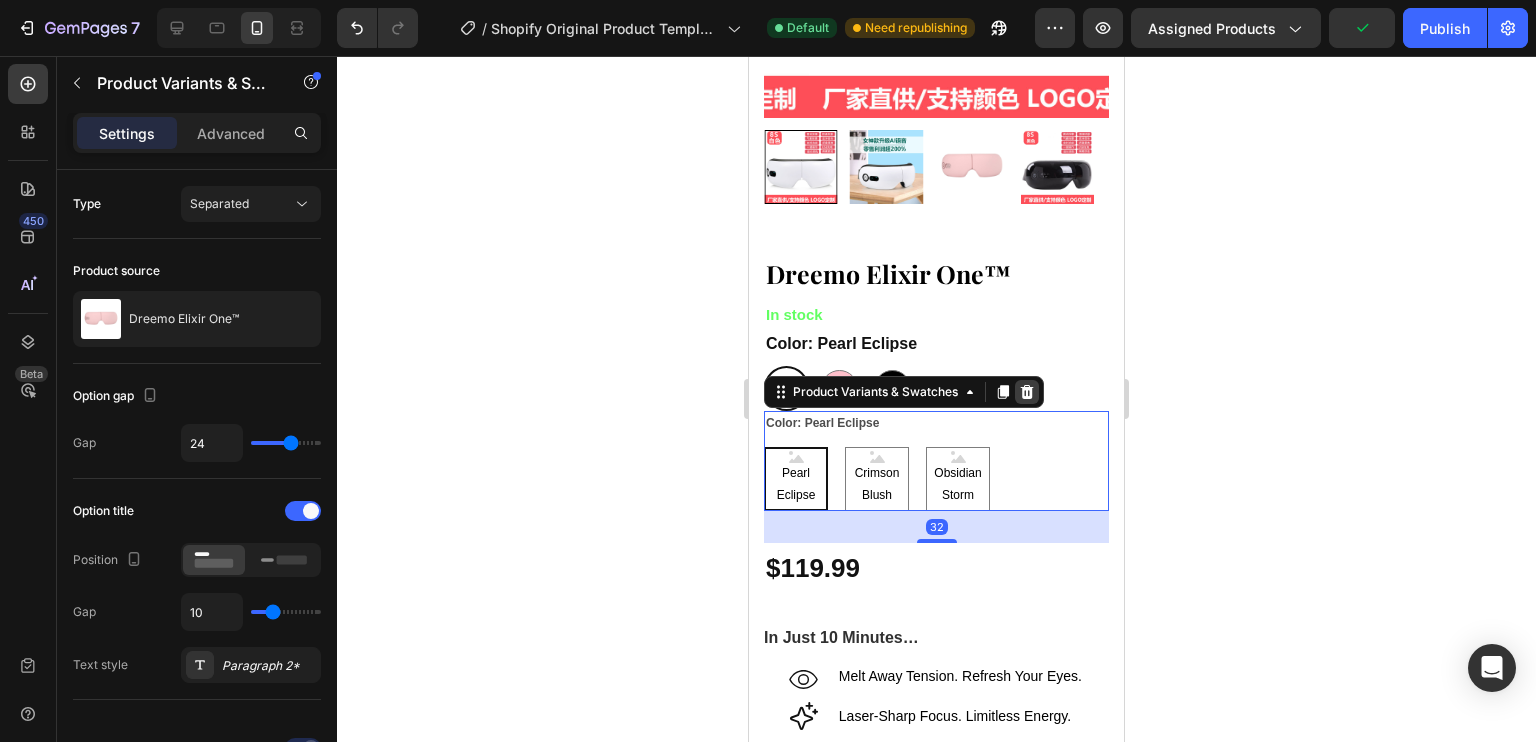 click 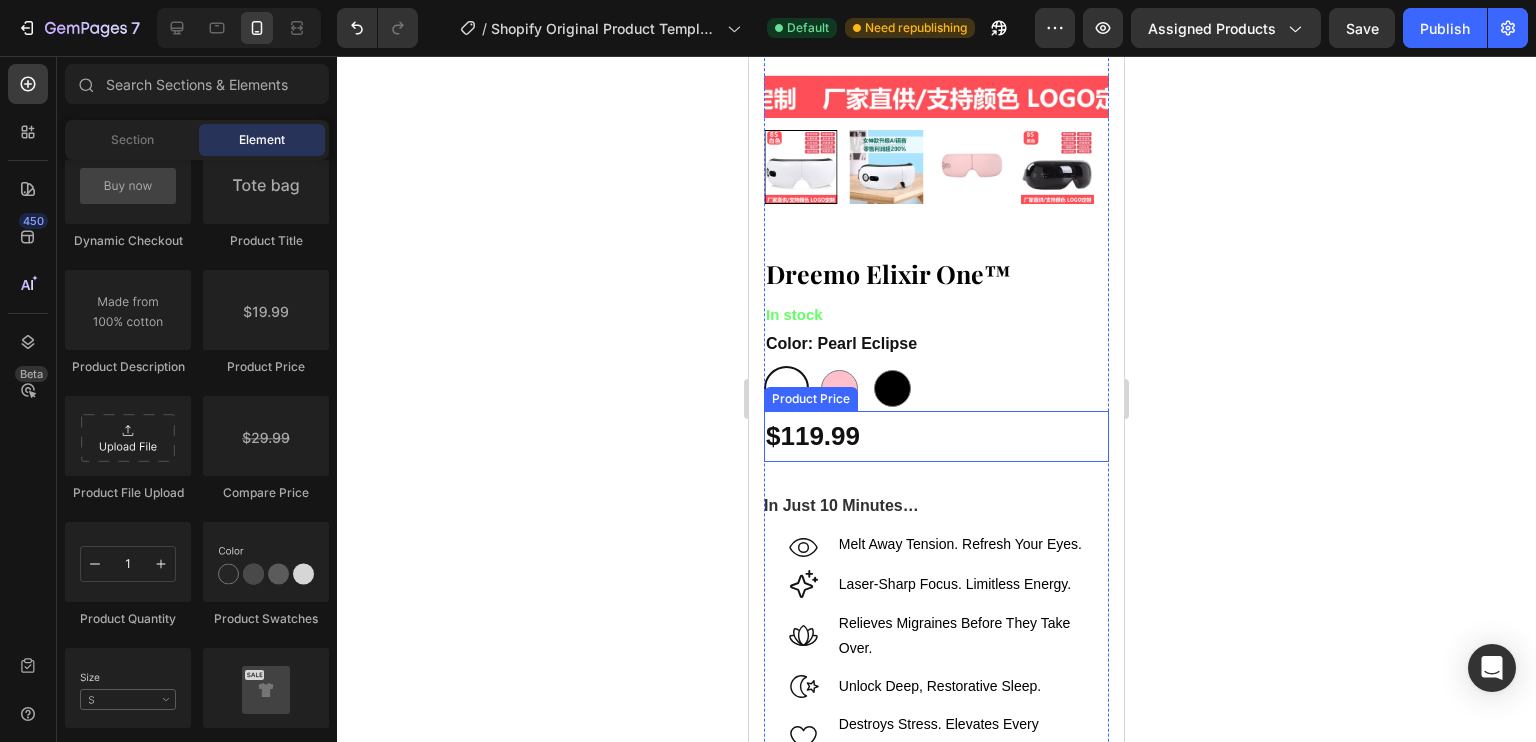 click on "Pearl Eclipse Pearl Eclipse Crimson Blush Crimson Blush Obsidian Storm Obsidian Storm" at bounding box center [936, 388] 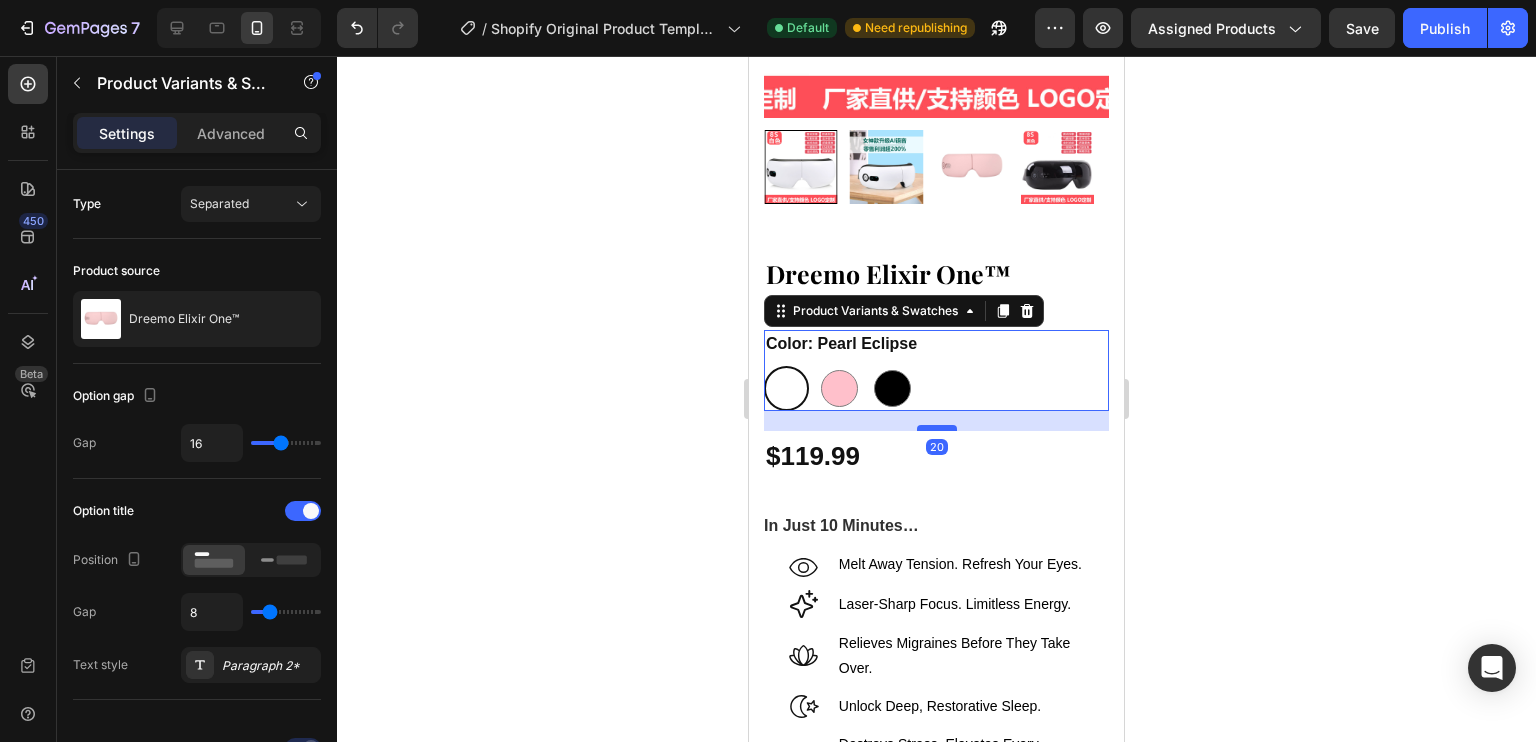 drag, startPoint x: 932, startPoint y: 391, endPoint x: 1925, endPoint y: 411, distance: 993.2014 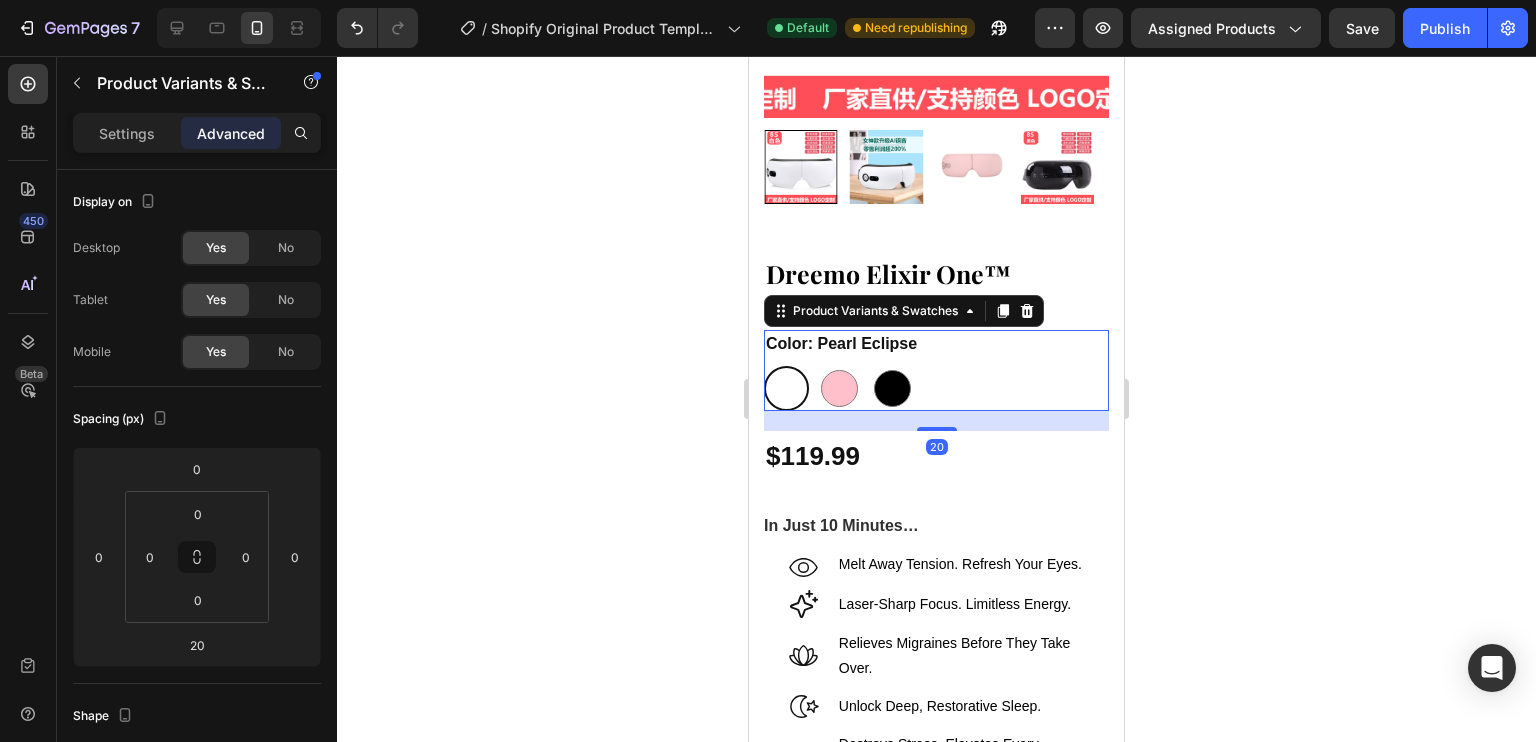 click 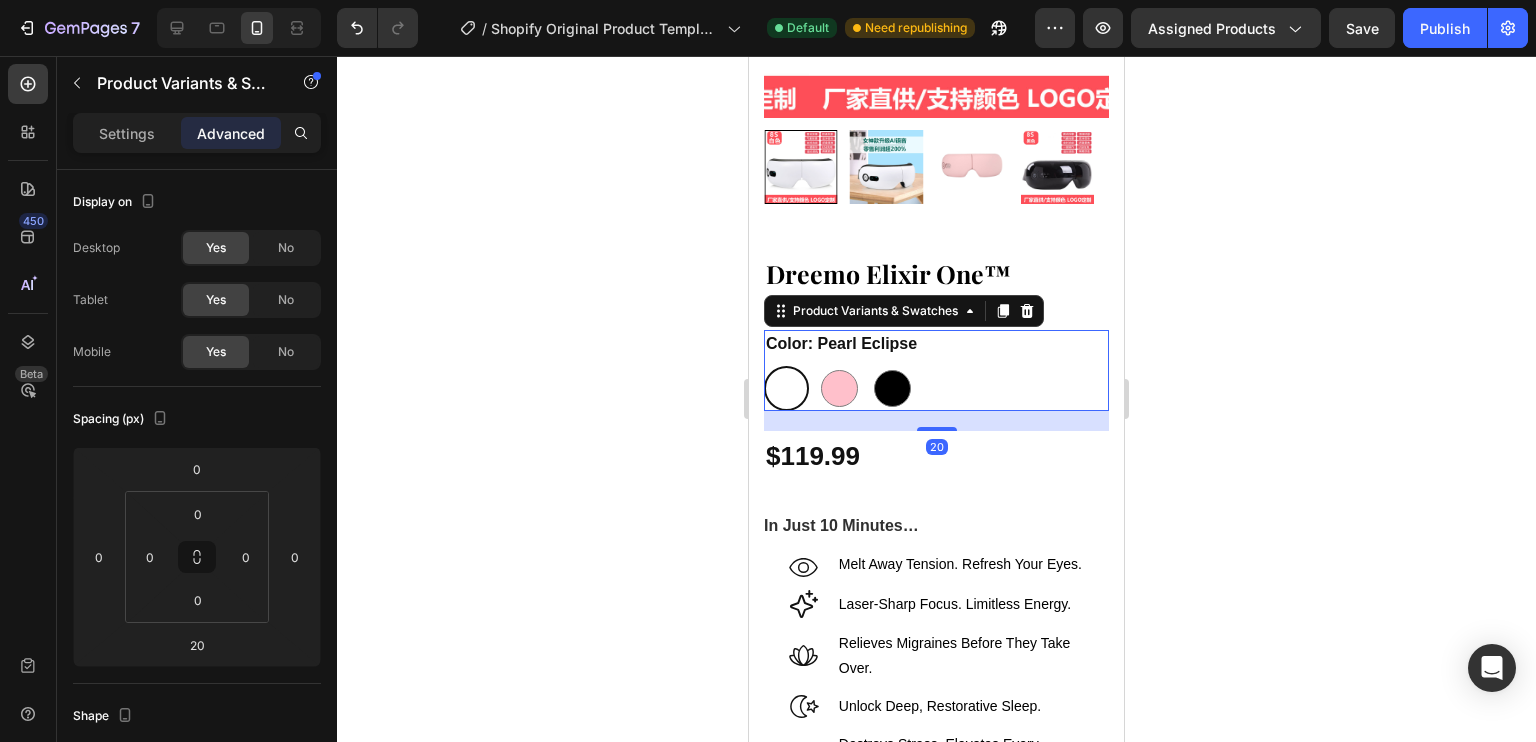 radio on "true" 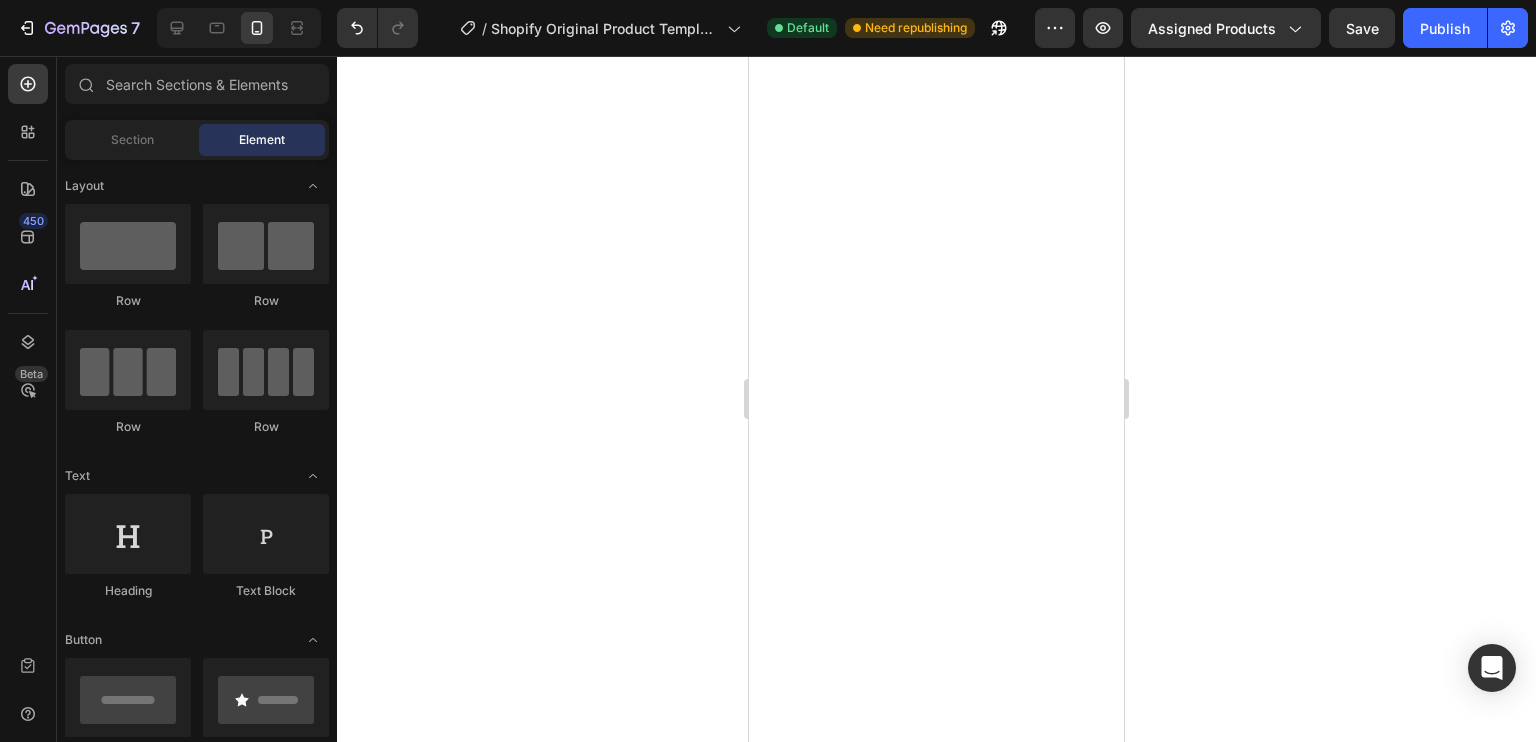 scroll, scrollTop: 0, scrollLeft: 0, axis: both 